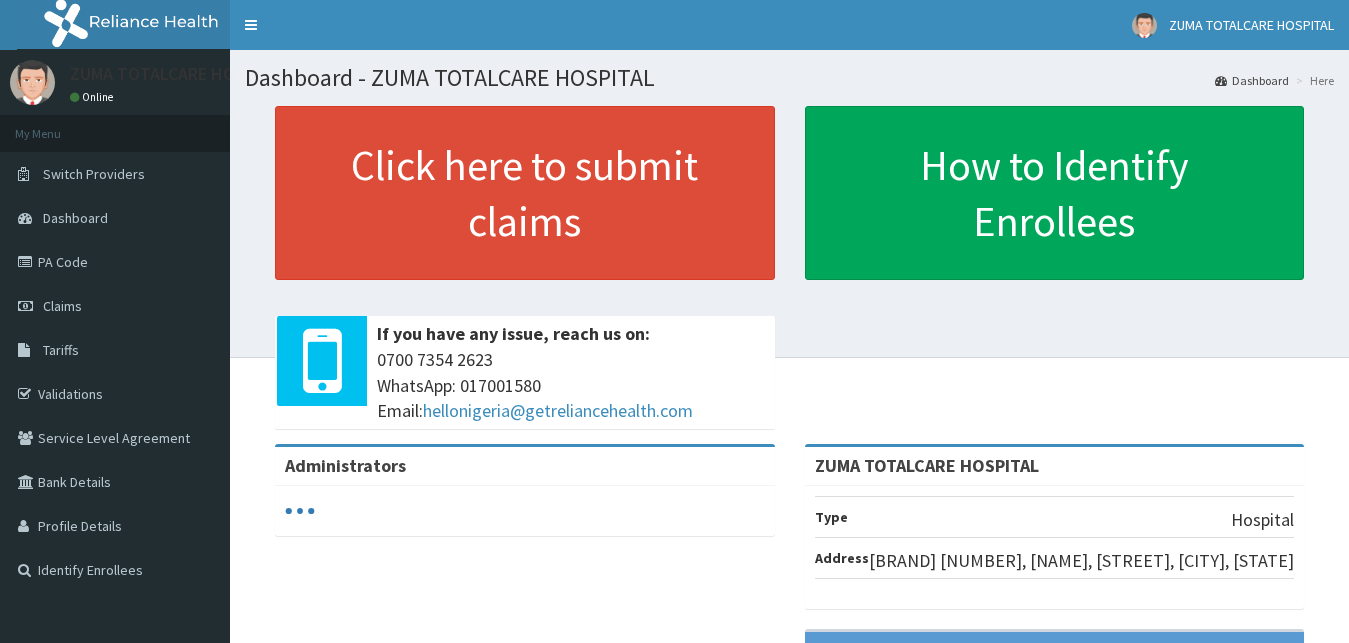 scroll, scrollTop: 0, scrollLeft: 0, axis: both 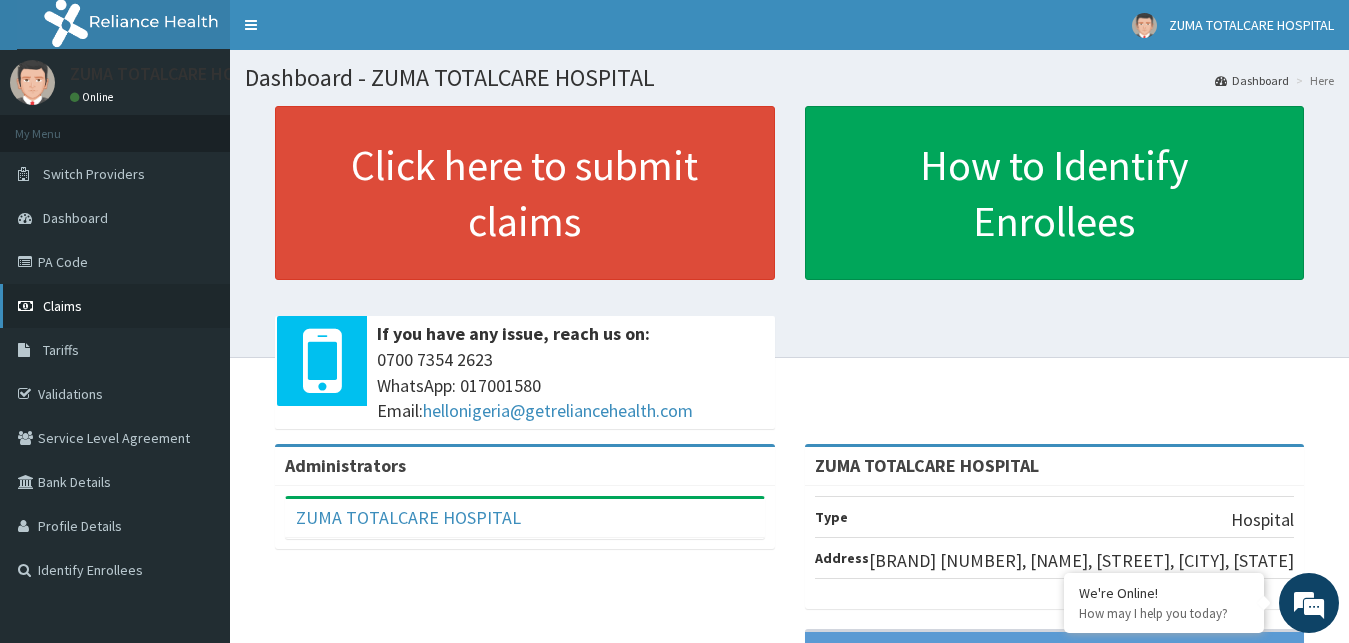 click on "Claims" at bounding box center [62, 306] 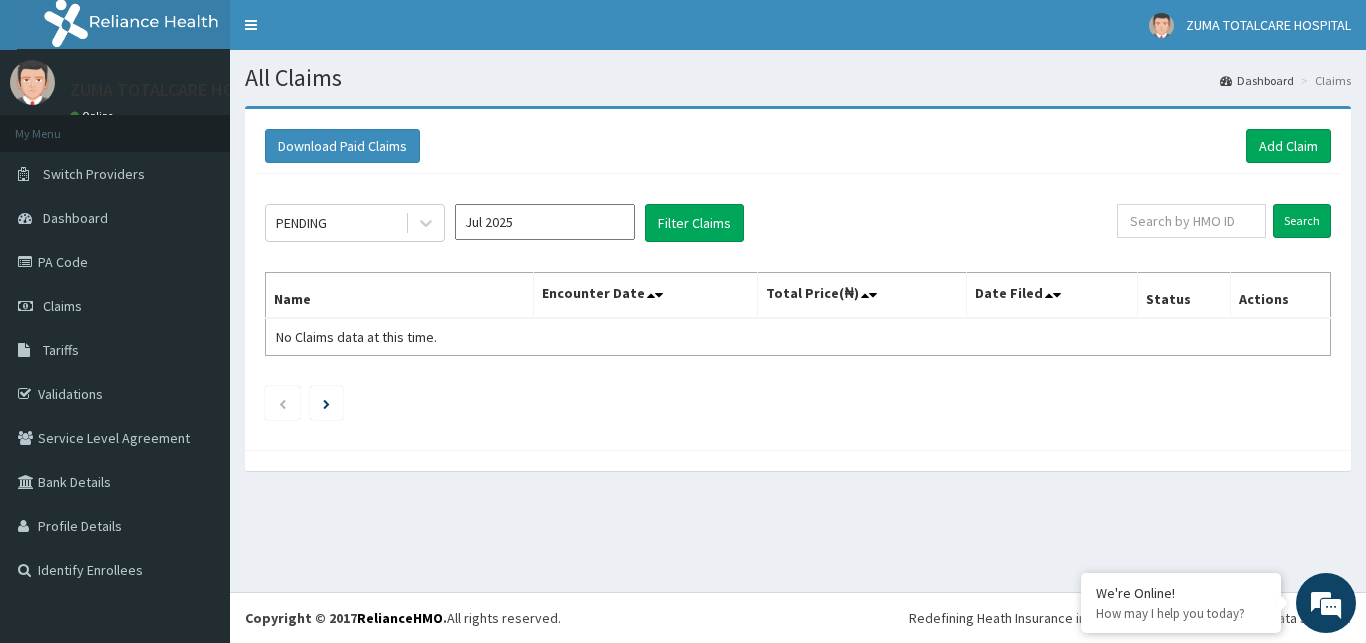 scroll, scrollTop: 0, scrollLeft: 0, axis: both 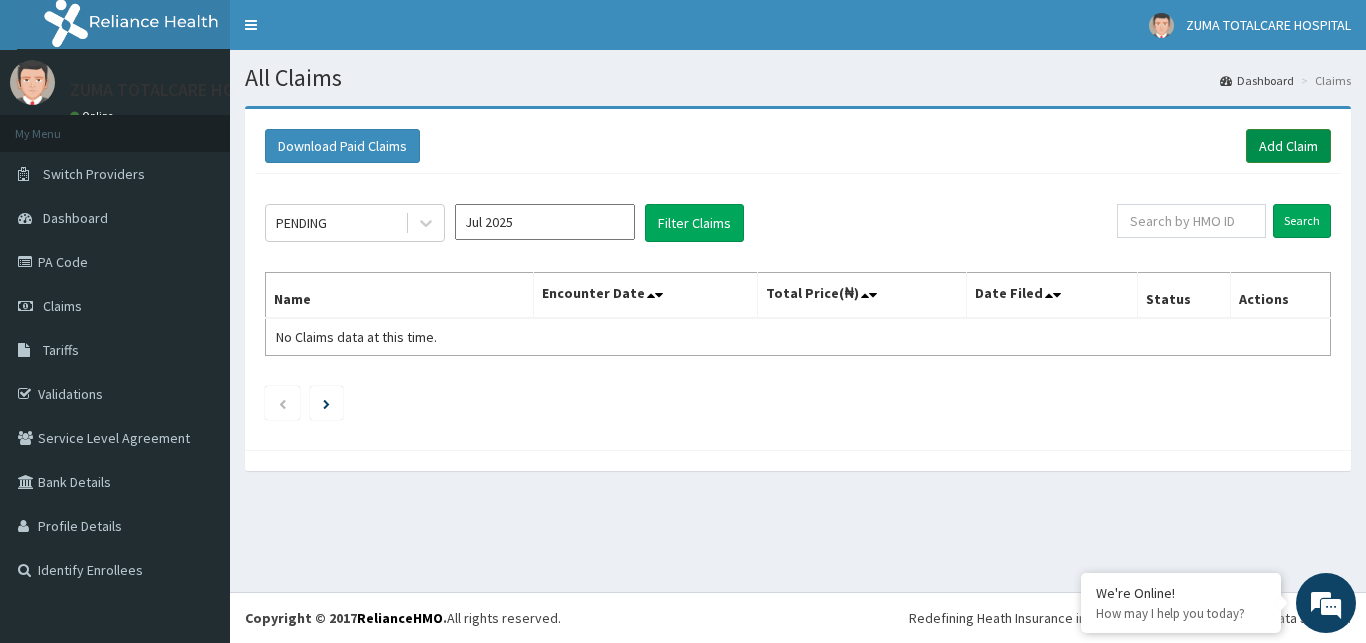 click on "Add Claim" at bounding box center [1288, 146] 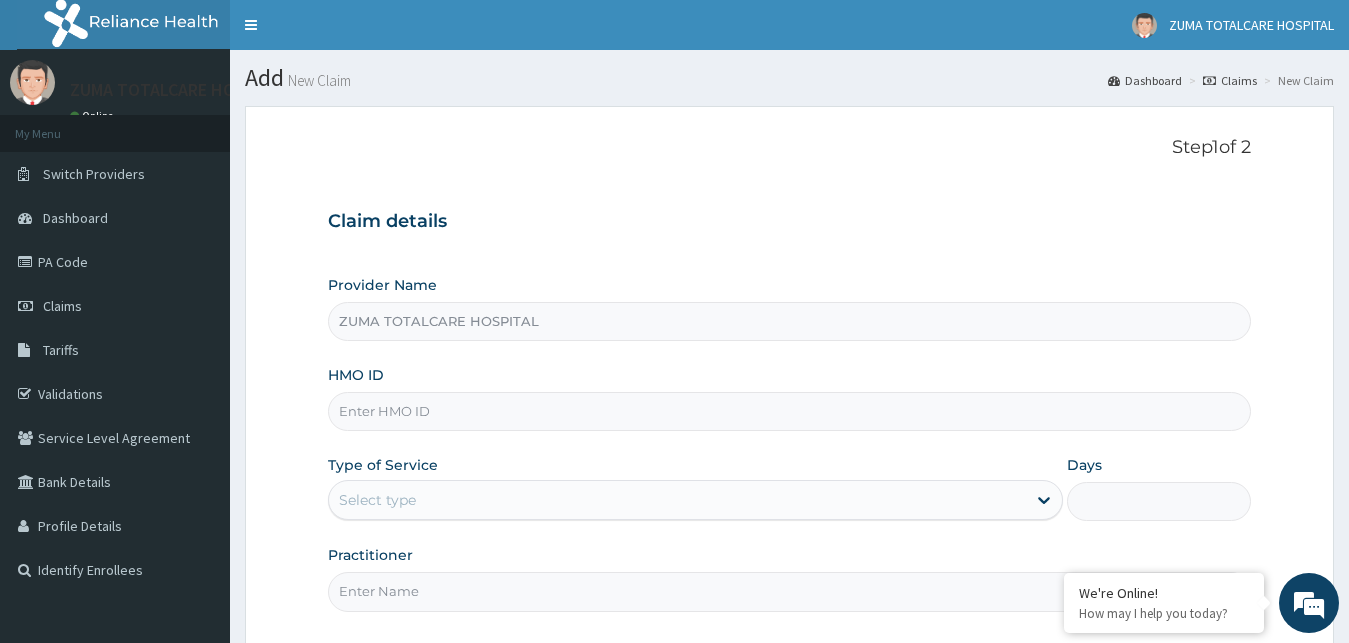 scroll, scrollTop: 0, scrollLeft: 0, axis: both 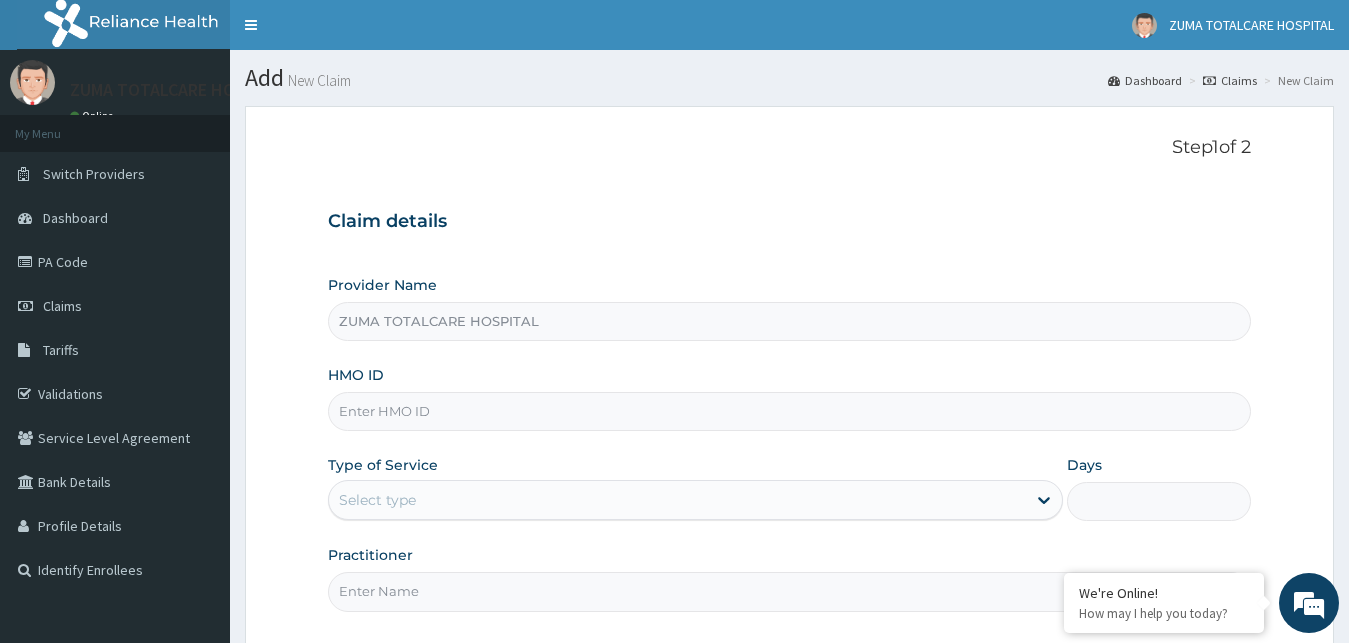 click on "HMO ID" at bounding box center [790, 411] 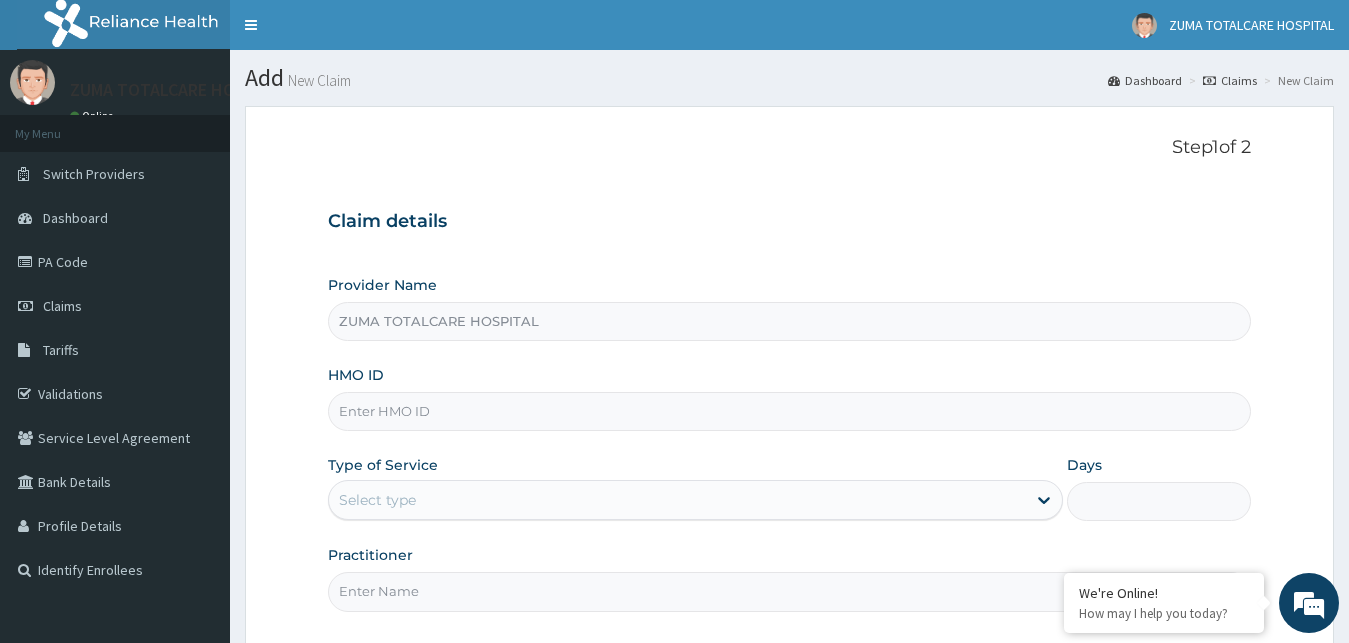 scroll, scrollTop: 0, scrollLeft: 0, axis: both 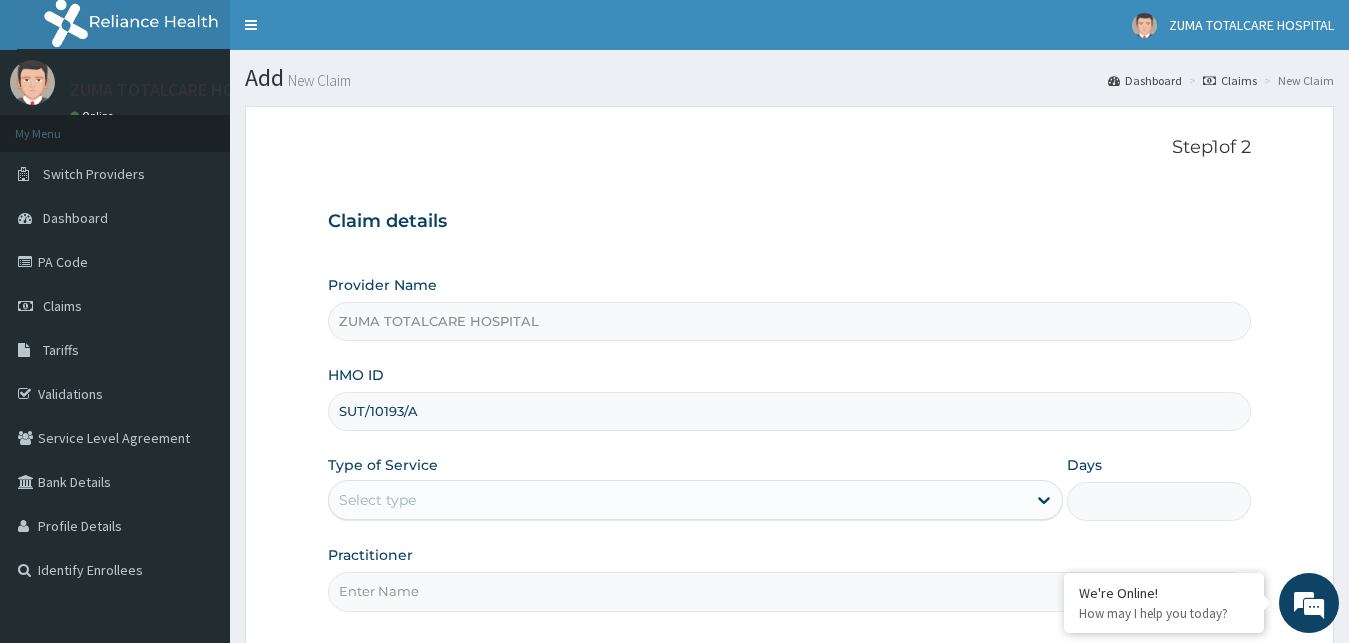 type on "SUT/10193/A" 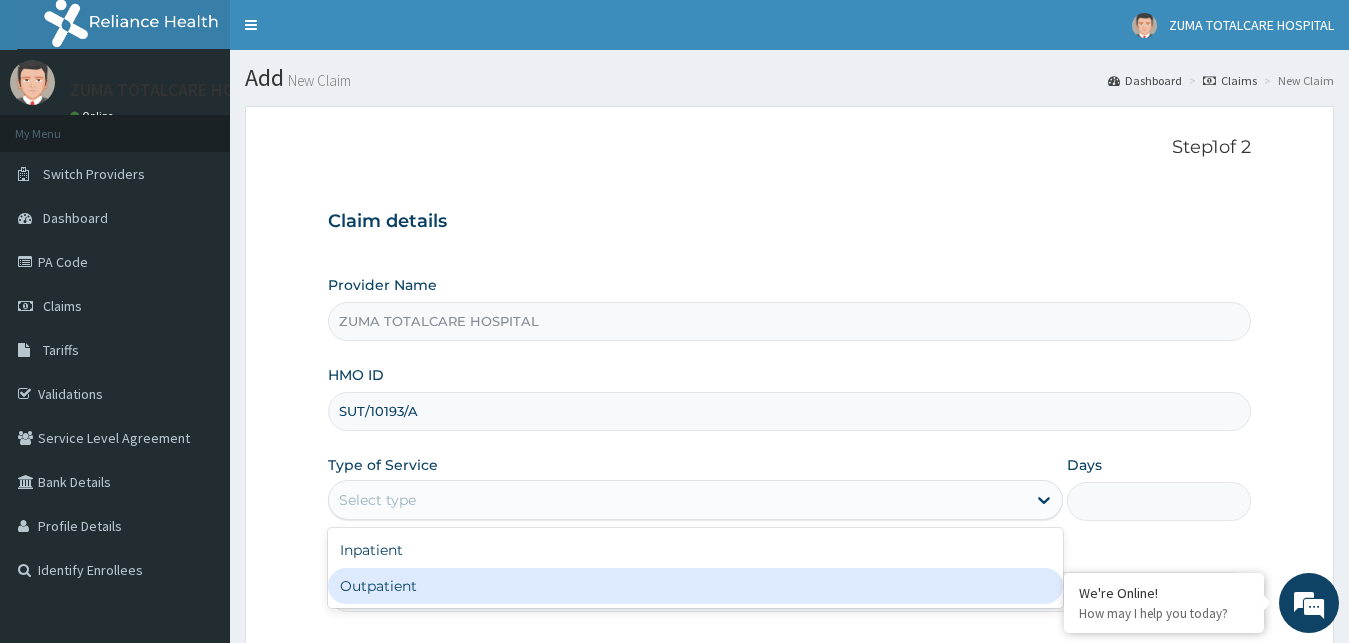 click on "Outpatient" at bounding box center (696, 586) 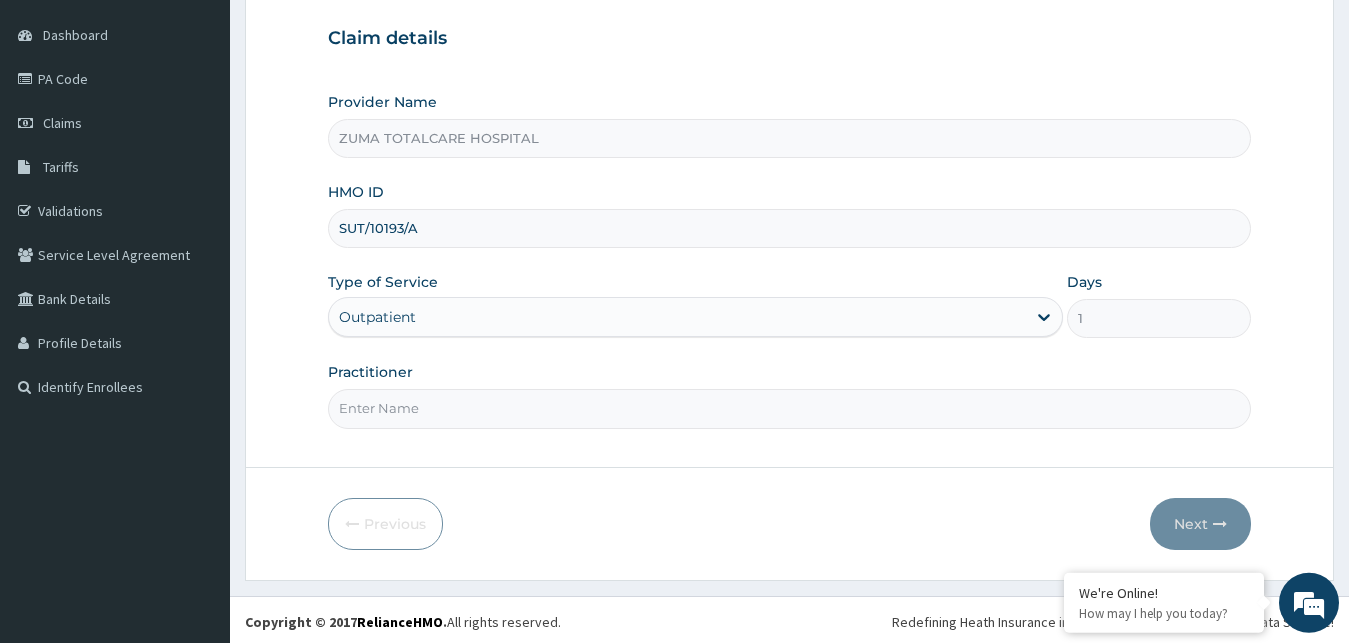 scroll, scrollTop: 187, scrollLeft: 0, axis: vertical 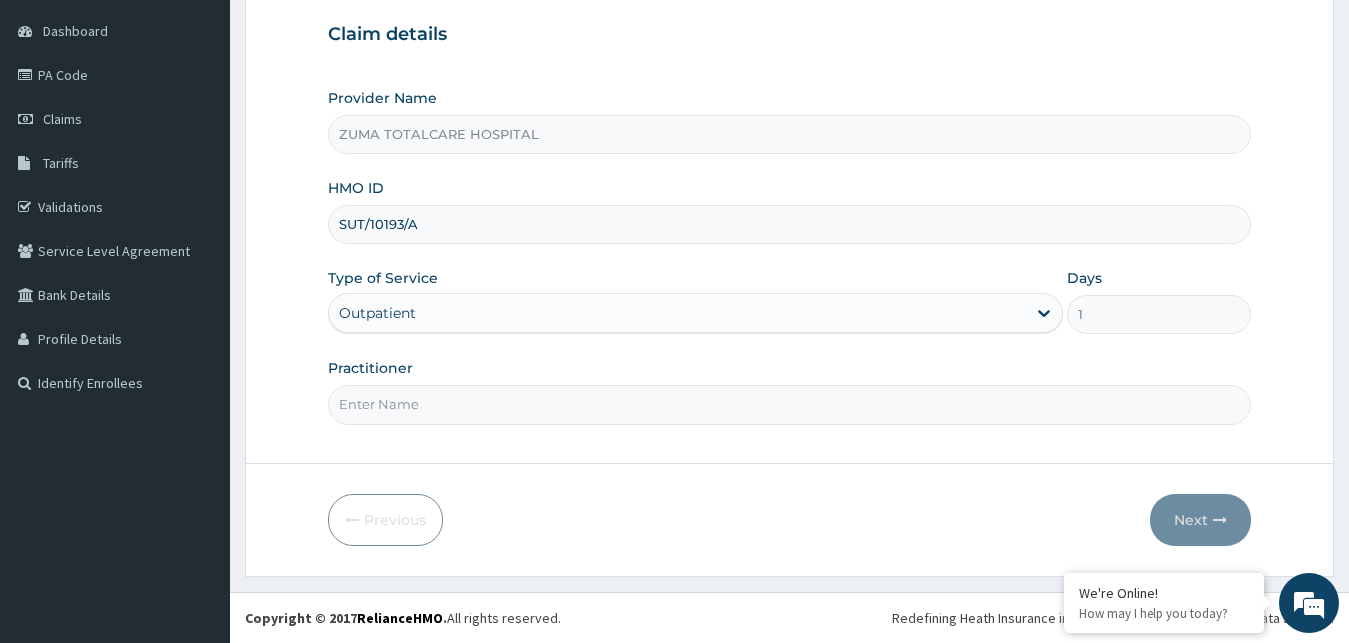 click on "Practitioner" at bounding box center (790, 404) 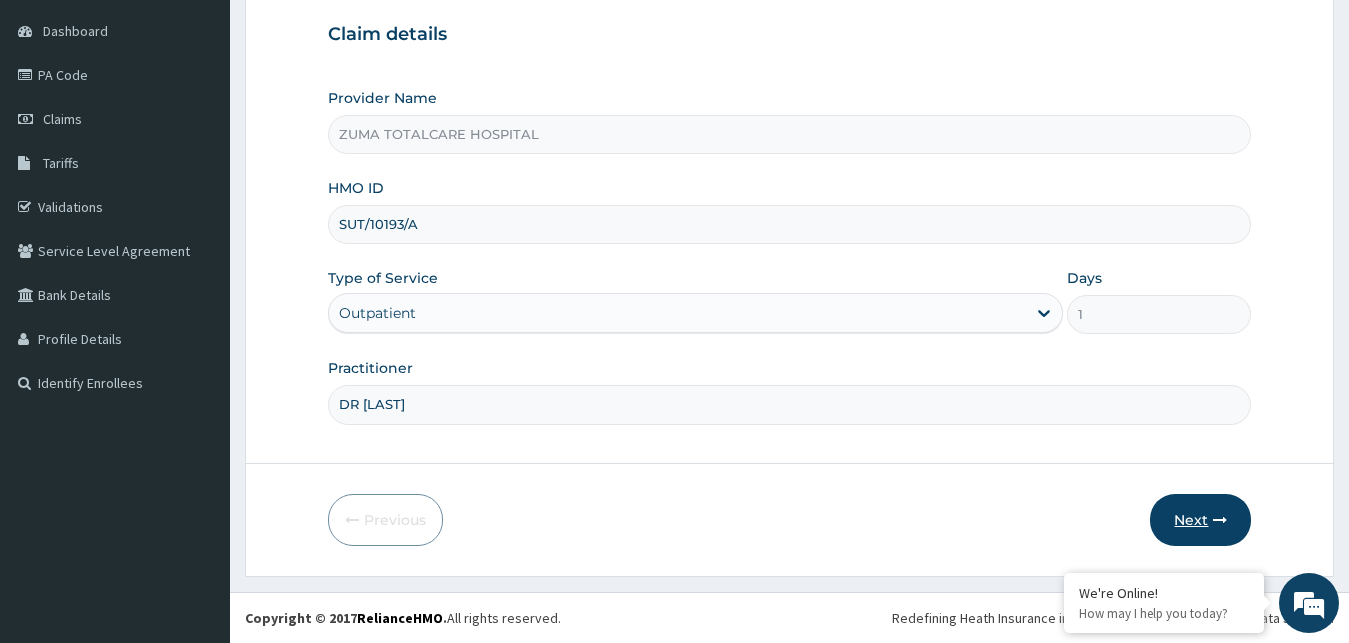 type on "DR OBINNA" 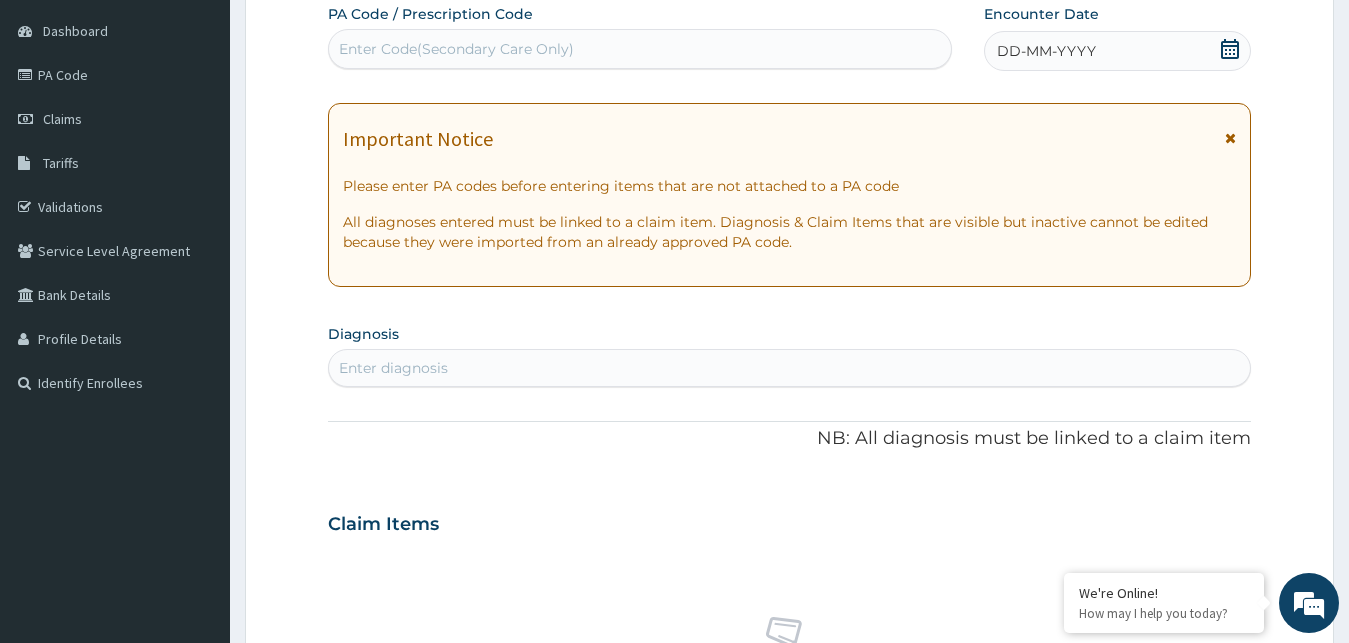 click on "Enter diagnosis" at bounding box center [790, 368] 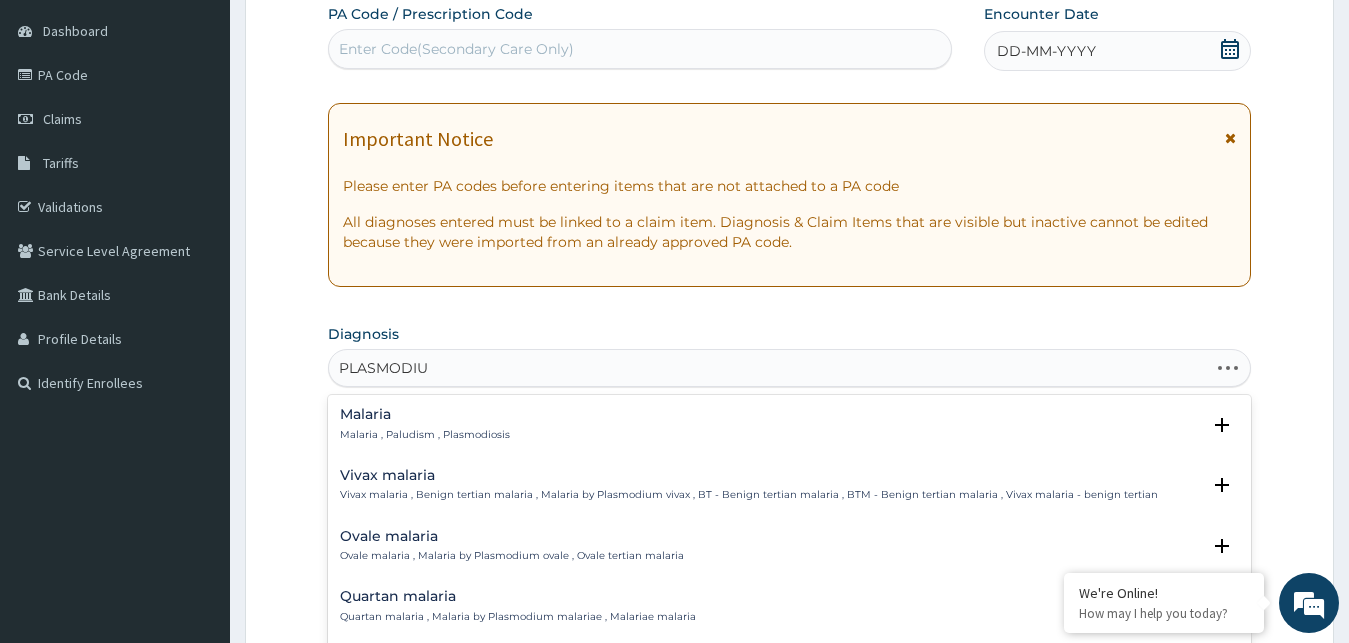 type on "PLASMODIUM" 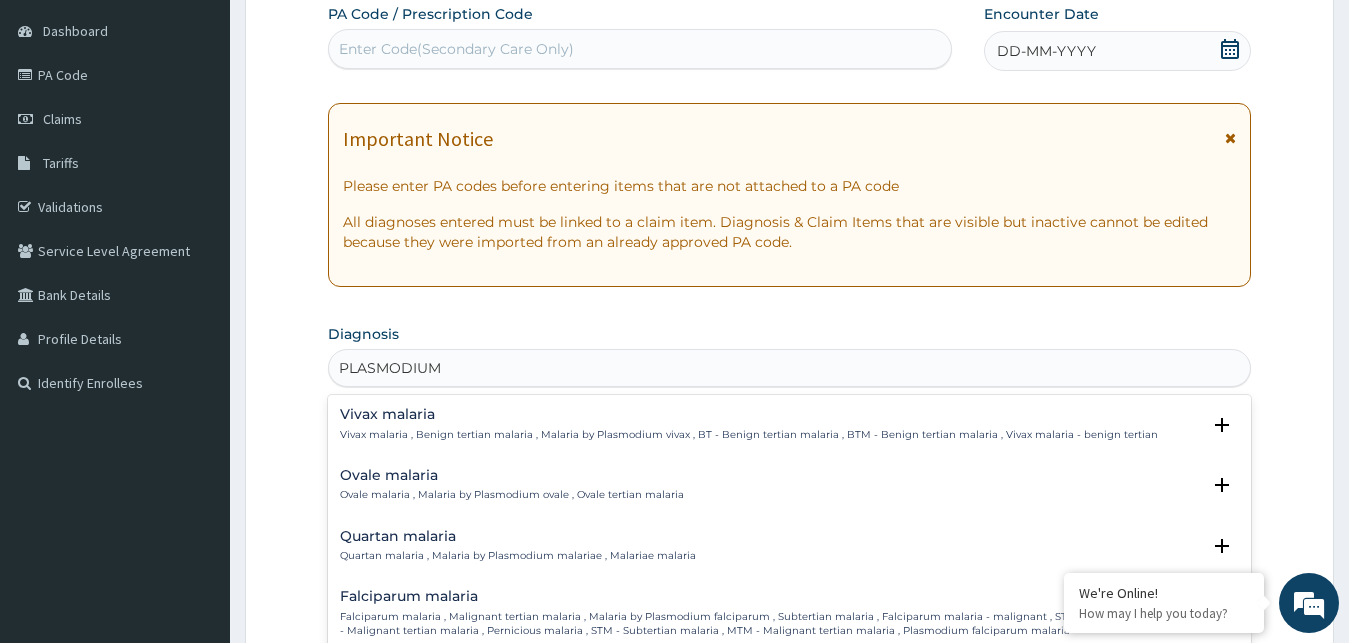 scroll, scrollTop: 270, scrollLeft: 0, axis: vertical 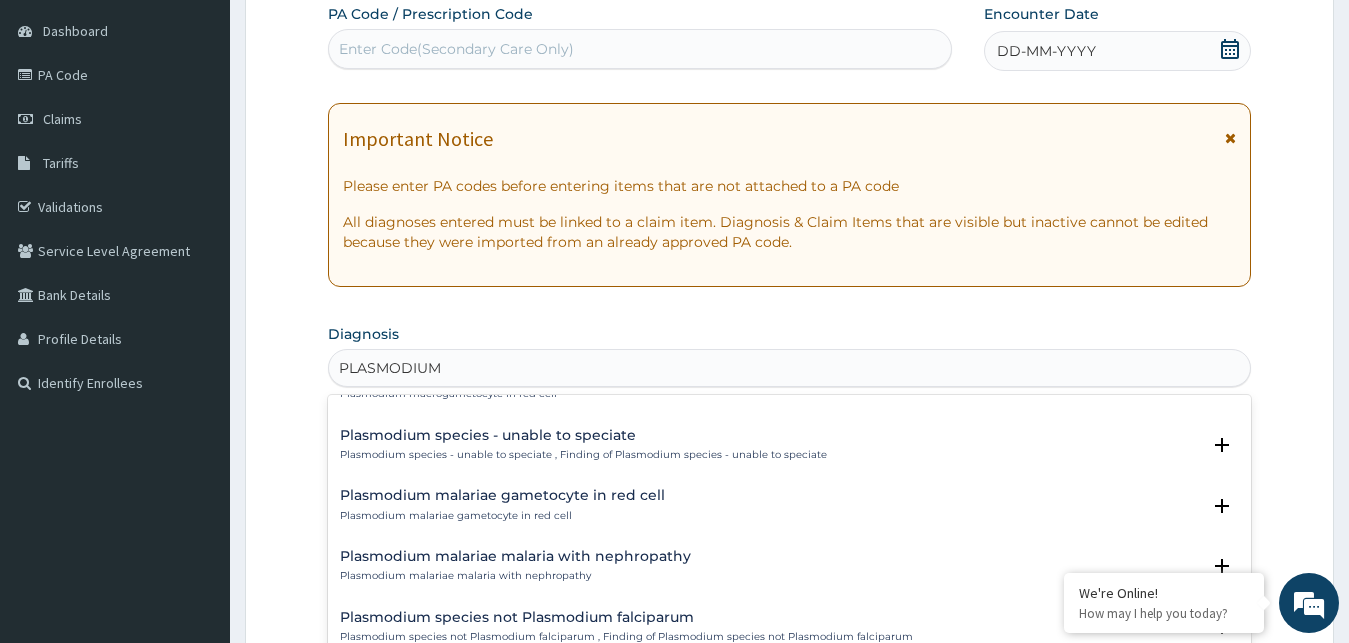 click on "Plasmodium species not Plasmodium falciparum" at bounding box center [626, 617] 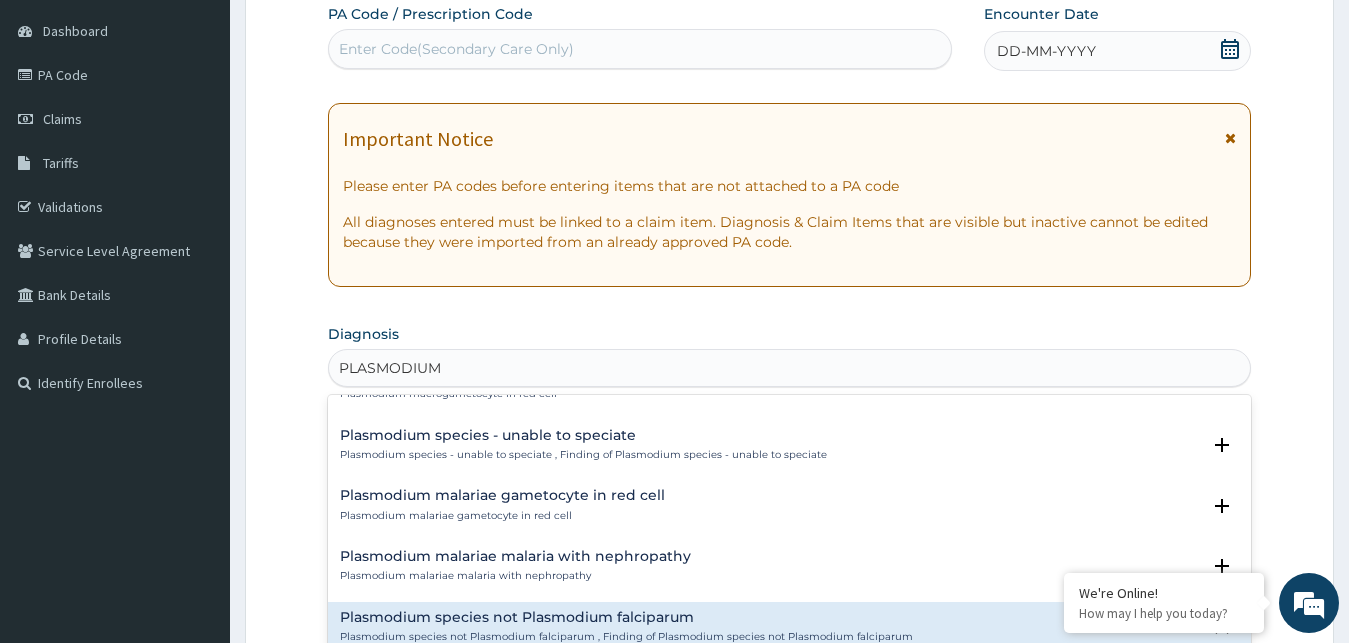 scroll, scrollTop: 614, scrollLeft: 0, axis: vertical 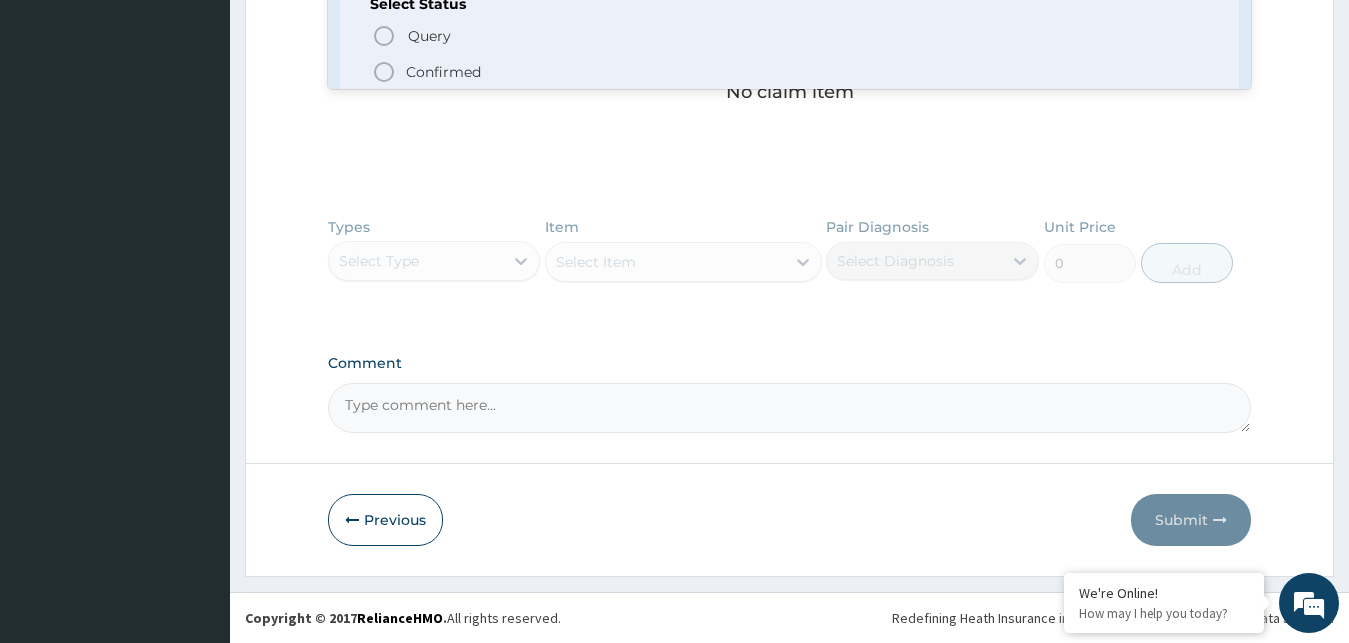 click 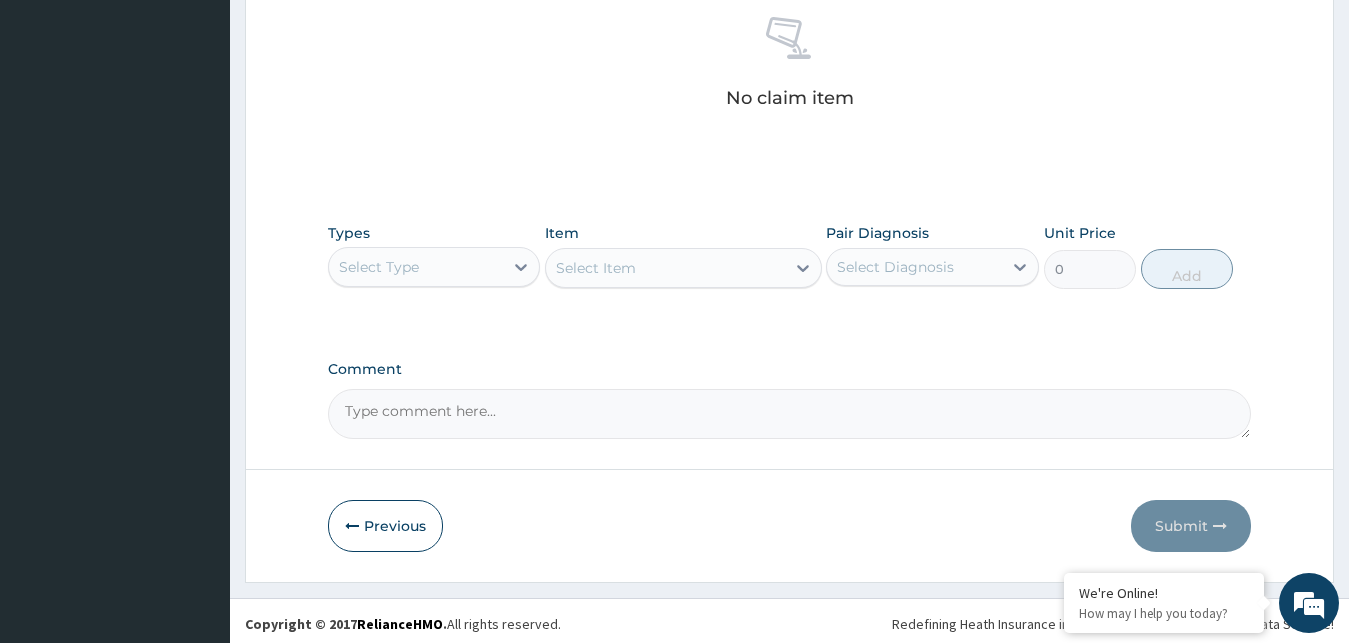 scroll, scrollTop: 184, scrollLeft: 0, axis: vertical 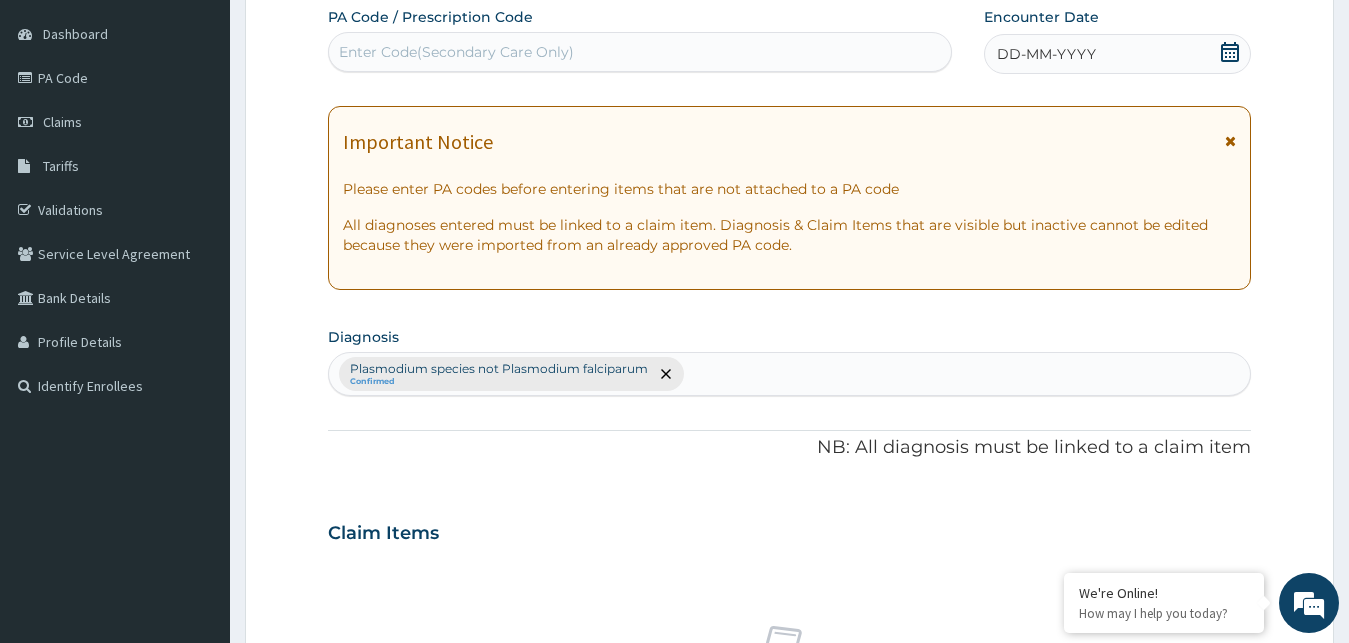 click on "Plasmodium species not Plasmodium falciparum Confirmed" at bounding box center [790, 374] 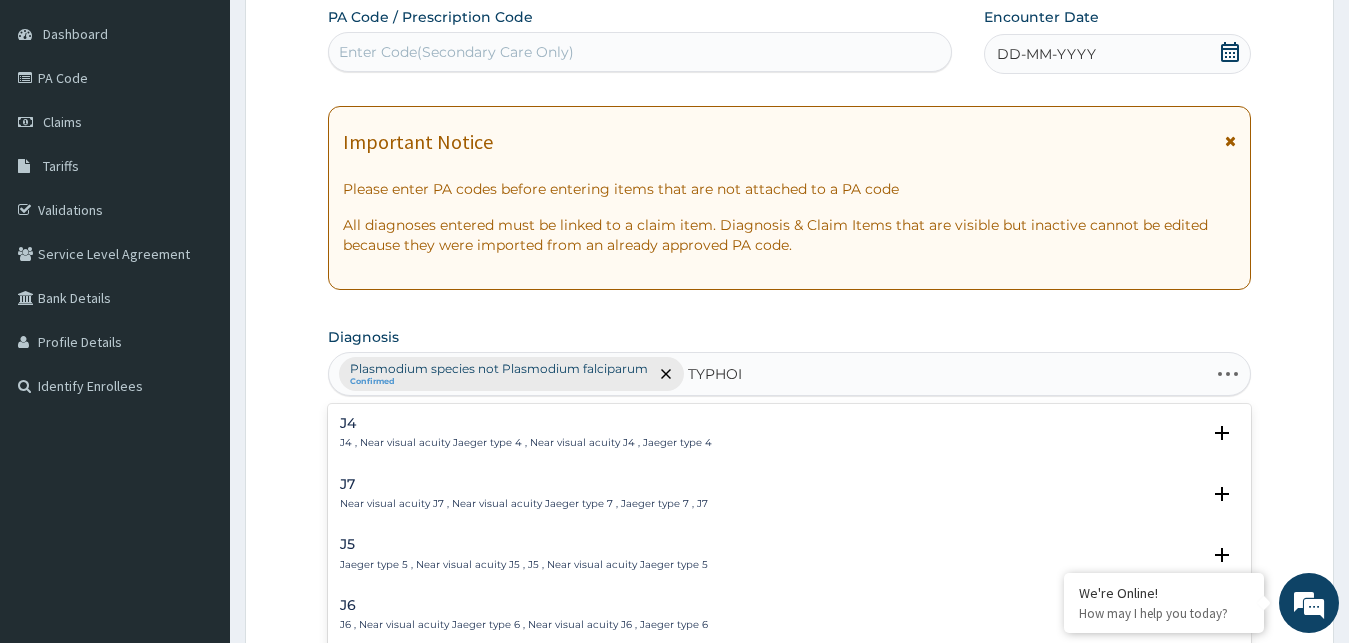 type on "TYPHOID" 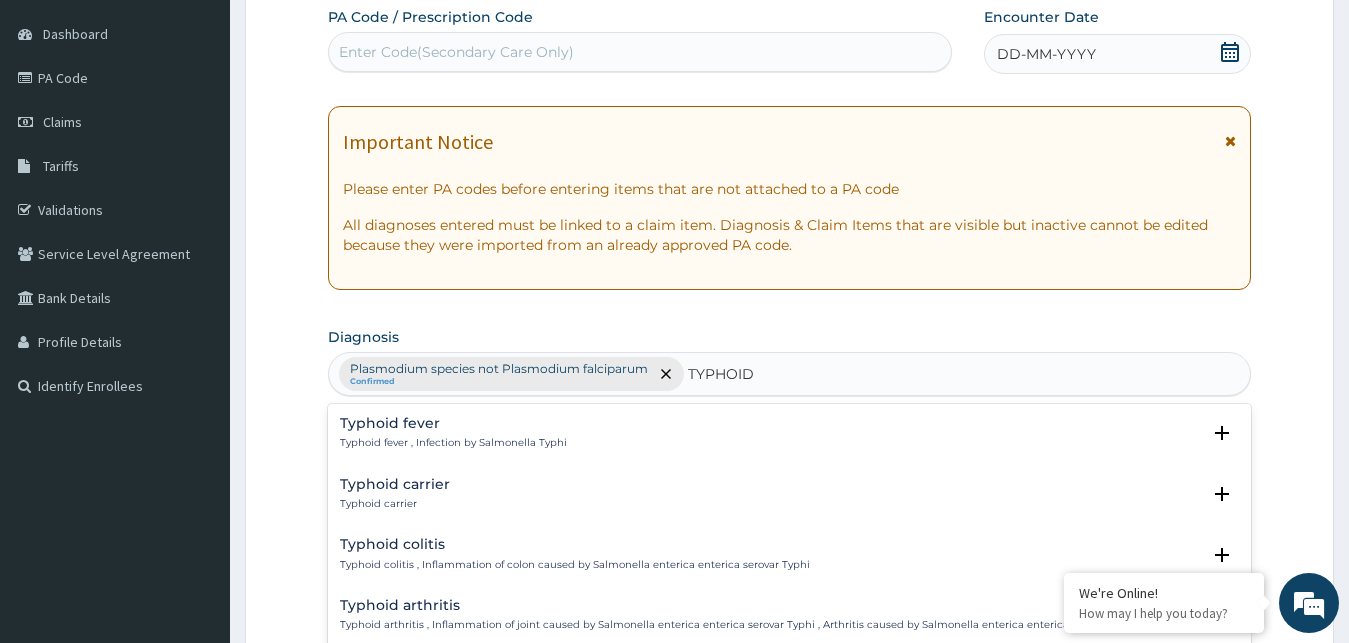 click on "Typhoid fever Typhoid fever , Infection by Salmonella Typhi" at bounding box center (453, 433) 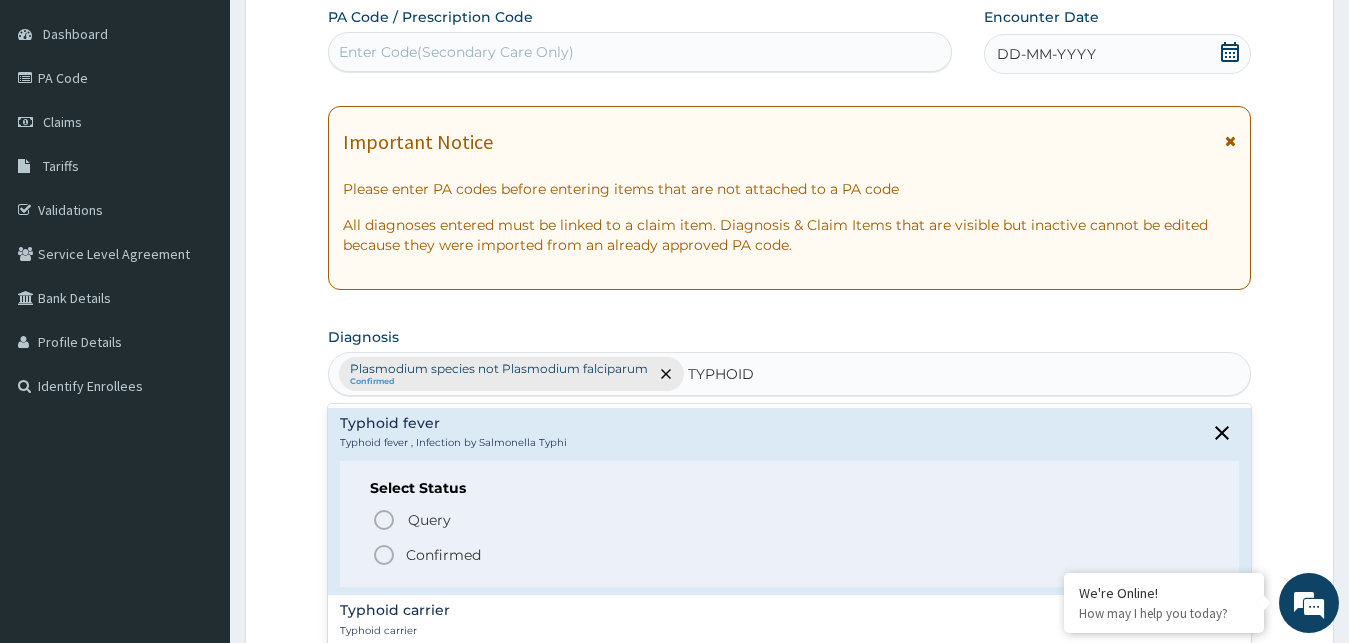 click 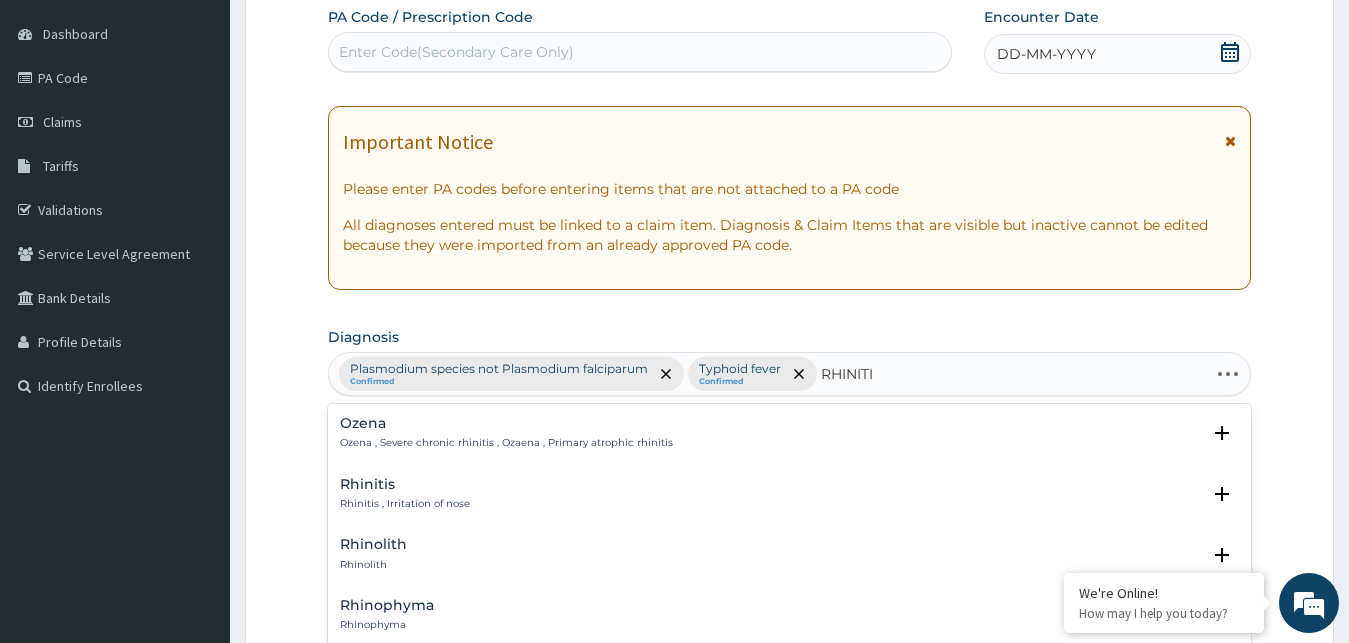 type on "RHINITIS" 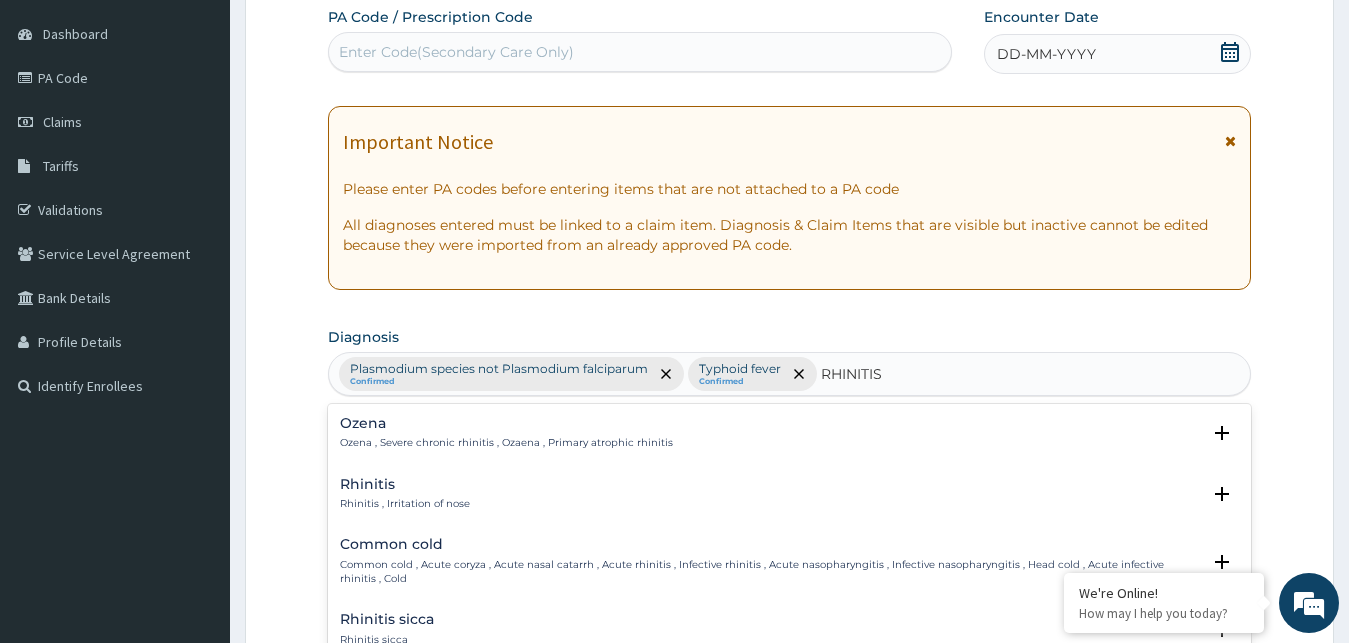 click on "Rhinitis Rhinitis , Irritation of nose" at bounding box center (405, 494) 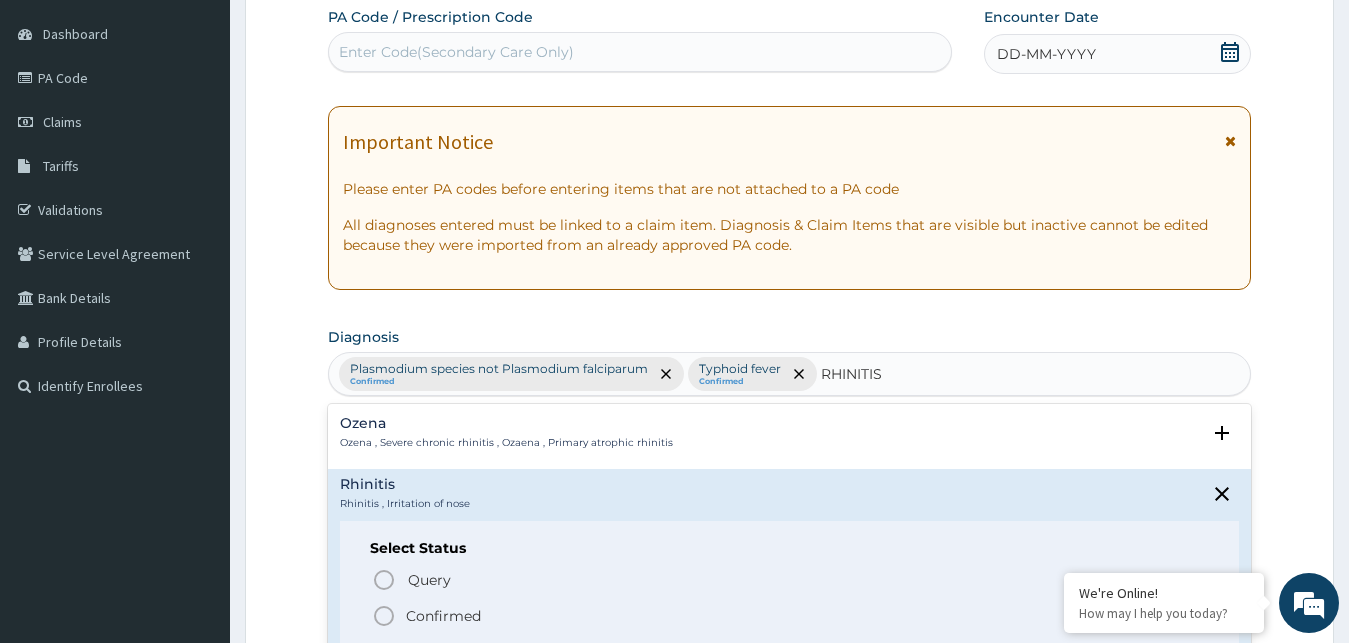 click 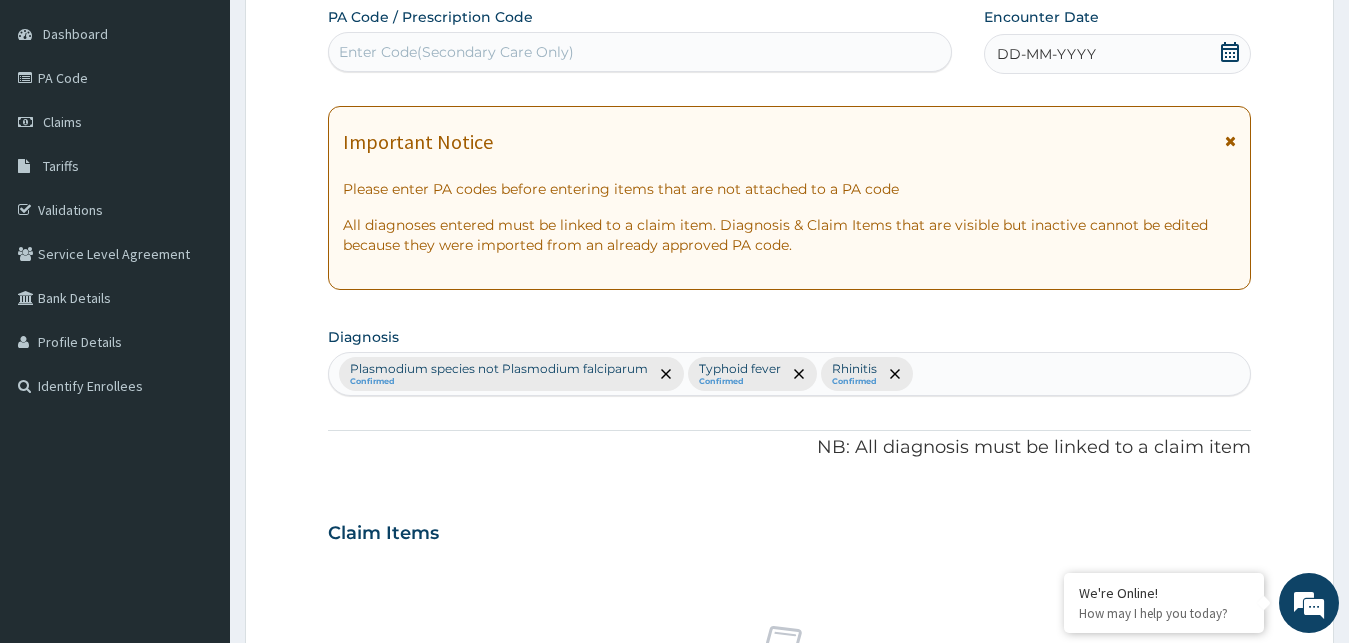 scroll, scrollTop: 793, scrollLeft: 0, axis: vertical 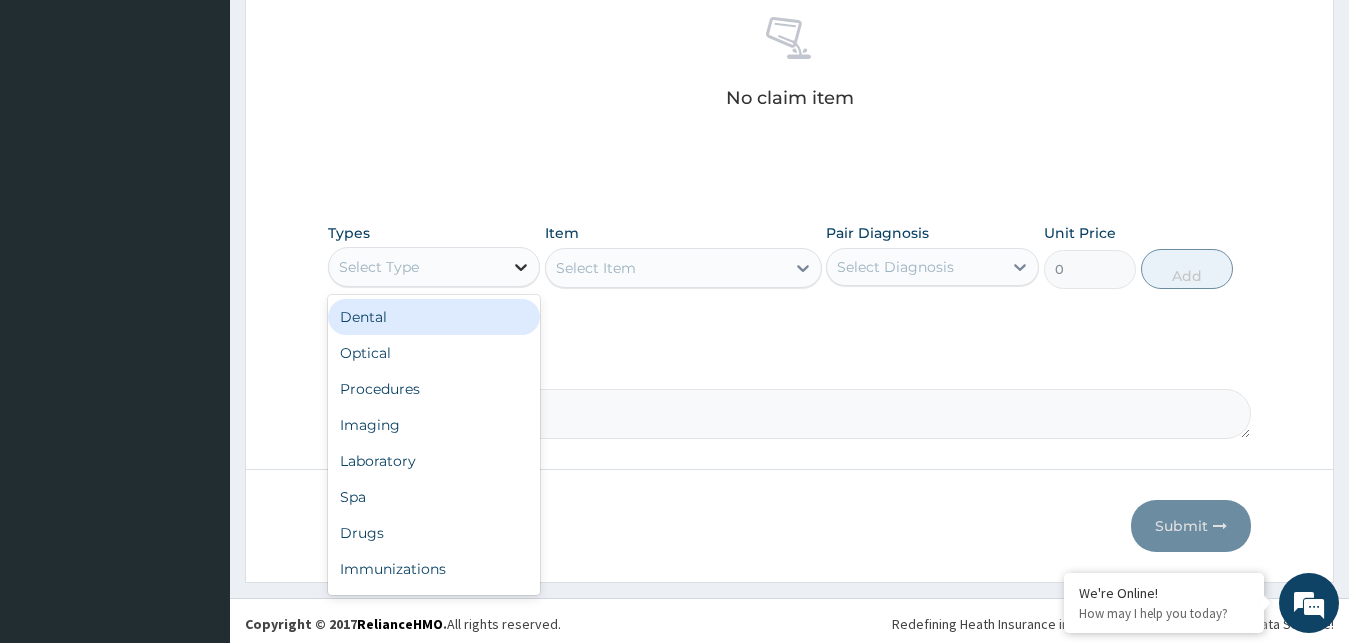click at bounding box center [521, 267] 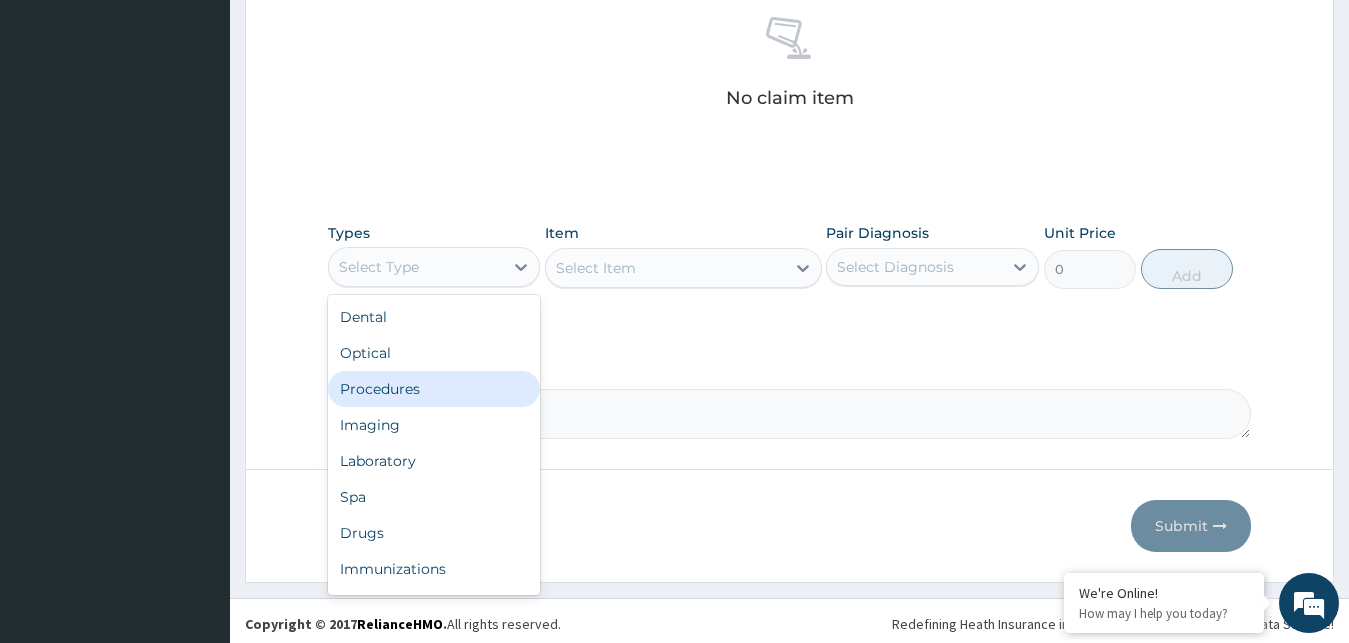 click on "Procedures" at bounding box center (434, 389) 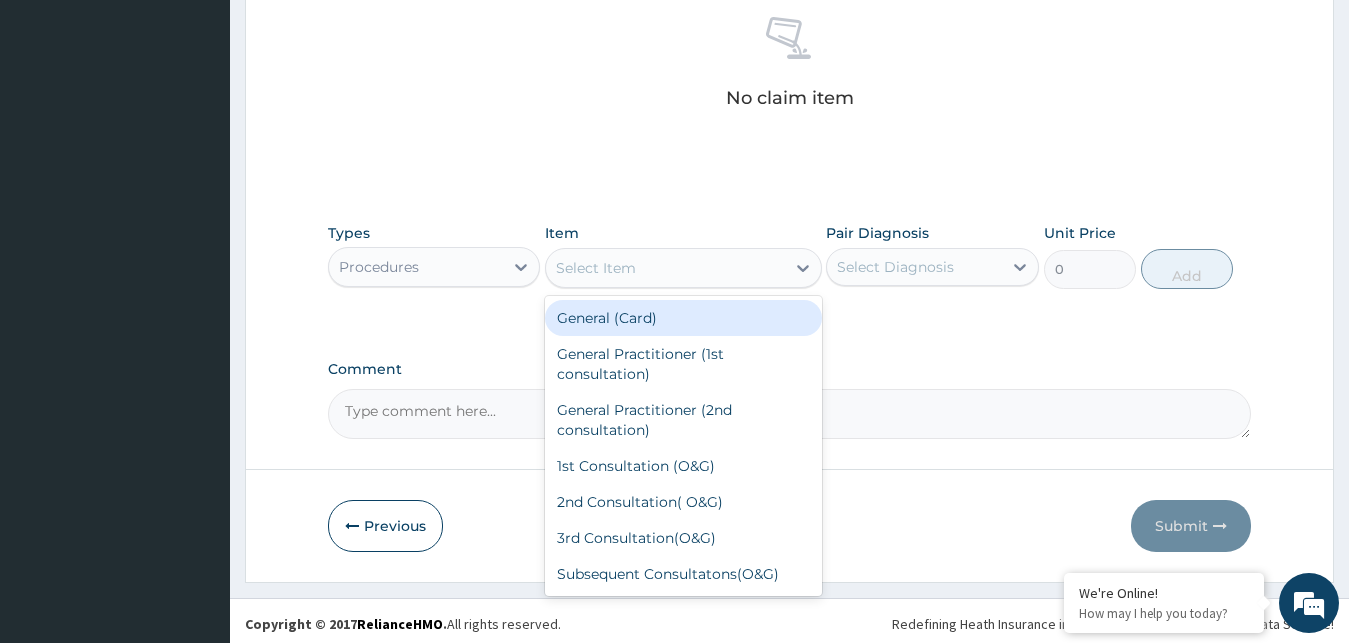 click 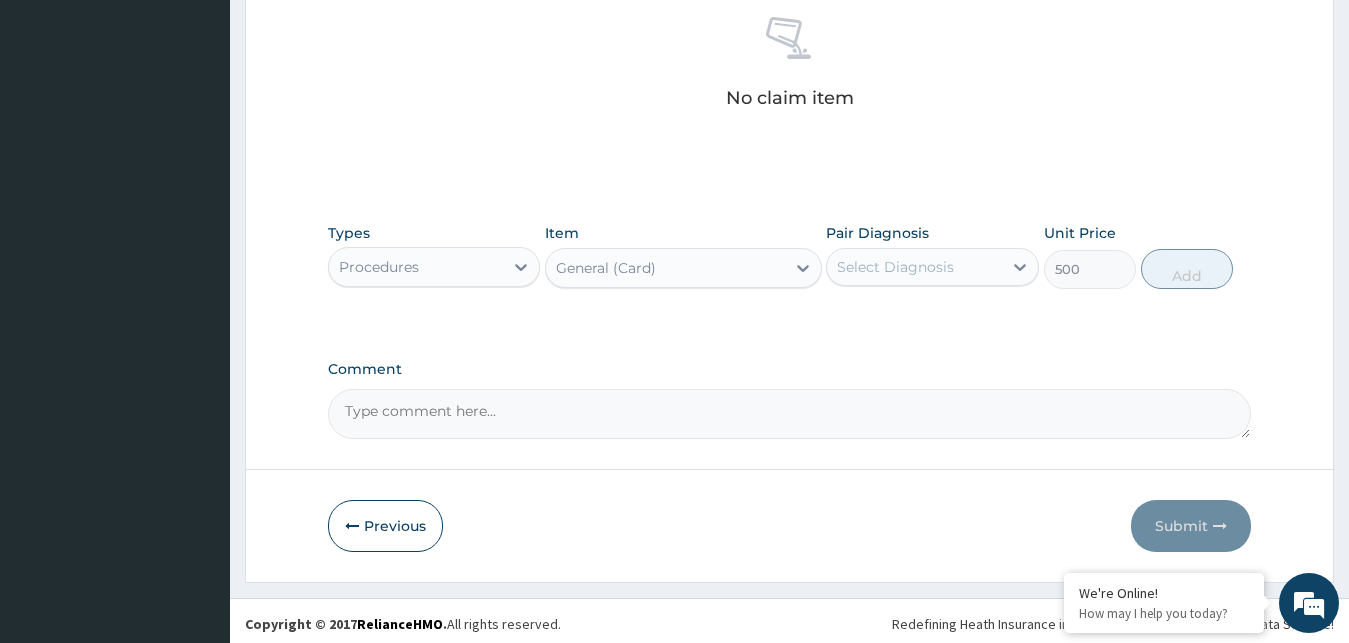 scroll, scrollTop: 799, scrollLeft: 0, axis: vertical 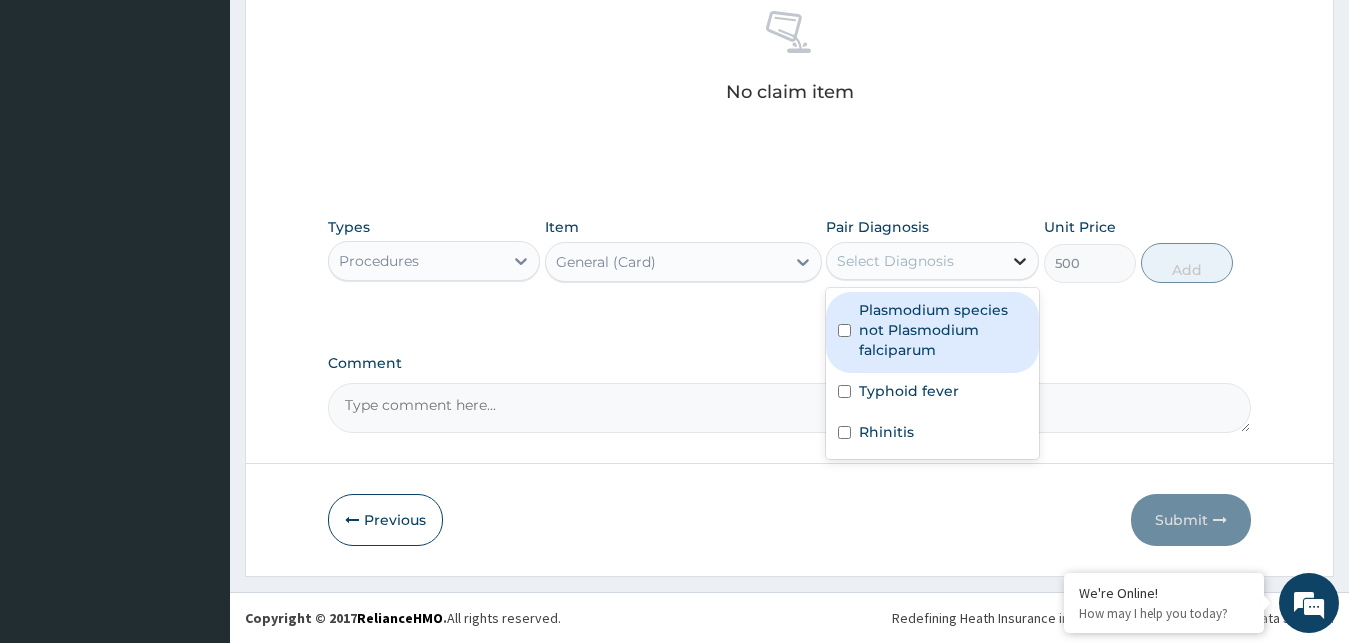 click 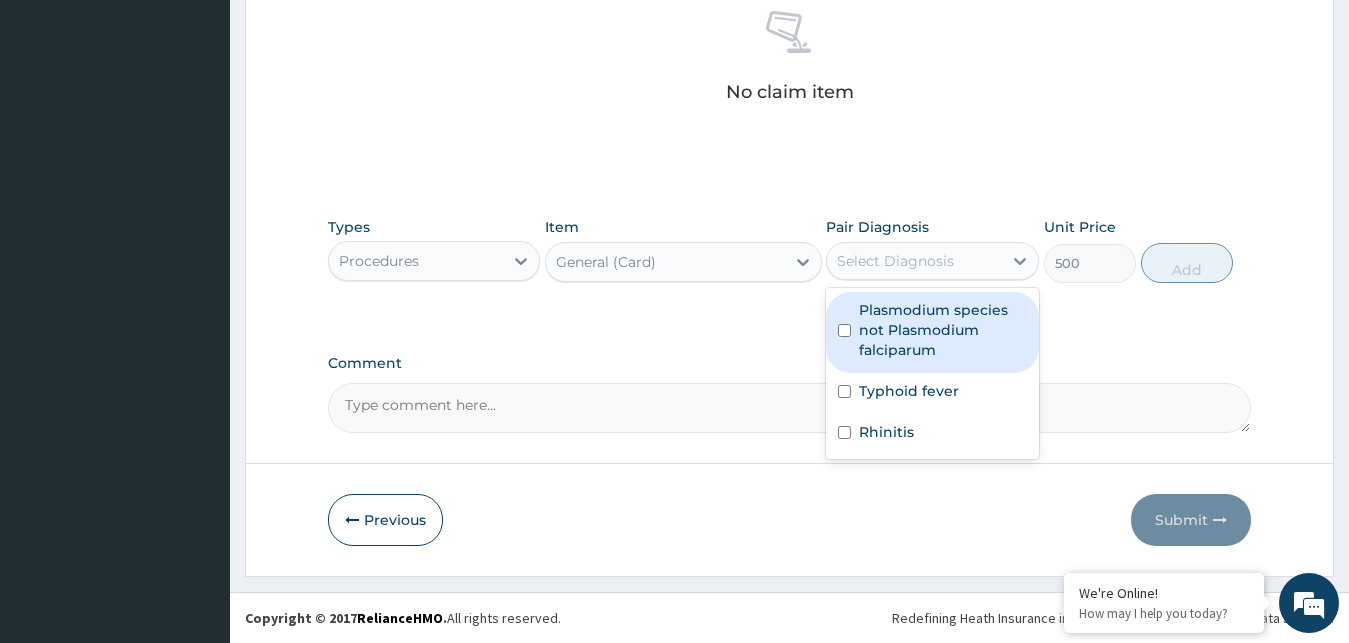 click on "Plasmodium species not Plasmodium falciparum" at bounding box center [943, 330] 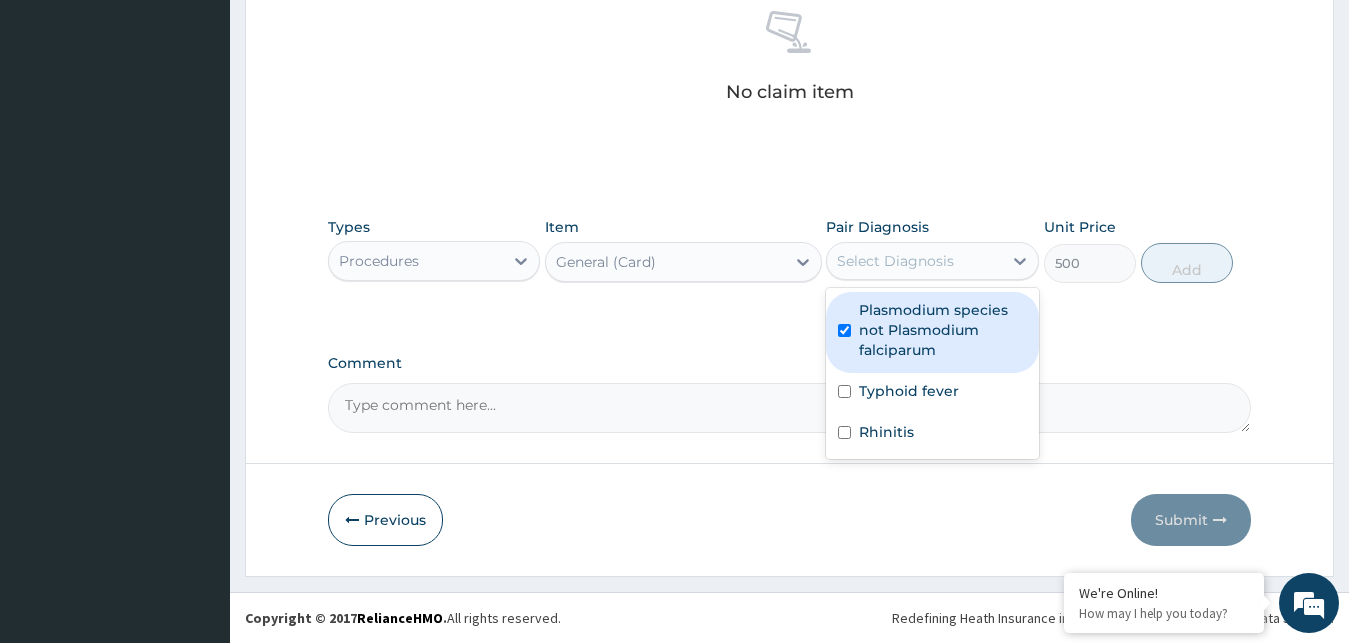 checkbox on "true" 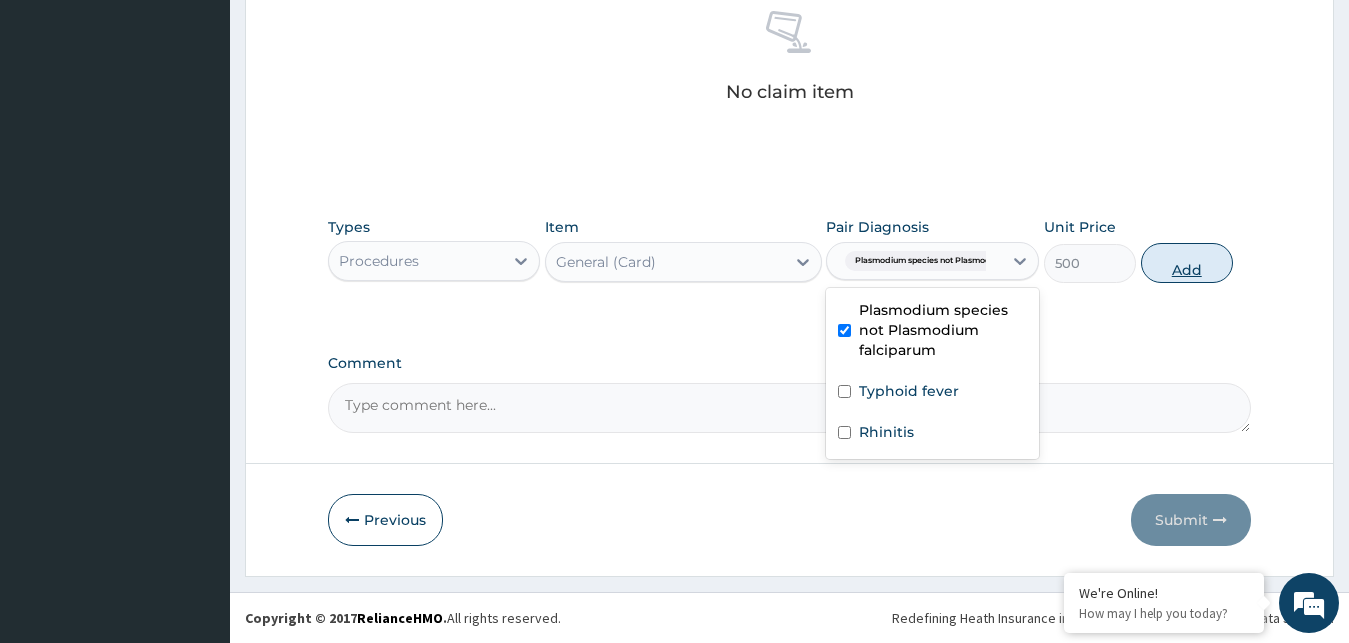 click on "Add" at bounding box center (1187, 263) 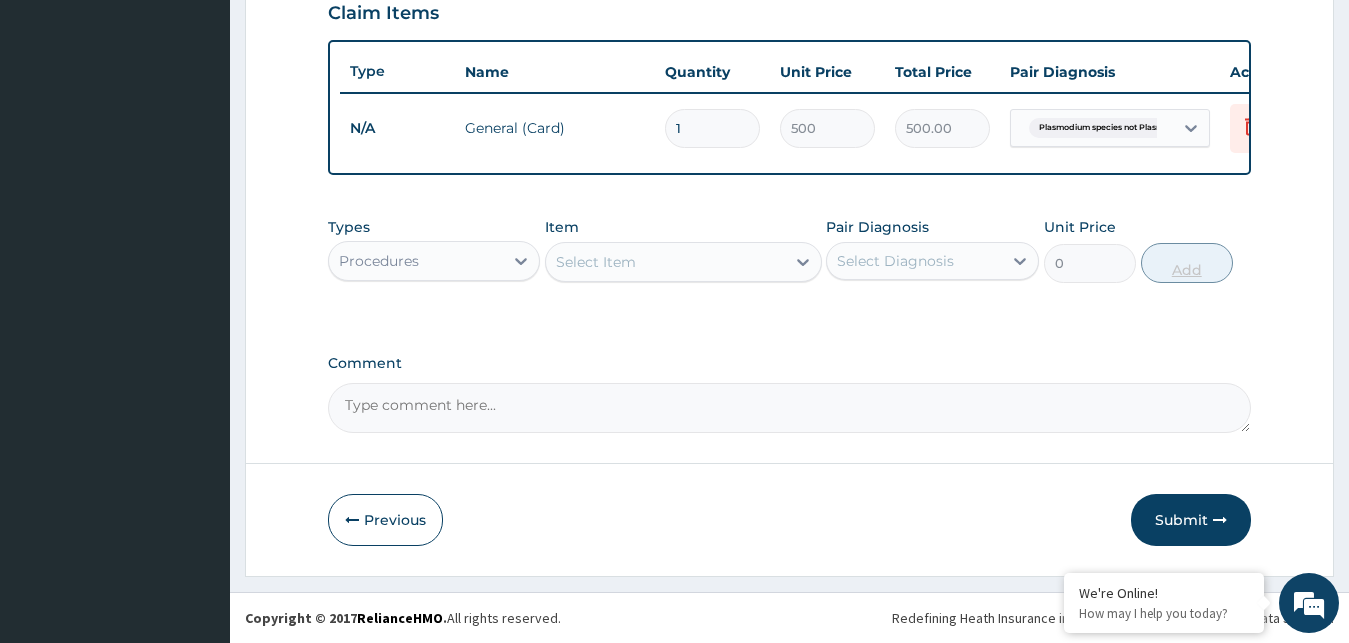scroll, scrollTop: 721, scrollLeft: 0, axis: vertical 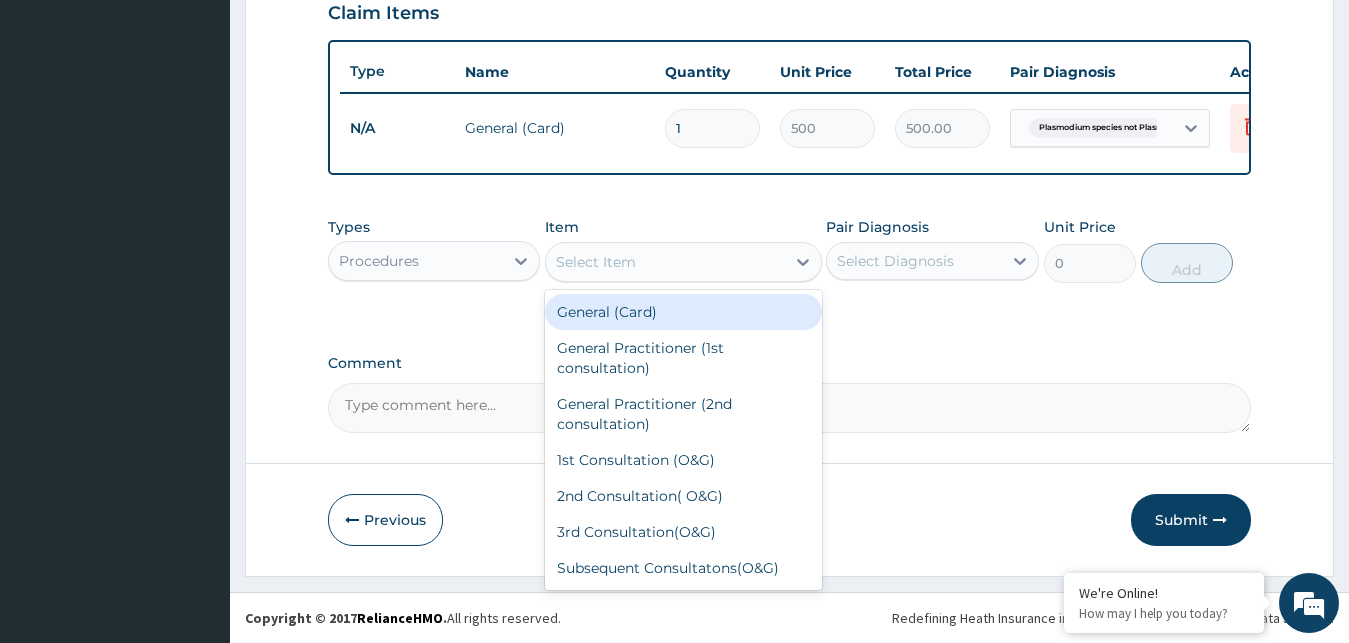 click on "Select Item" at bounding box center (665, 262) 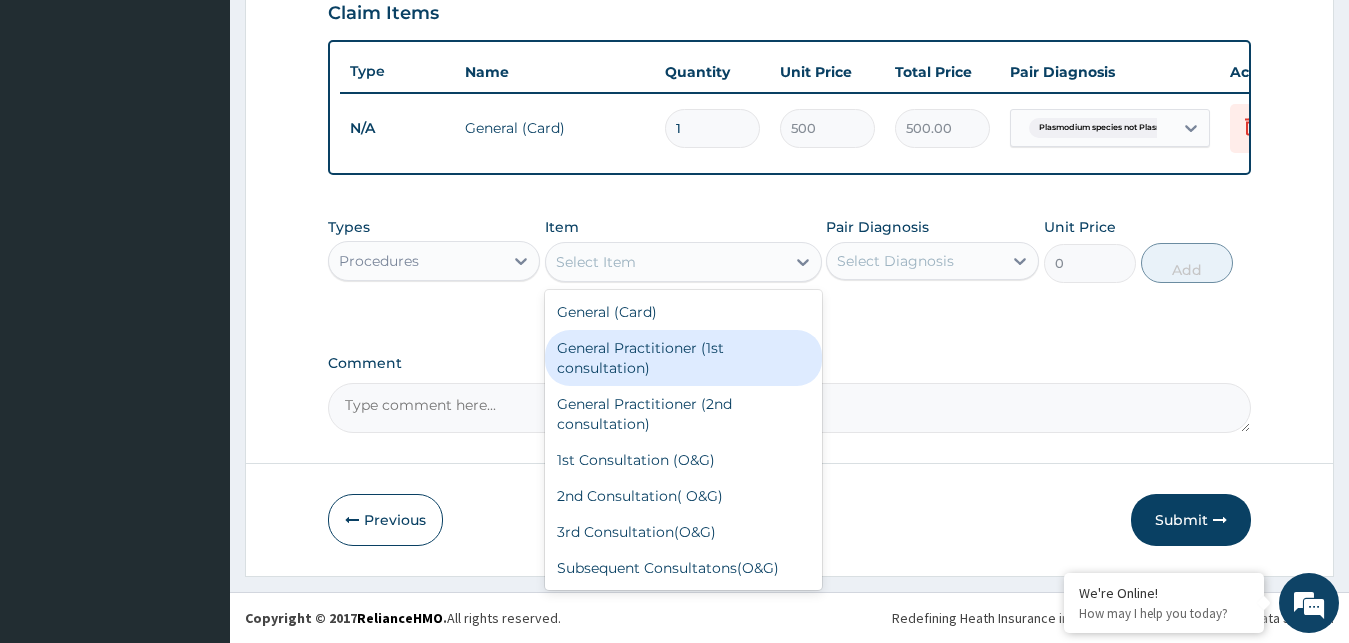 click on "General Practitioner (1st consultation)" at bounding box center (683, 358) 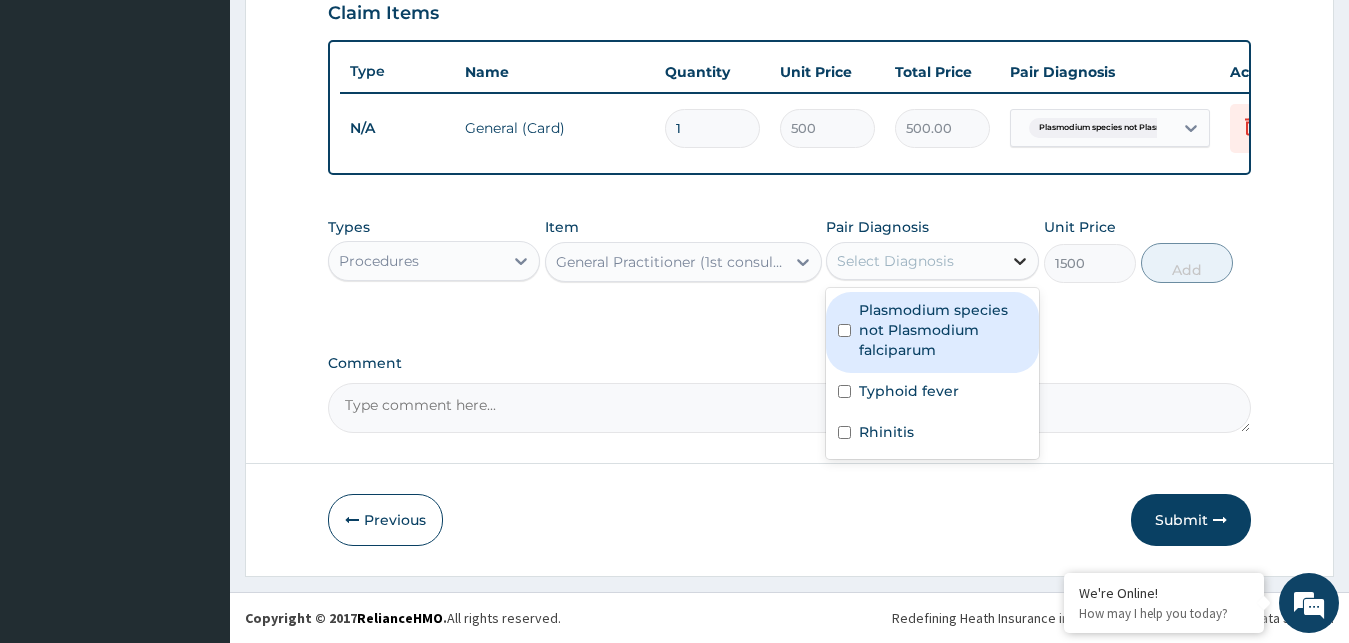 click 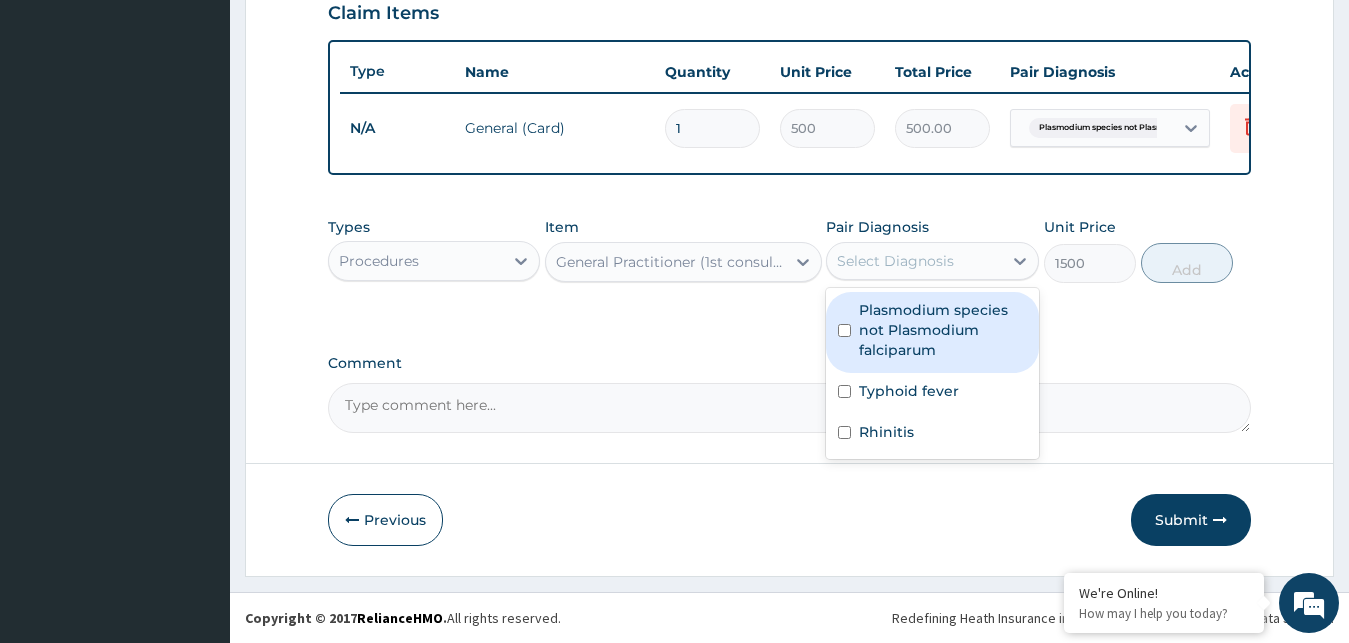click on "Plasmodium species not Plasmodium falciparum" at bounding box center (943, 330) 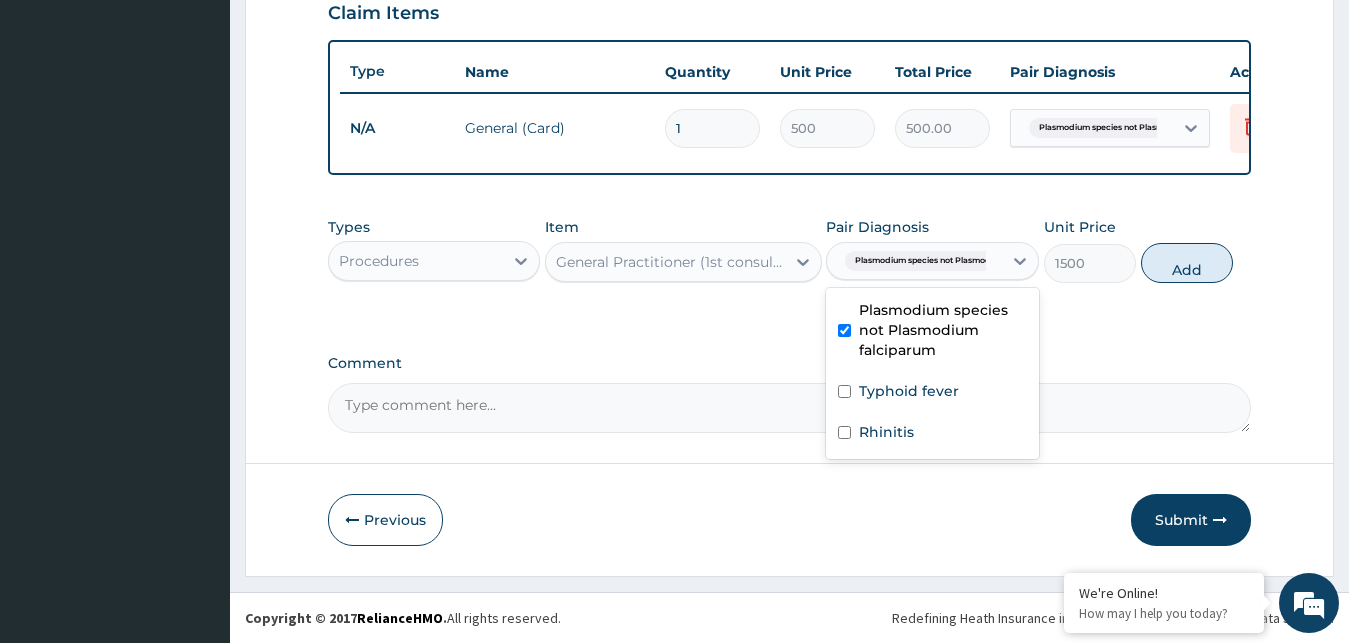 checkbox on "true" 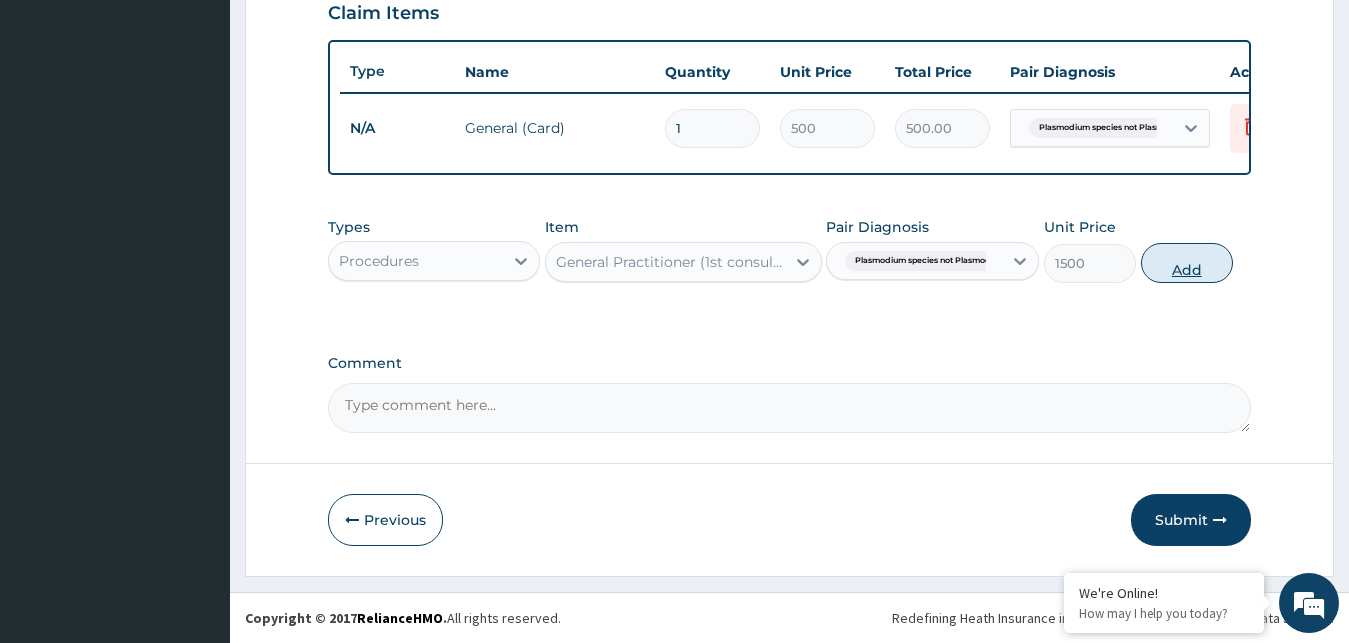 click on "Add" at bounding box center (1187, 263) 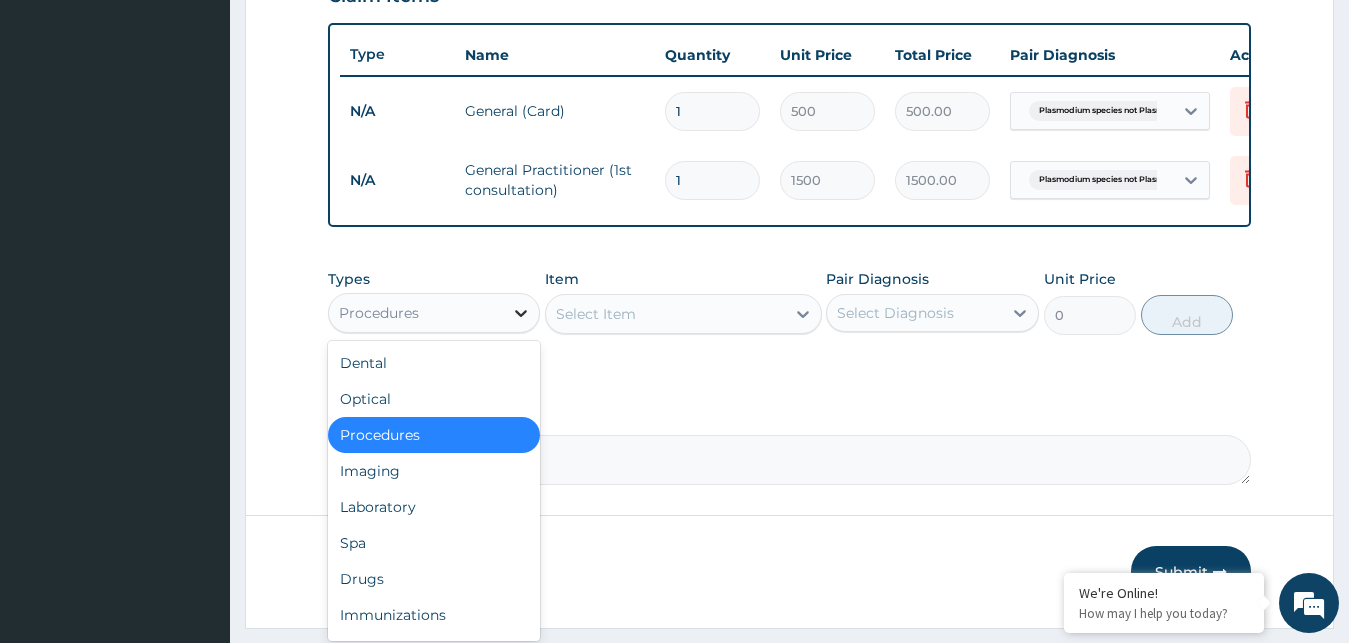 click 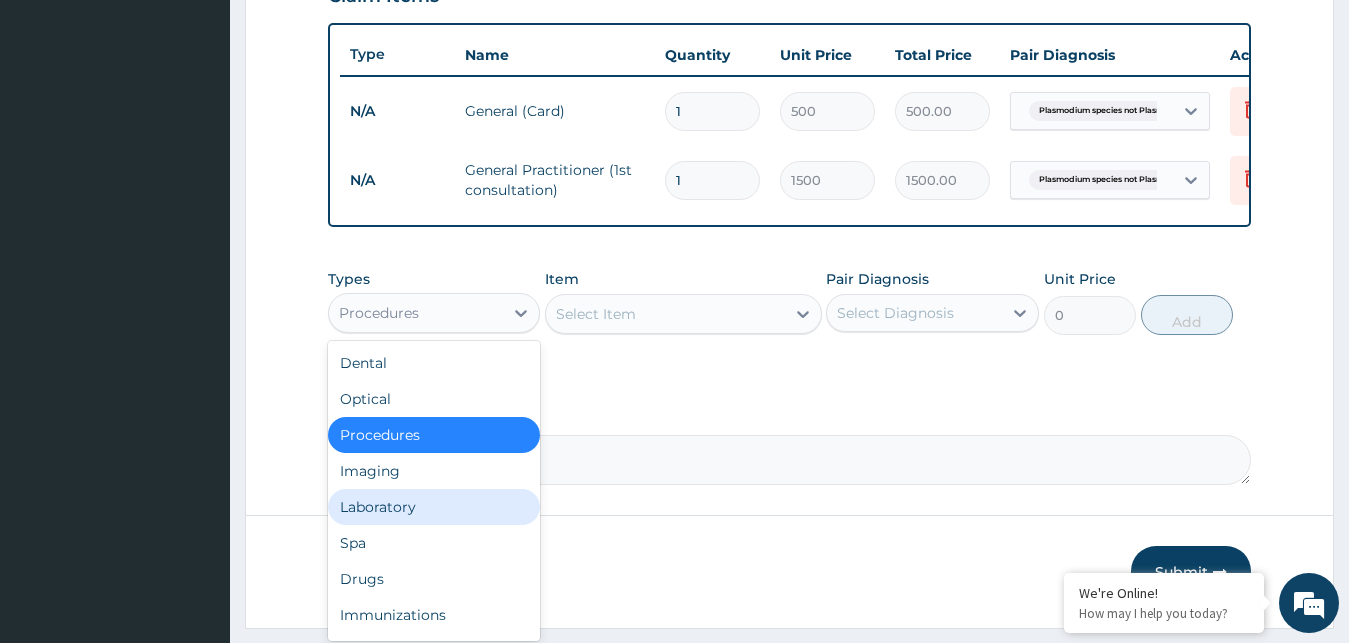 click on "Laboratory" at bounding box center [434, 507] 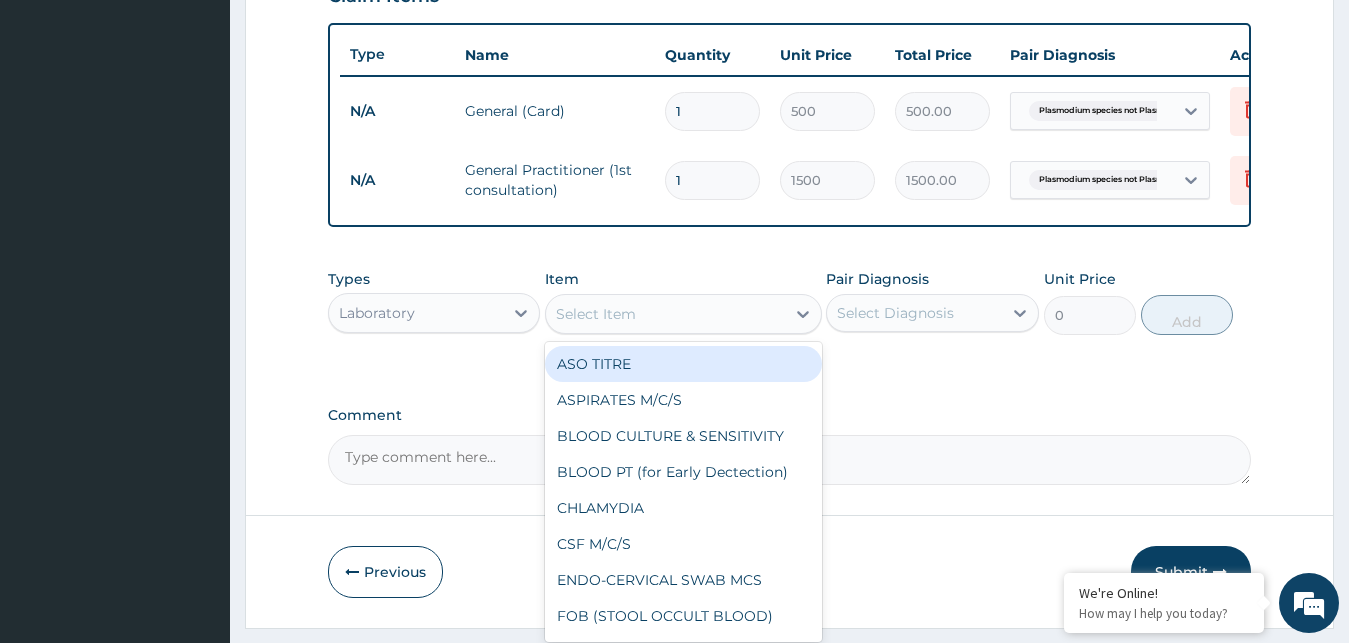click on "Select Item" at bounding box center (596, 314) 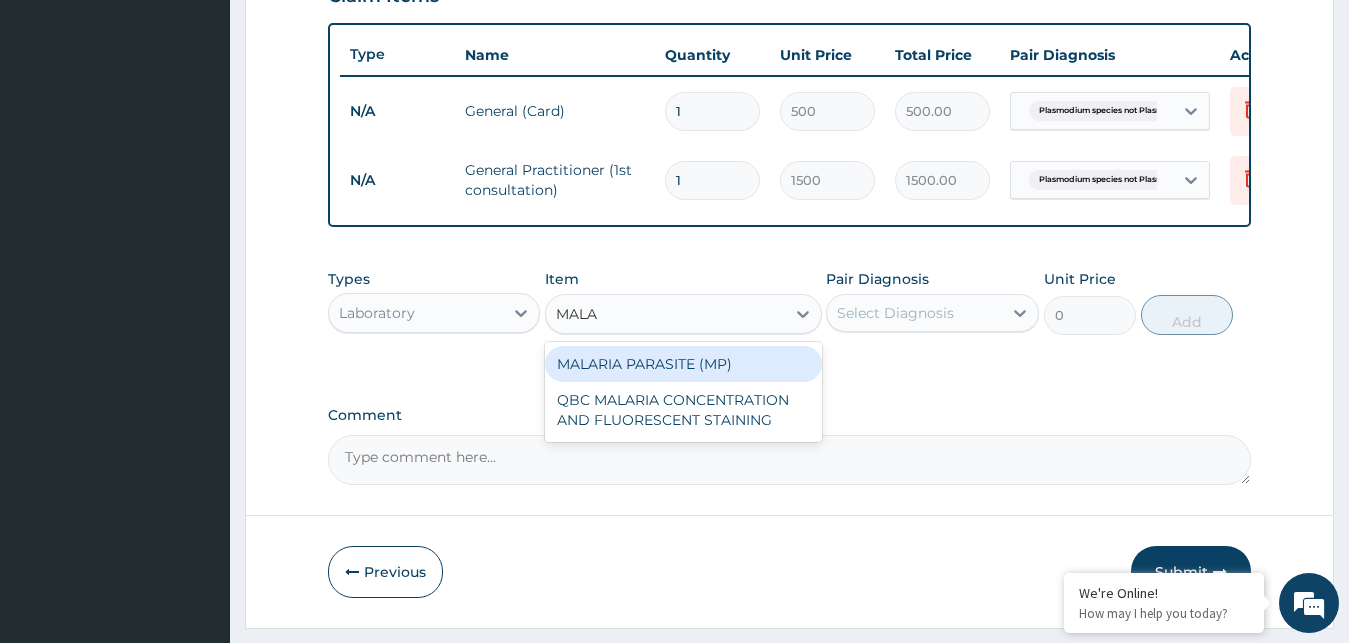 type on "MALAR" 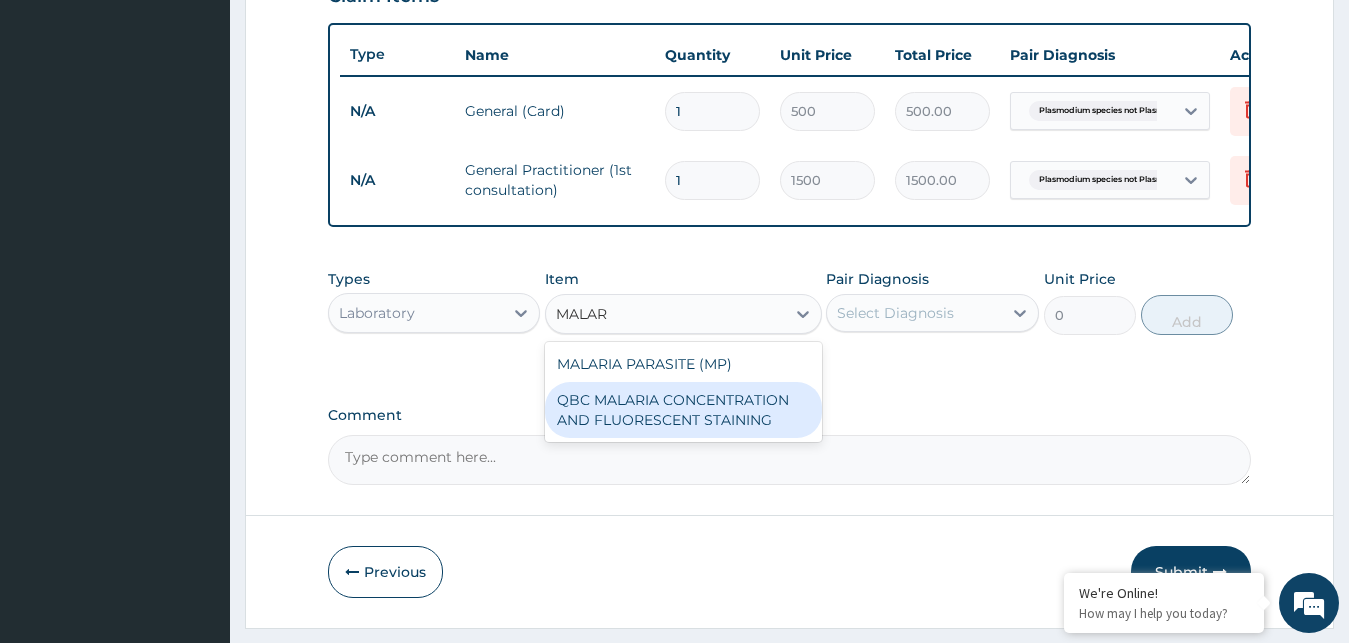 click on "QBC MALARIA CONCENTRATION AND FLUORESCENT STAINING" at bounding box center (683, 410) 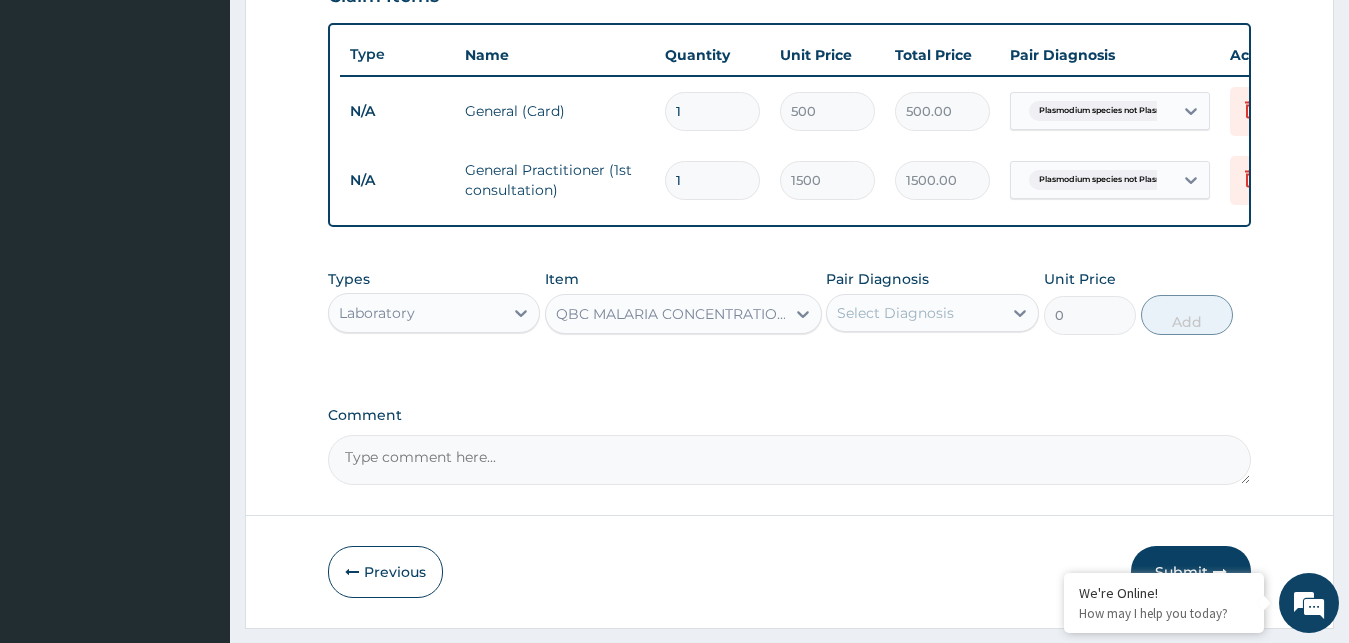 type 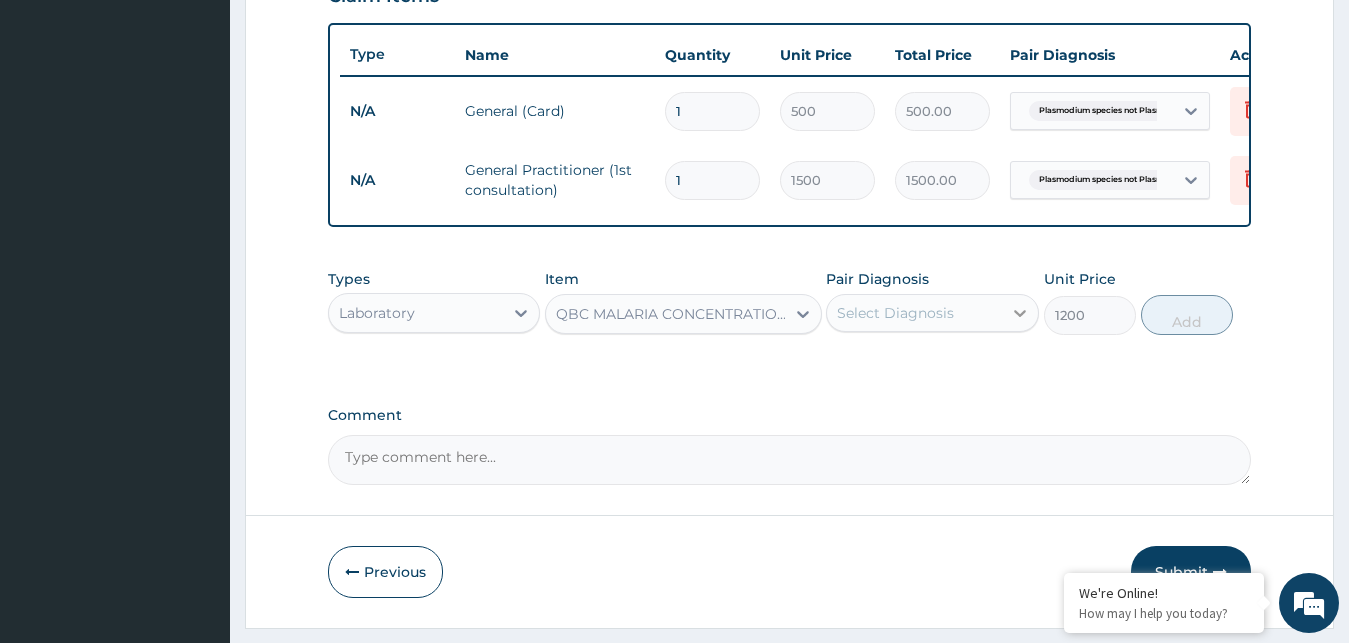 click 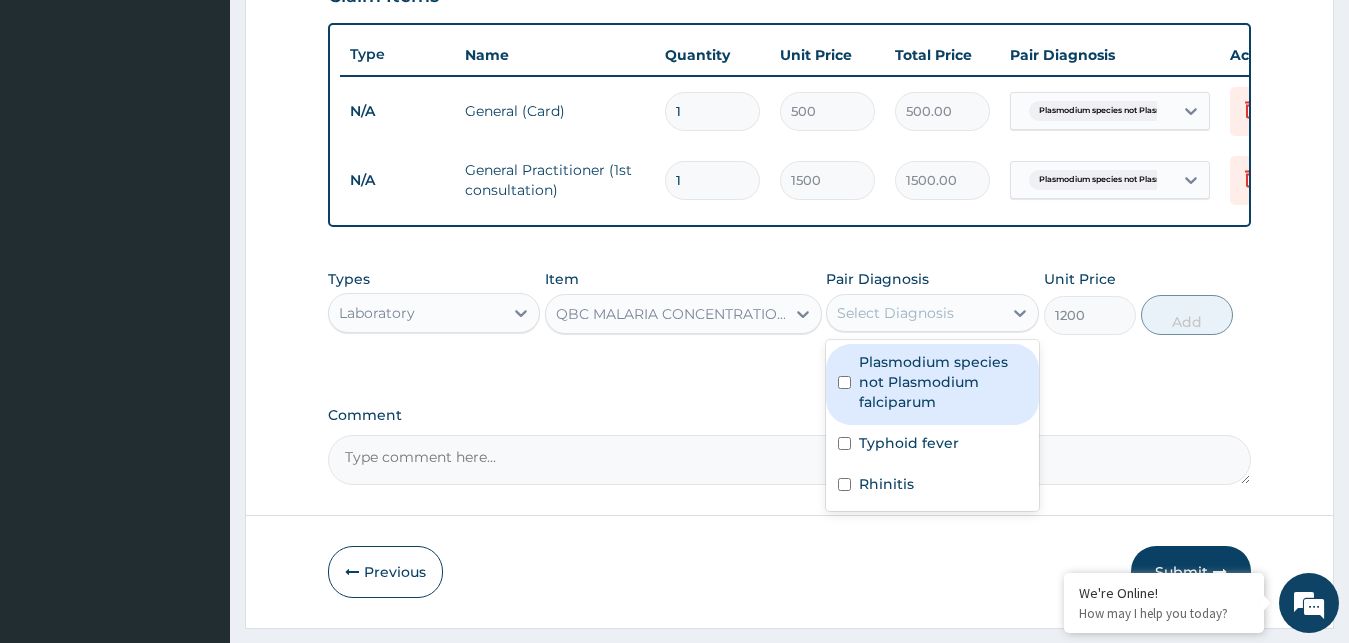 click at bounding box center [844, 382] 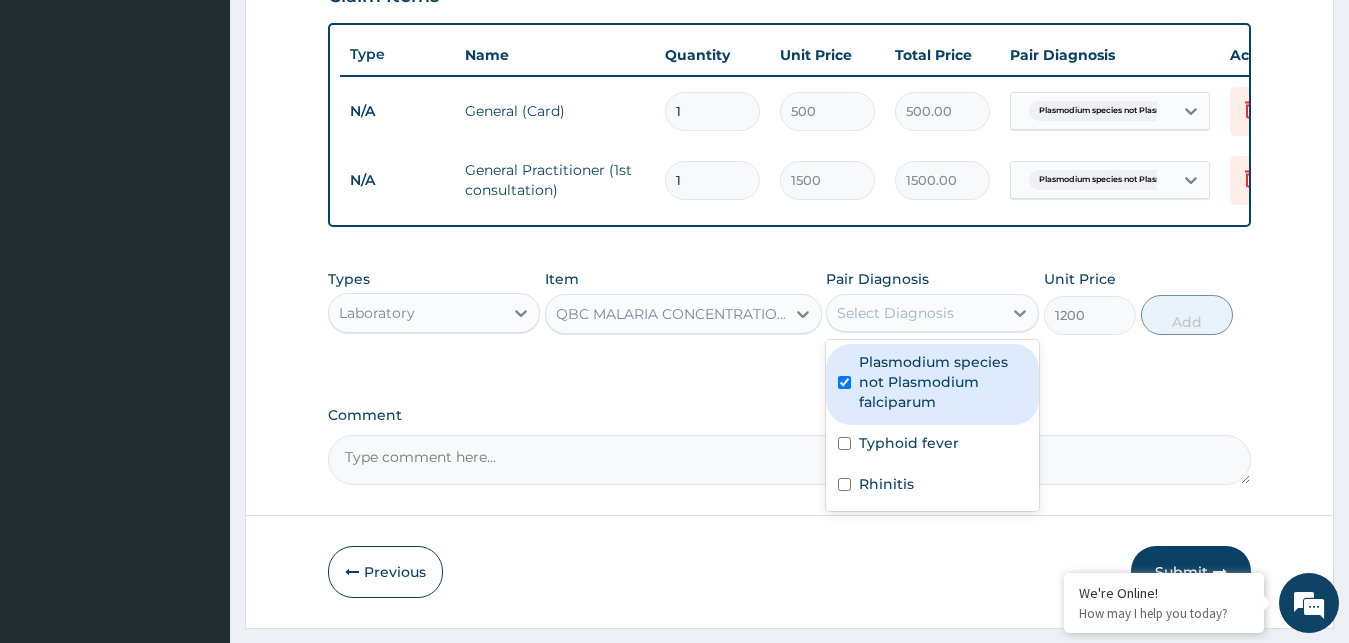 checkbox on "true" 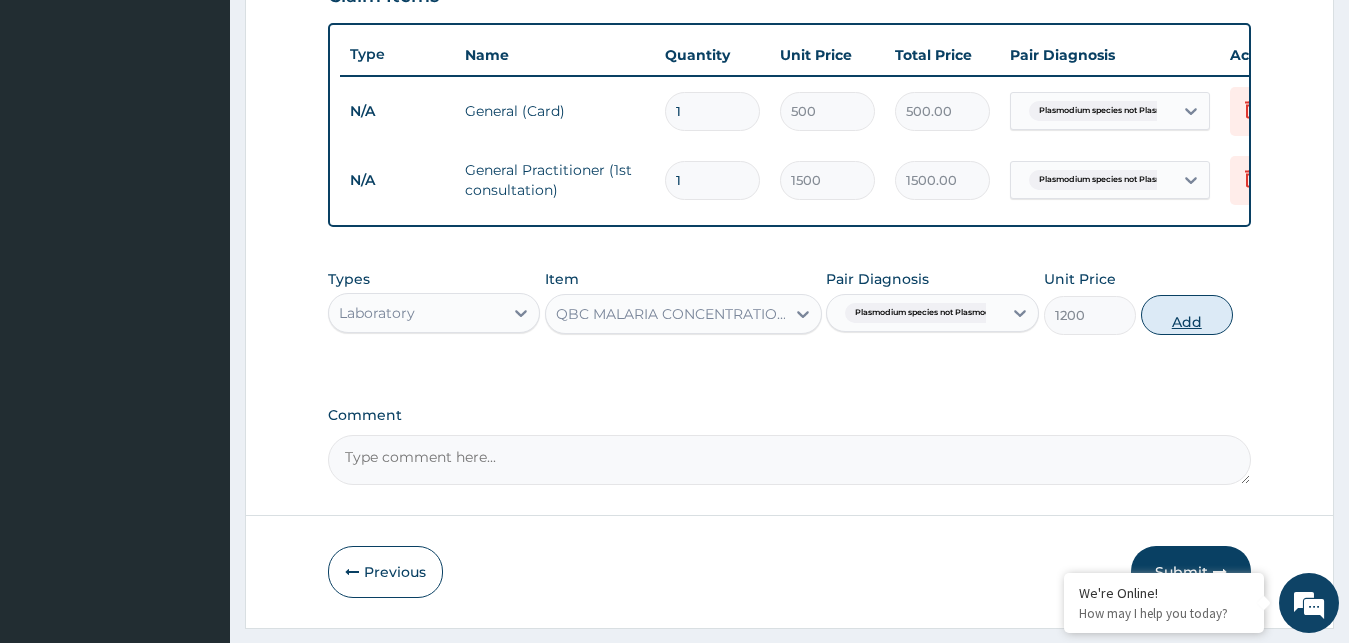 click on "Add" at bounding box center (1187, 315) 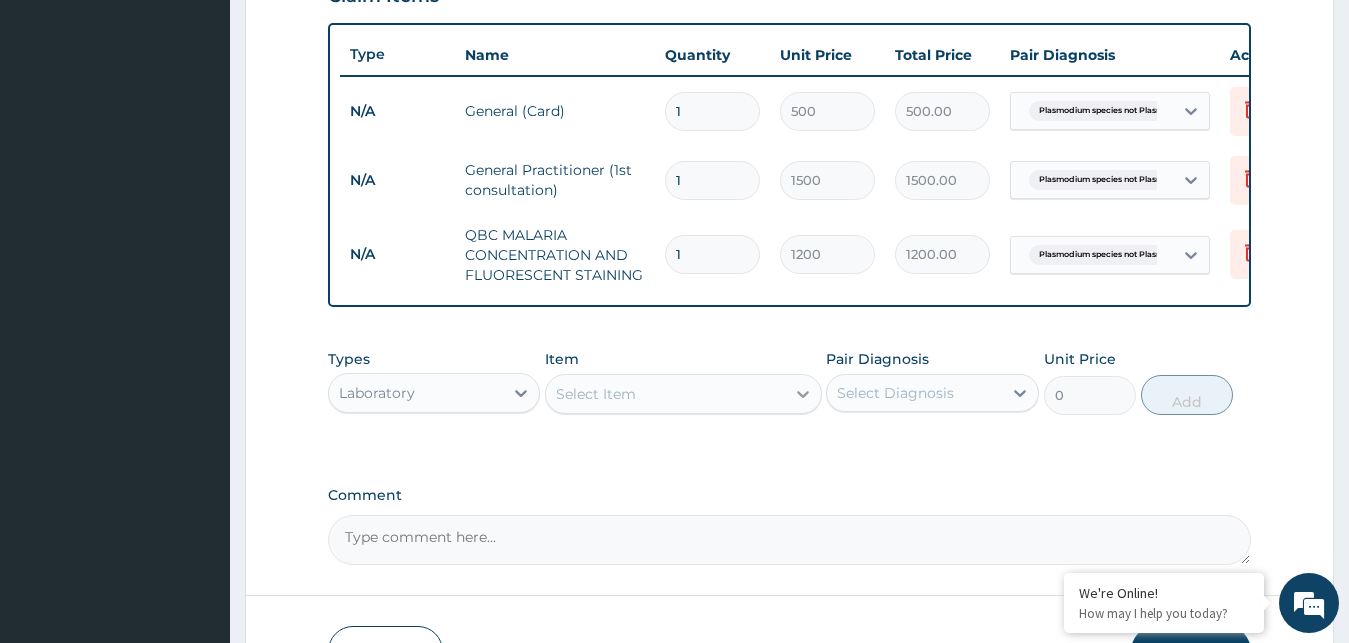 click 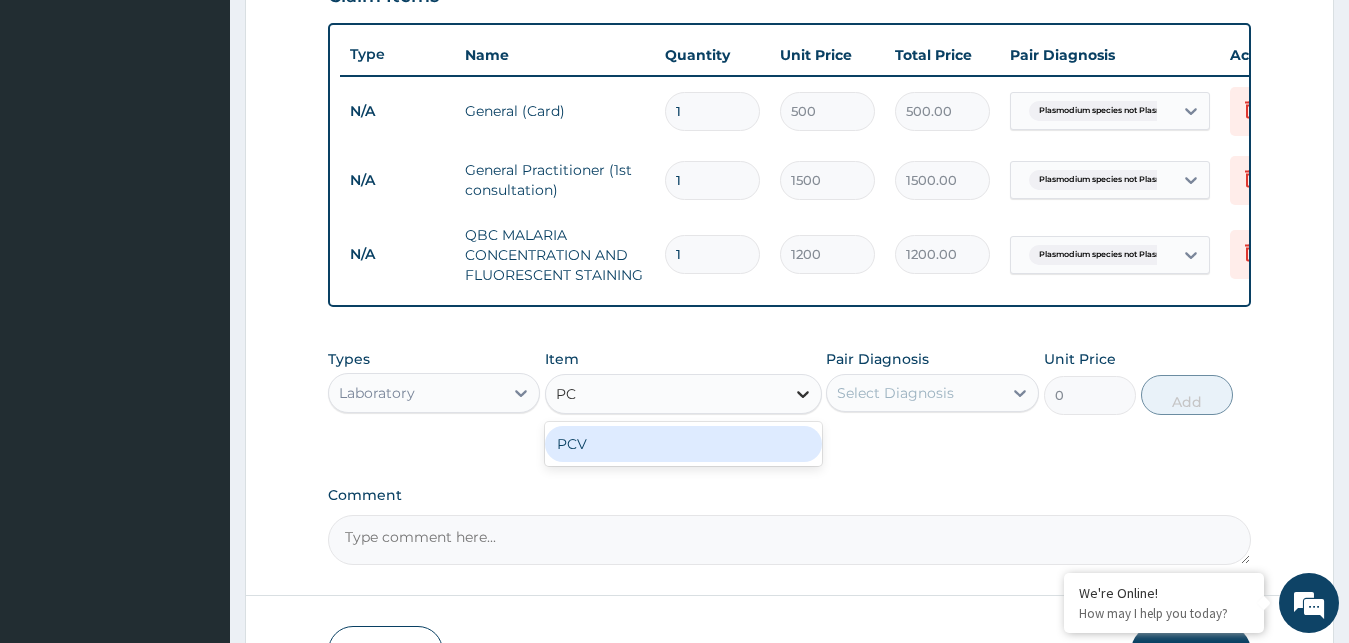 type on "PCV" 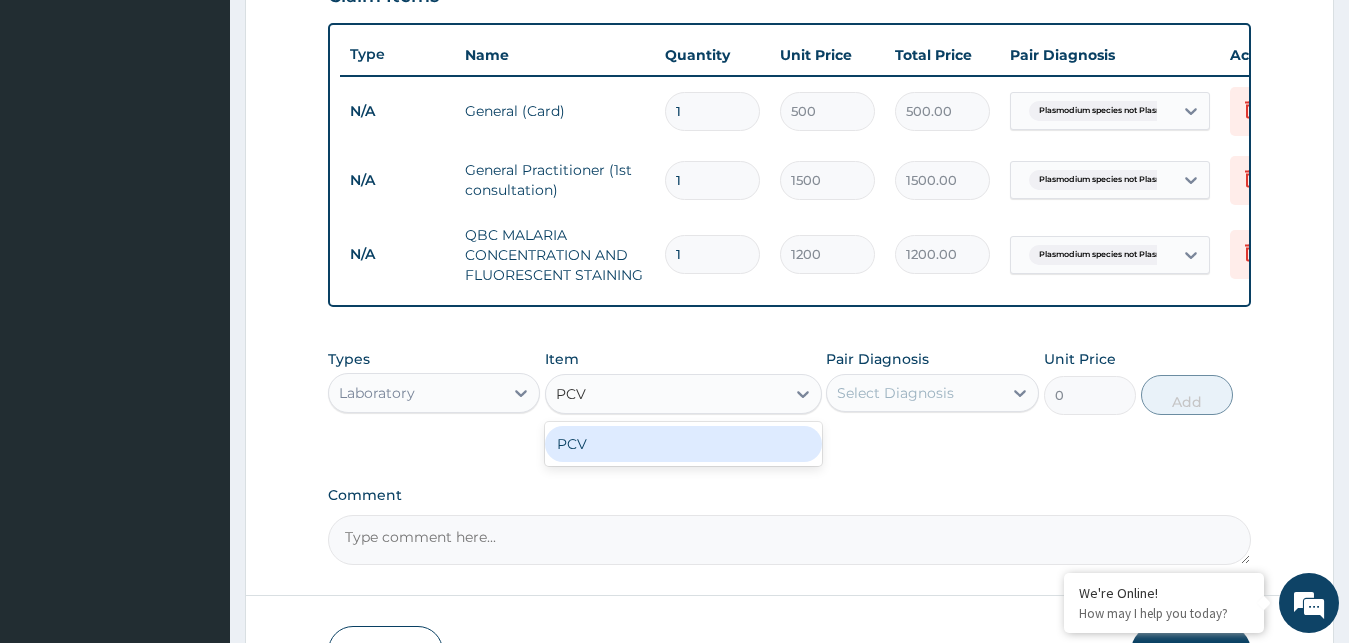 click on "PCV" at bounding box center (683, 444) 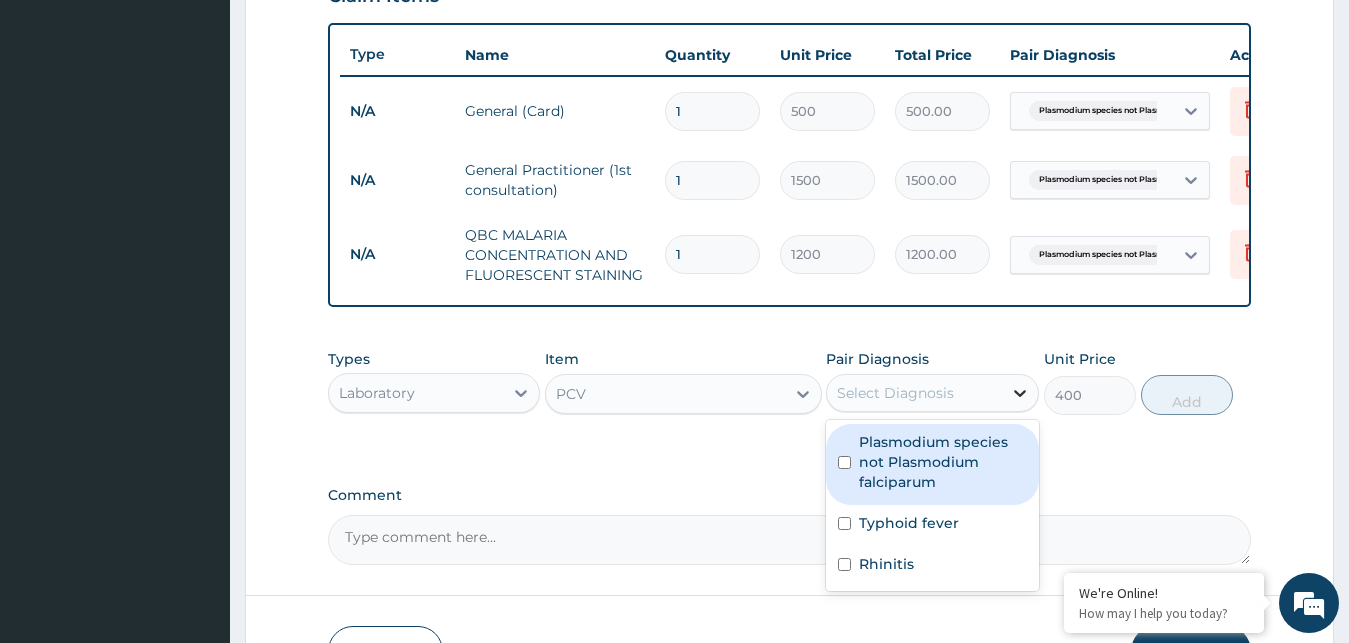 click 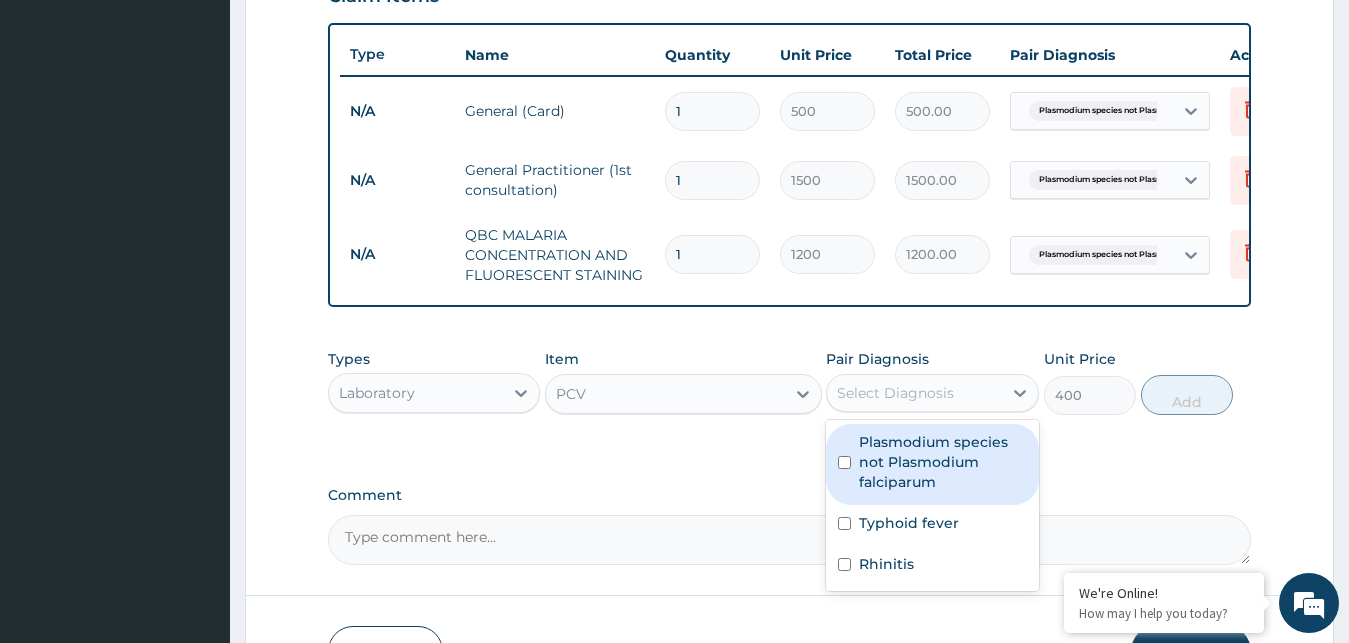 click on "Plasmodium species not Plasmodium falciparum" at bounding box center [943, 462] 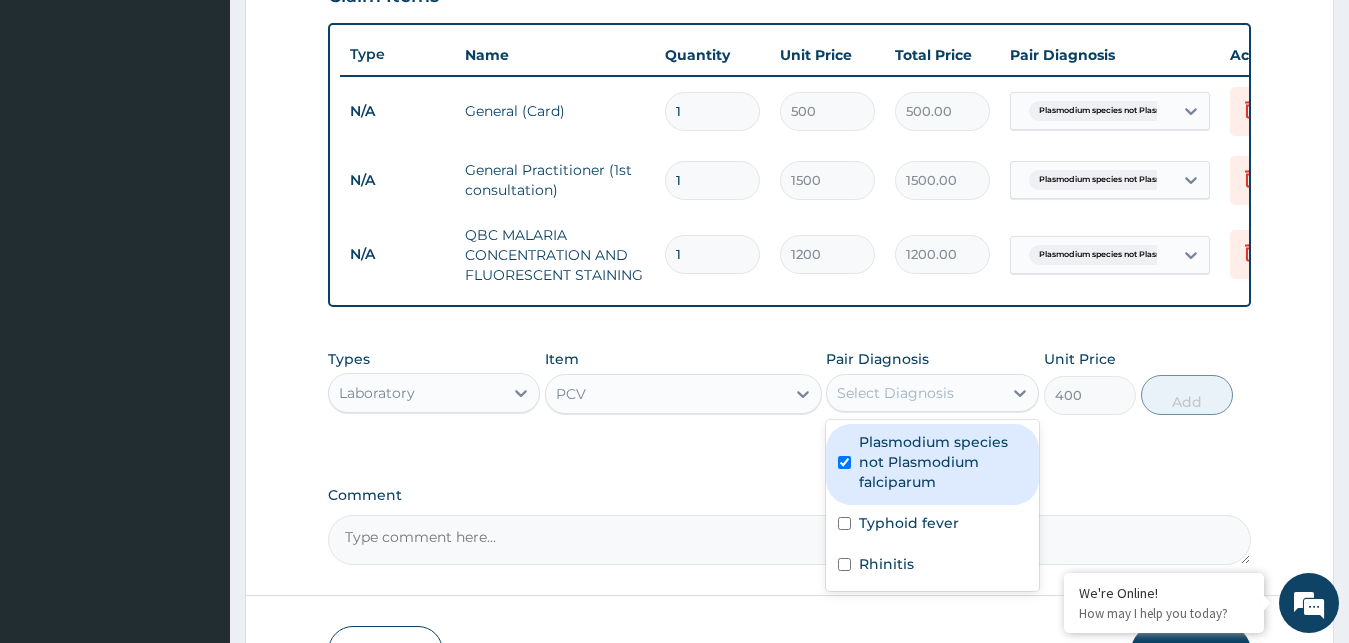 checkbox on "true" 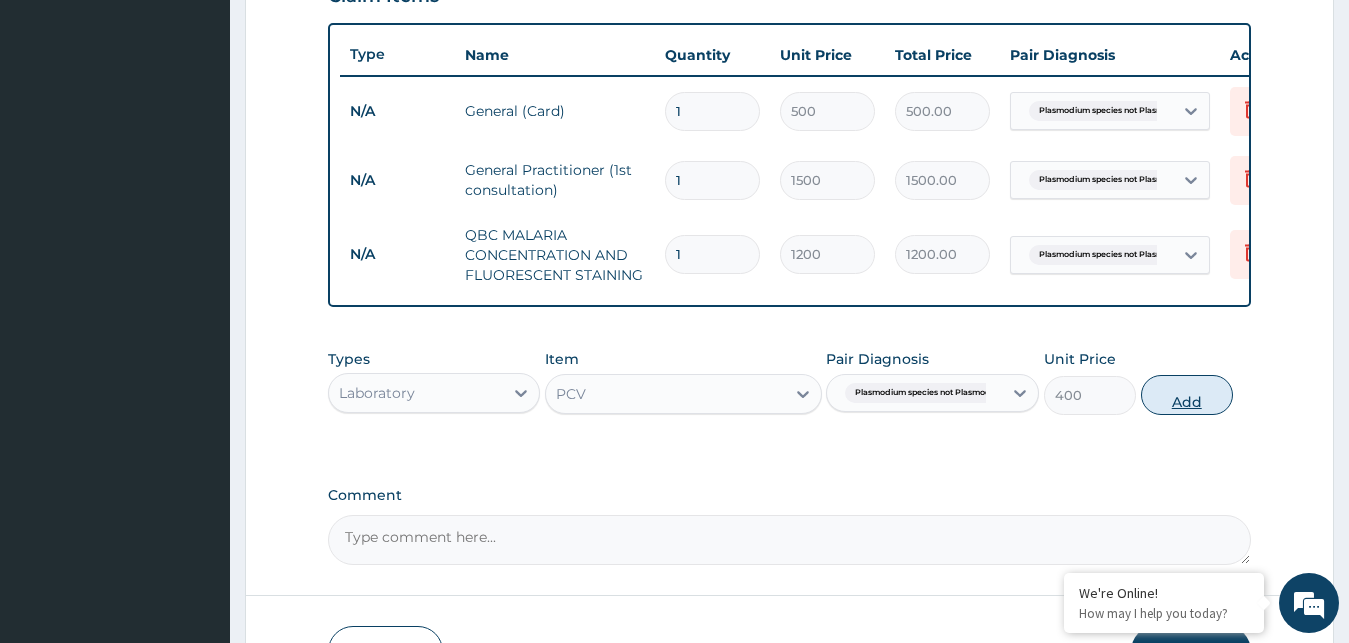click on "Add" at bounding box center (1187, 395) 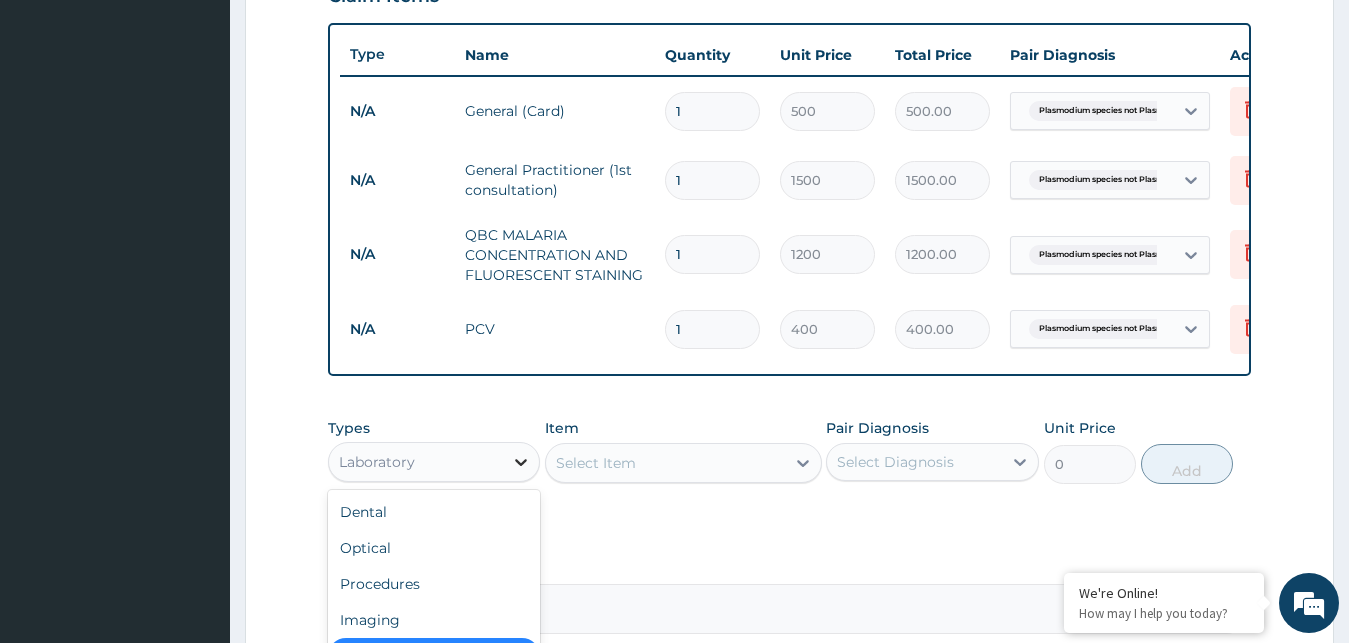 click 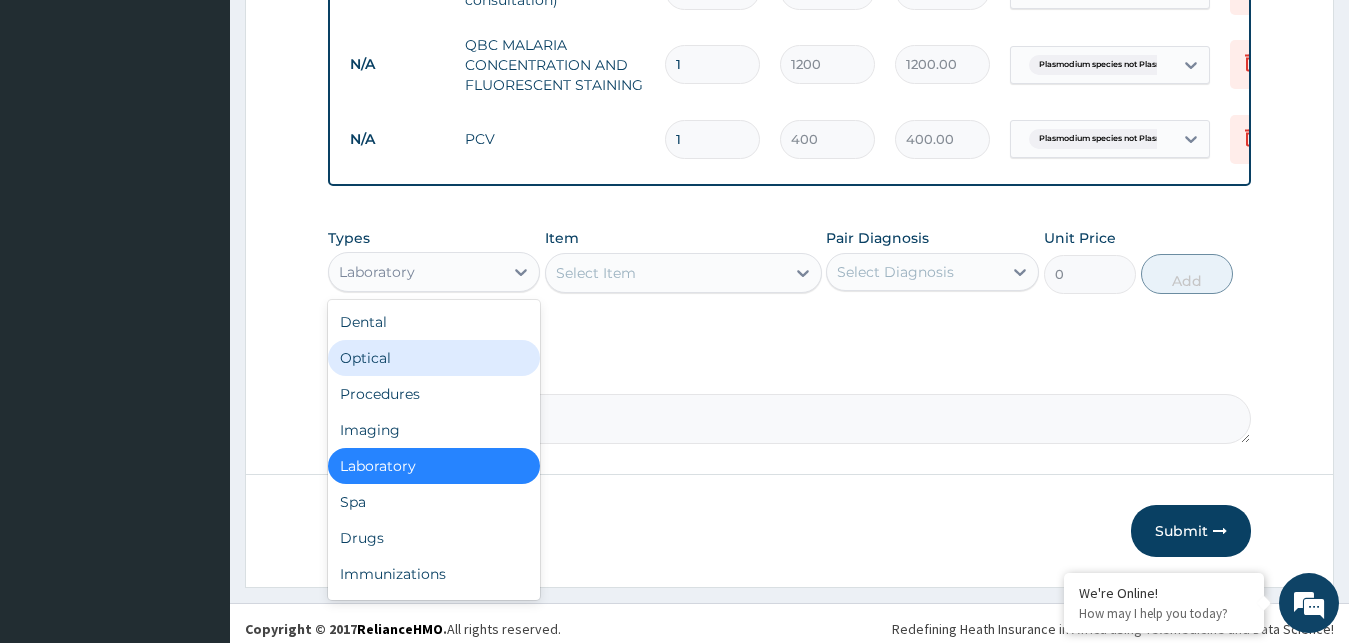 scroll, scrollTop: 939, scrollLeft: 0, axis: vertical 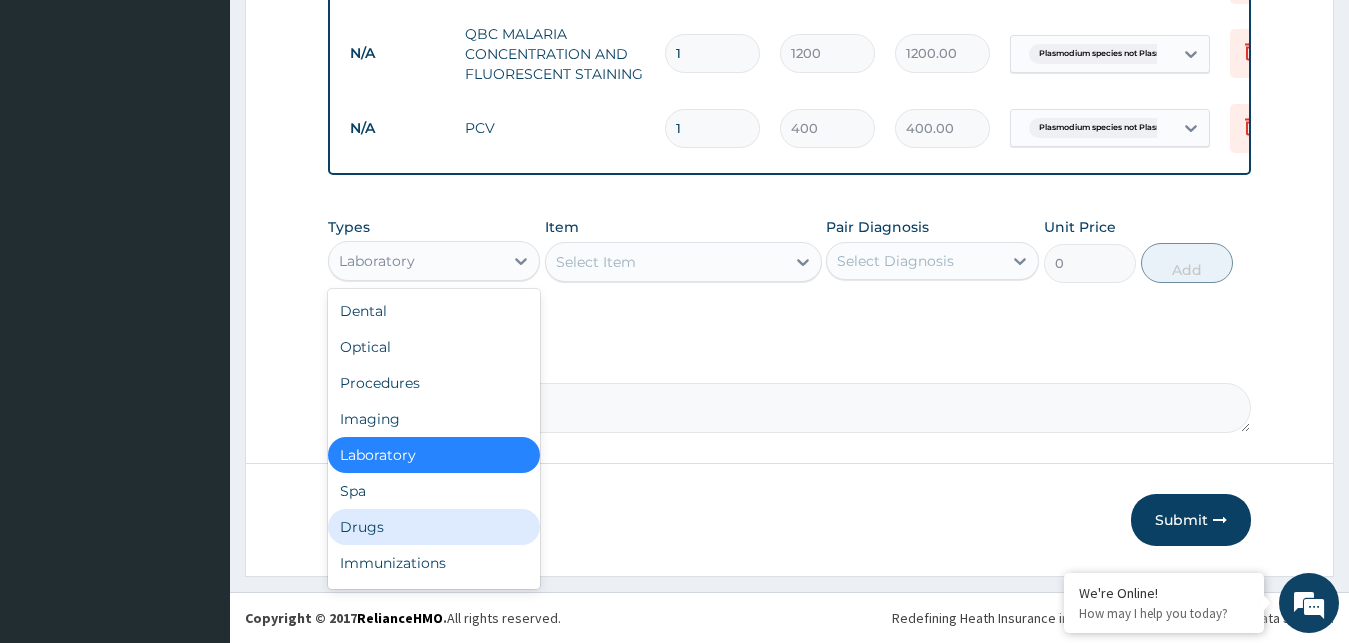 click on "Drugs" at bounding box center (434, 527) 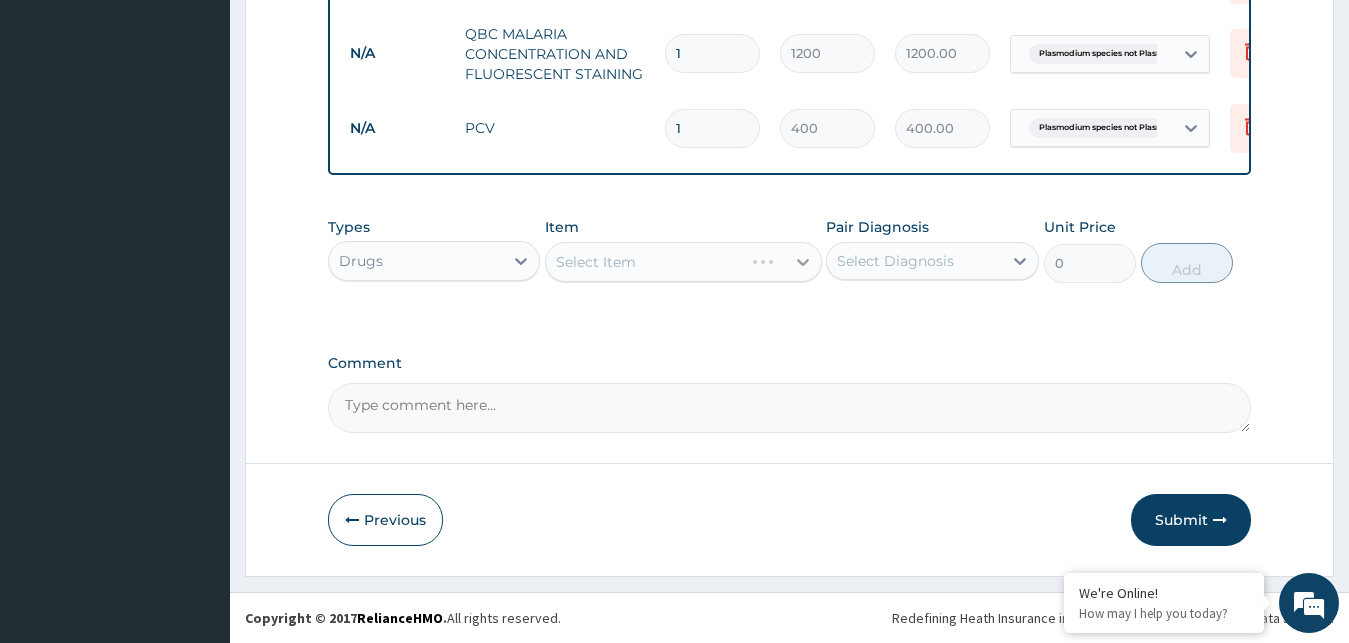click at bounding box center [803, 262] 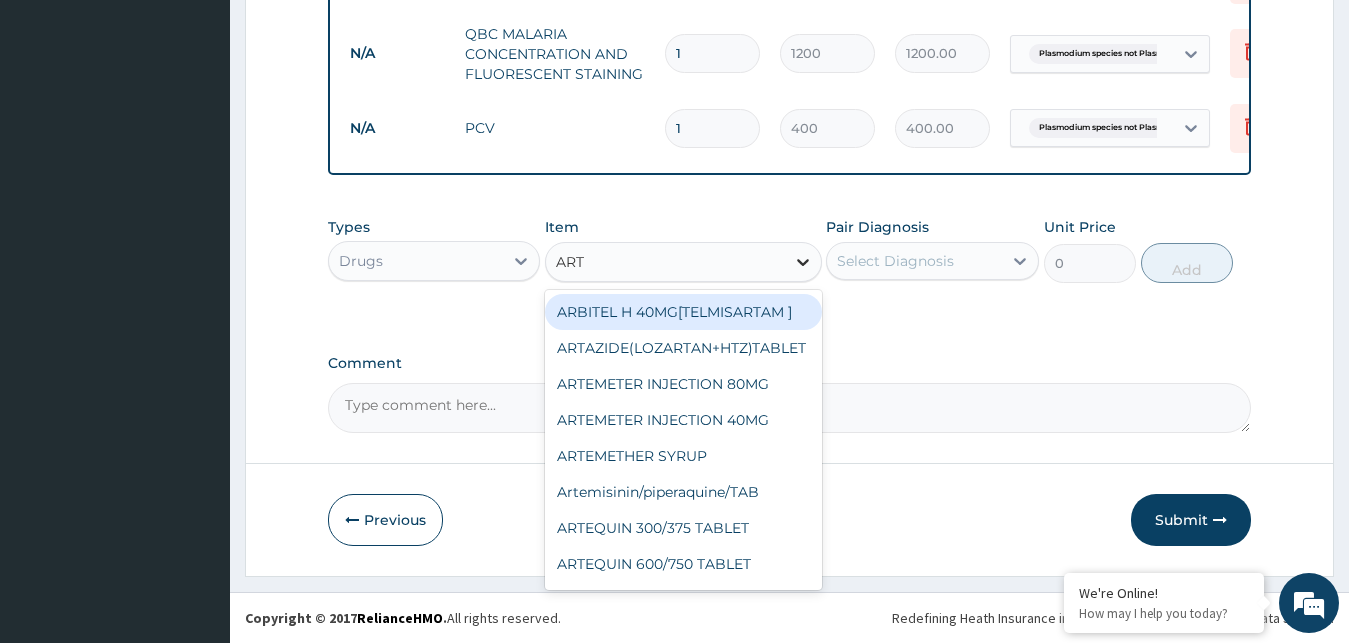 type on "ARTE" 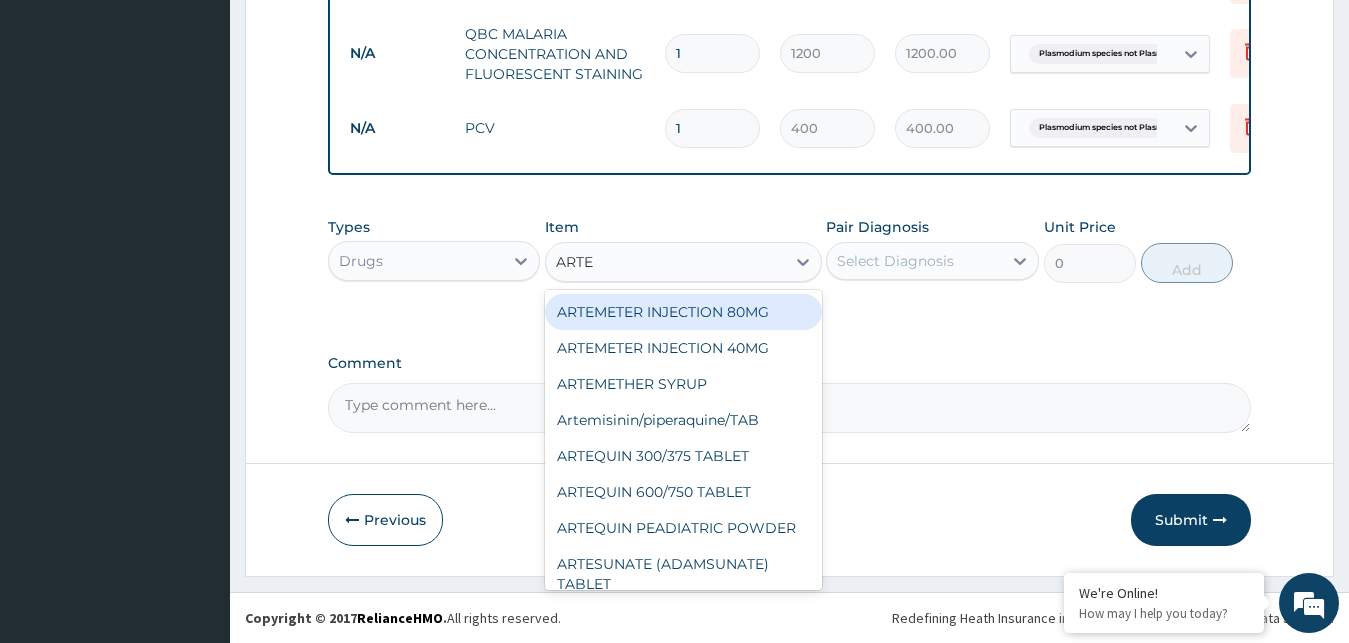 click on "ARTEMETER INJECTION  80MG" at bounding box center (683, 312) 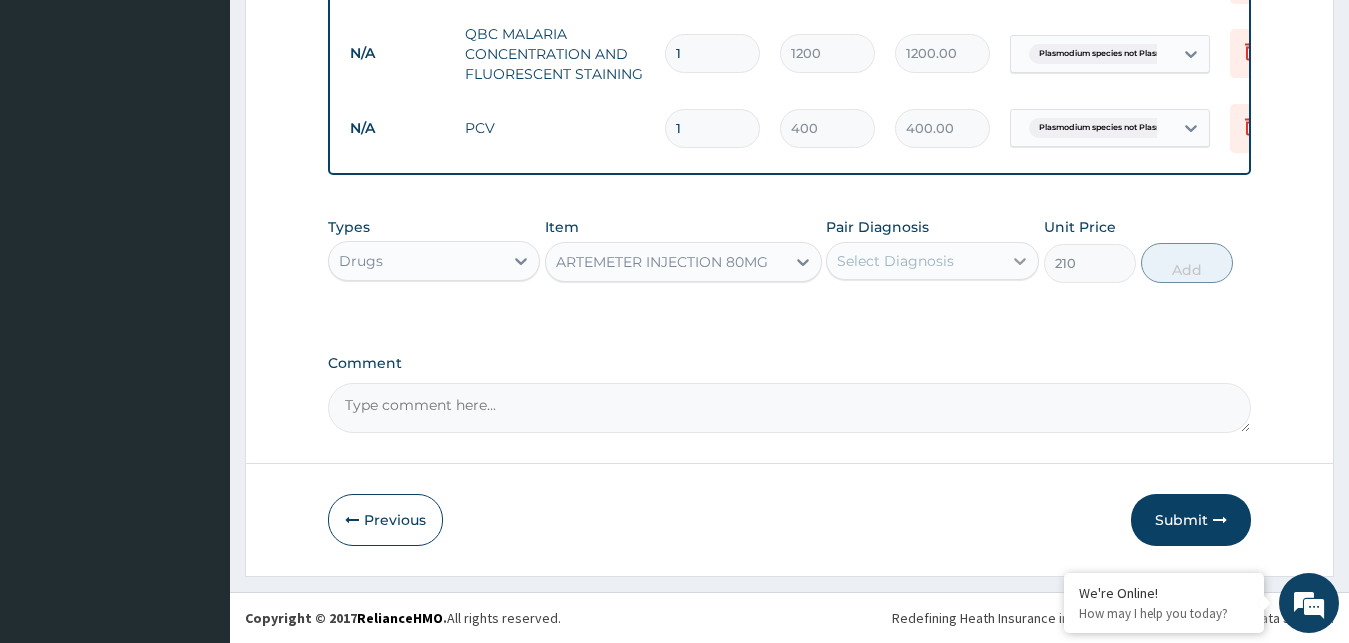 click 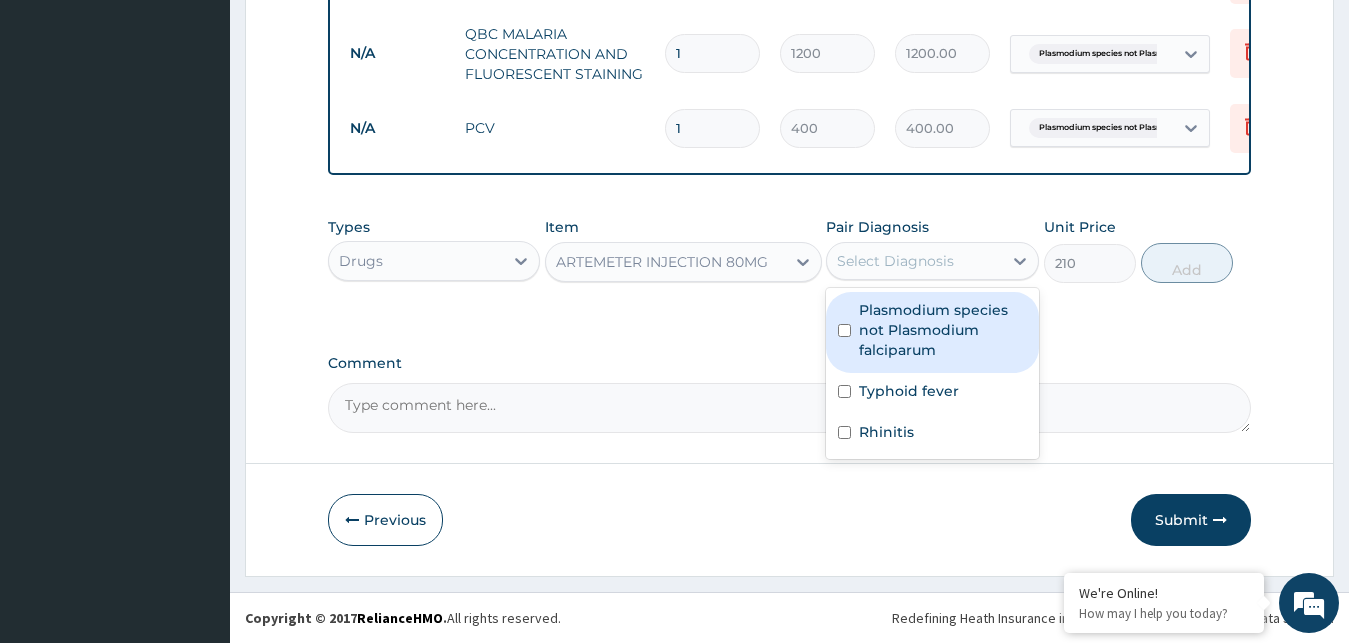 click at bounding box center [844, 330] 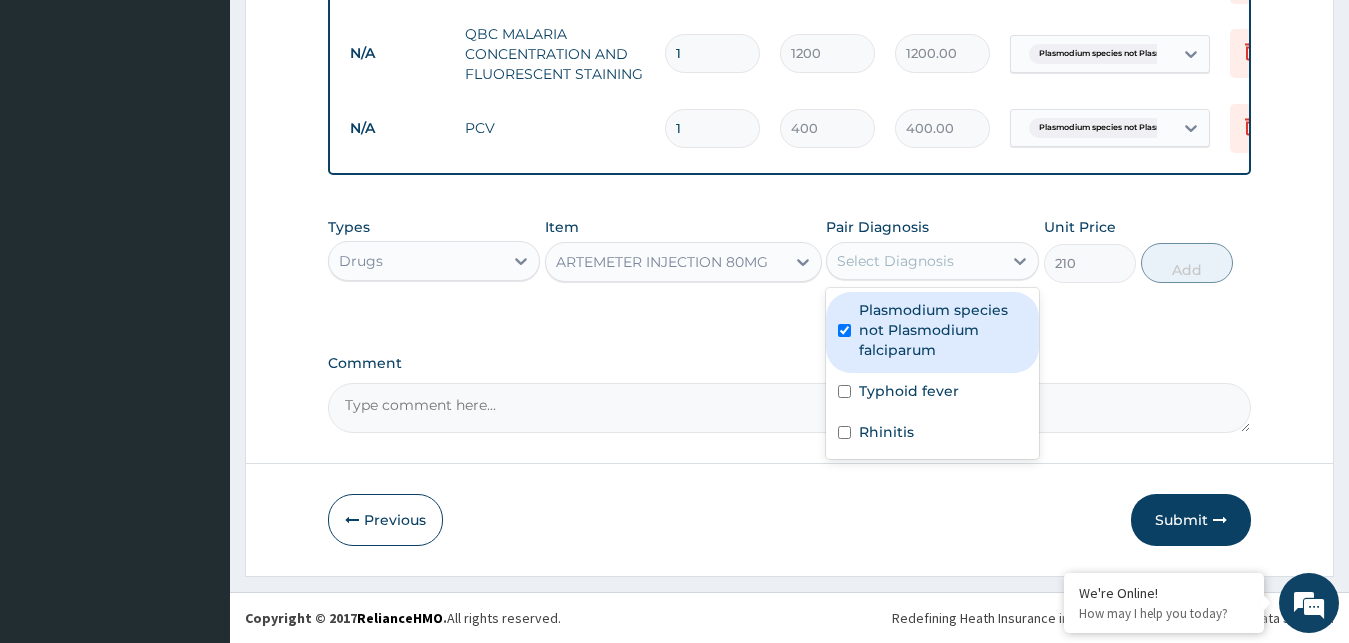 checkbox on "true" 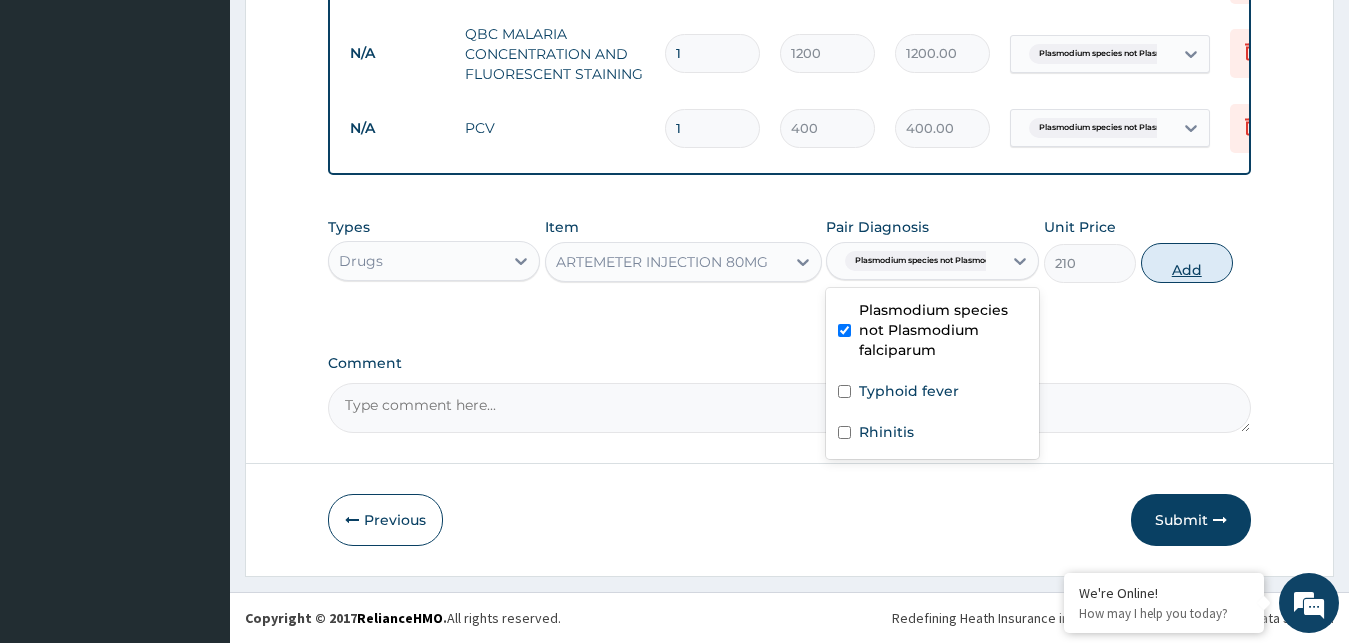 click on "Add" at bounding box center [1187, 263] 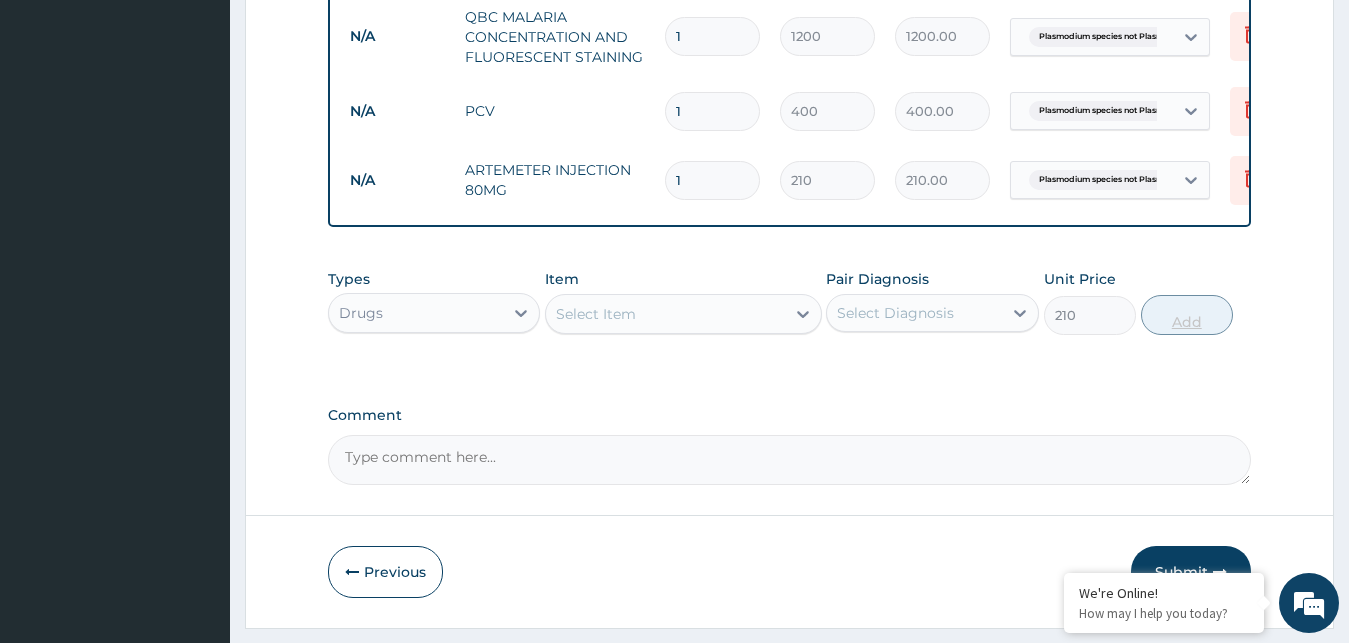 type on "0" 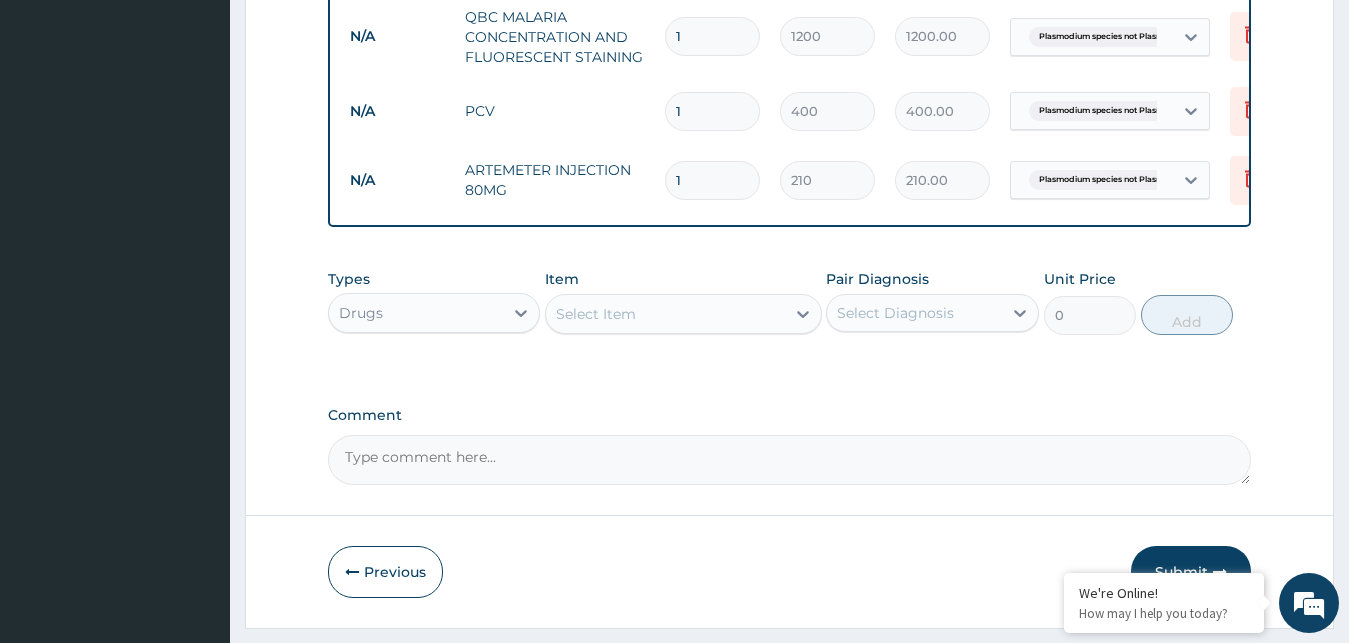 click on "1" at bounding box center [712, 180] 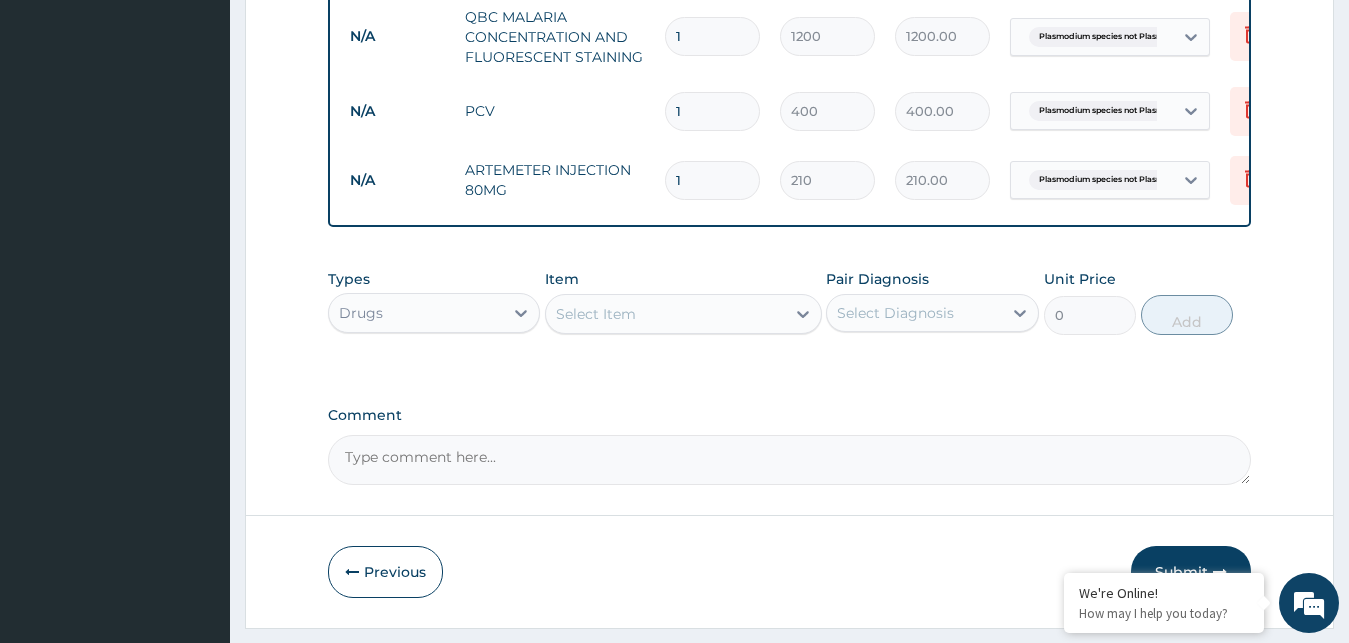 type 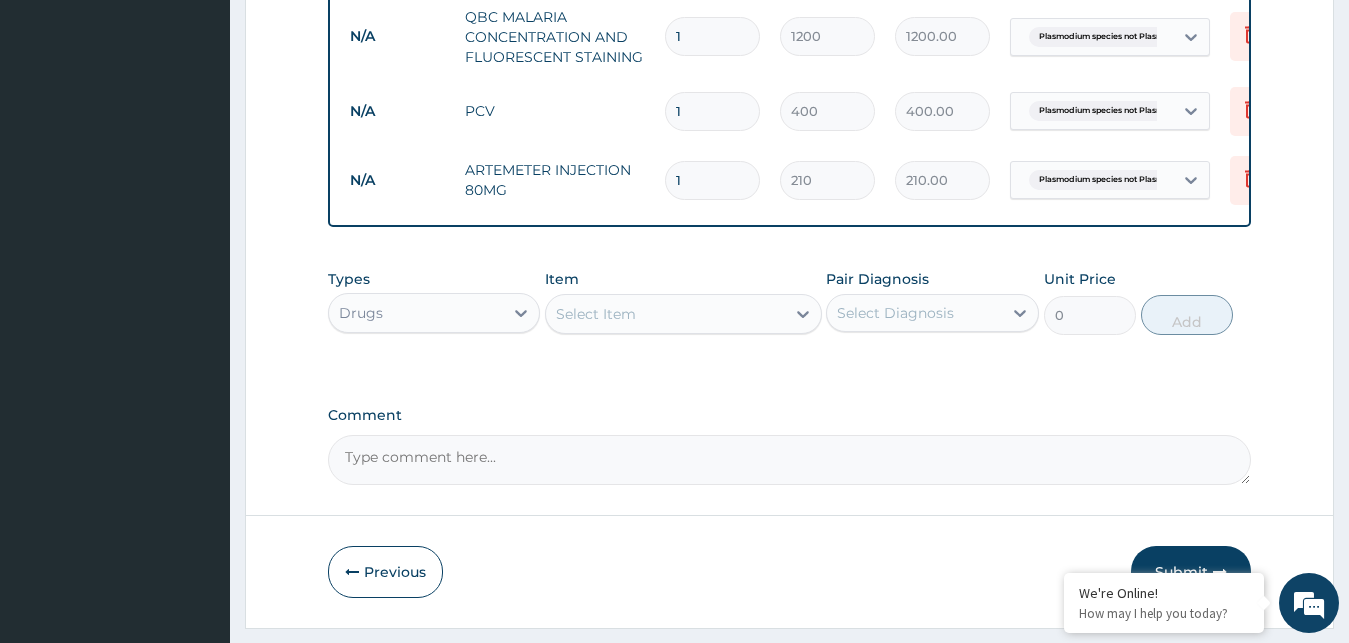 type on "0.00" 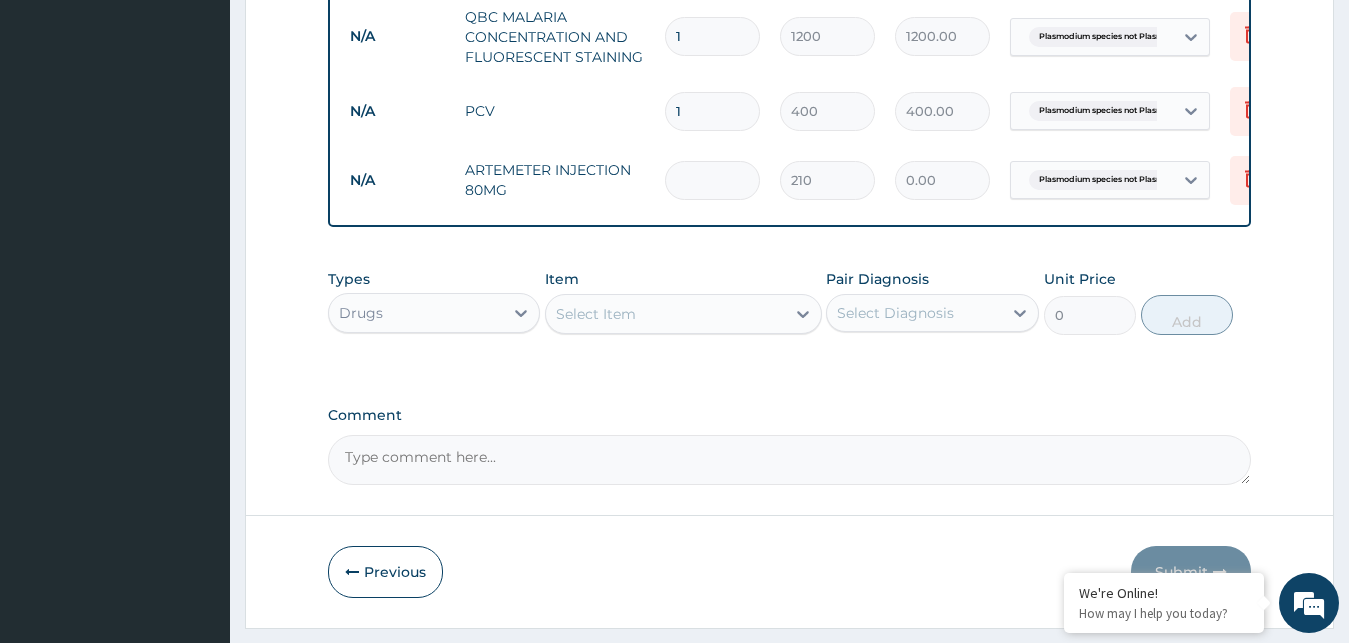 type on "6" 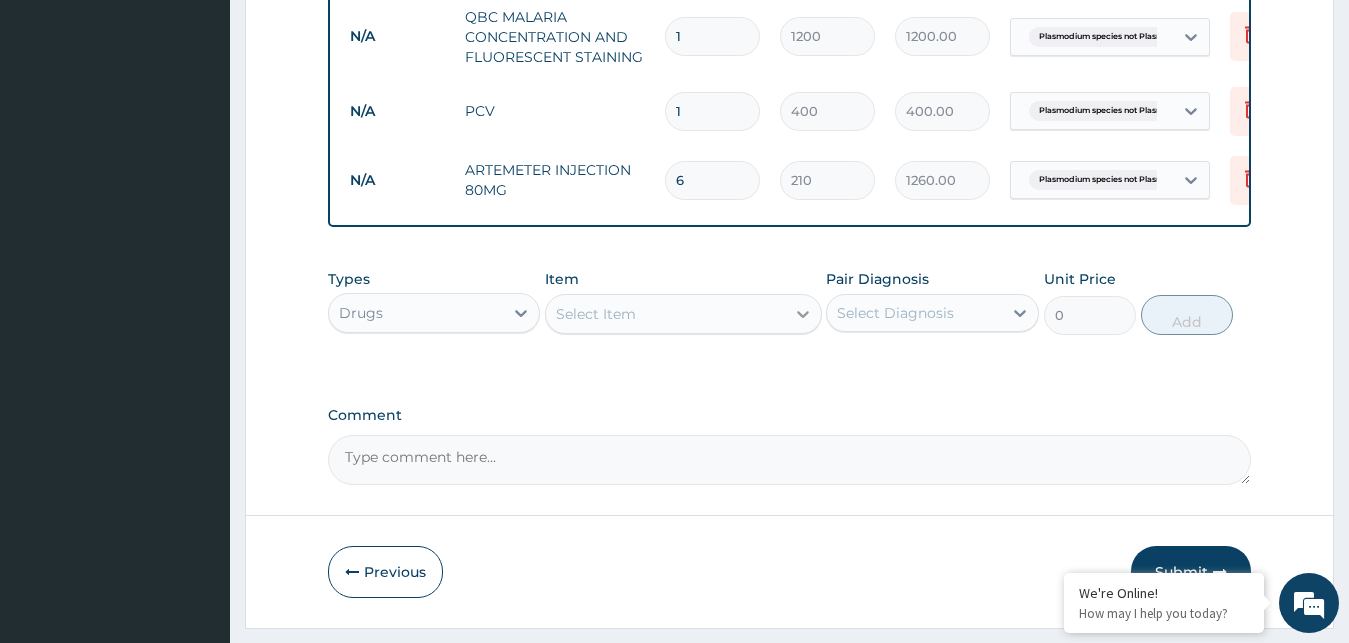 type on "6" 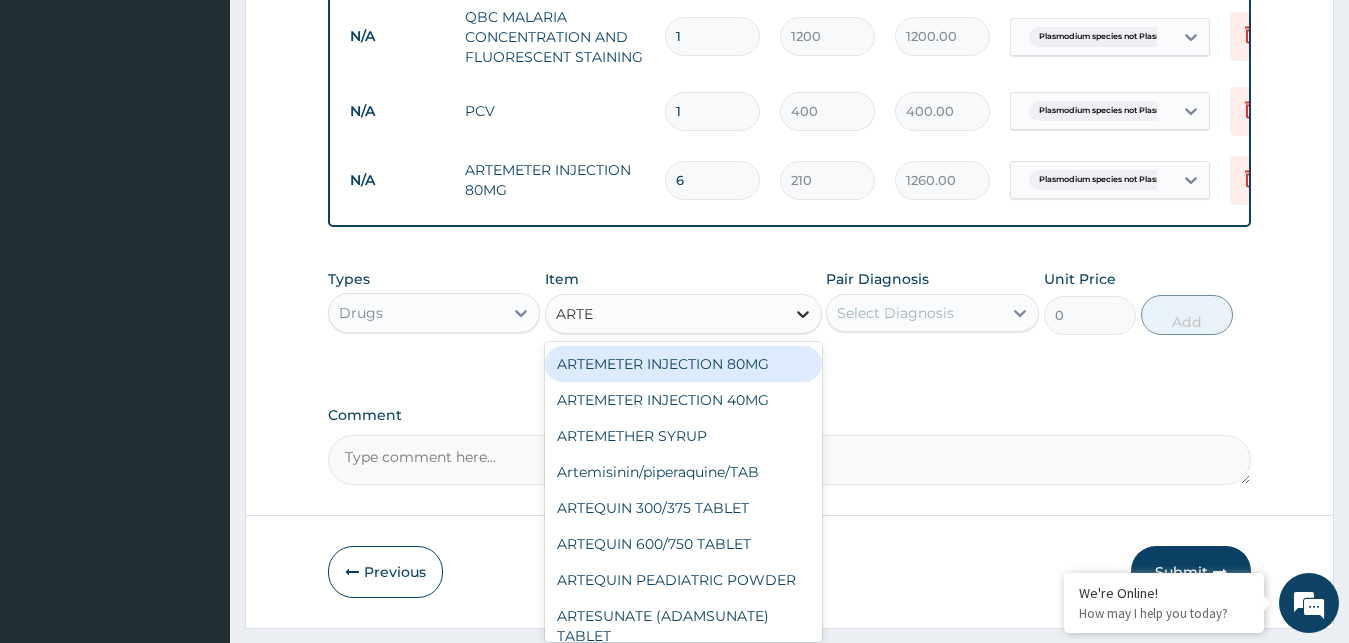 type on "ARTEQ" 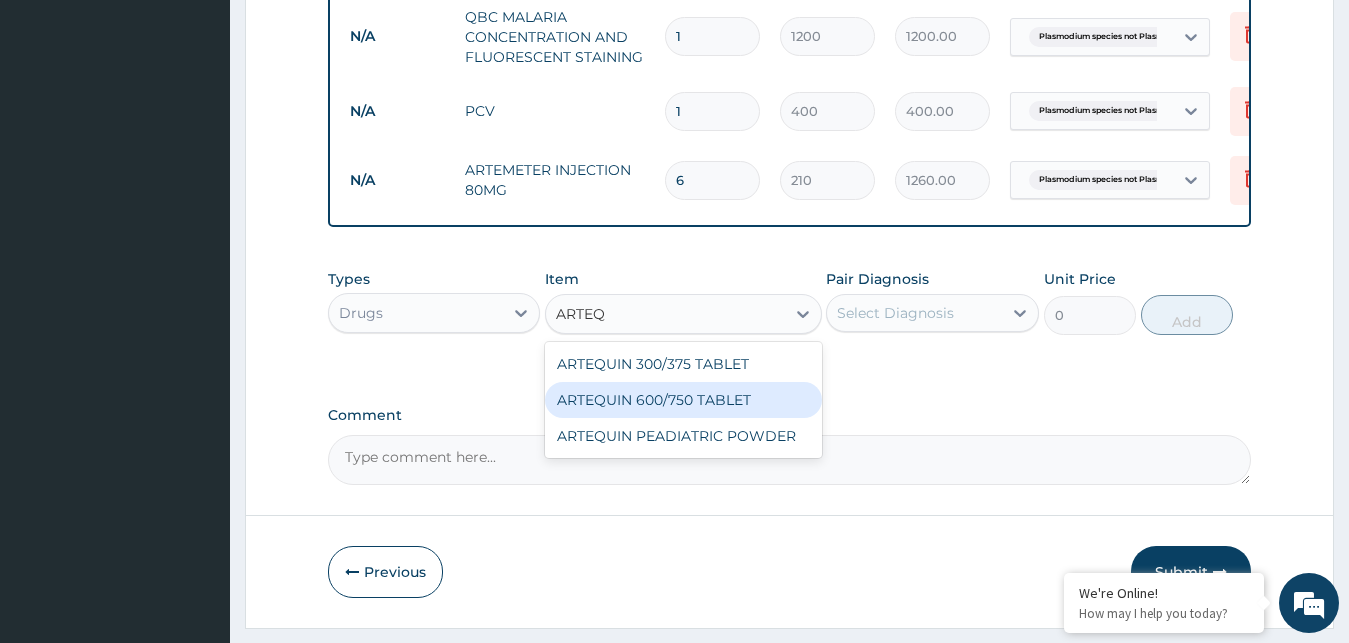 click on "ARTEQUIN 600/750 TABLET" at bounding box center (683, 400) 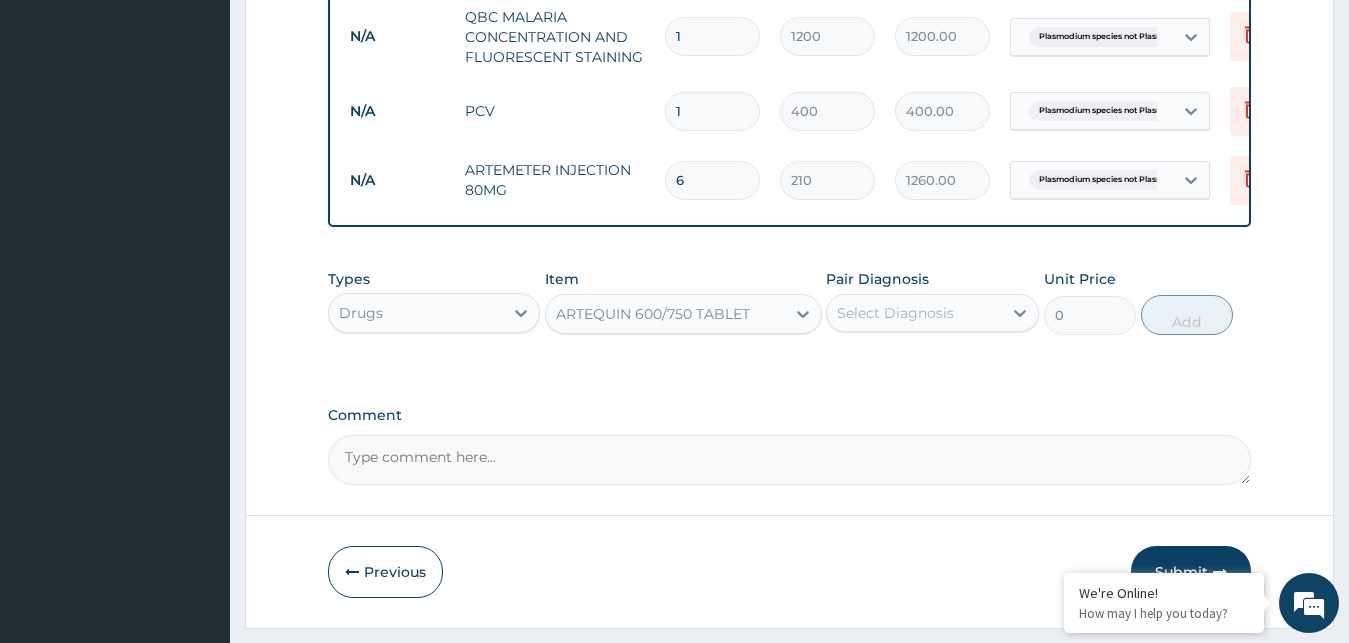 type 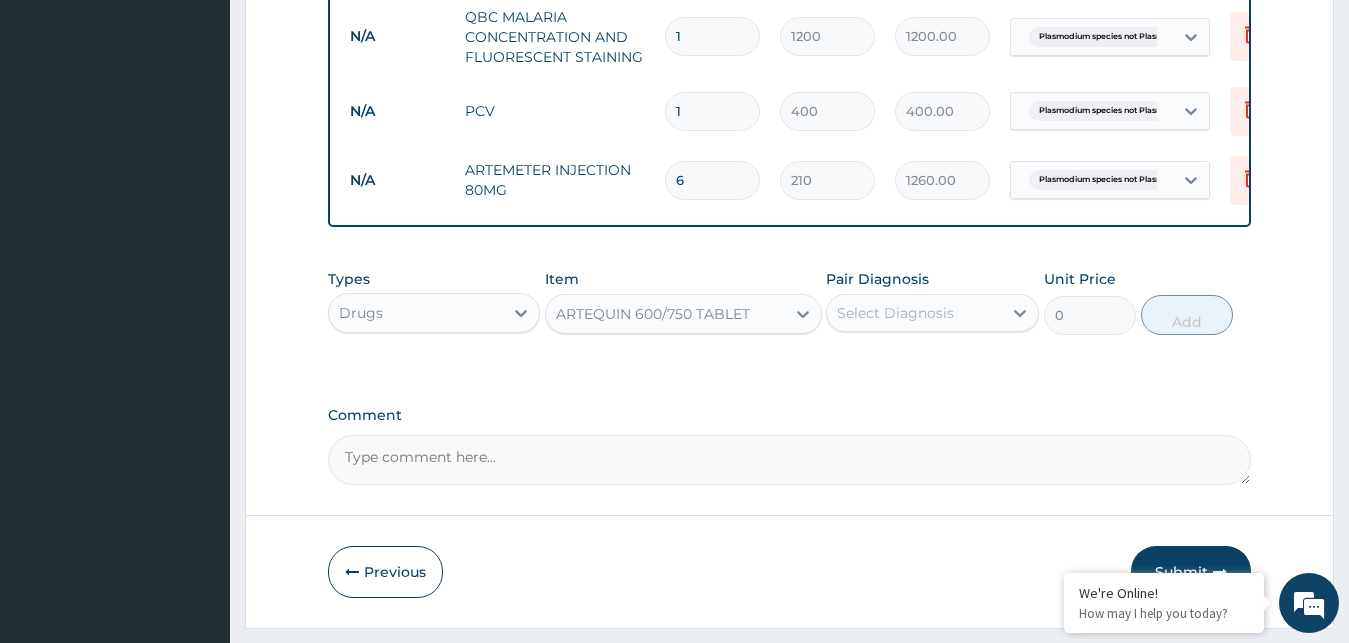 type on "157.5" 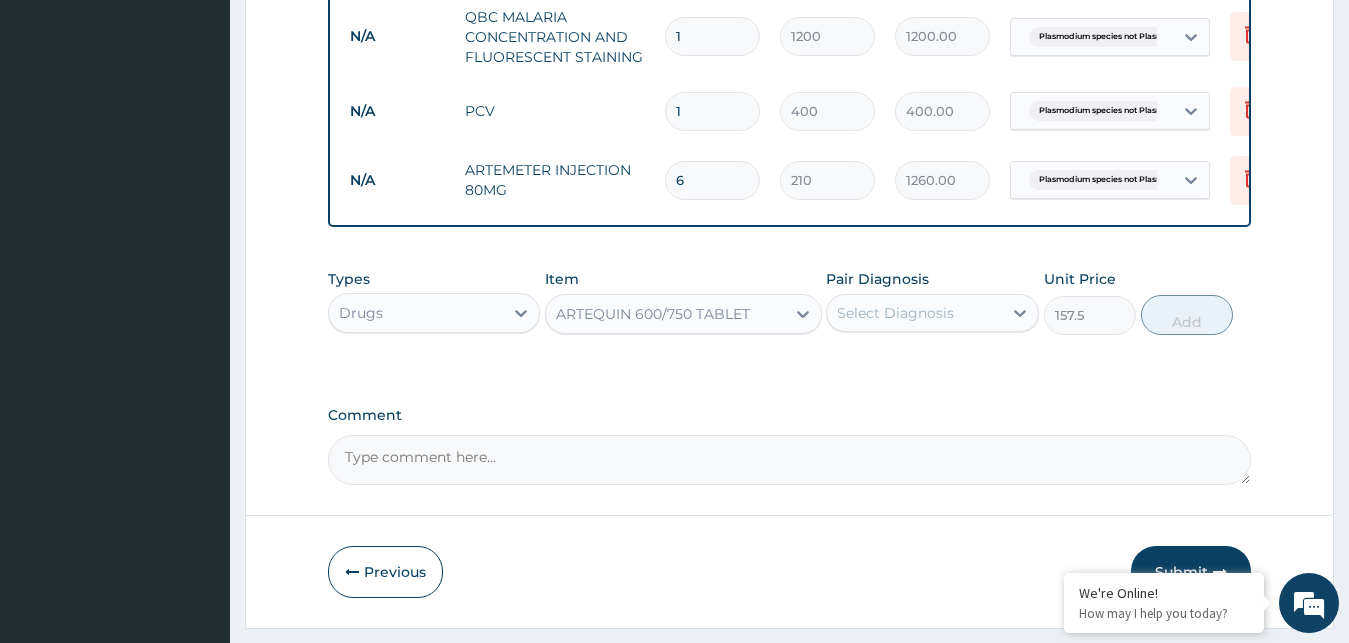 click on "PA Code / Prescription Code Enter Code(Secondary Care Only) Encounter Date DD-MM-YYYY Important Notice Please enter PA codes before entering items that are not attached to a PA code   All diagnoses entered must be linked to a claim item. Diagnosis & Claim Items that are visible but inactive cannot be edited because they were imported from an already approved PA code. Diagnosis Plasmodium species not Plasmodium falciparum Confirmed Typhoid fever Confirmed Rhinitis Confirmed NB: All diagnosis must be linked to a claim item Claim Items Type Name Quantity Unit Price Total Price Pair Diagnosis Actions N/A General (Card) 1 500 500.00 Plasmodium species not Plasmod... Delete N/A General Practitioner (1st consultation) 1 1500 1500.00 Plasmodium species not Plasmod... Delete N/A QBC MALARIA CONCENTRATION AND FLUORESCENT STAINING 1 1200 1200.00 Plasmodium species not Plasmod... Delete N/A PCV 1 400 400.00 Plasmodium species not Plasmod... Delete N/A ARTEMETER INJECTION  80MG 6 210 1260.00 Delete Types Drugs Item 157.5" at bounding box center (790, -132) 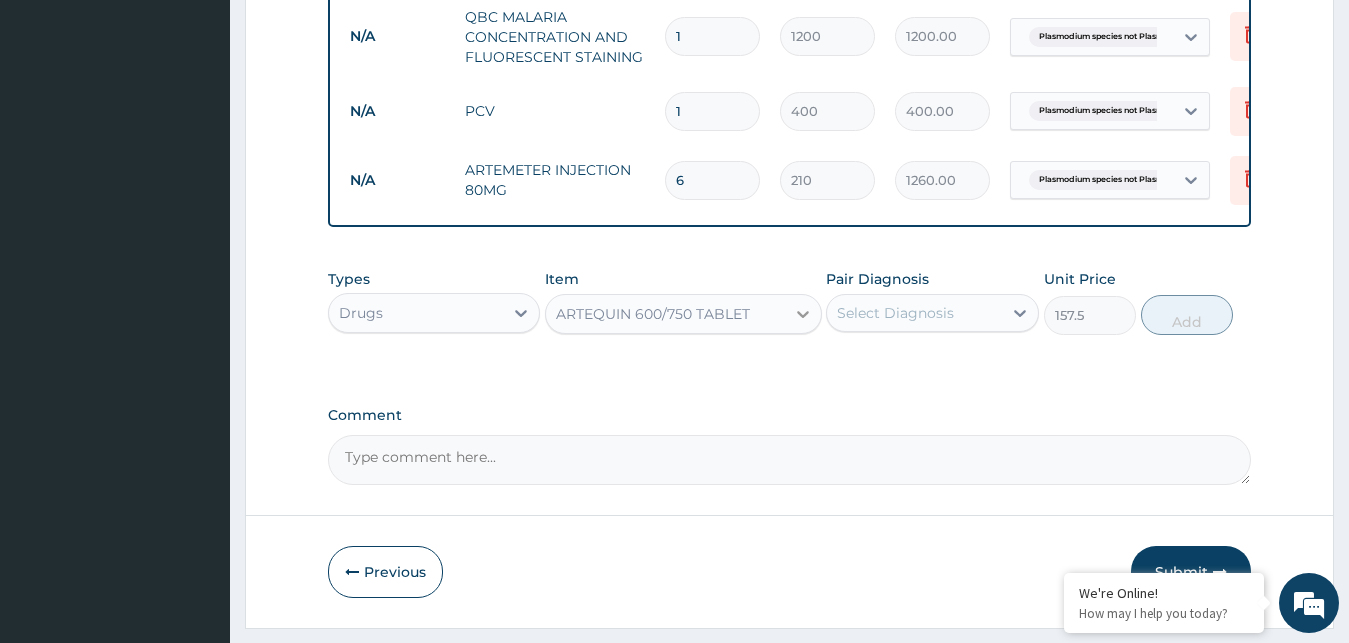 click 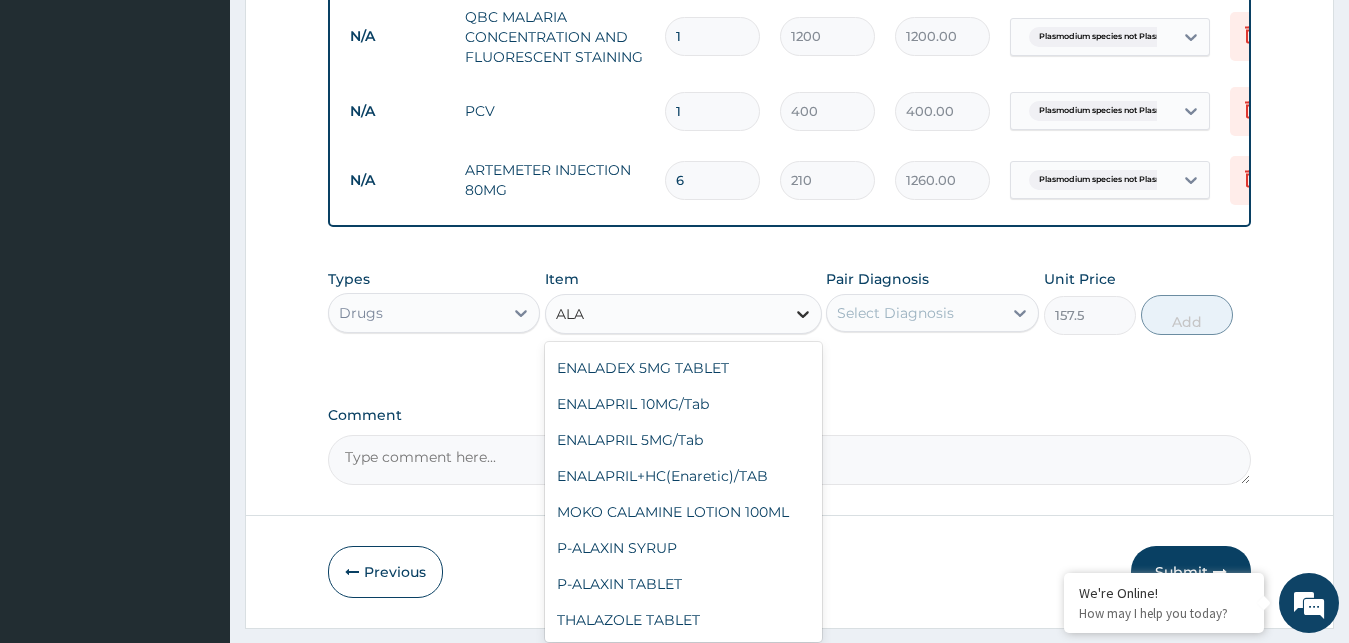 scroll, scrollTop: 176, scrollLeft: 0, axis: vertical 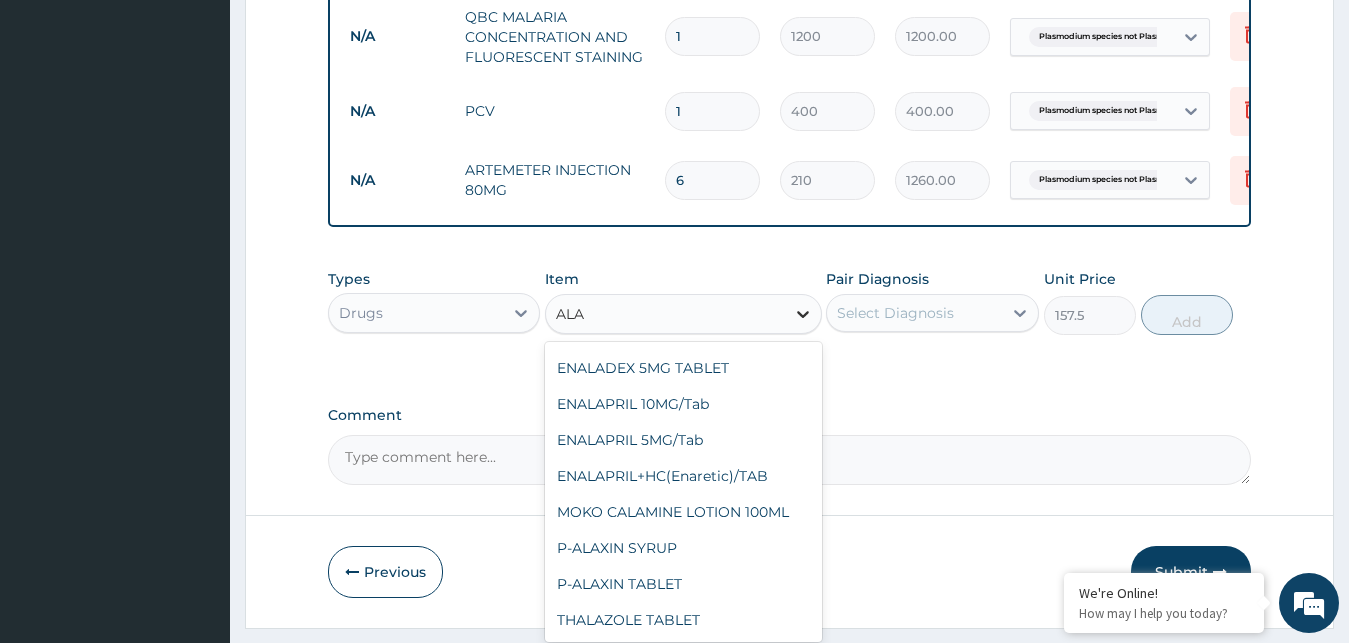 type on "ALAX" 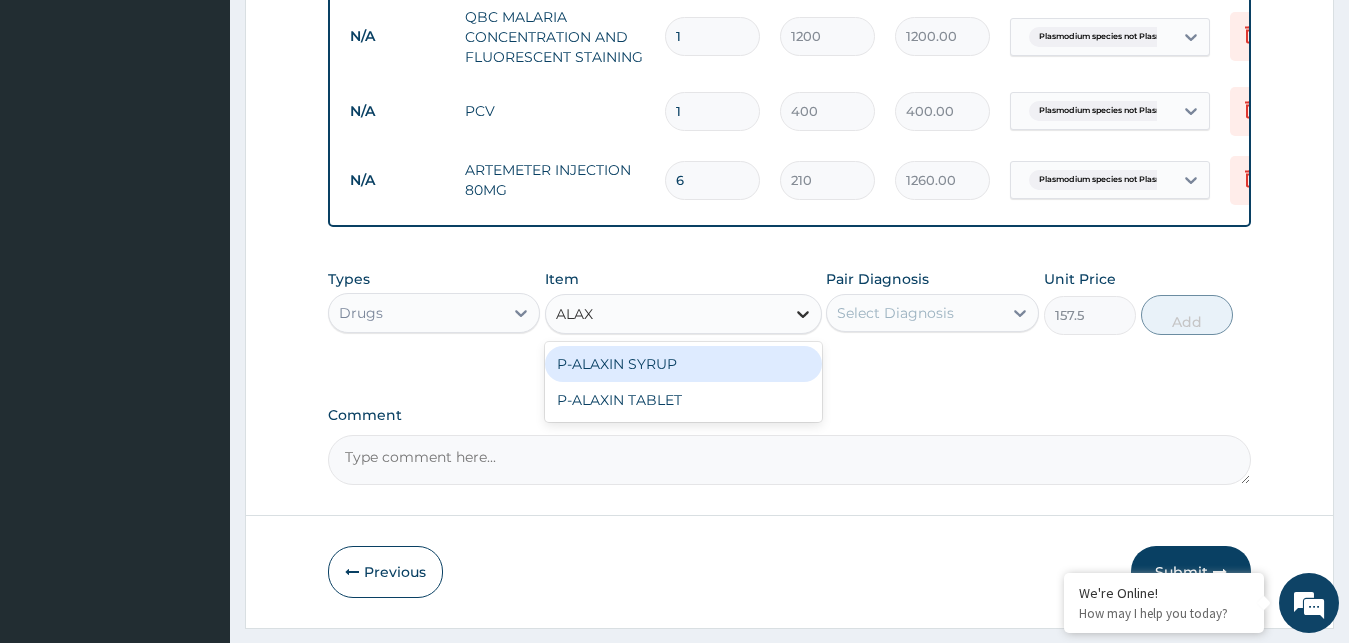 scroll, scrollTop: 0, scrollLeft: 0, axis: both 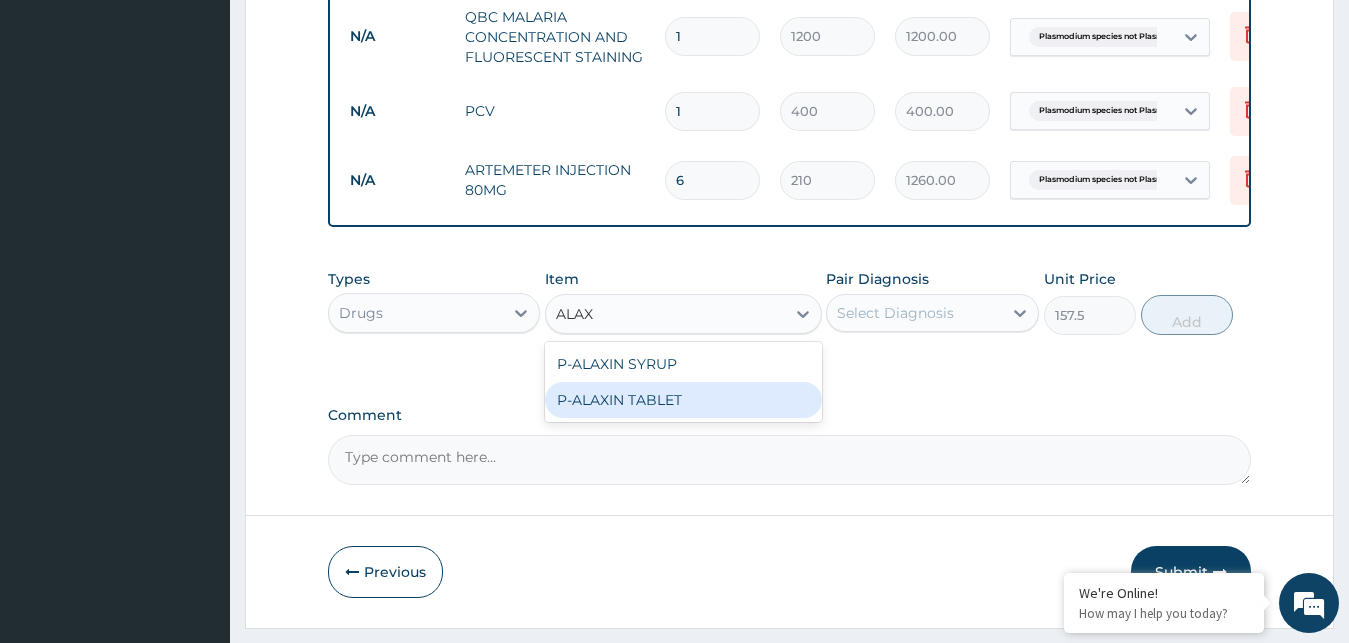 click on "P-ALAXIN TABLET" at bounding box center [683, 400] 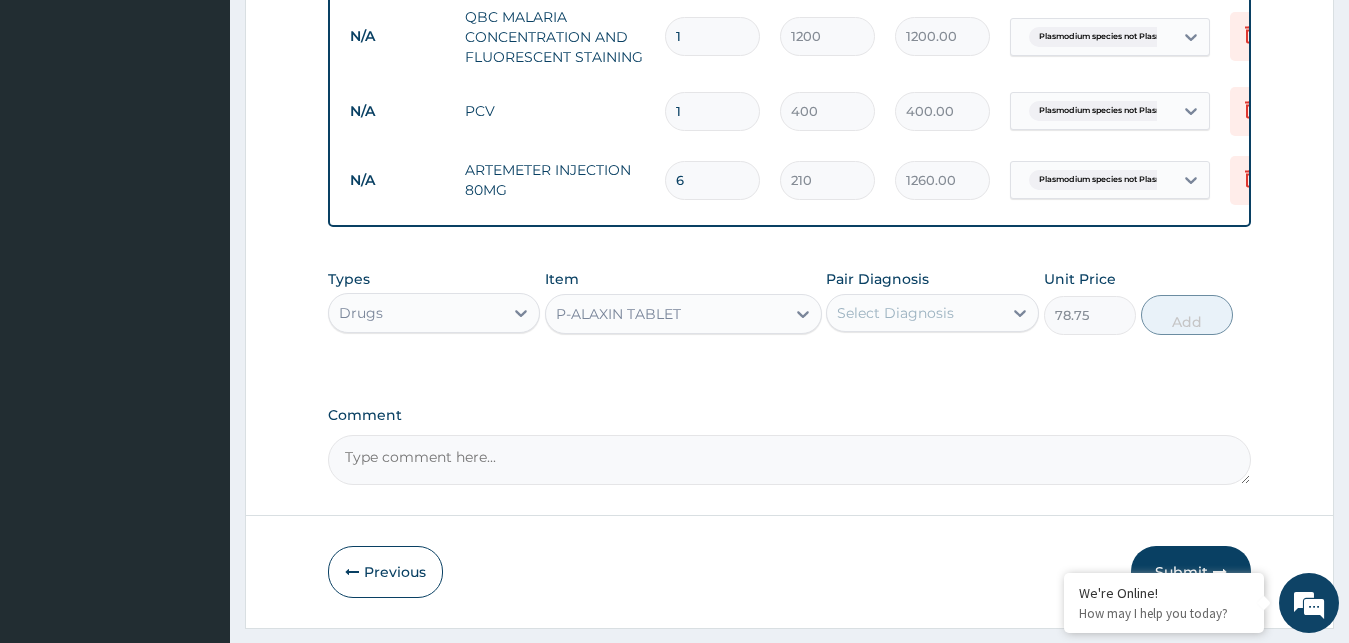 click on "P-ALAXIN TABLET" at bounding box center [665, 314] 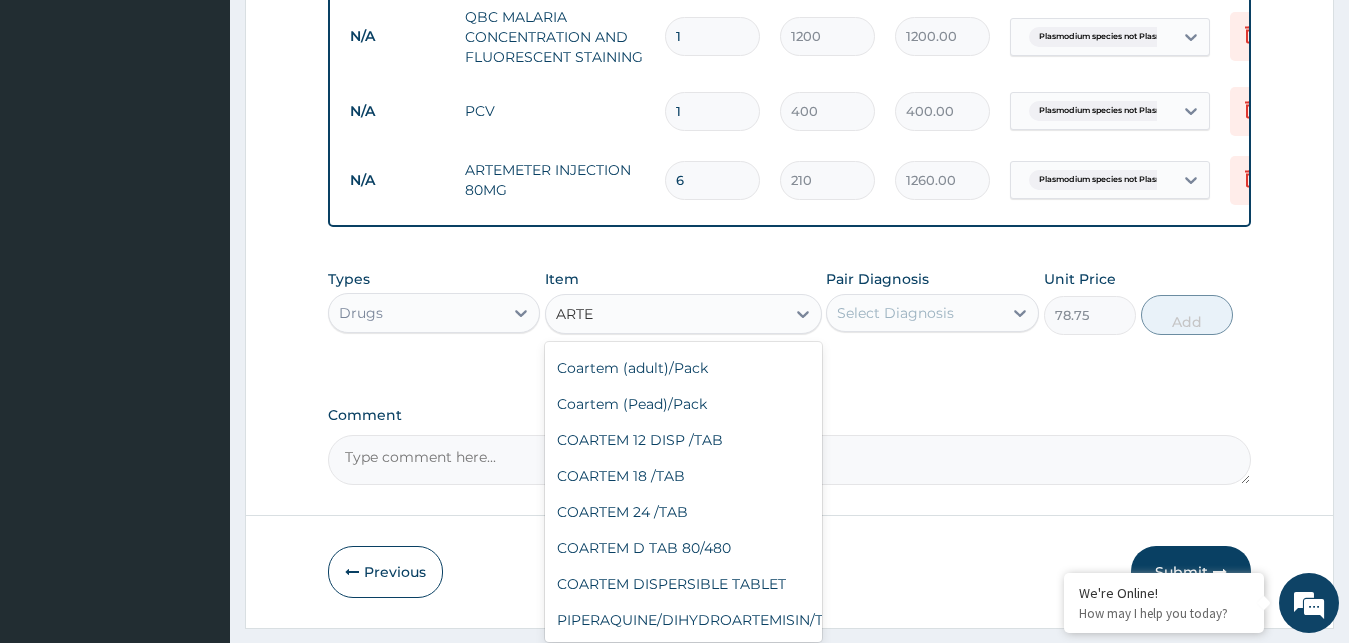 scroll, scrollTop: 416, scrollLeft: 0, axis: vertical 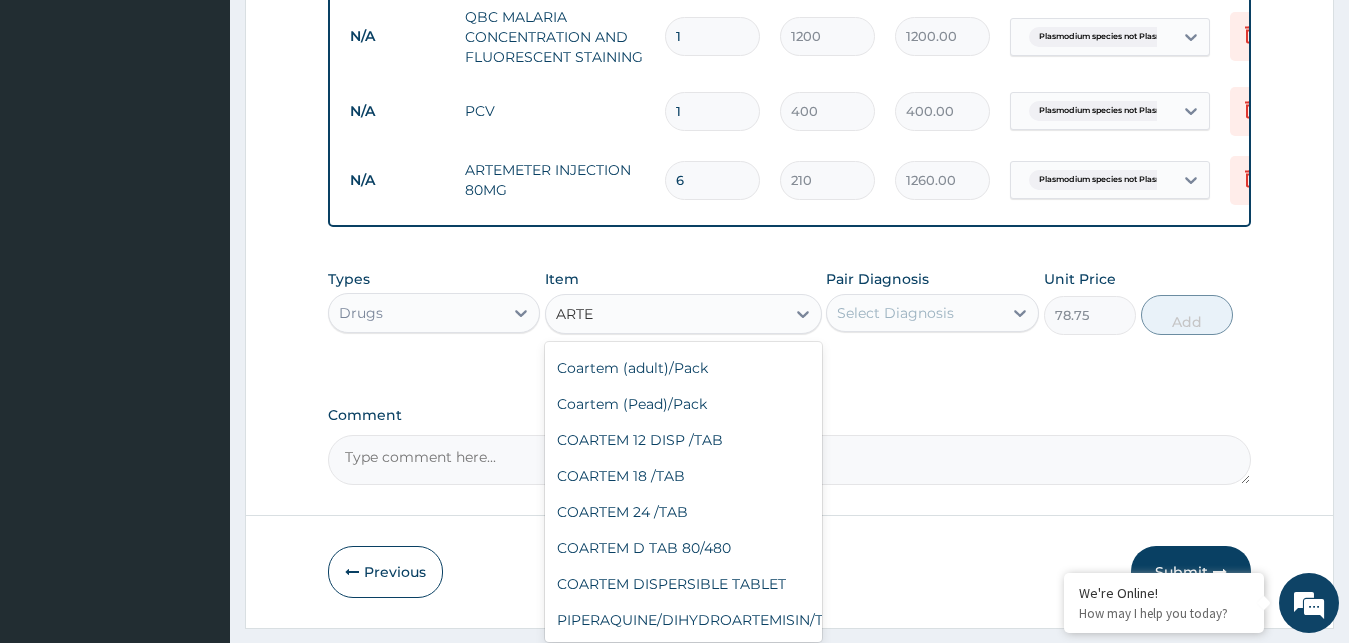 type on "ARTEQ" 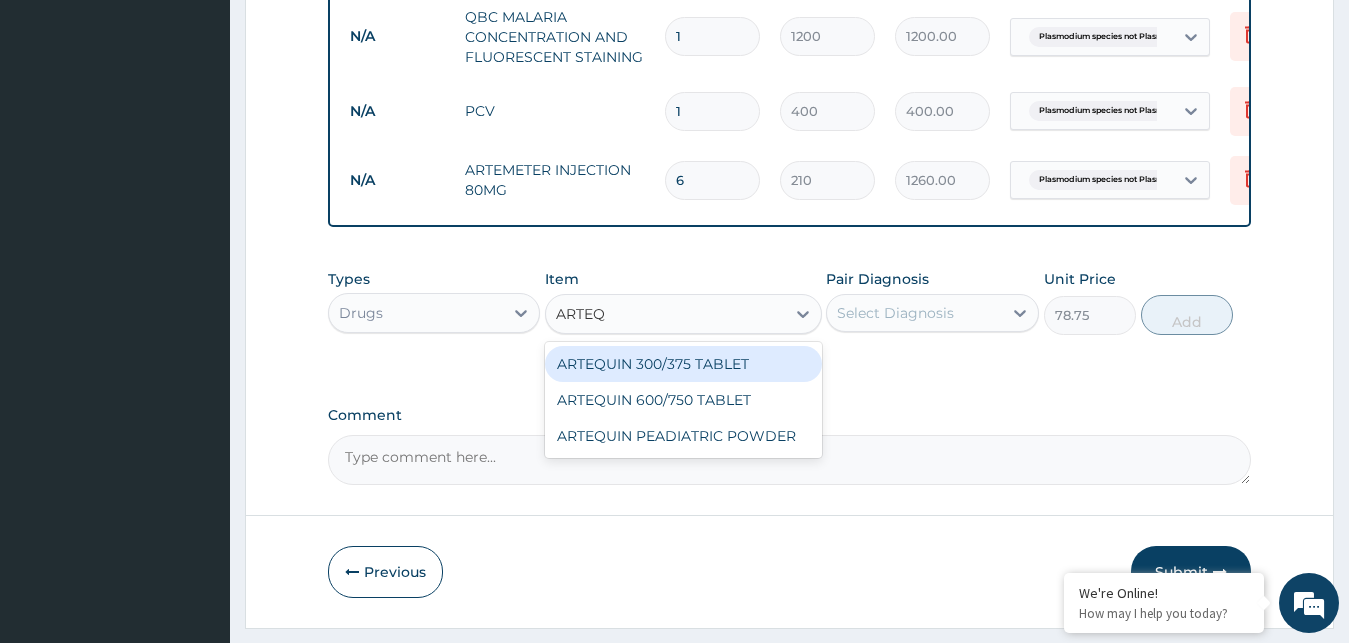 scroll, scrollTop: 0, scrollLeft: 0, axis: both 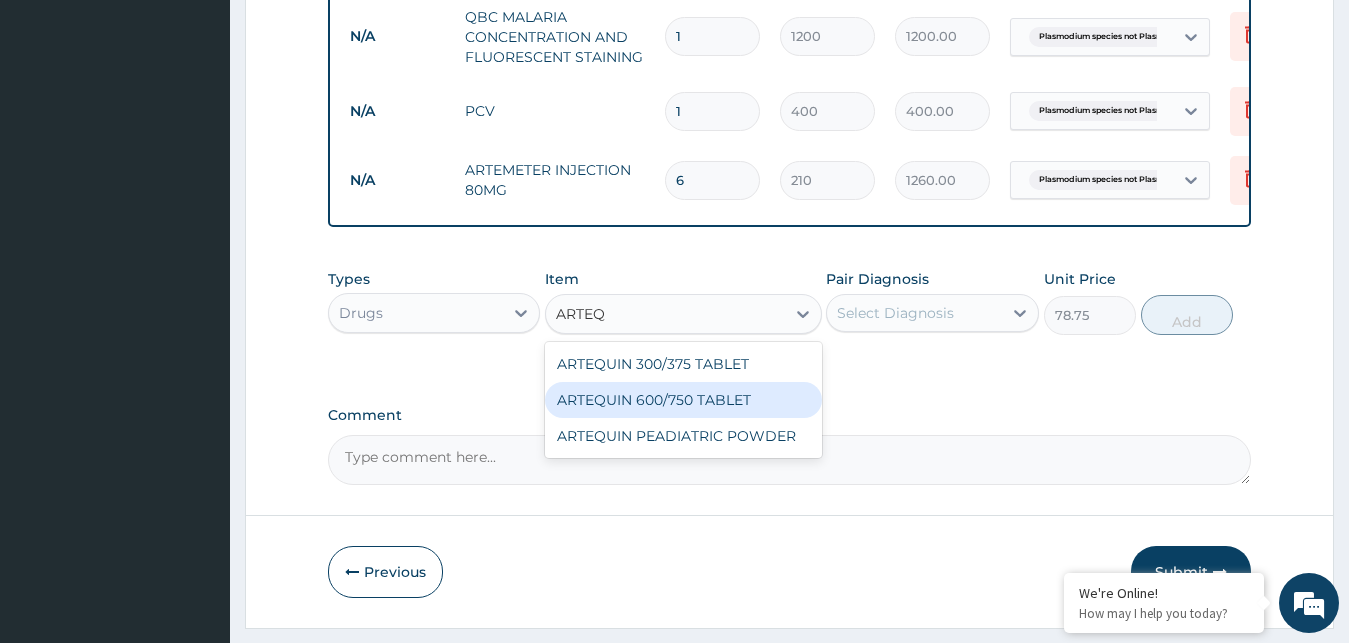 click on "ARTEQUIN 600/750 TABLET" at bounding box center (683, 400) 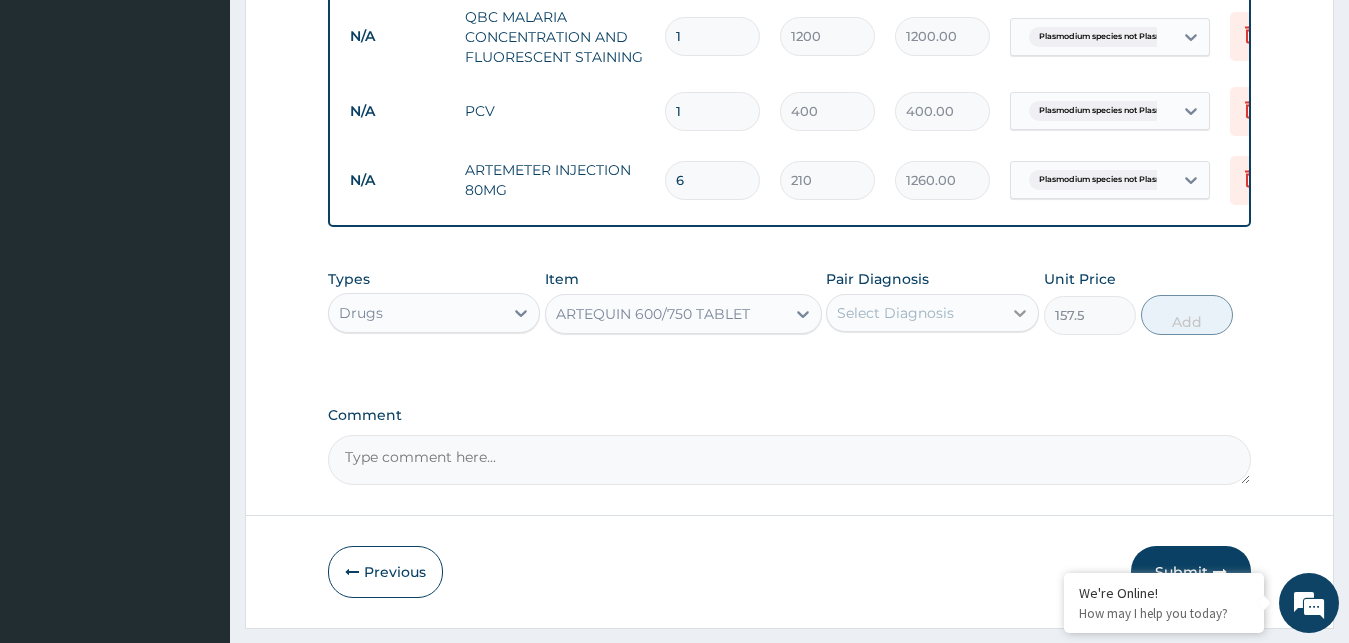 click 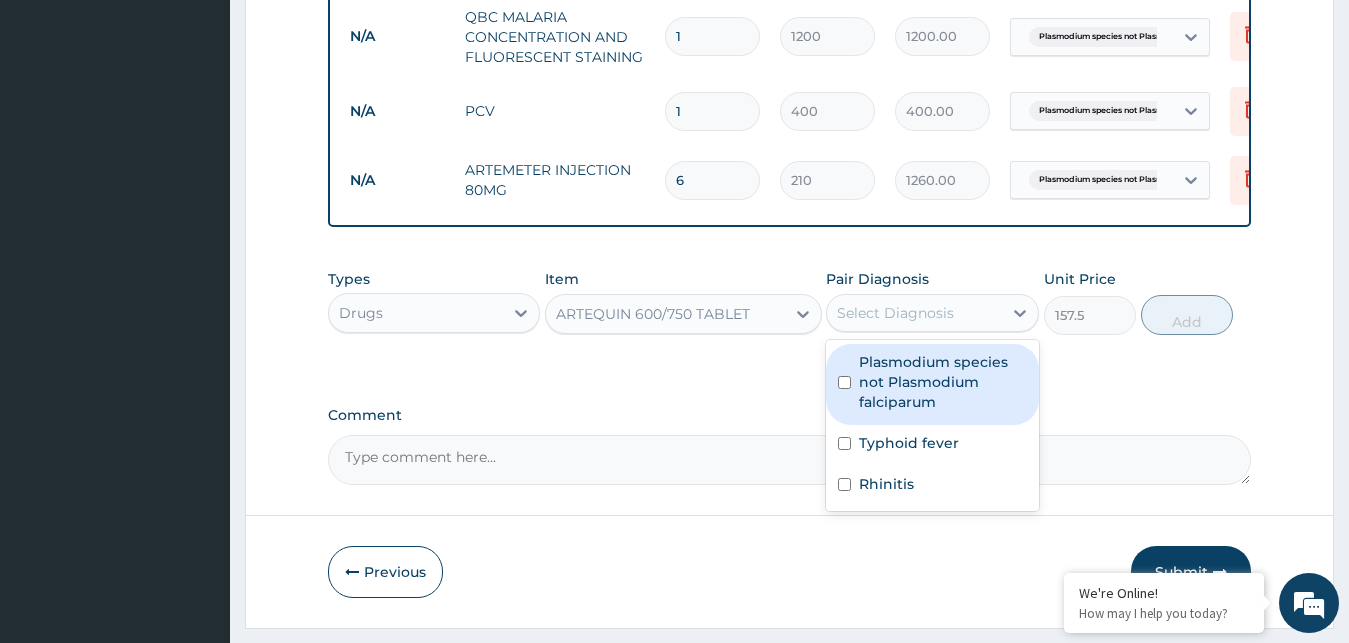 click at bounding box center (844, 382) 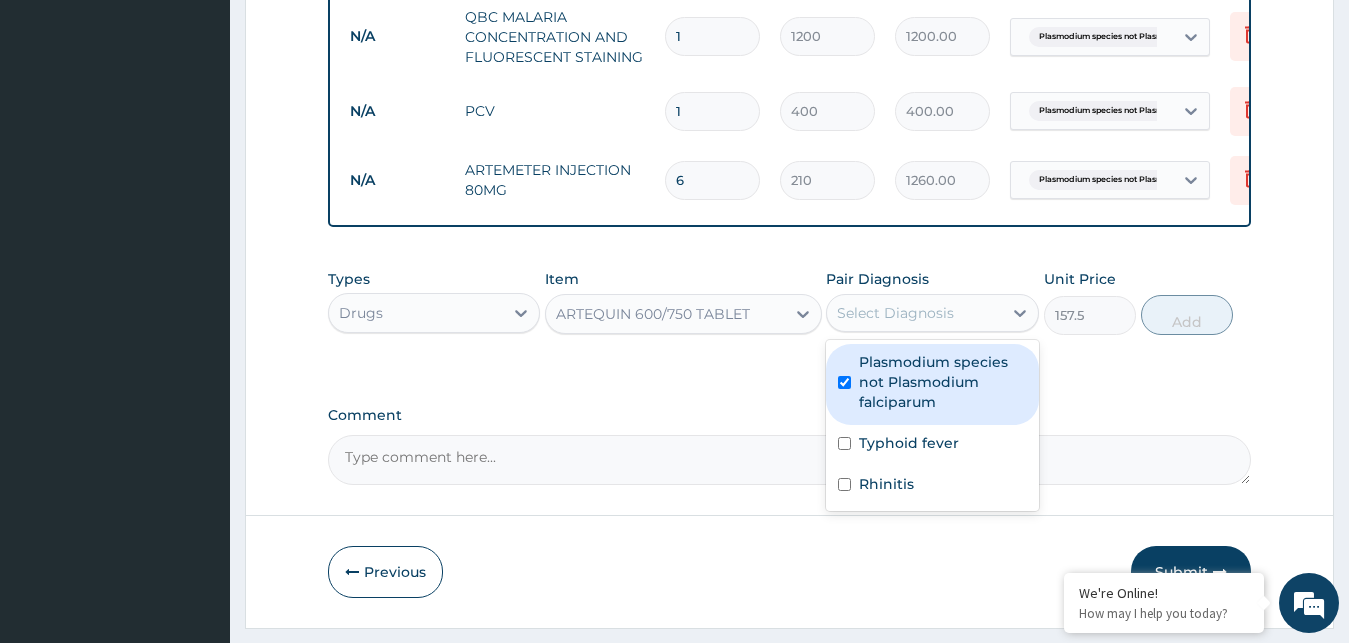 checkbox on "true" 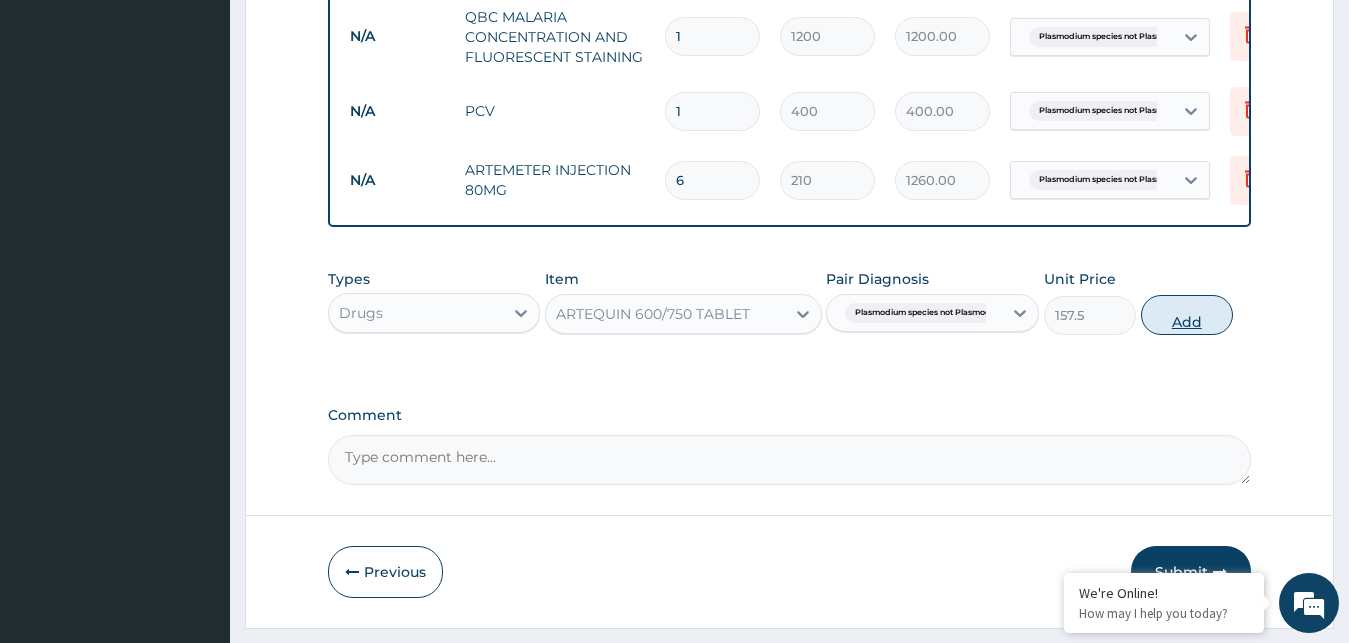 click on "Add" at bounding box center [1187, 315] 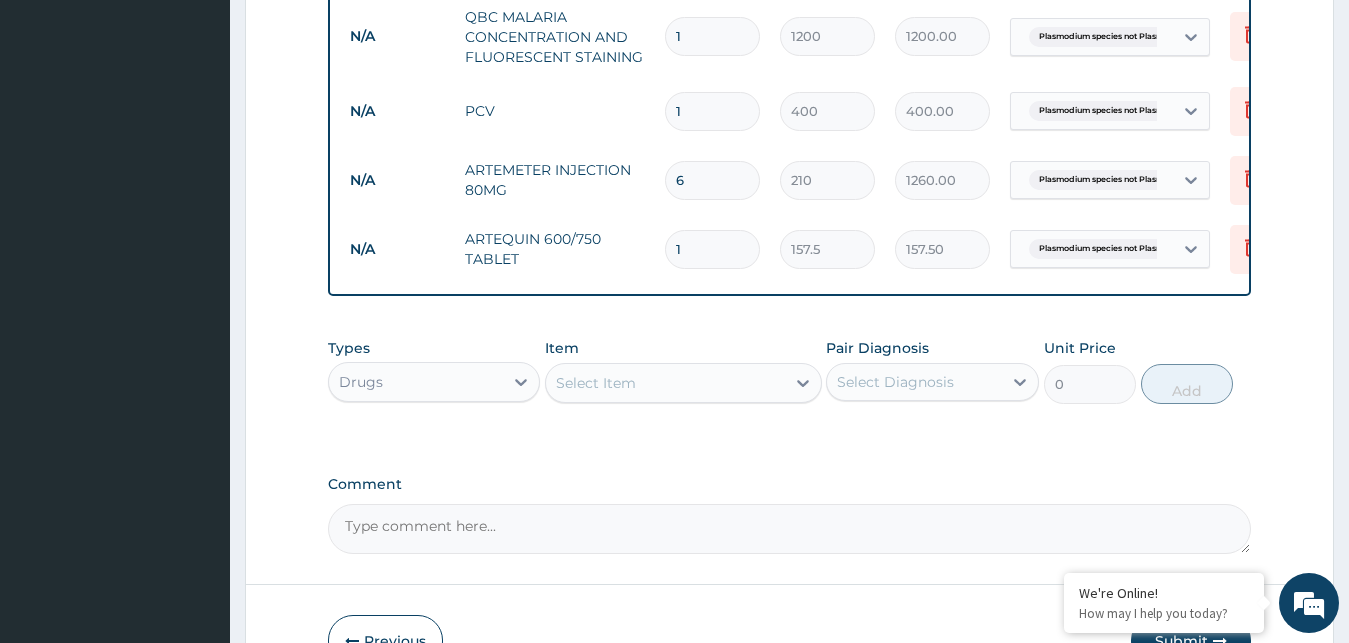 type 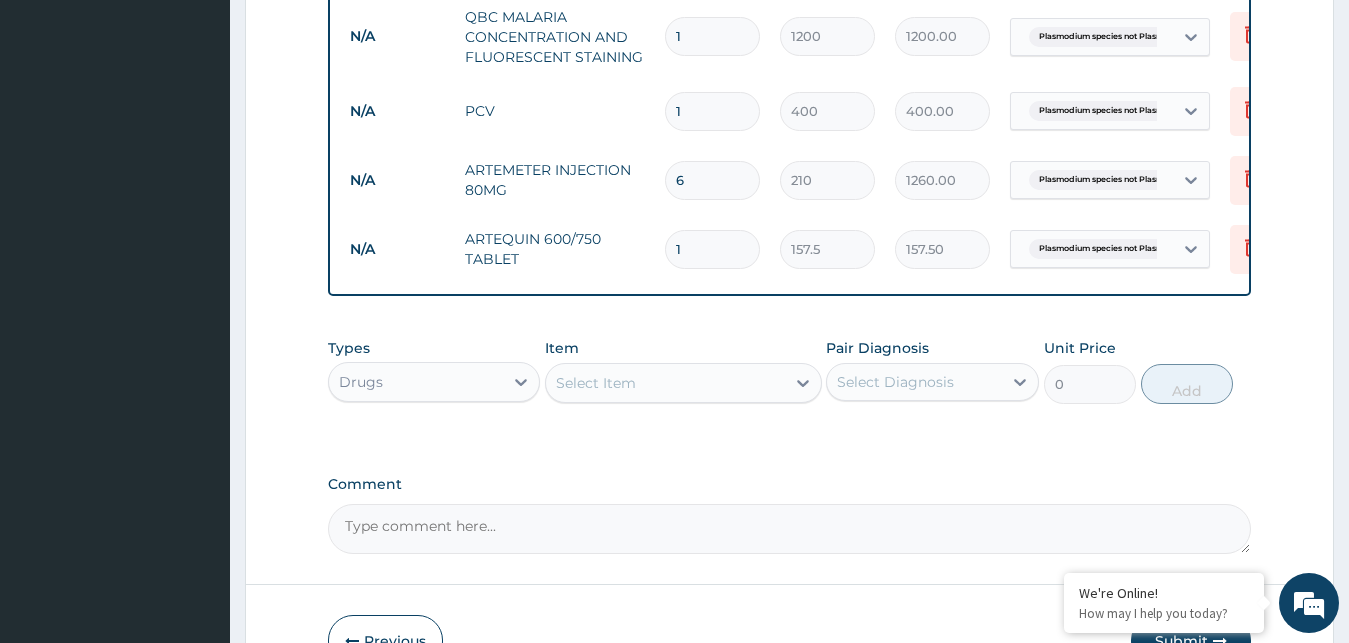 type on "0.00" 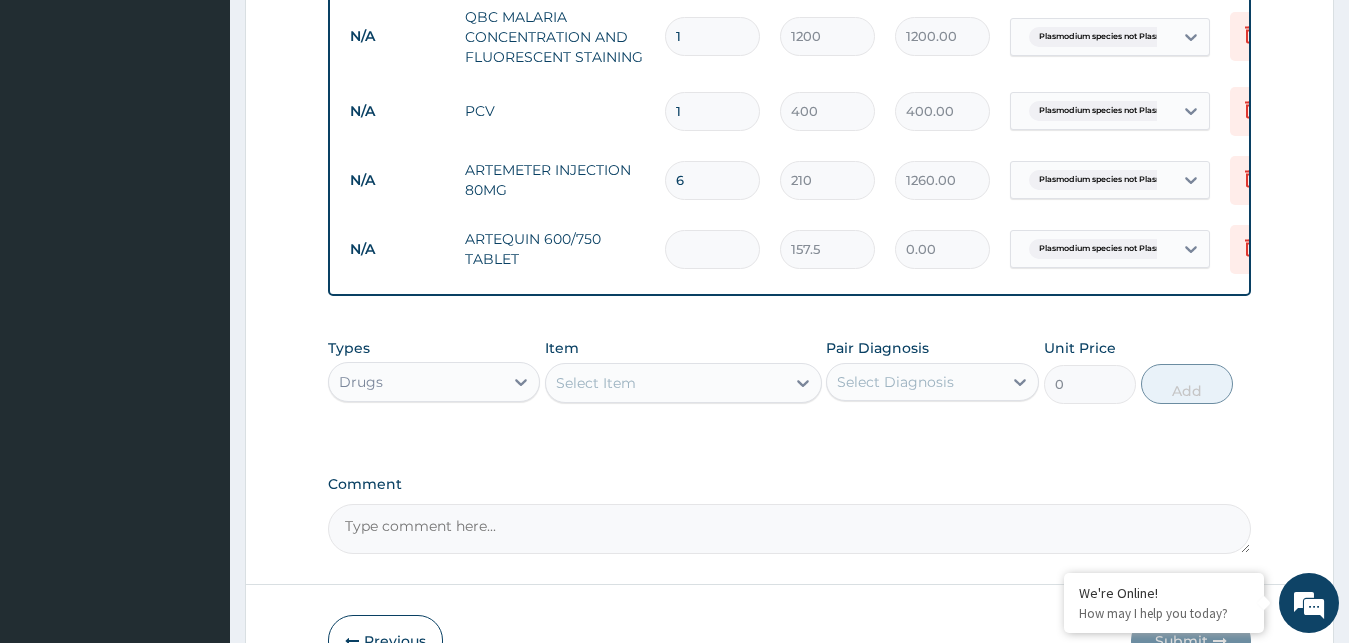 type on "9" 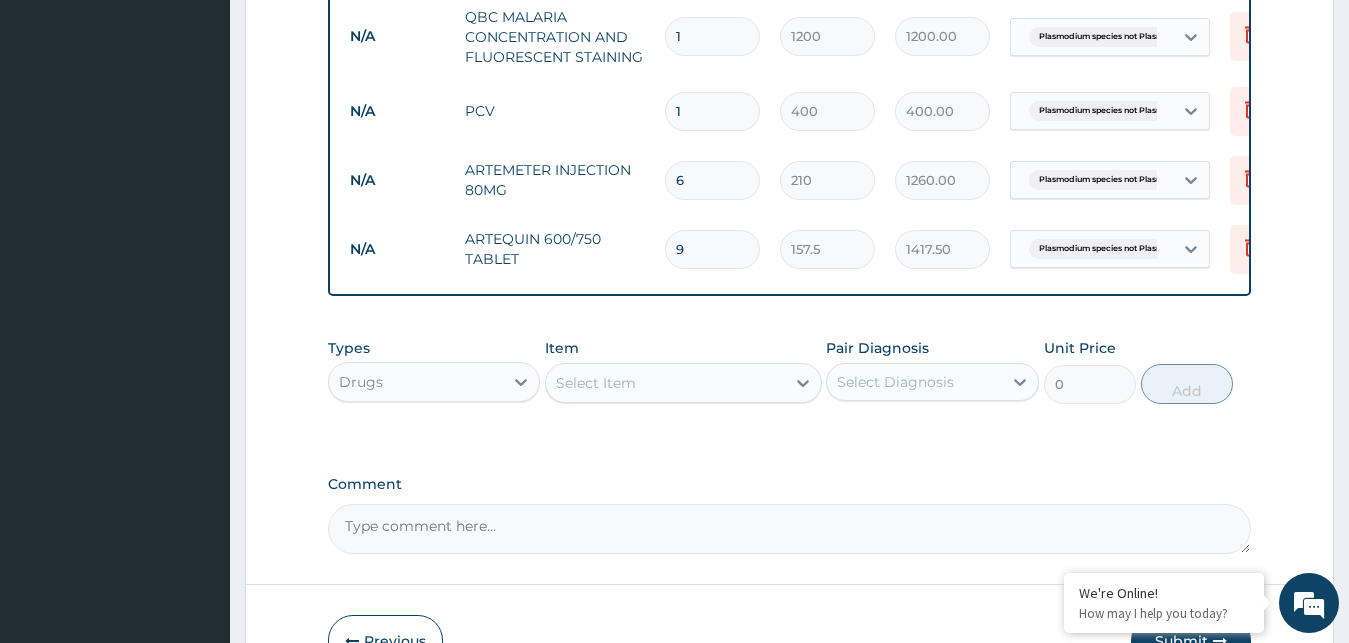 type on "9" 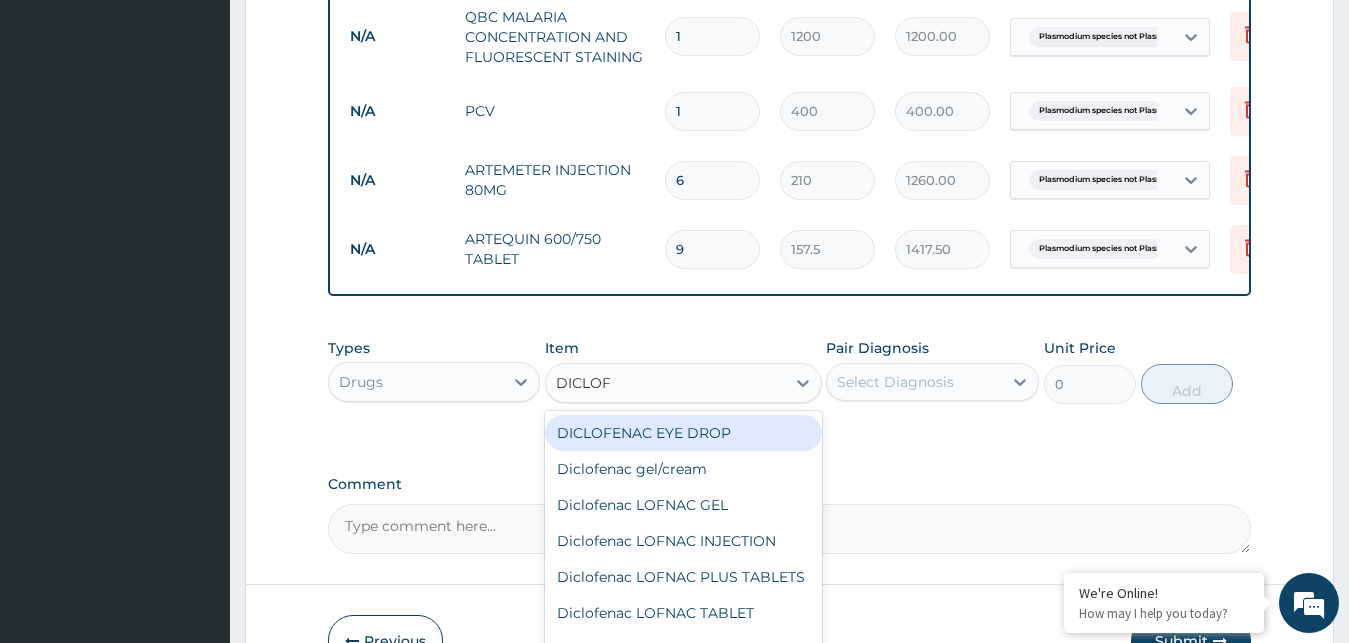 type on "DICLOFE" 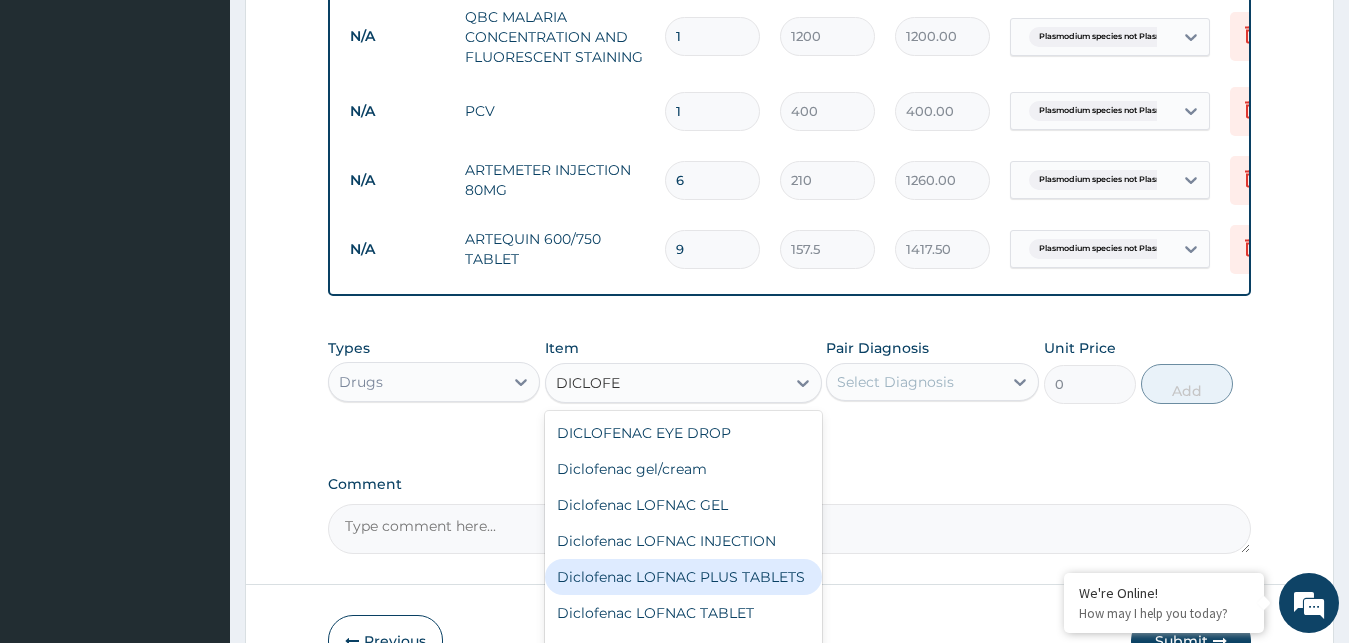 scroll, scrollTop: 215, scrollLeft: 0, axis: vertical 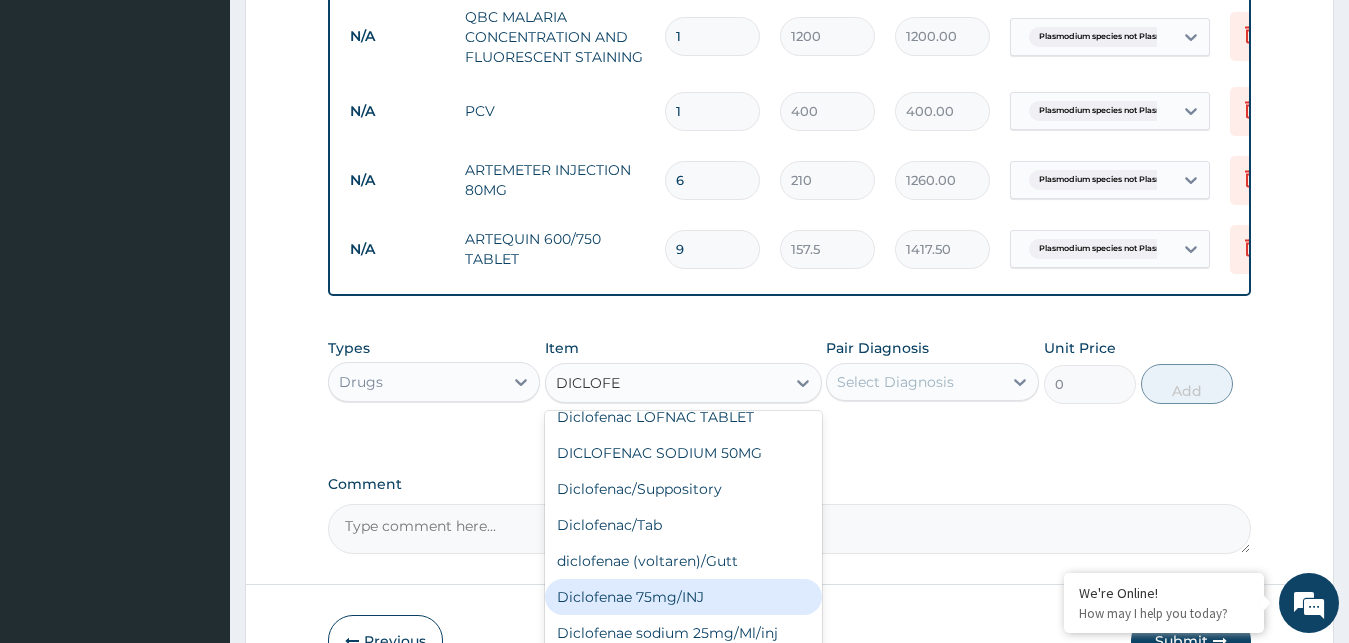 click on "Diclofenae 75mg/INJ" at bounding box center (683, 597) 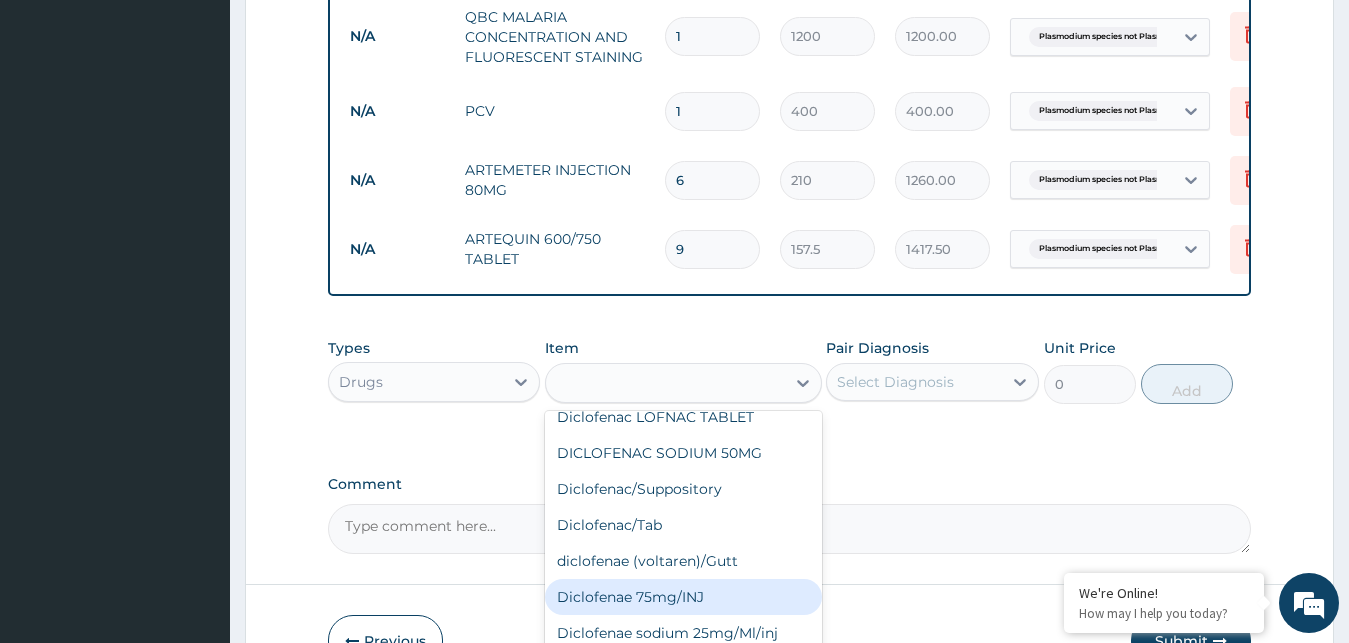 type on "39.38" 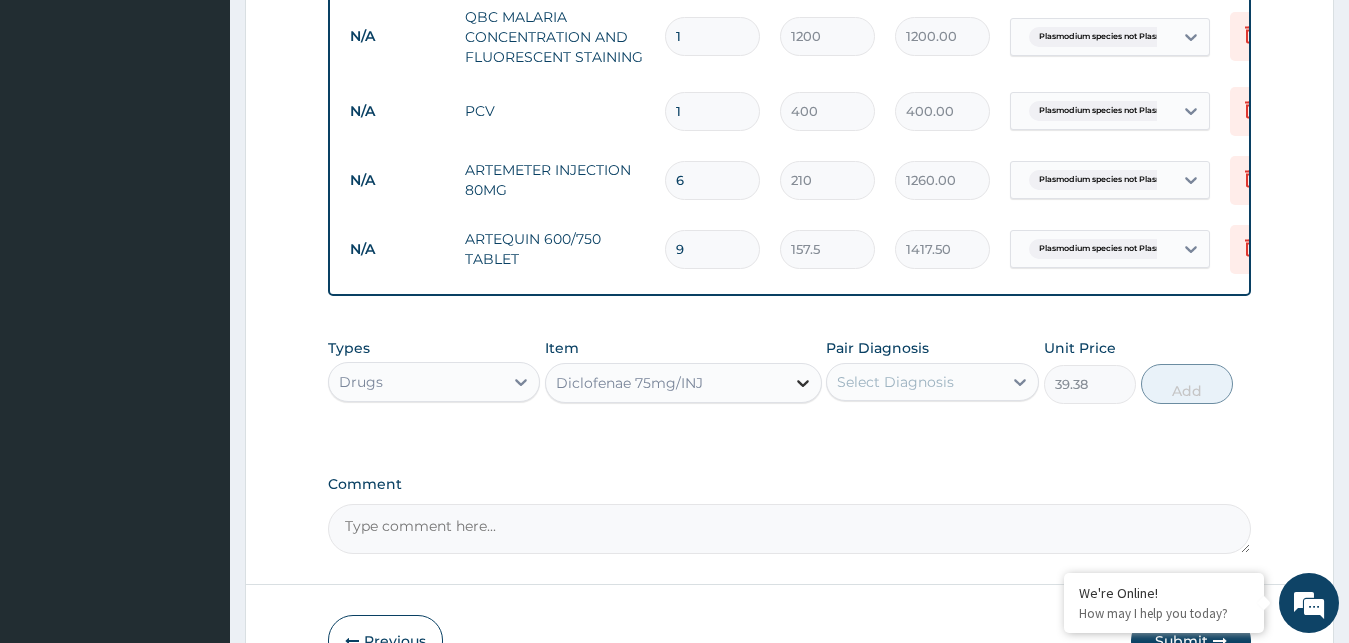 click at bounding box center [803, 383] 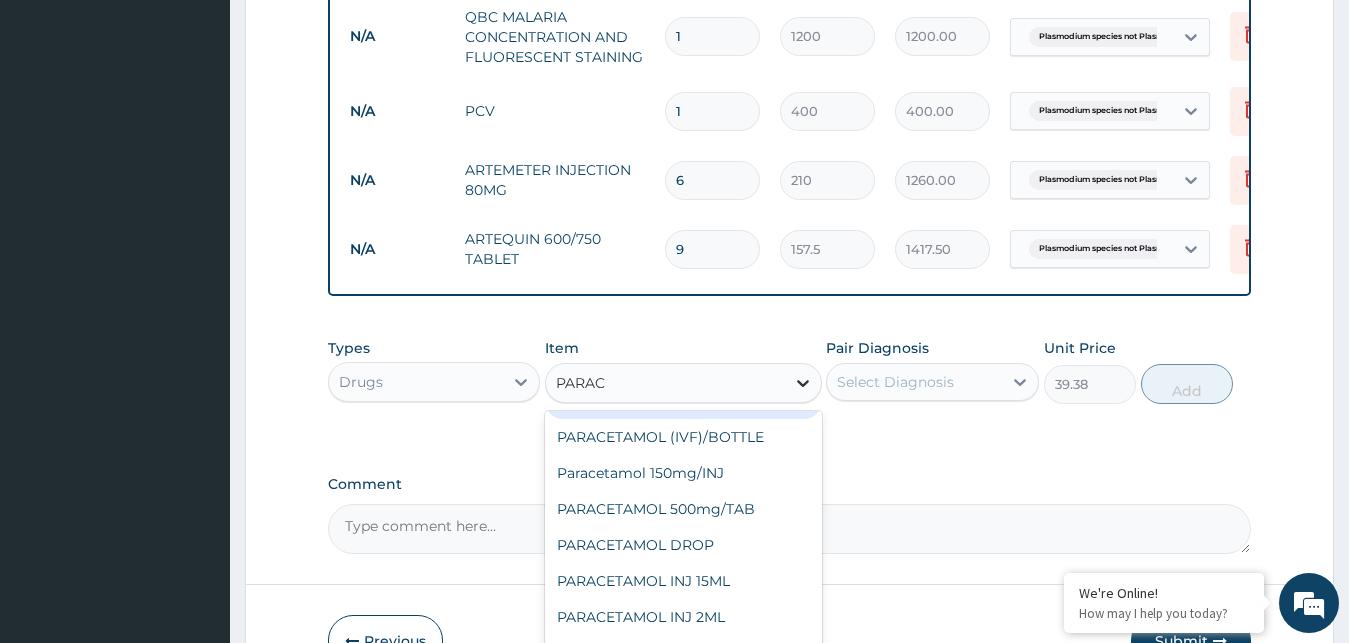scroll, scrollTop: 32, scrollLeft: 0, axis: vertical 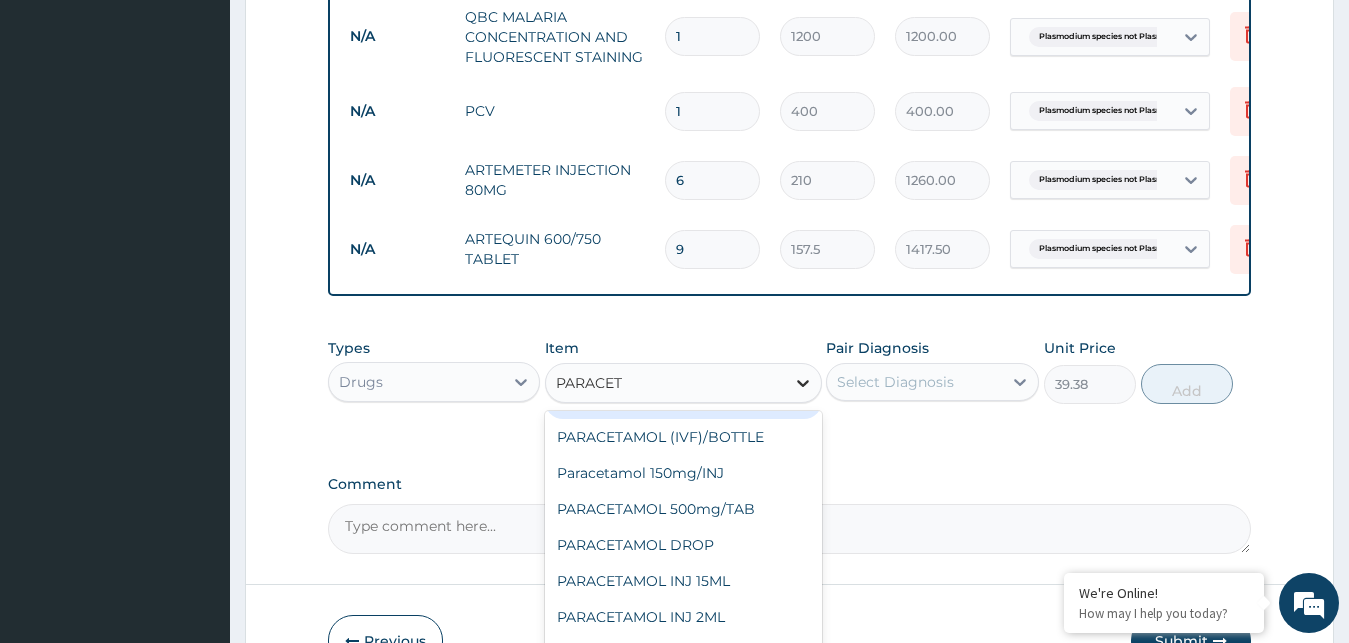 type on "PARACETA" 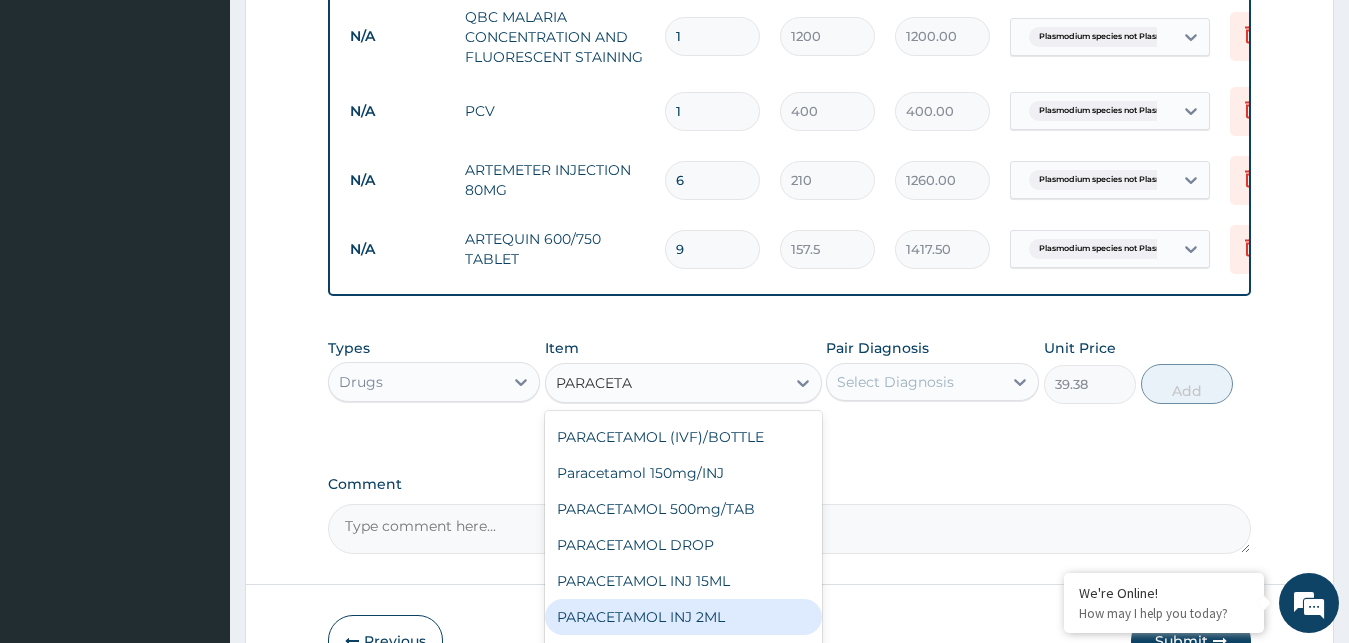 click on "PARACETAMOL INJ 2ML" at bounding box center [683, 617] 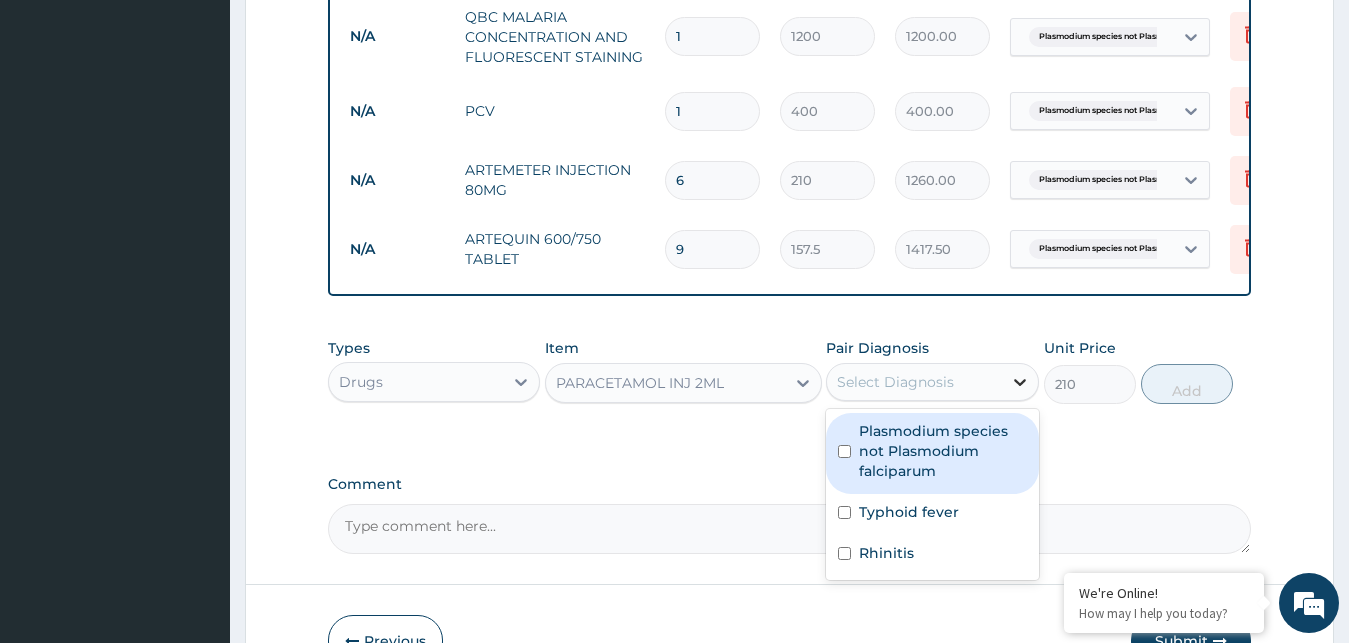 click at bounding box center [1020, 382] 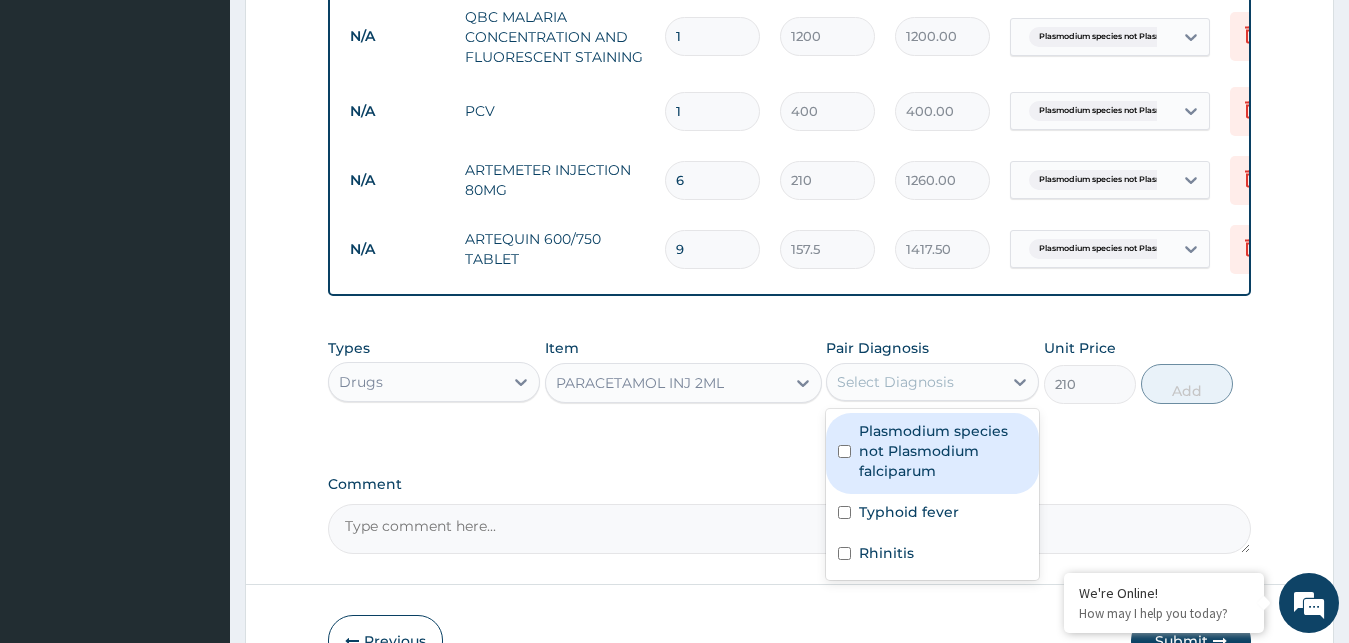 click on "Plasmodium species not Plasmodium falciparum" at bounding box center [943, 451] 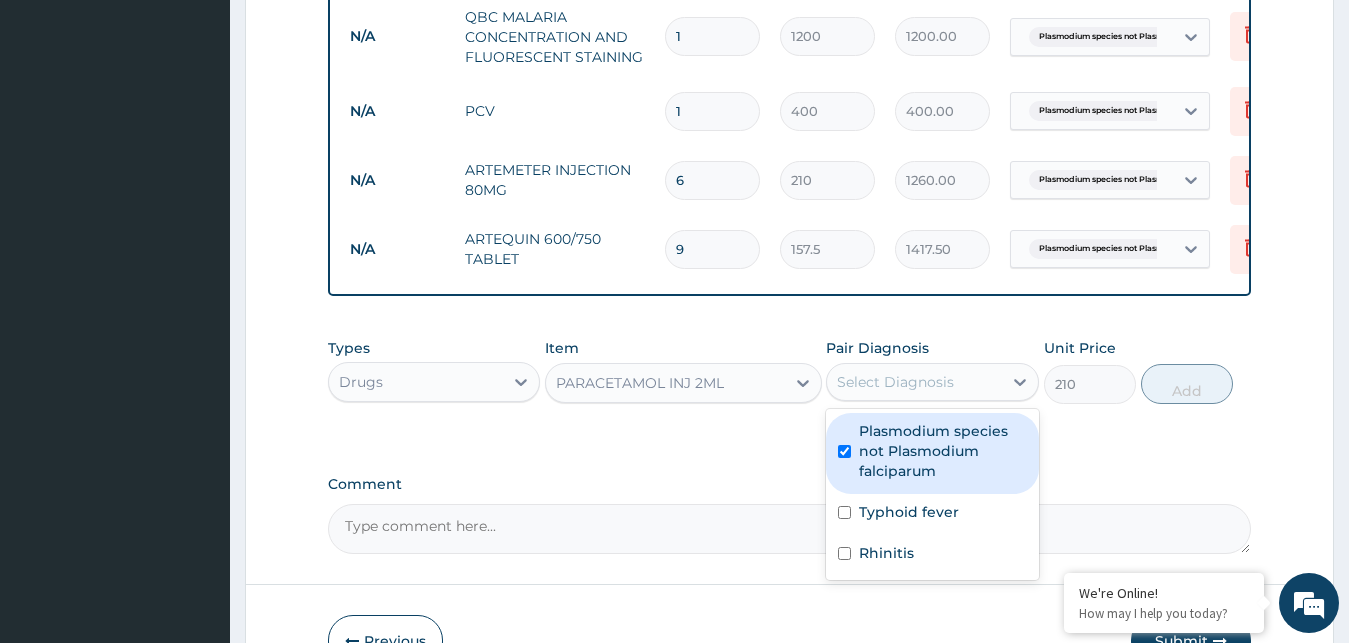 checkbox on "true" 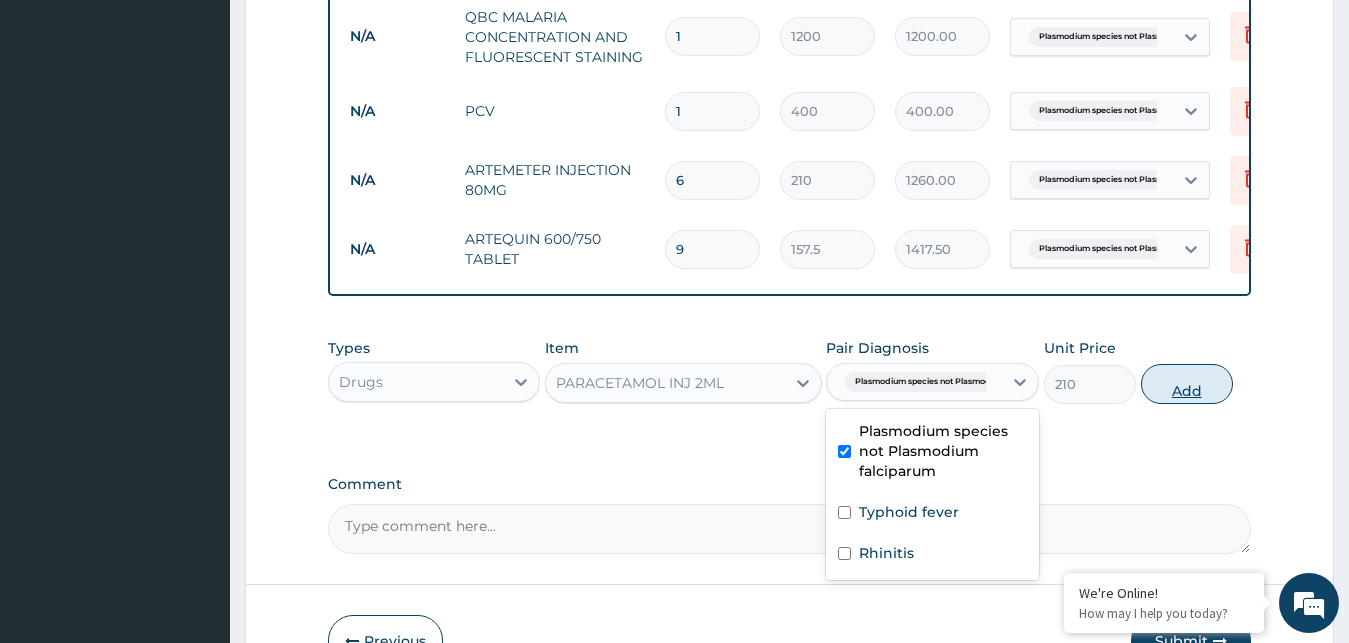 click on "Add" at bounding box center (1187, 384) 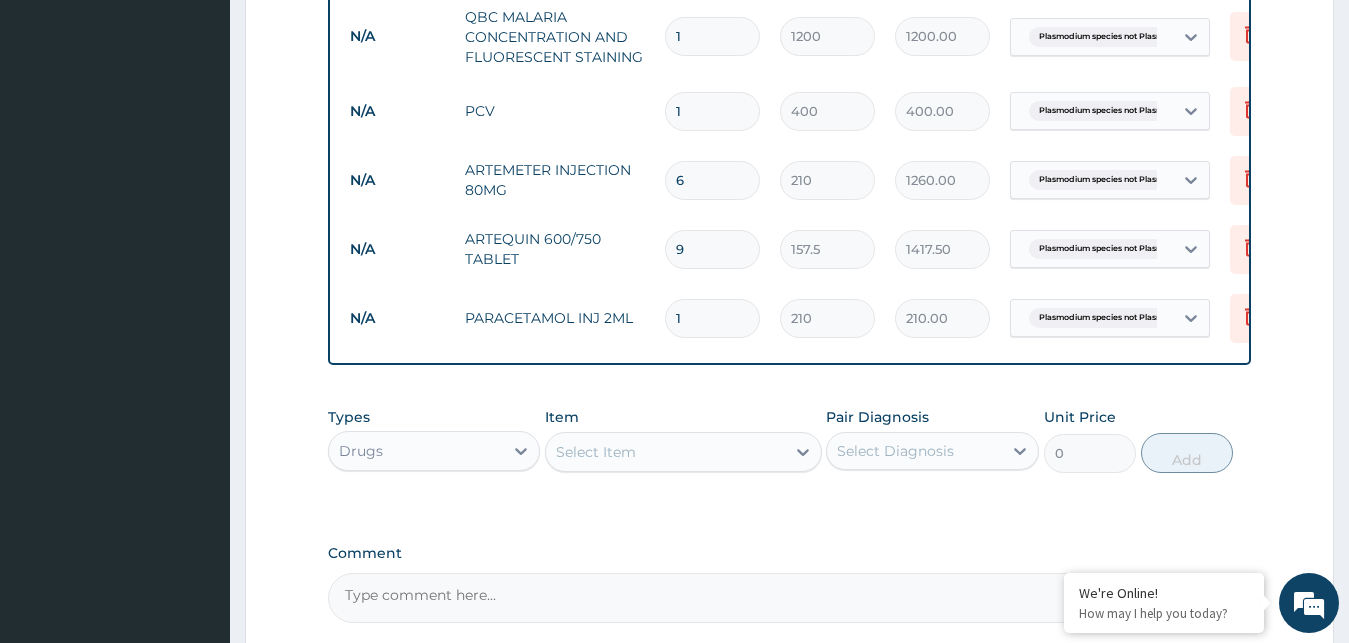 click on "1" at bounding box center [712, 318] 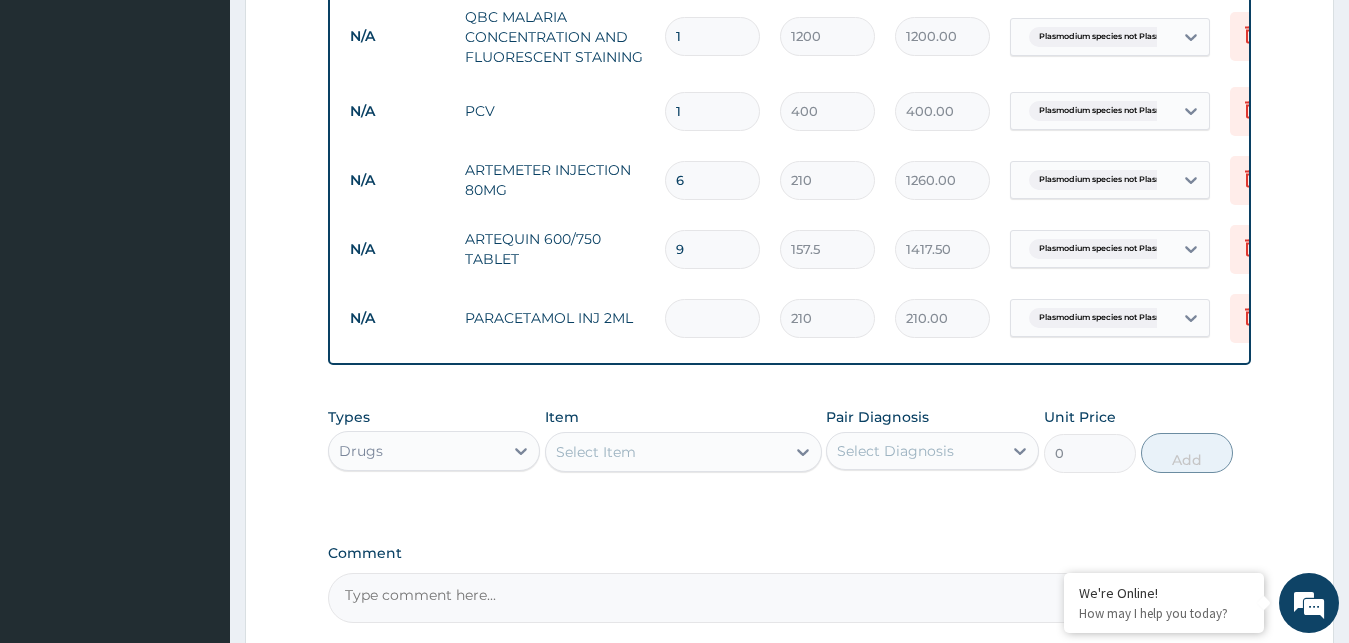 type on "0.00" 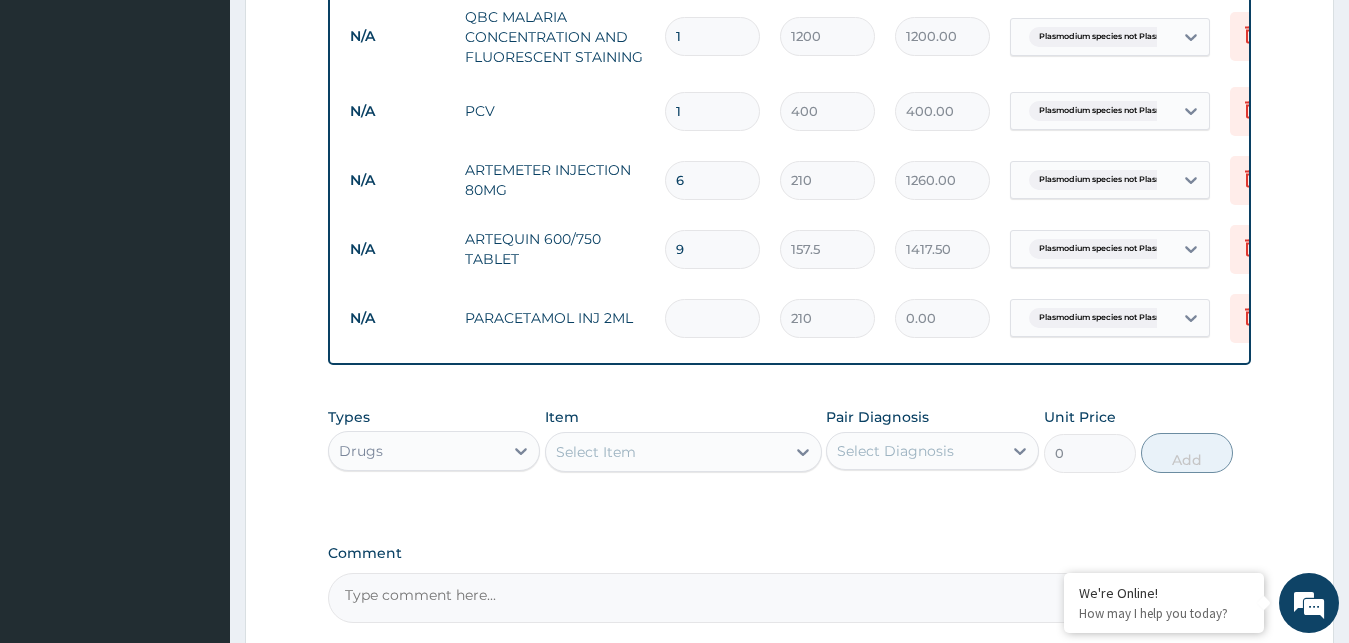 type on "6" 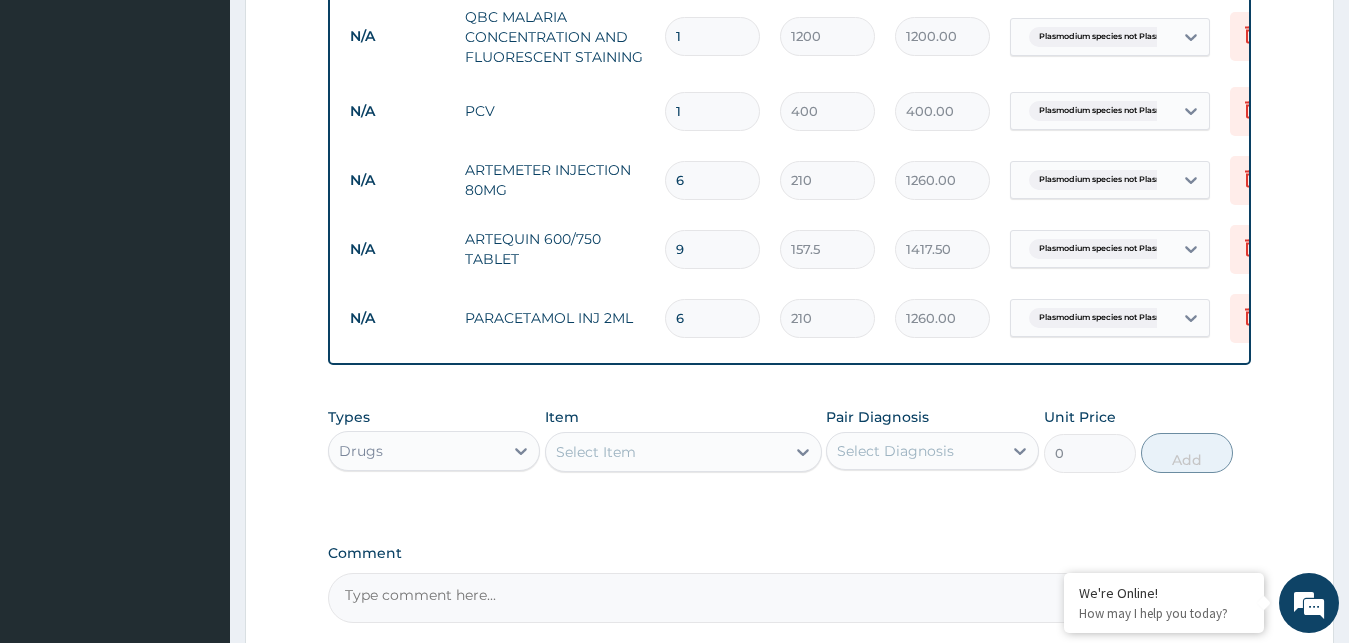 type on "6" 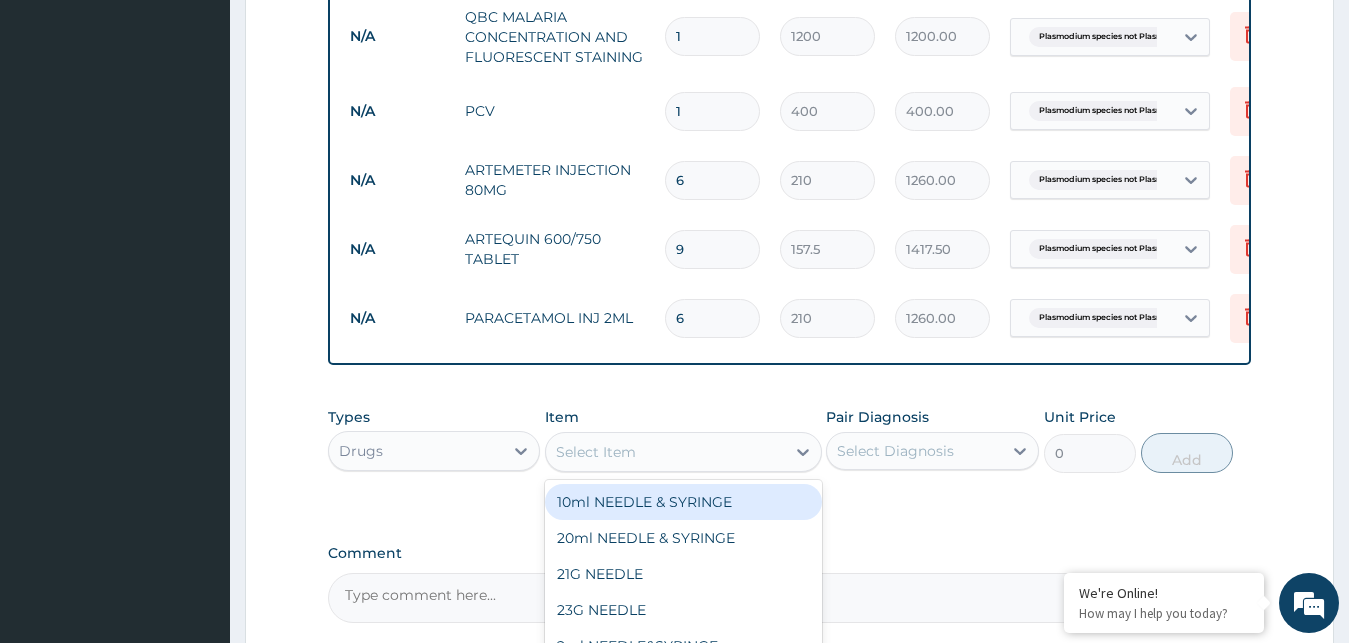 type on "P" 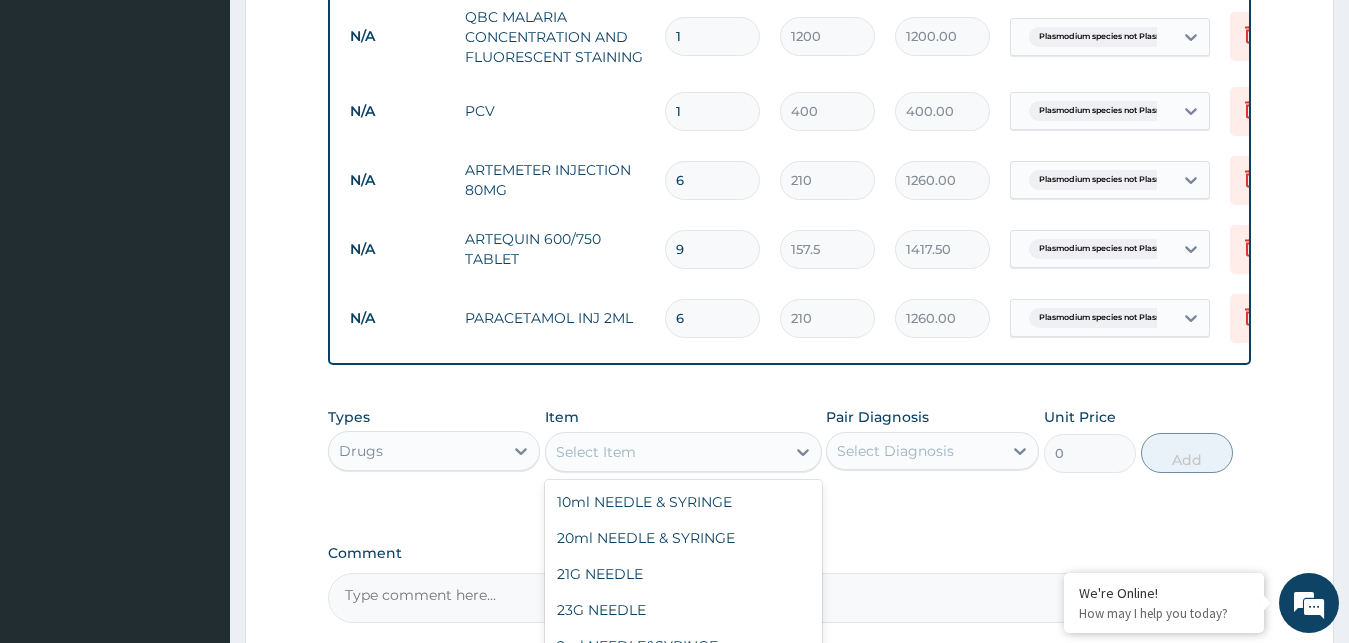 type on "T" 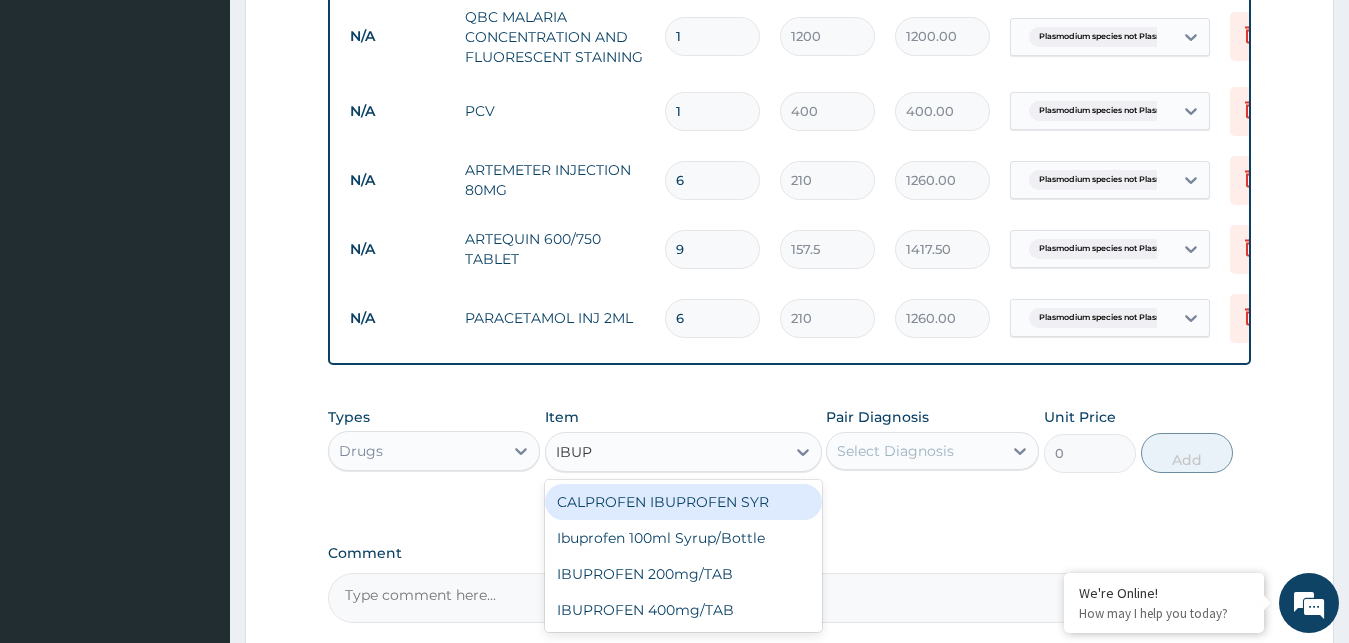 type on "IBUPR" 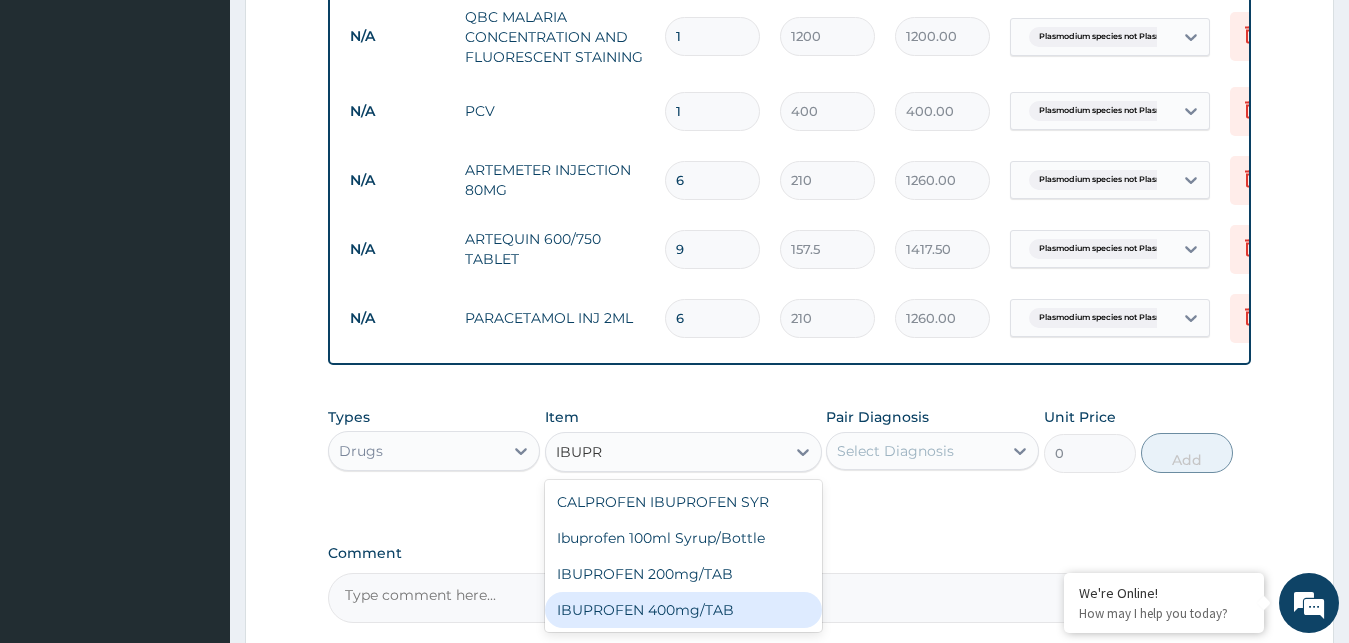 click on "IBUPROFEN 400mg/TAB" at bounding box center (683, 610) 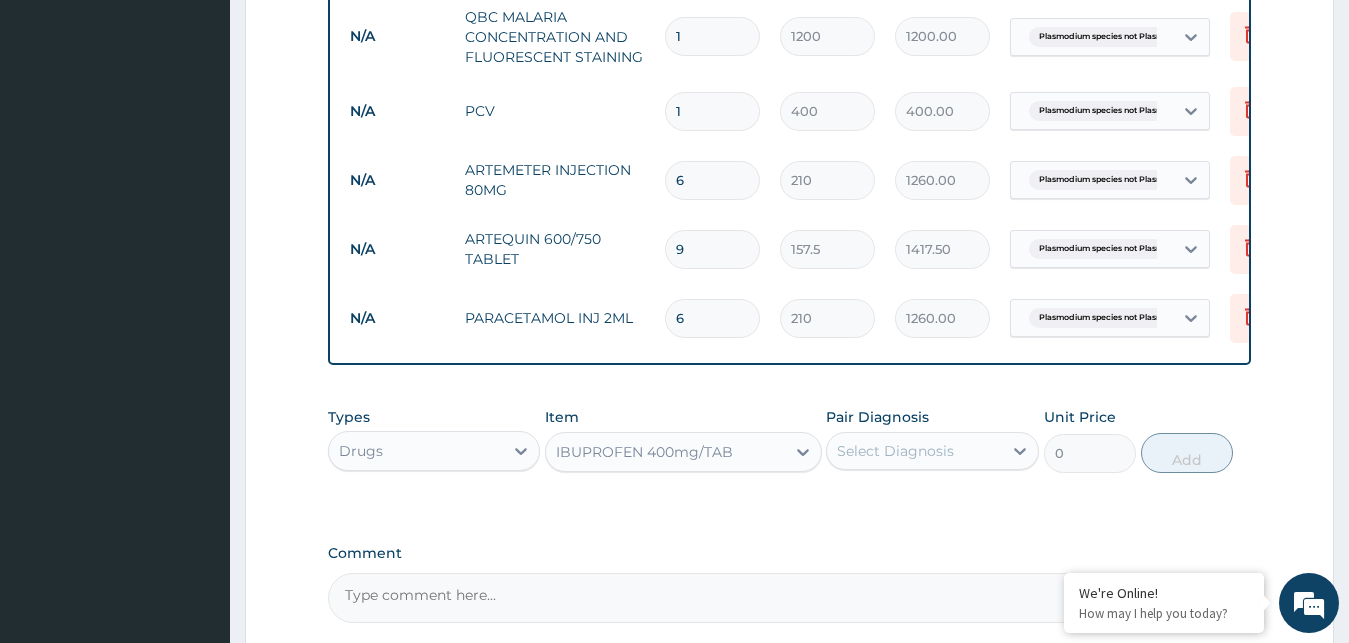 type 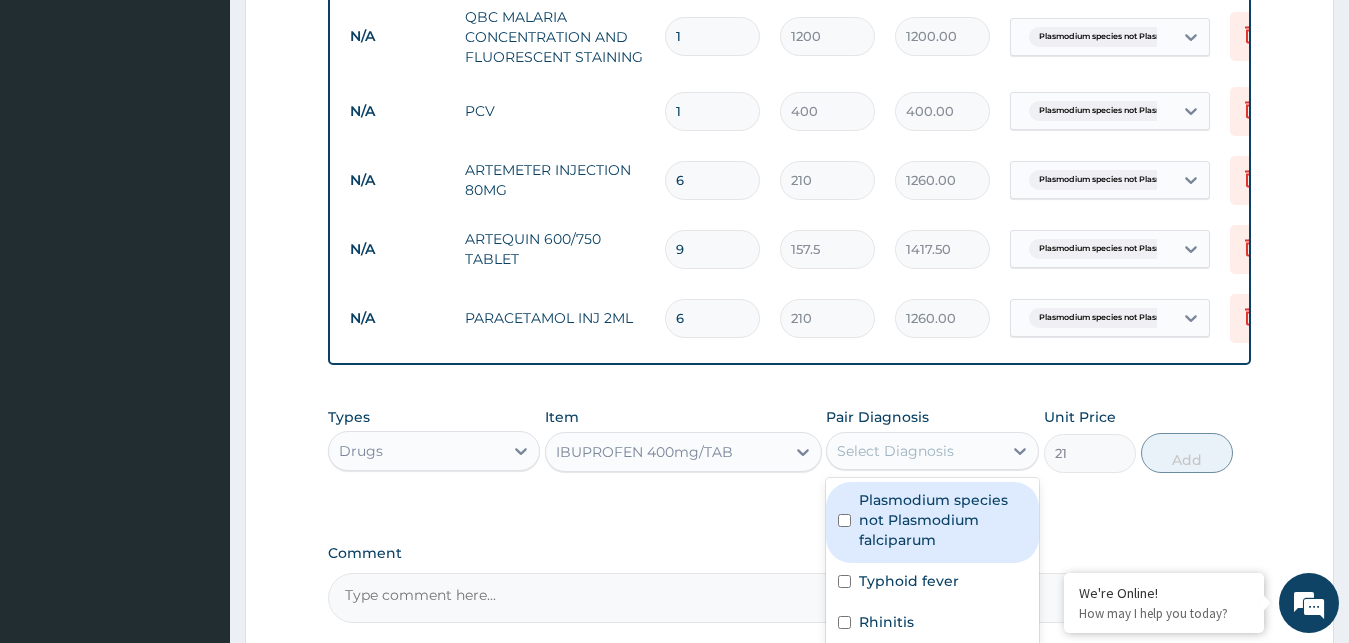 click on "Select Diagnosis" at bounding box center (895, 451) 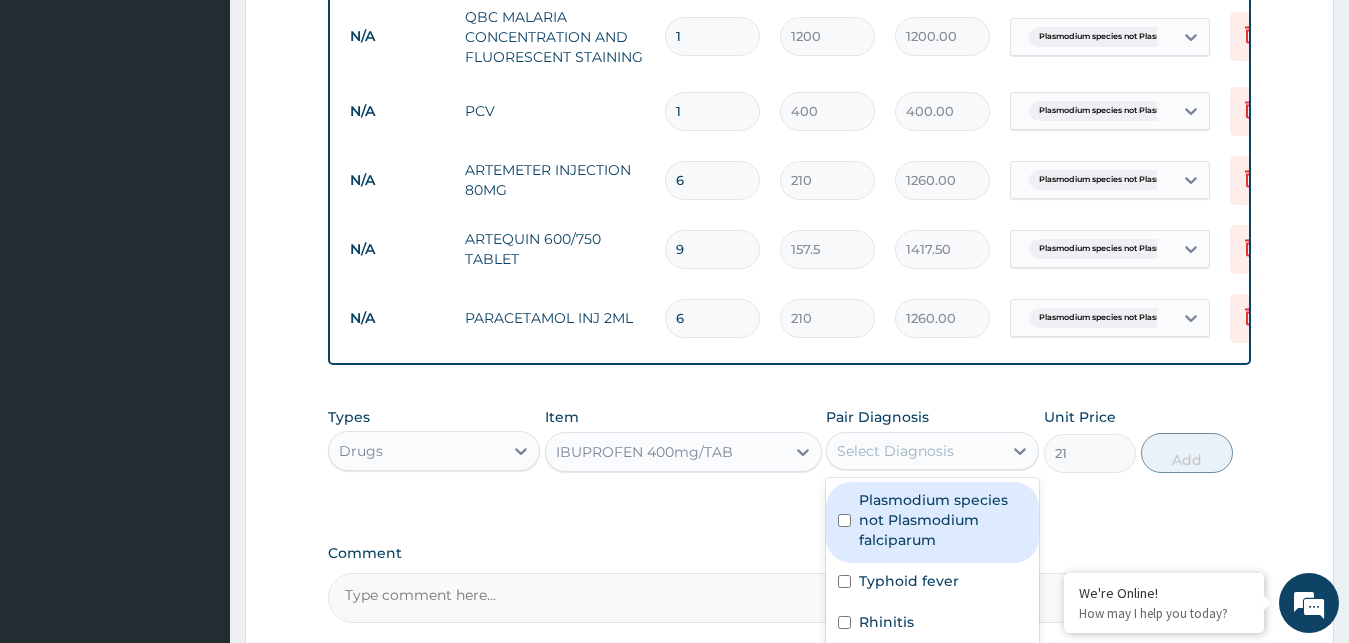 click on "Plasmodium species not Plasmodium falciparum" at bounding box center (932, 522) 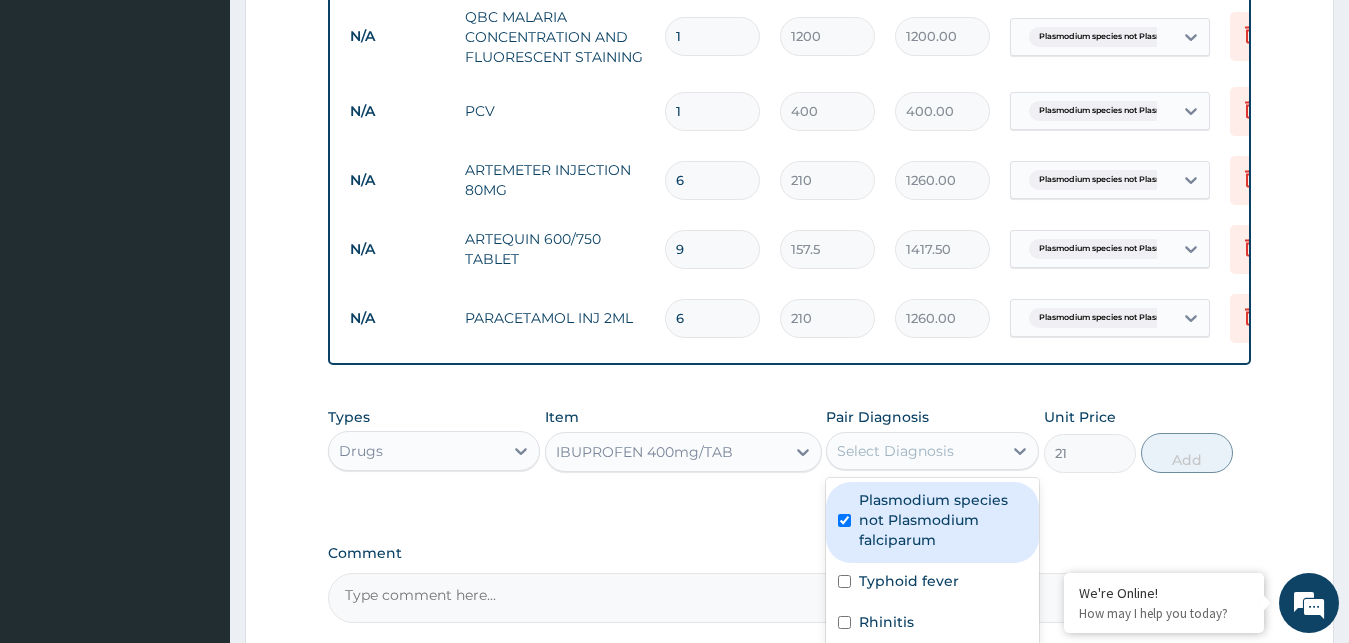 checkbox on "true" 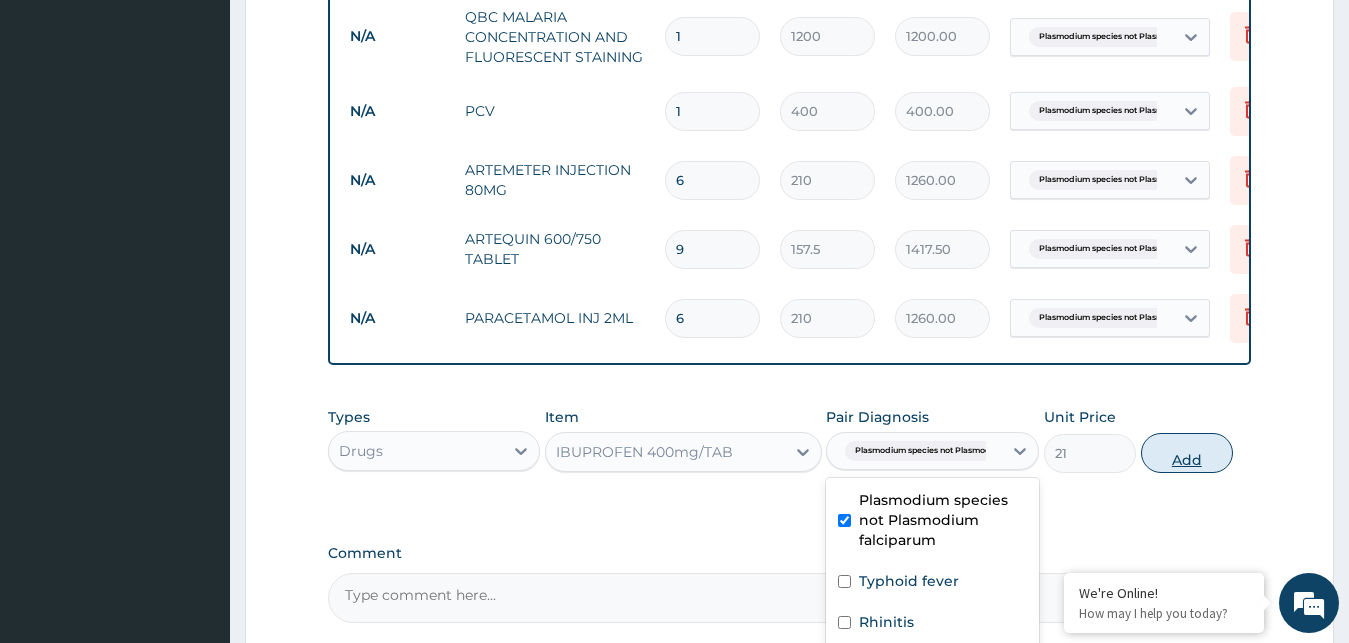 click on "Add" at bounding box center (1187, 453) 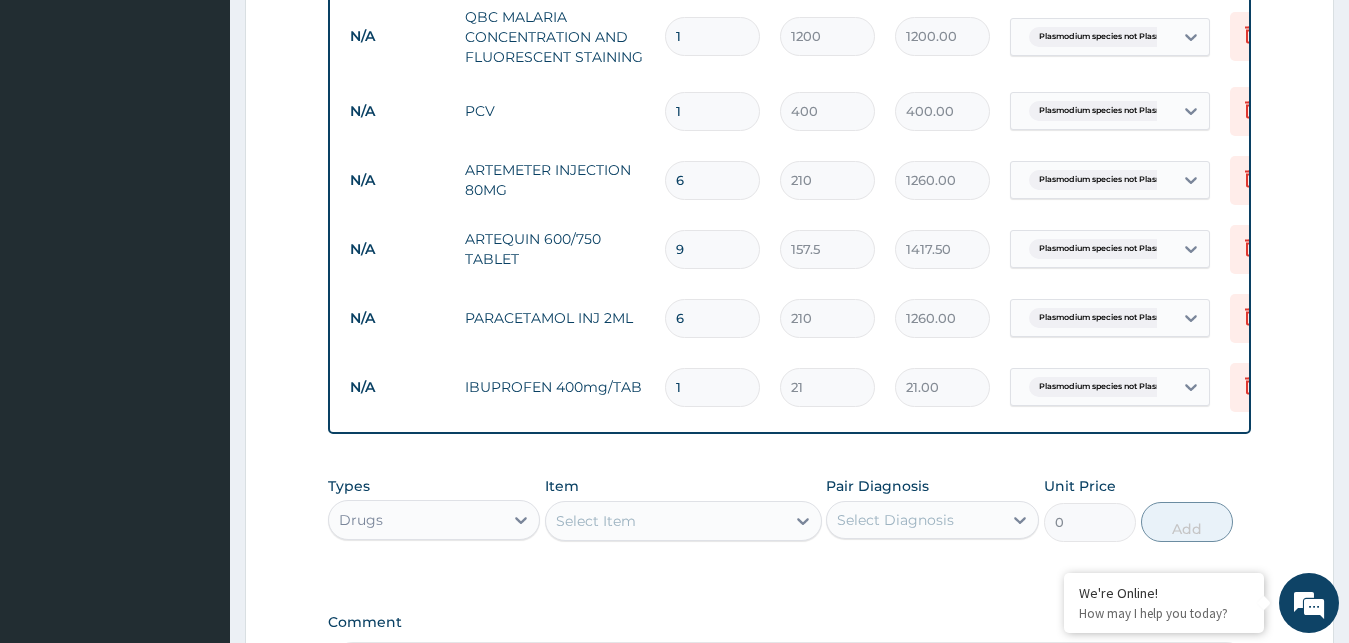 type on "14" 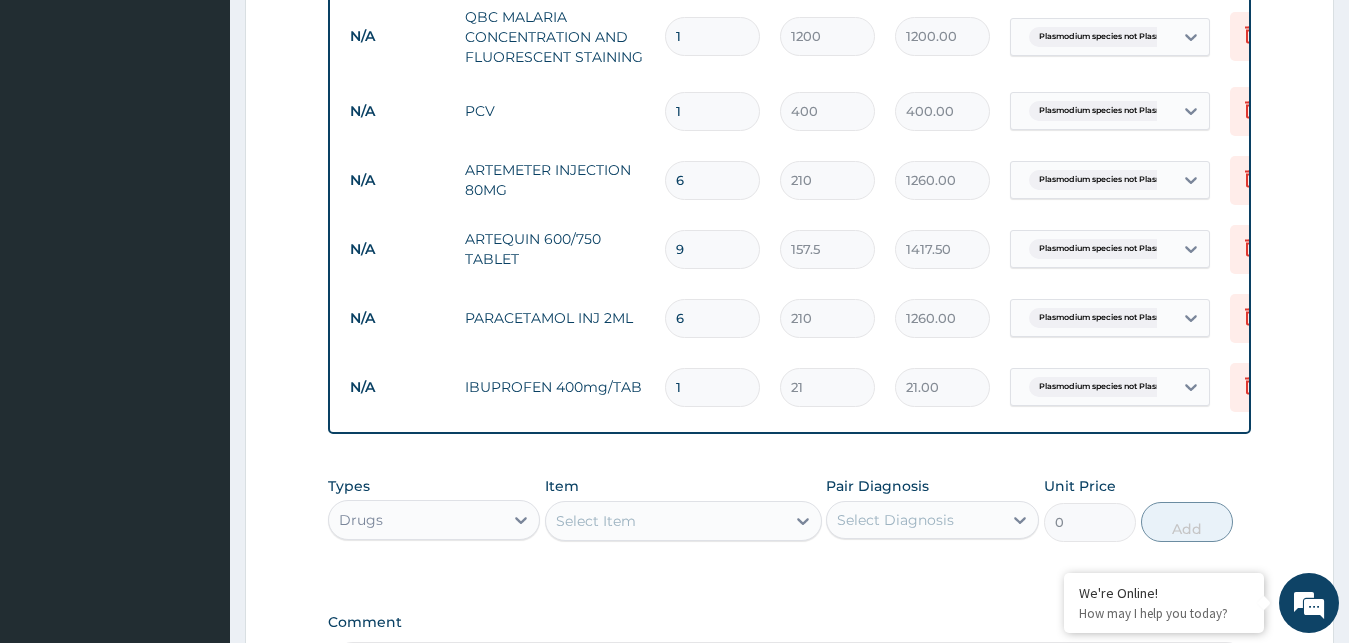 type on "294.00" 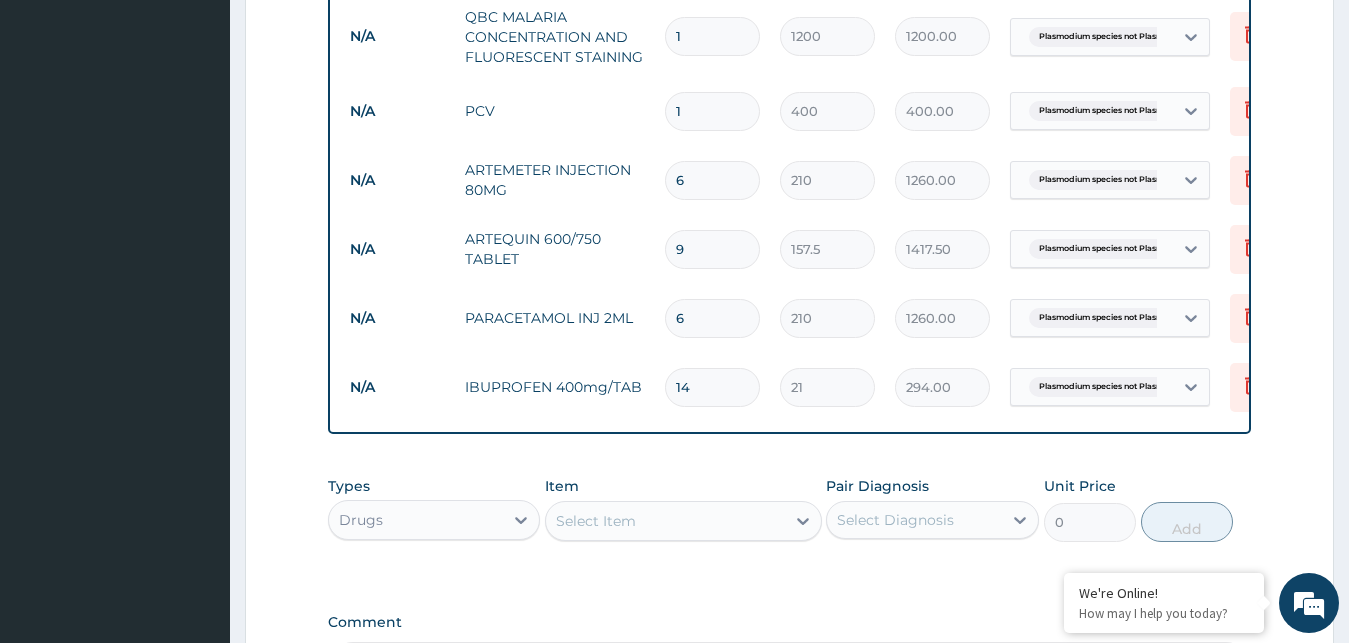 type on "14" 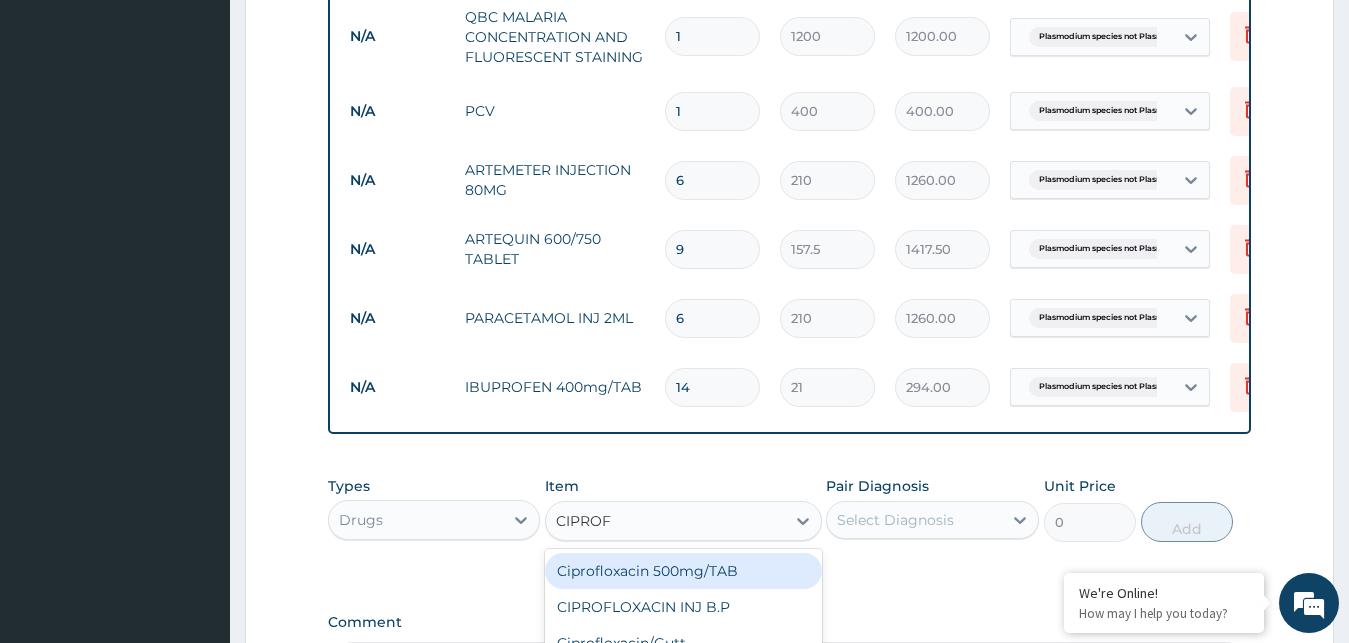 type on "CIPROFL" 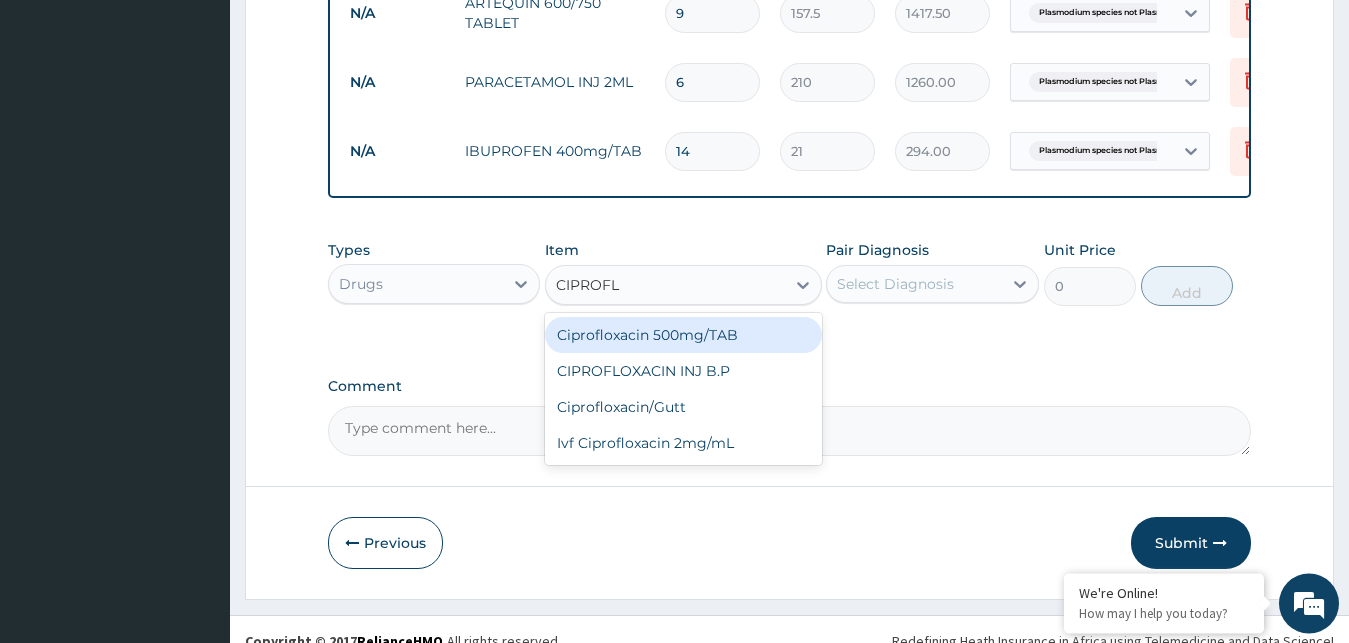 scroll, scrollTop: 1215, scrollLeft: 0, axis: vertical 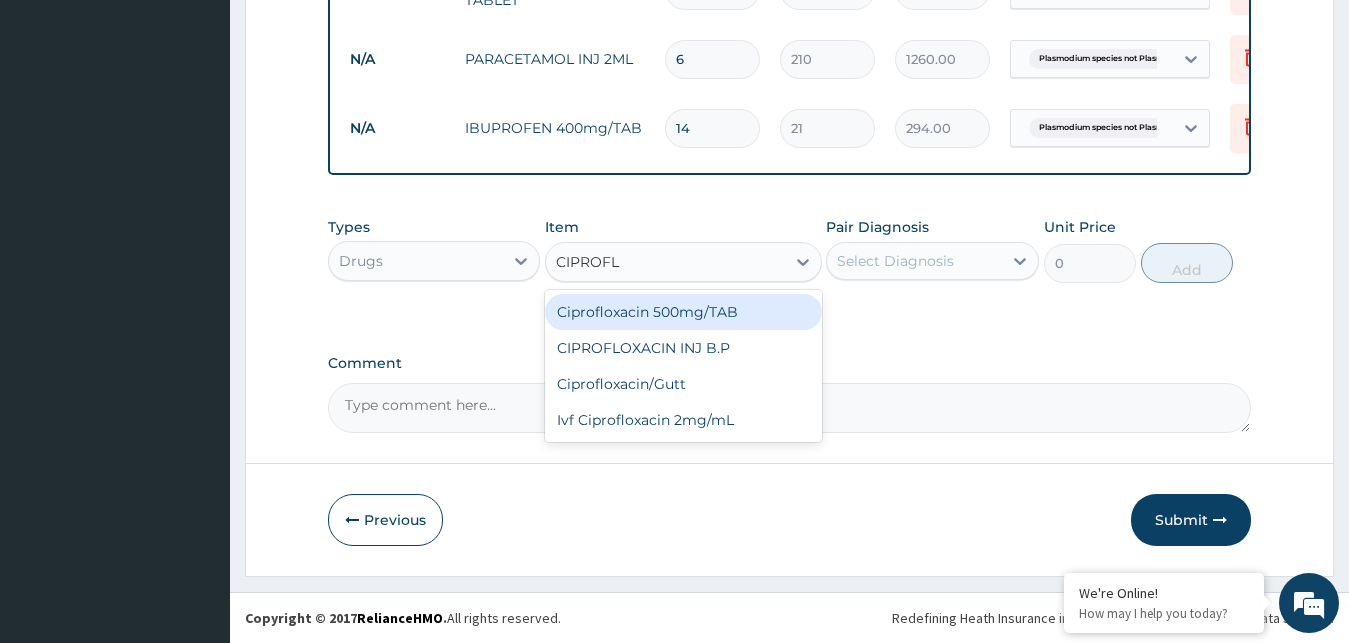 click on "Ciprofloxacin 500mg/TAB" at bounding box center (683, 312) 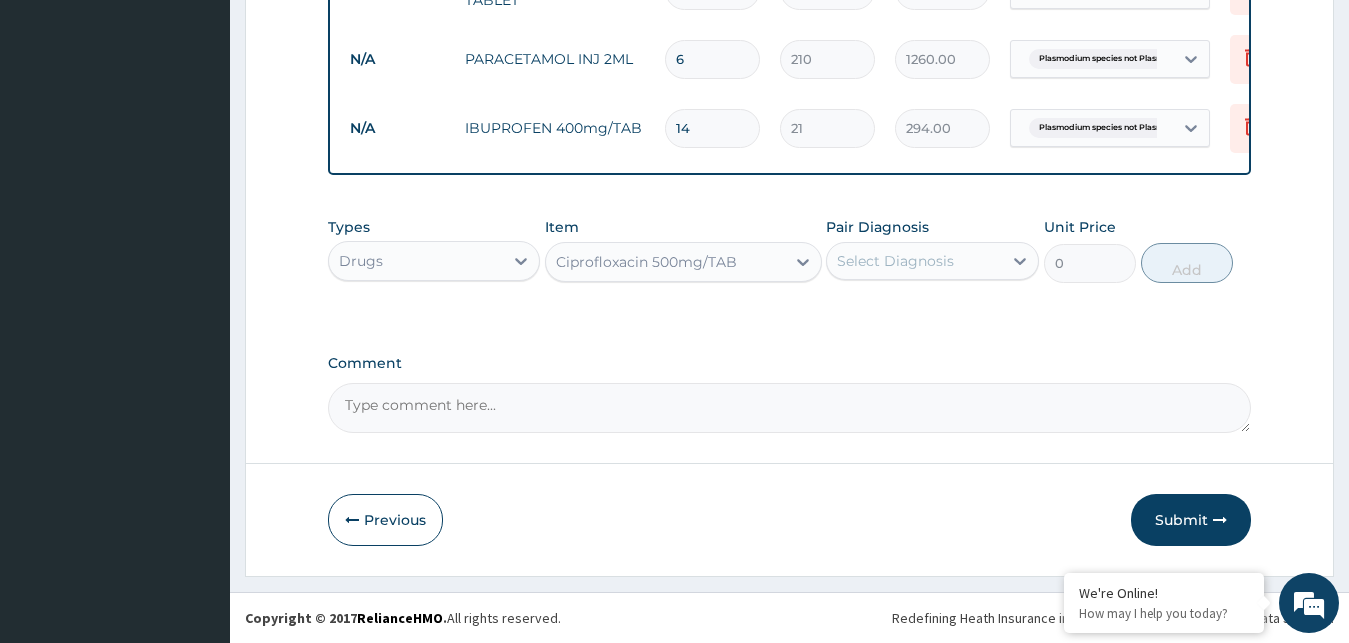 type 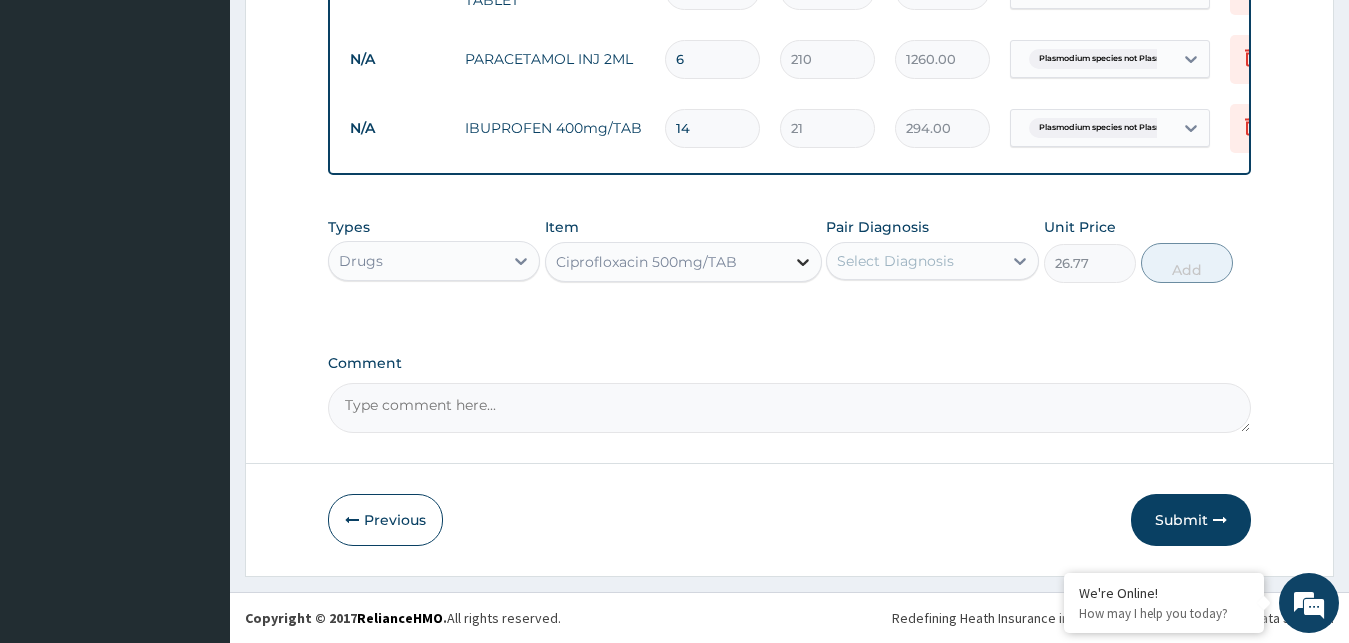click 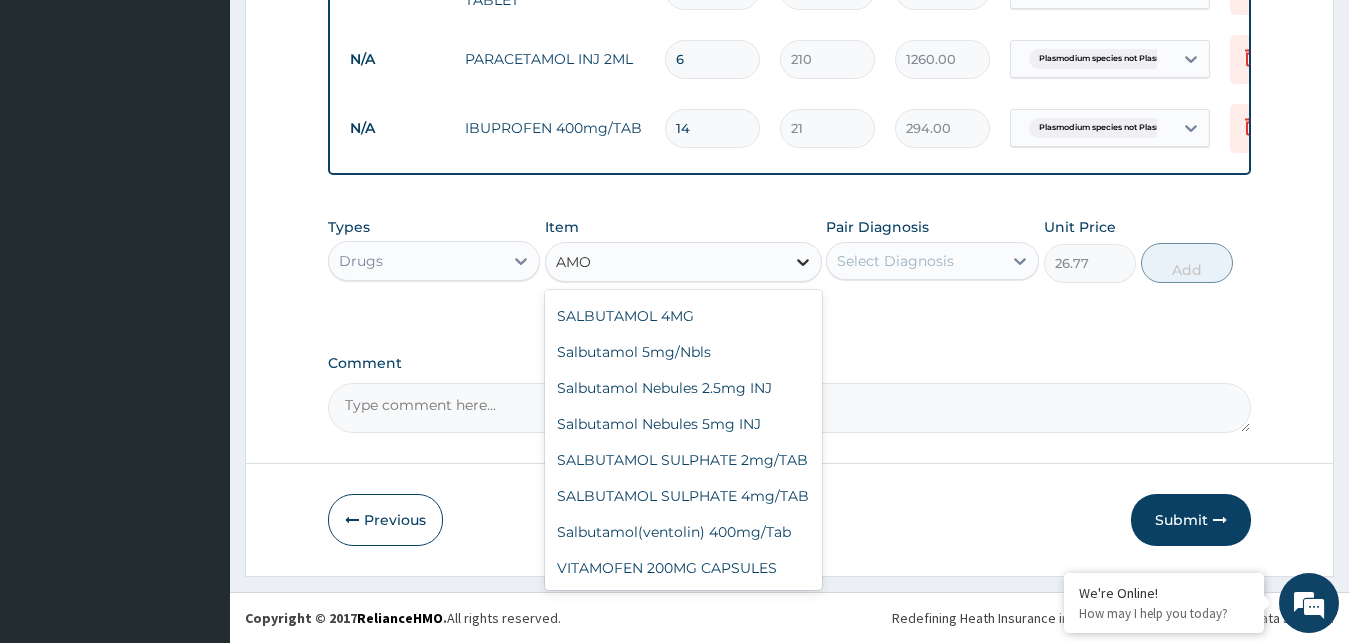 scroll, scrollTop: 2152, scrollLeft: 0, axis: vertical 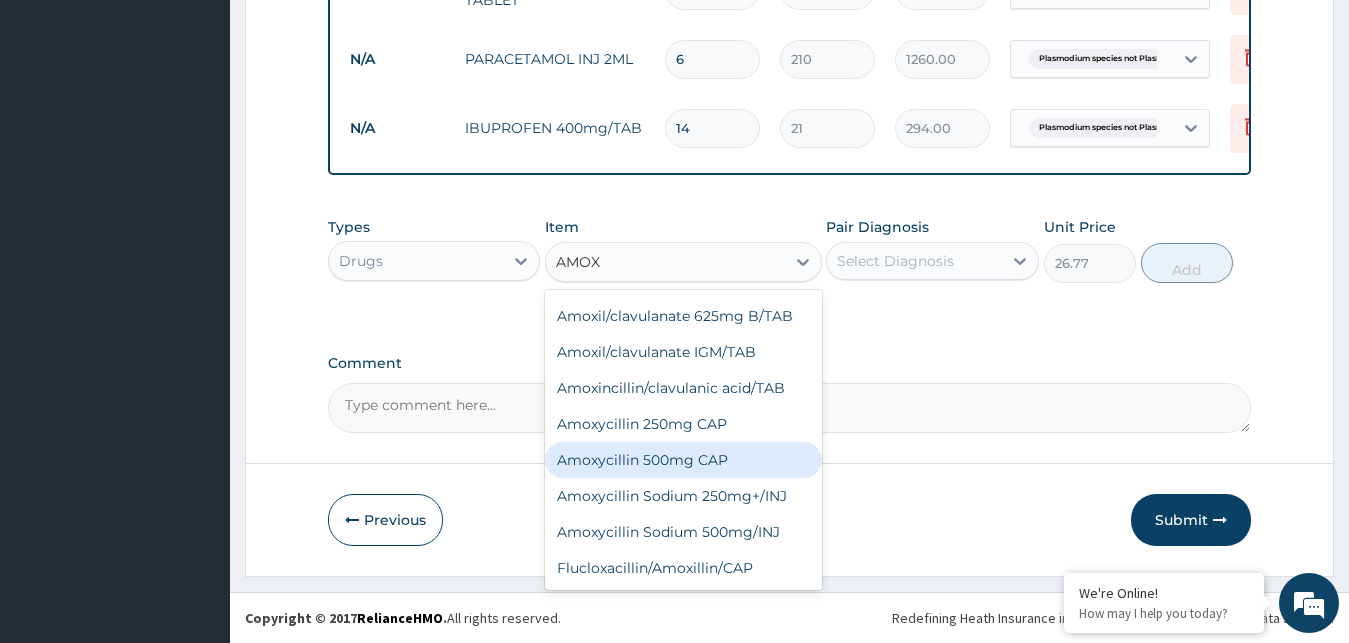 click on "Amoxycillin 500mg CAP" at bounding box center (683, 460) 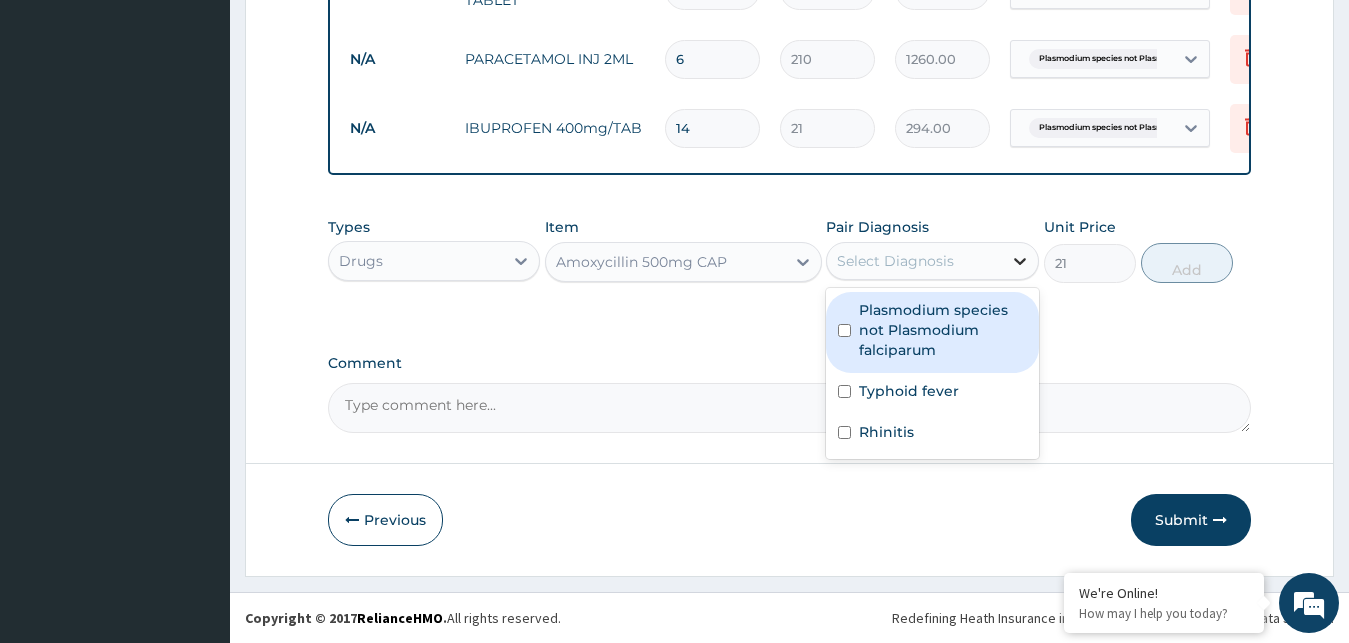 click 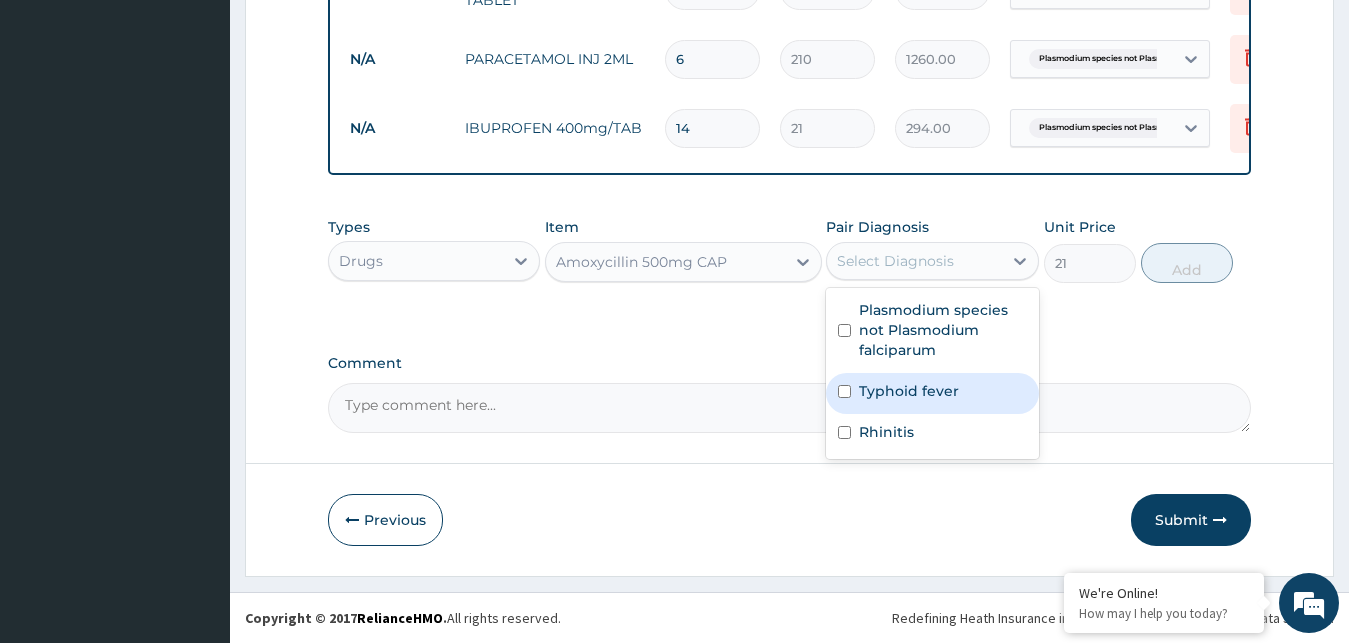 click on "Typhoid fever" at bounding box center (909, 391) 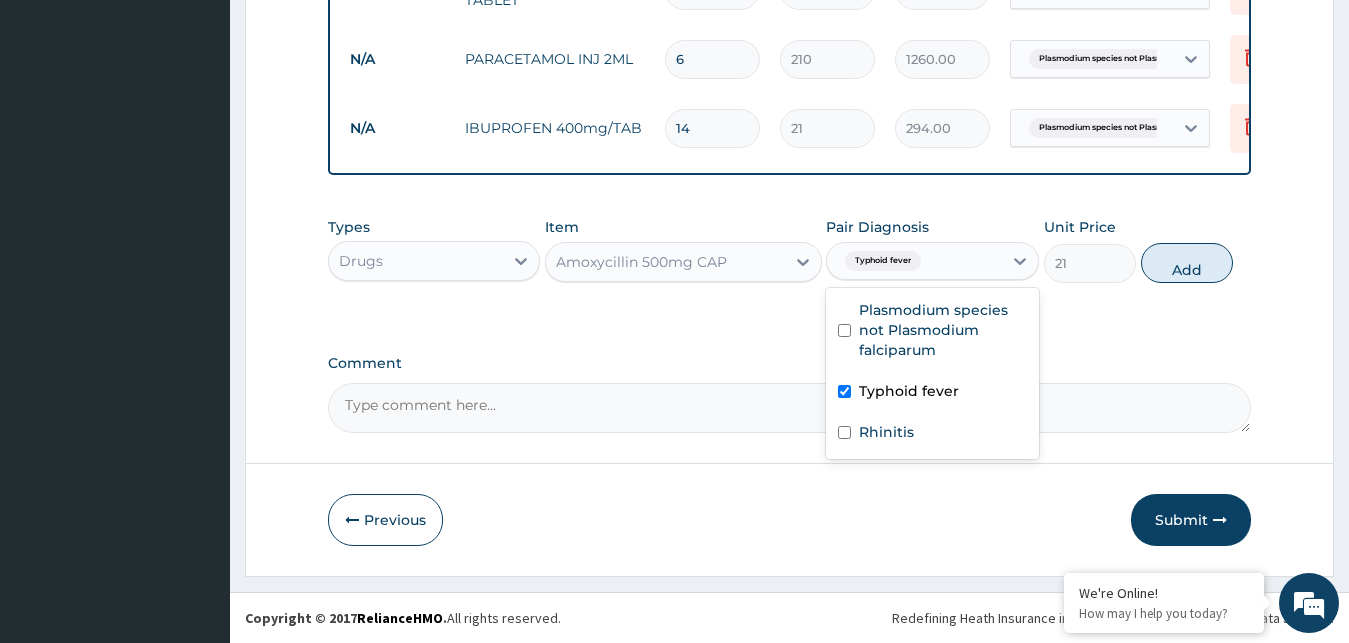 checkbox on "true" 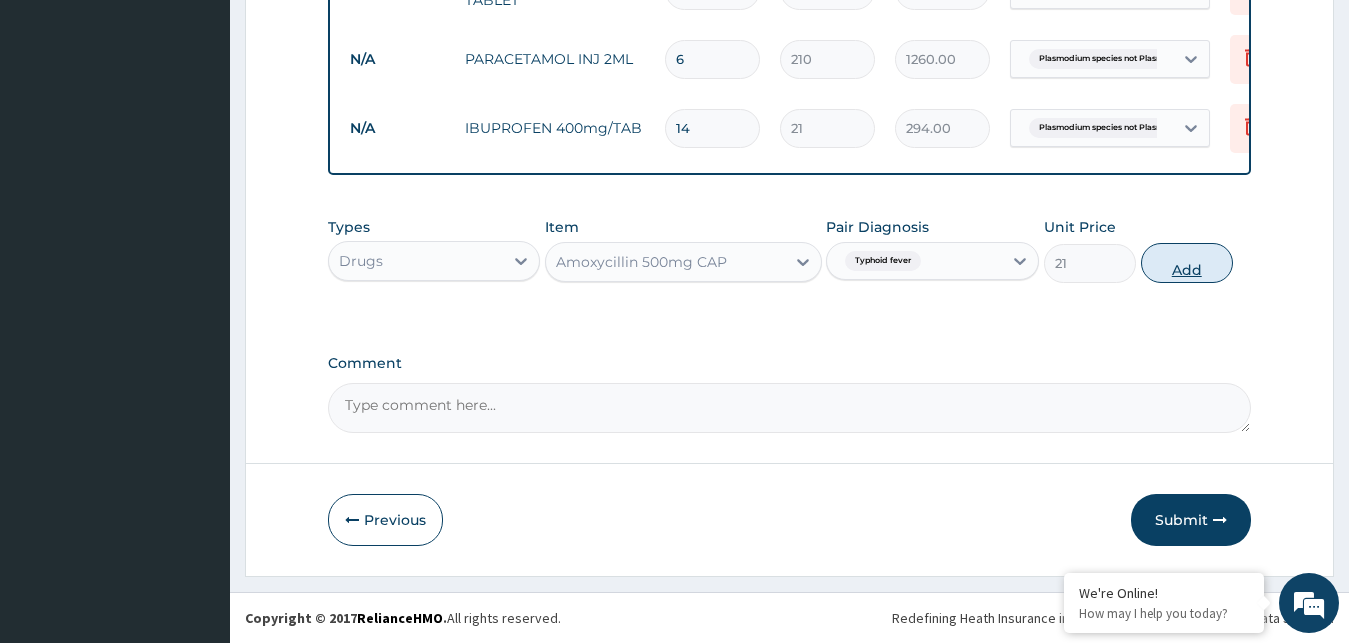 click on "Add" at bounding box center [1187, 263] 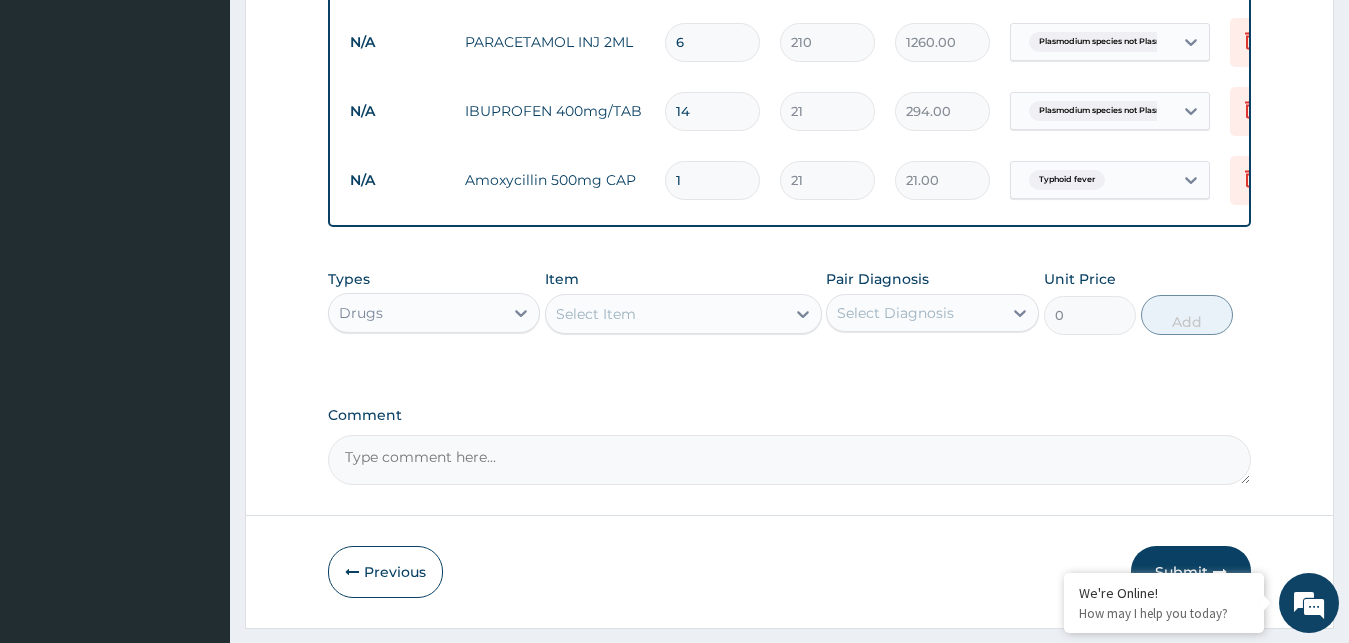 click on "1" at bounding box center [712, 180] 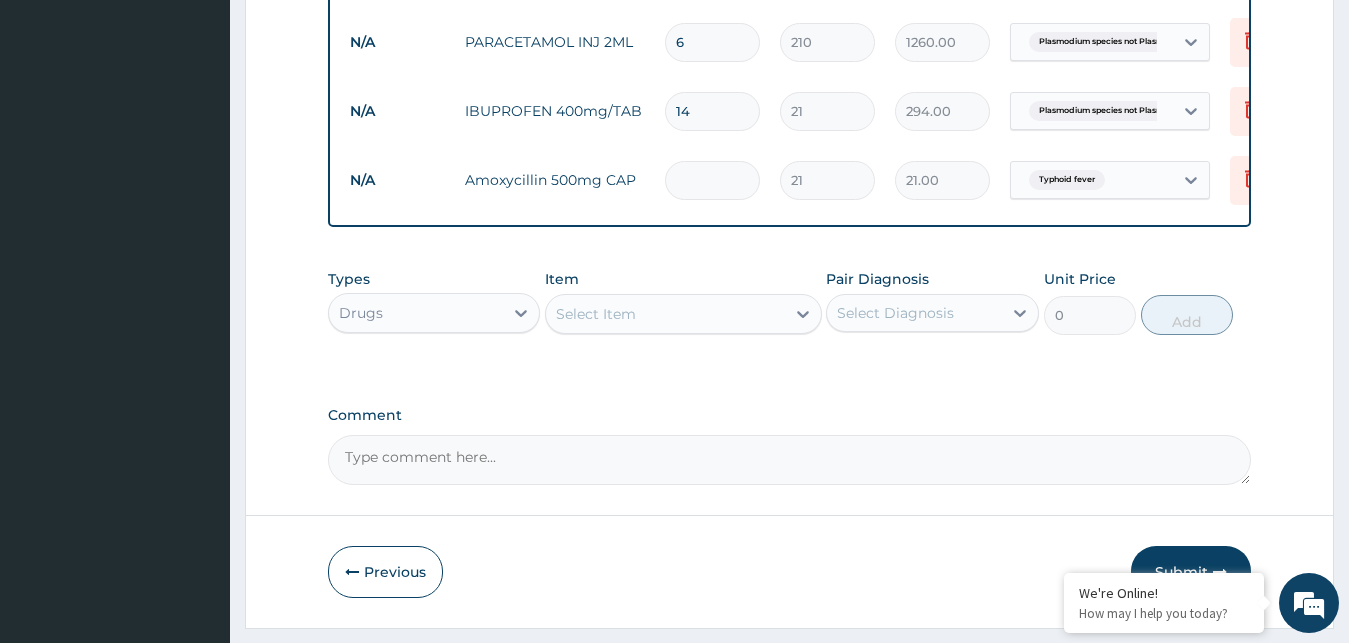 type on "0.00" 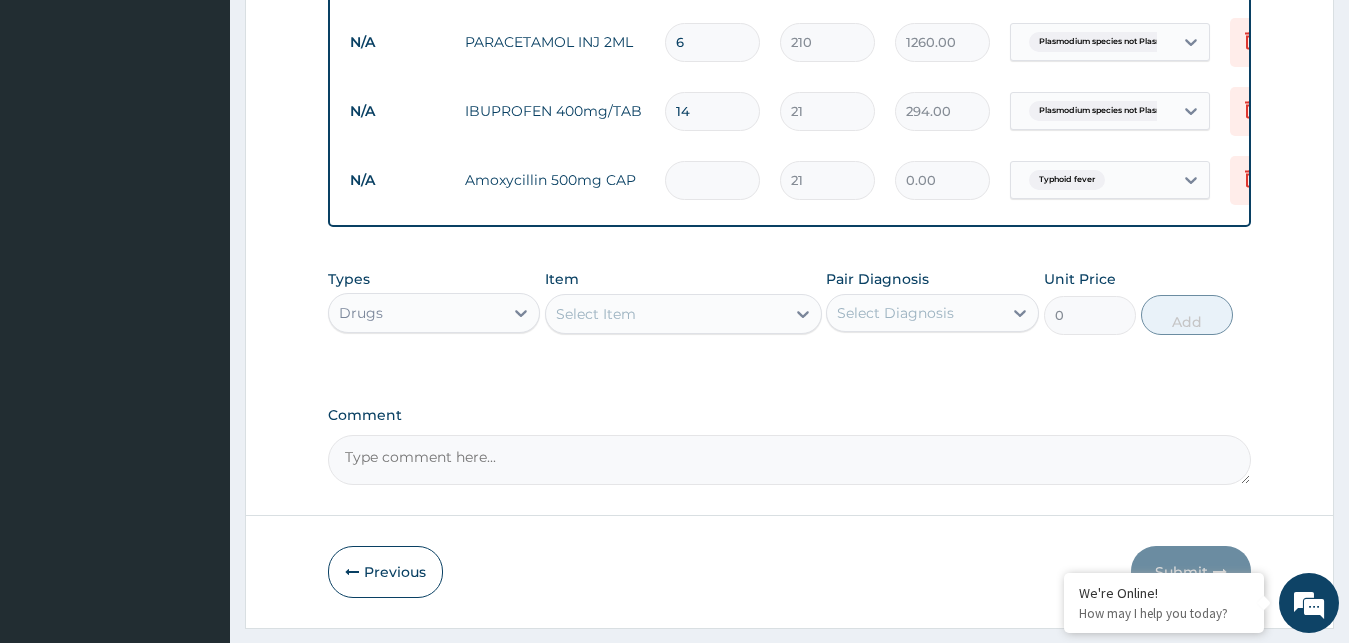 type on "2" 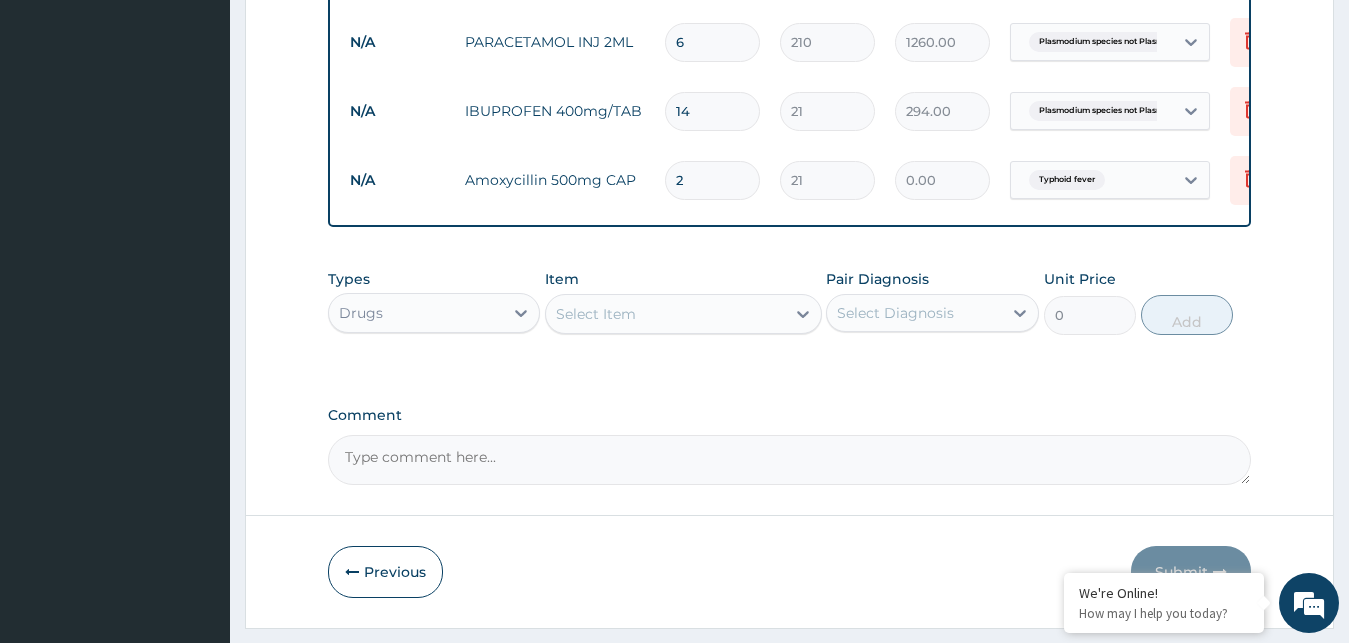 type on "42.00" 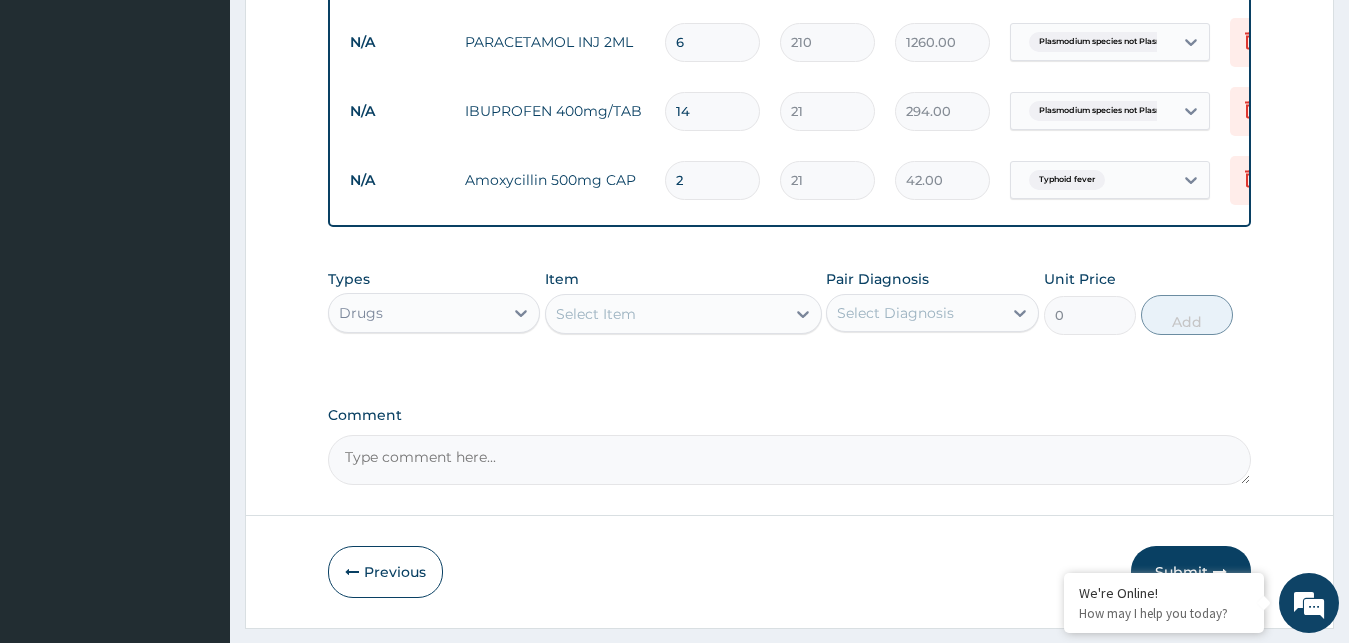 type on "20" 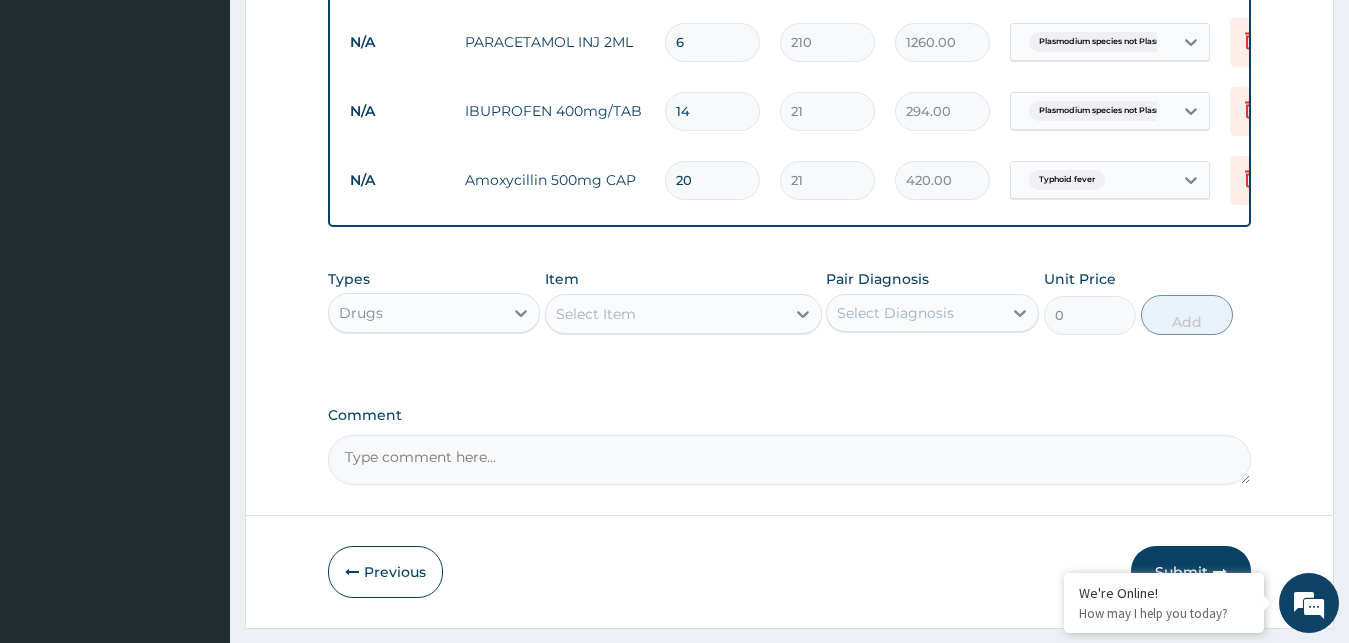 type on "20" 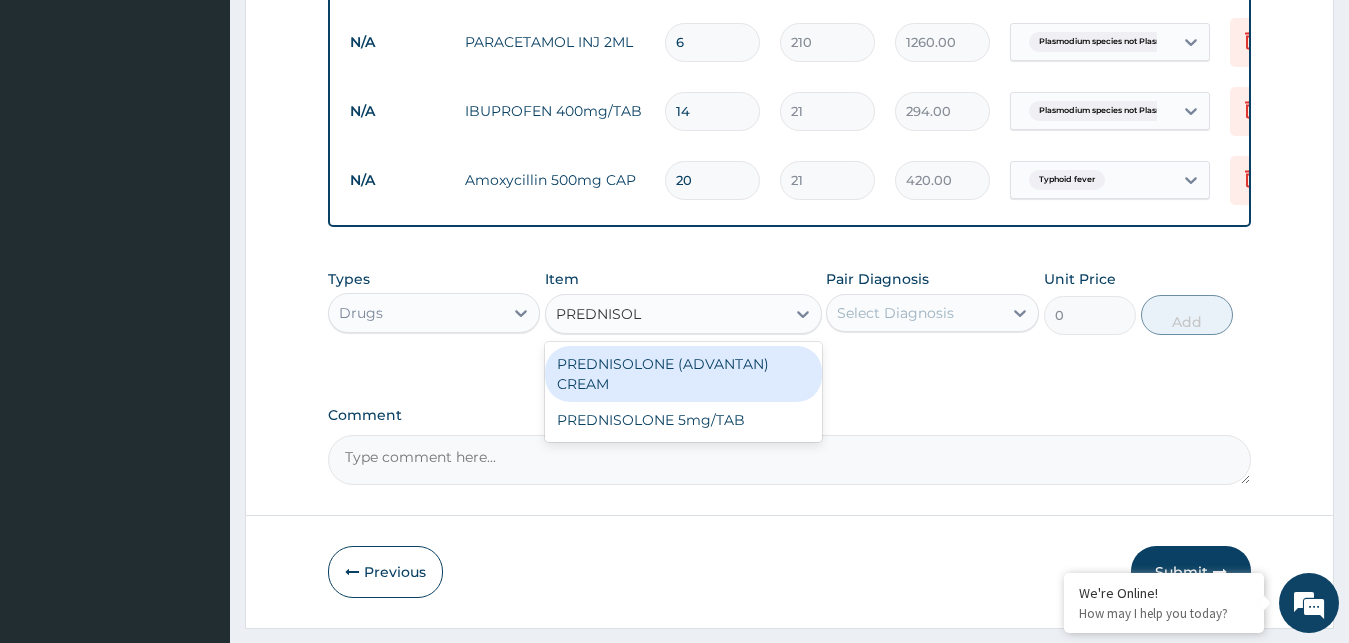 type on "PREDNISOLO" 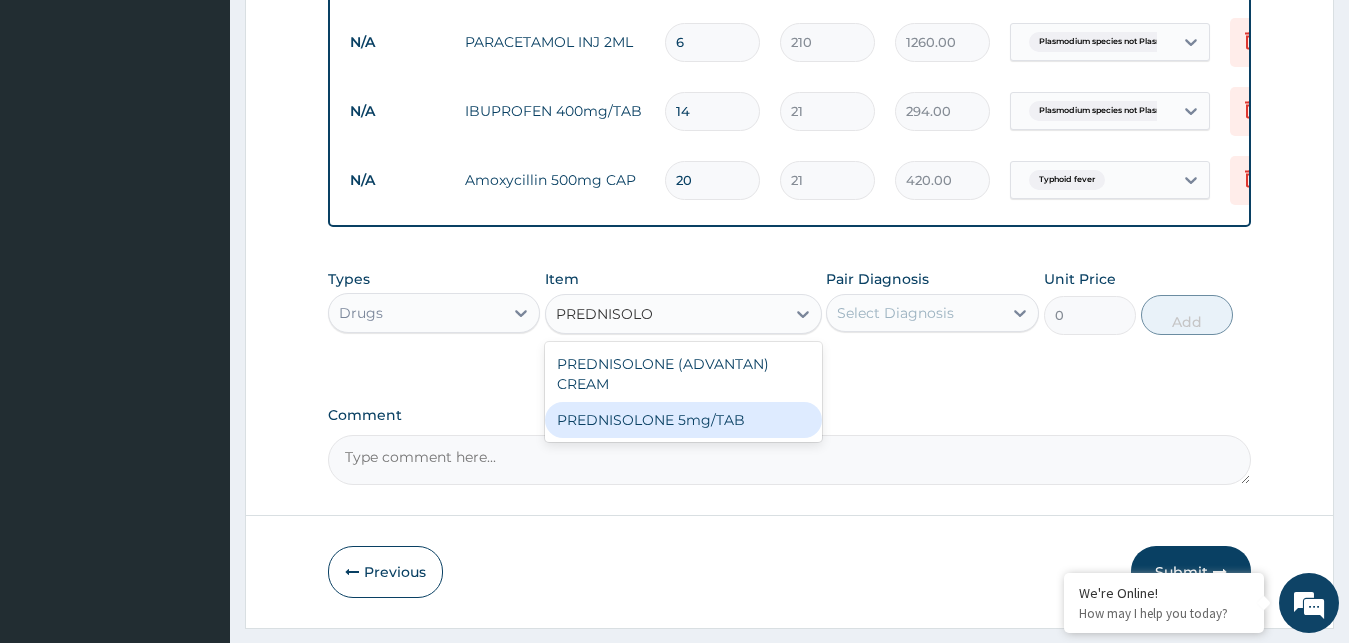 click on "PREDNISOLONE 5mg/TAB" at bounding box center (683, 420) 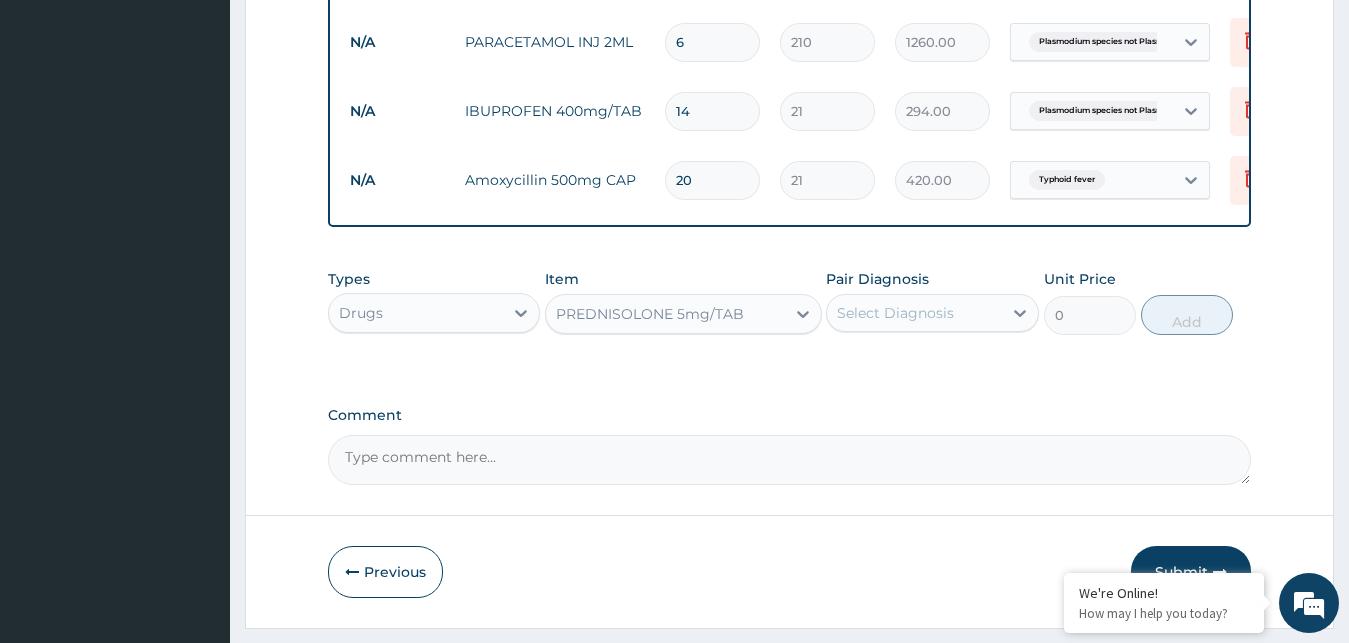 type 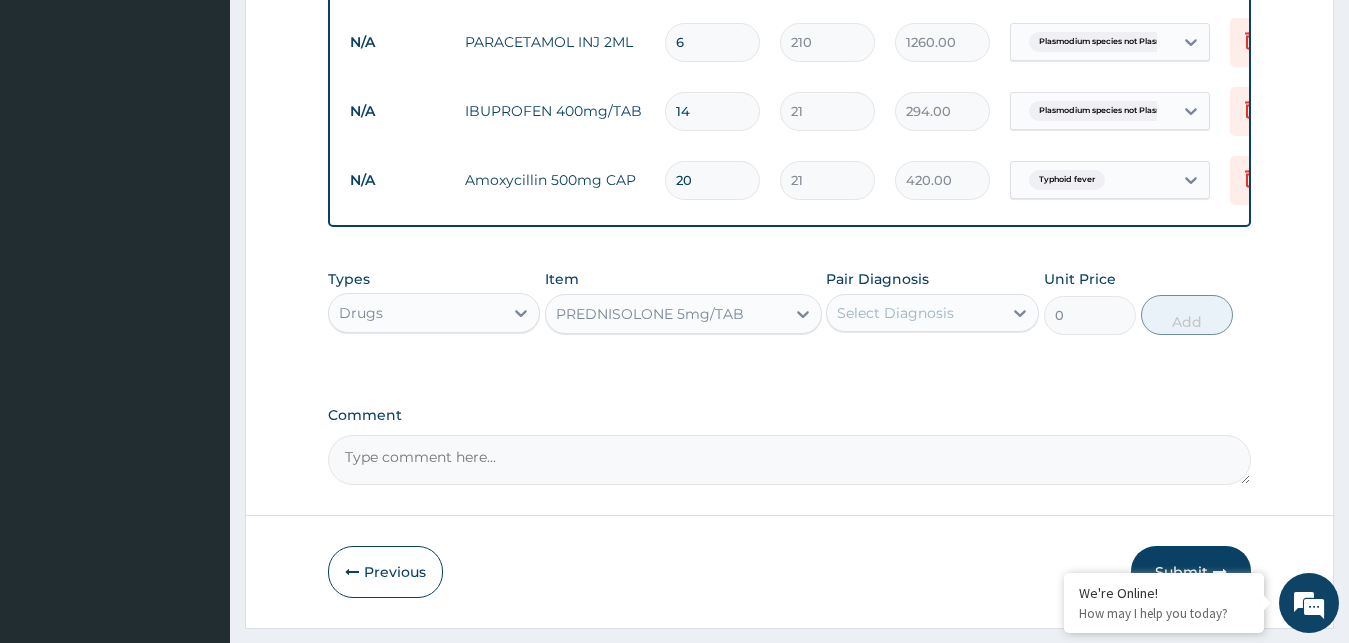 type on "3.15" 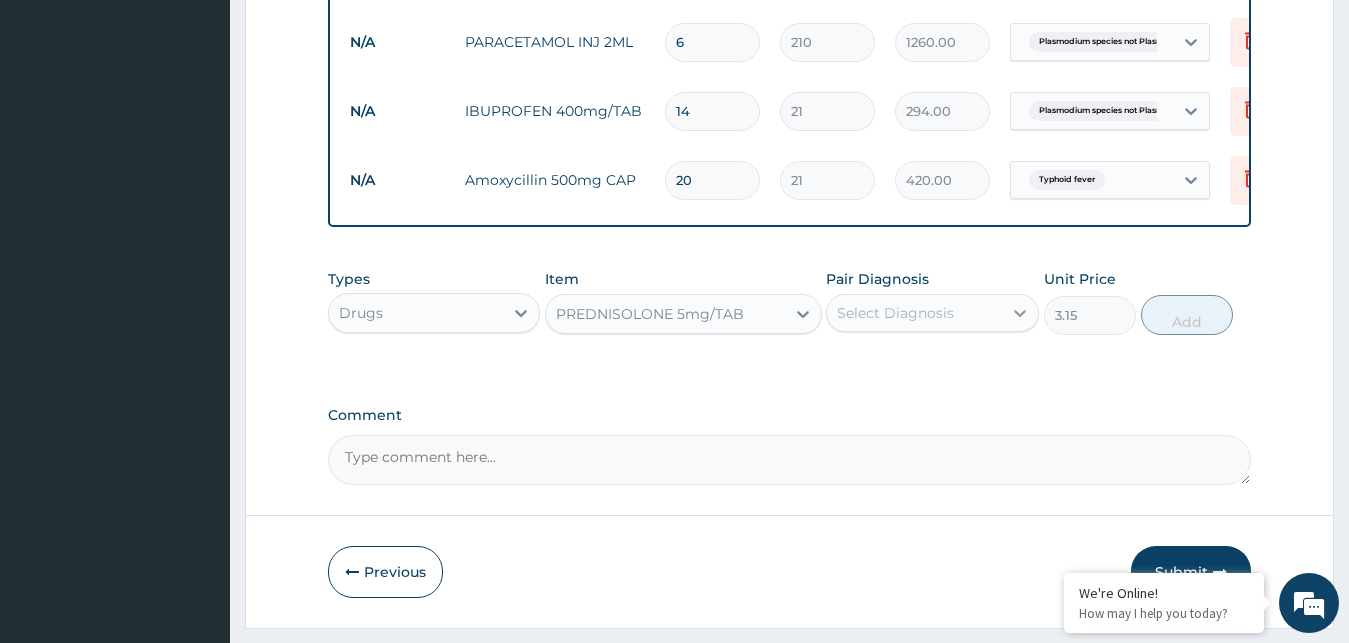 click 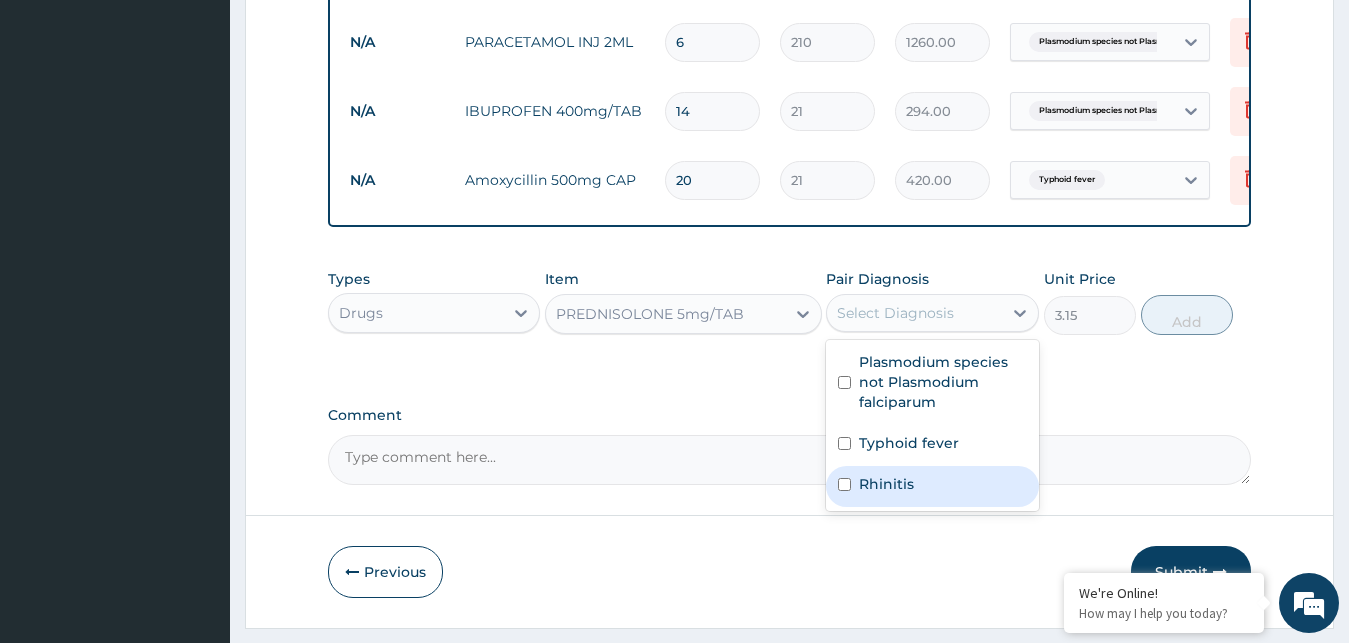 click on "Rhinitis" at bounding box center (932, 486) 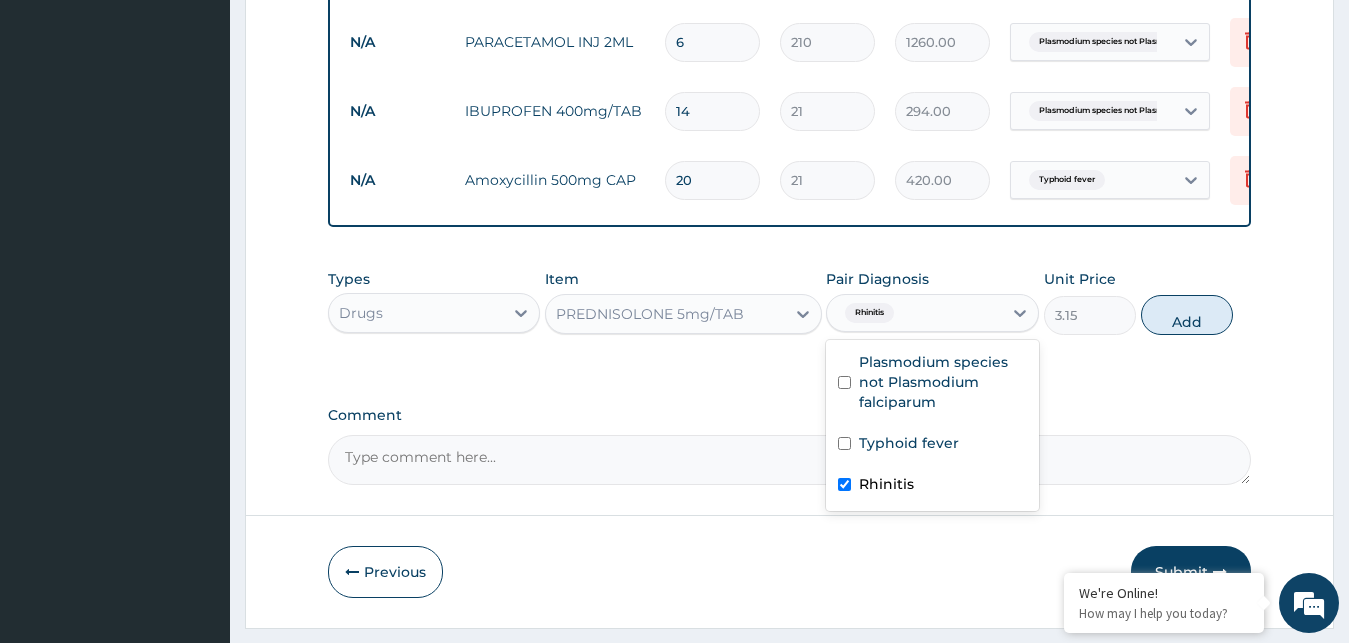 checkbox on "true" 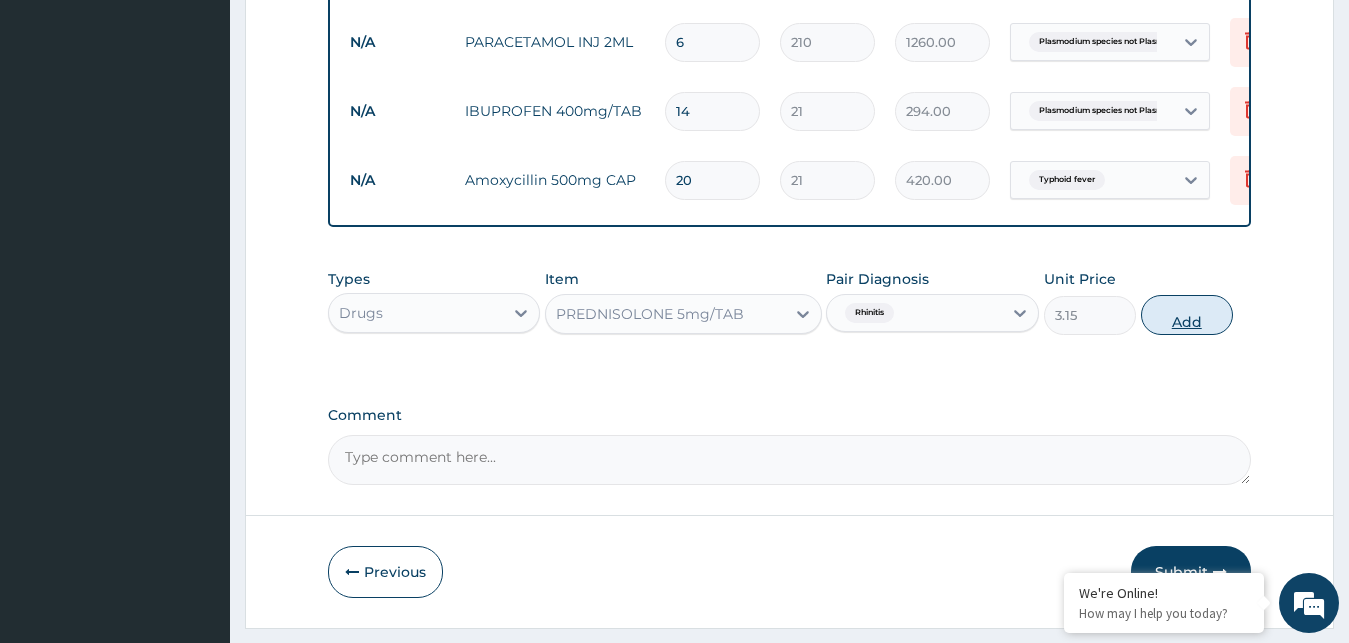 click on "Add" at bounding box center [1187, 315] 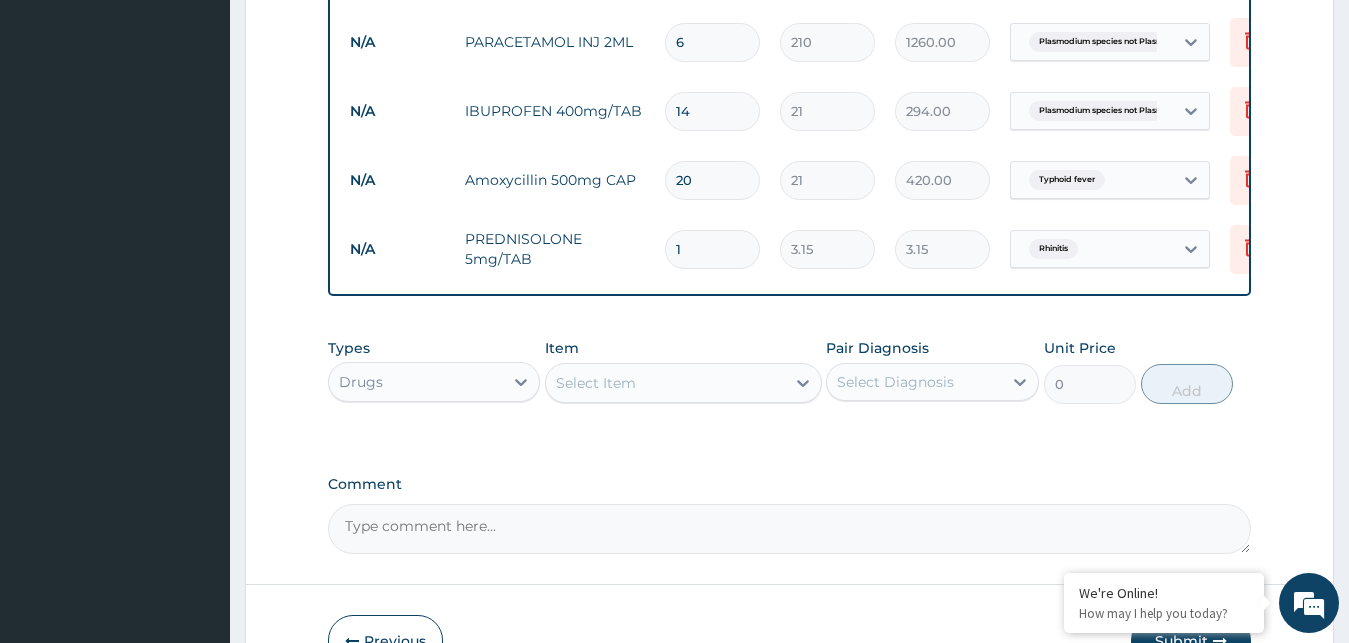 click on "1" at bounding box center (712, 249) 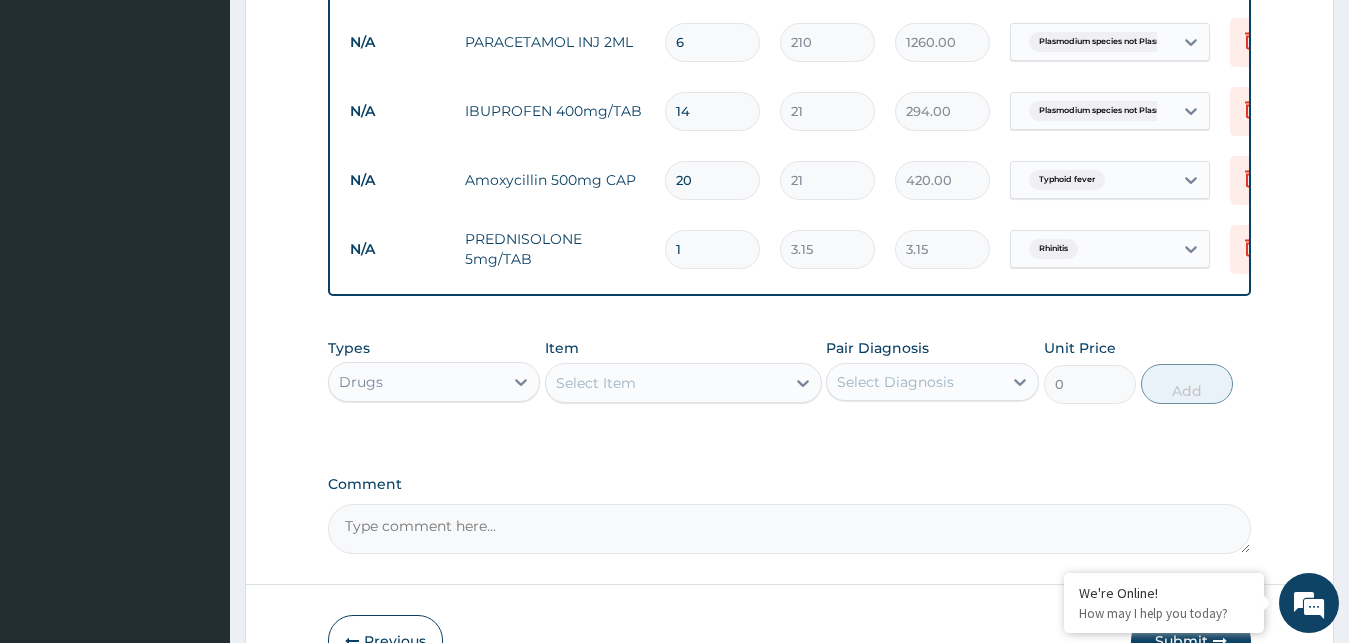 type 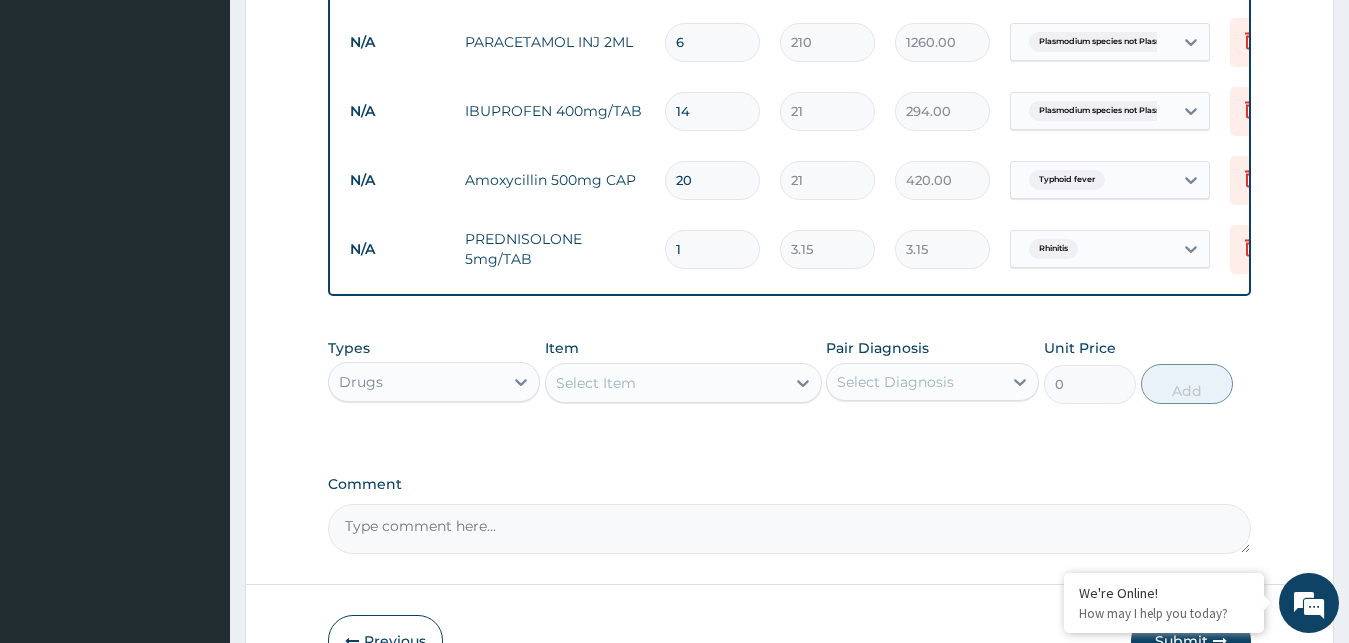 type on "0.00" 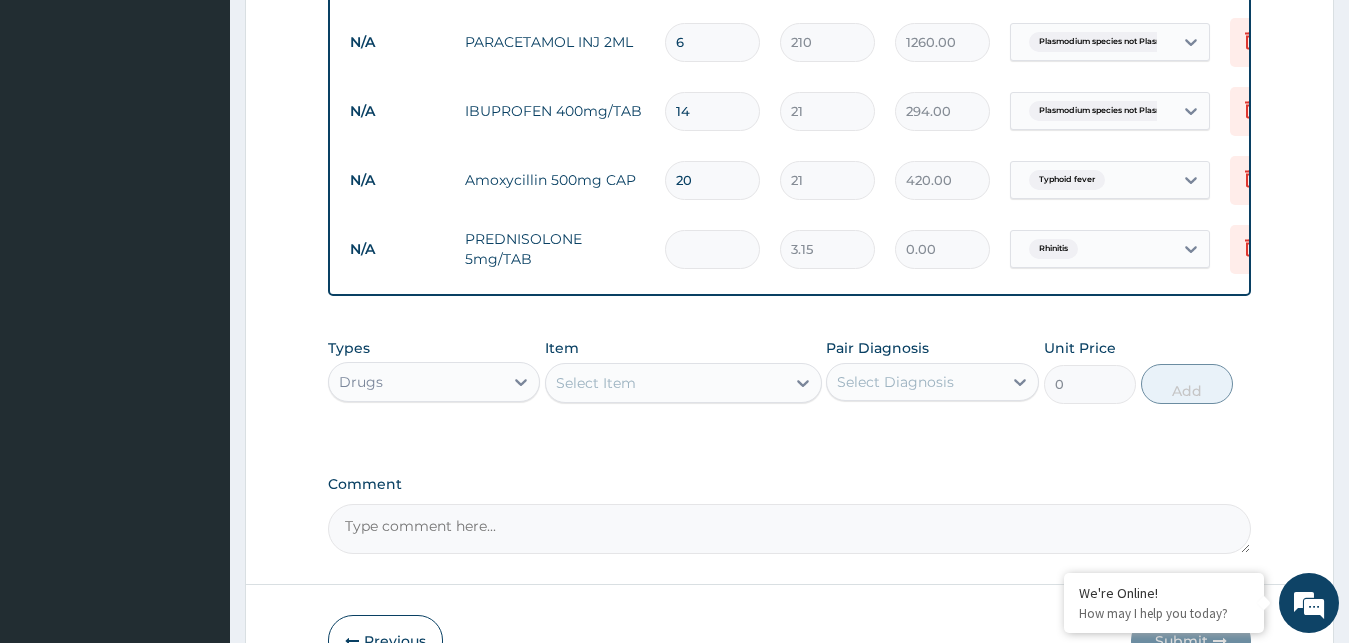 type on "2" 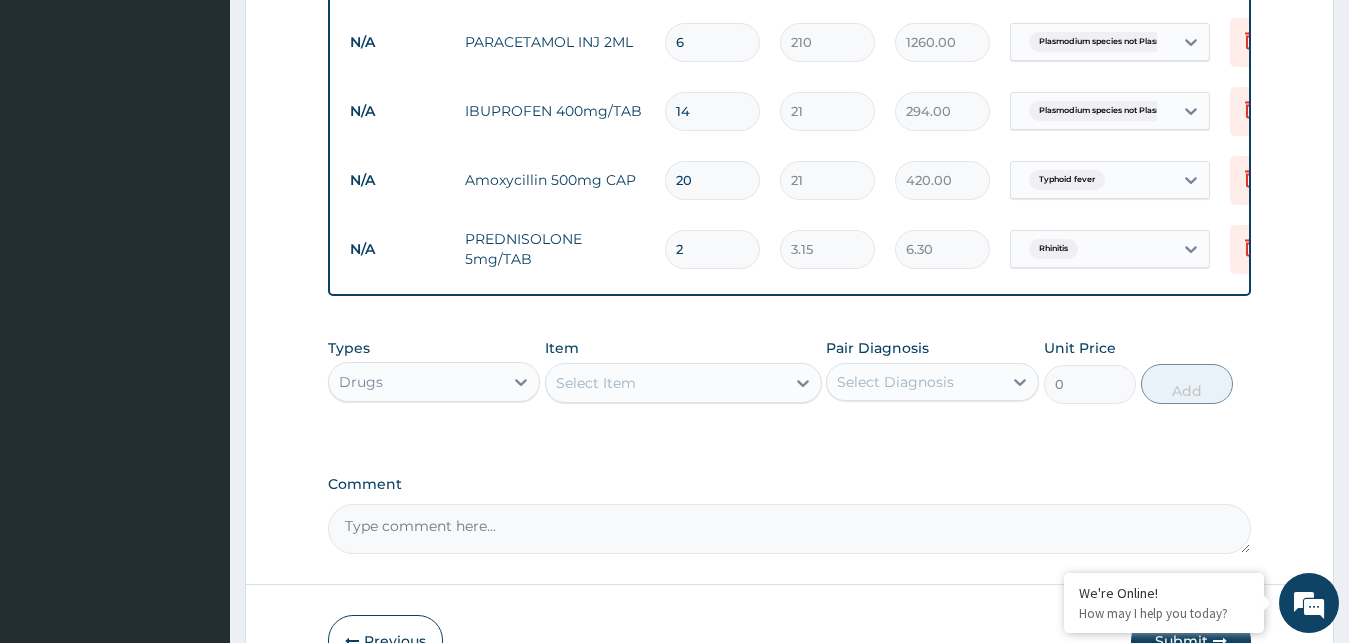 type on "20" 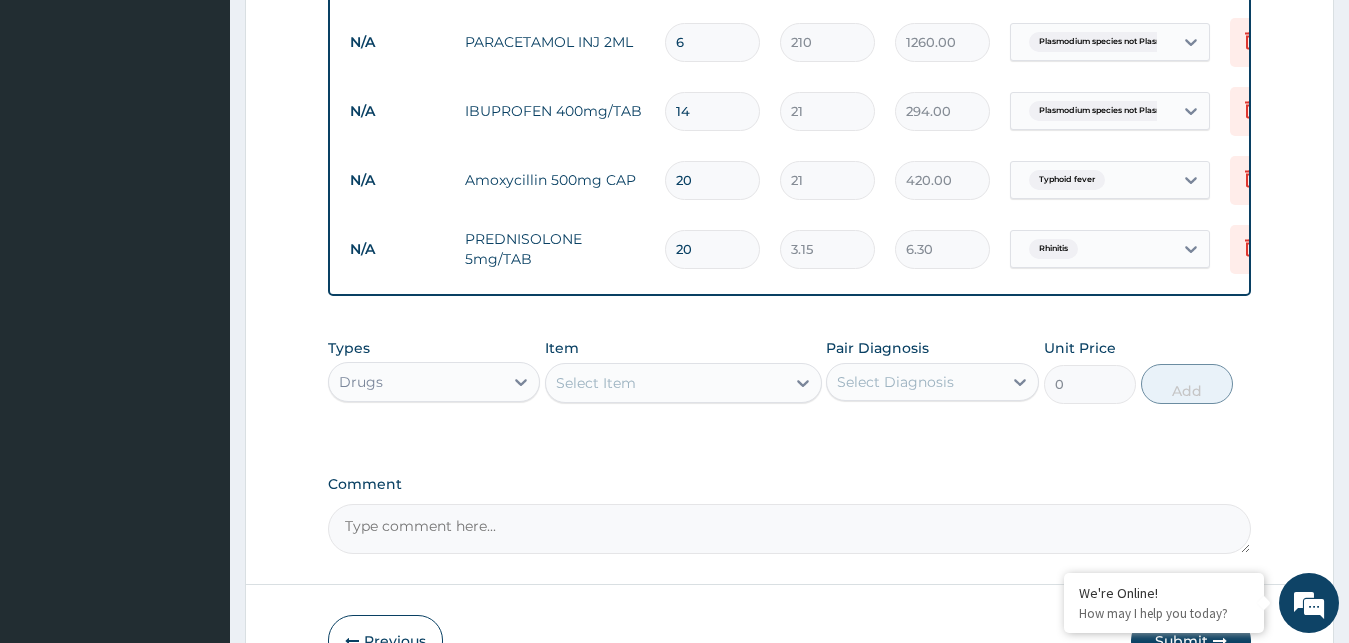 type on "63.00" 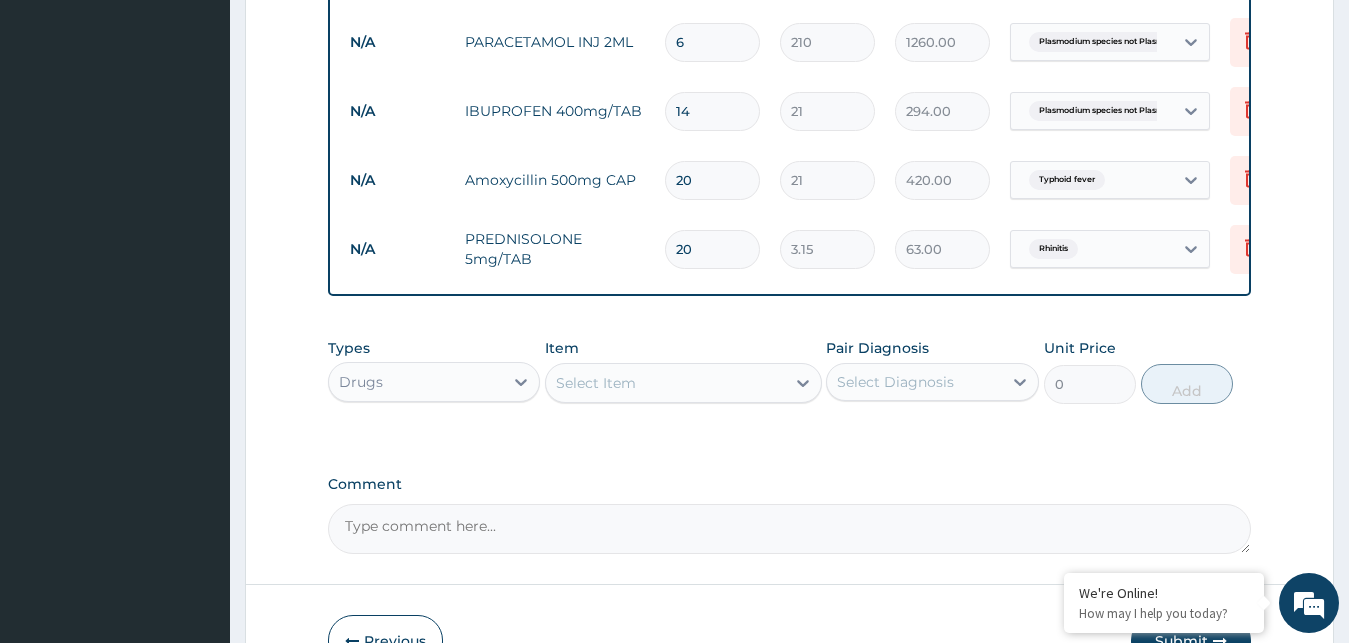 type on "20" 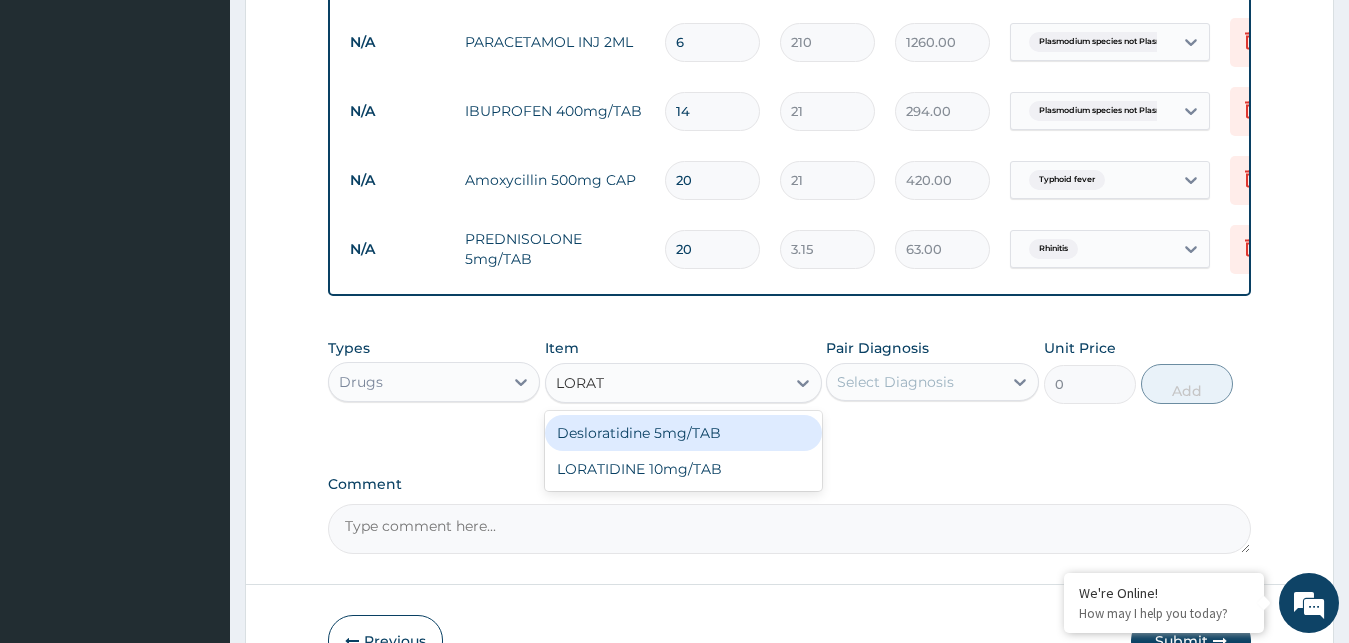 type on "LORATI" 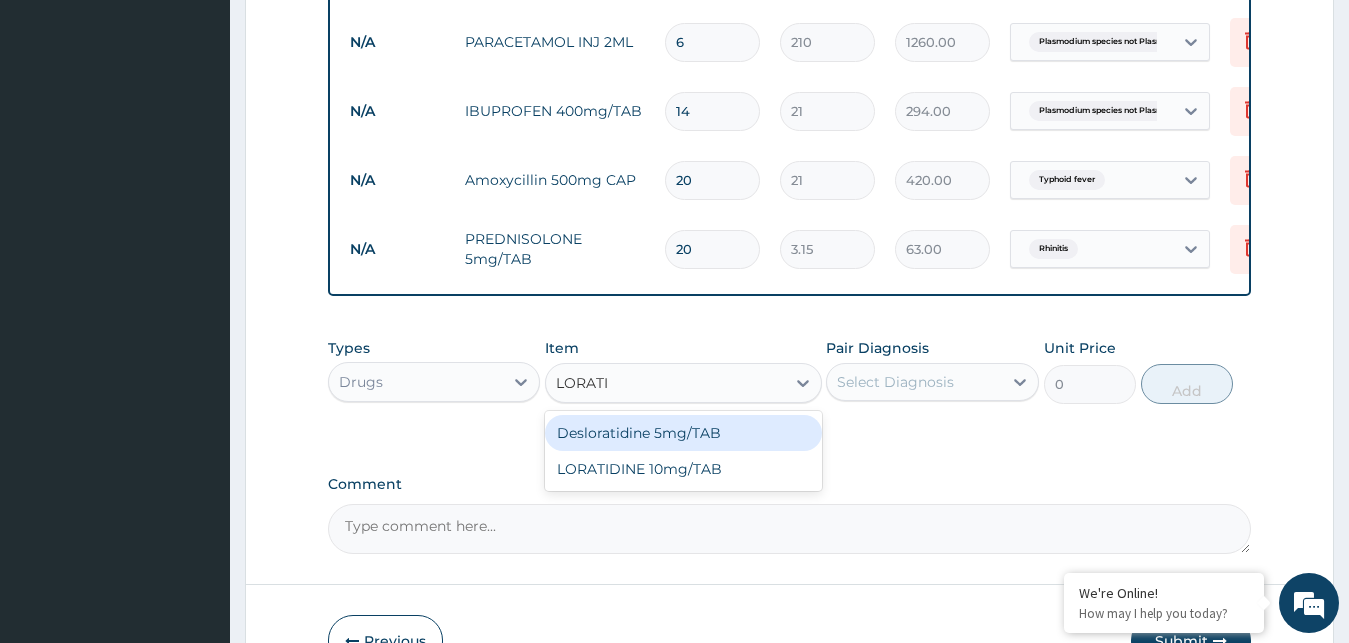 click on "Desloratidine 5mg/TAB" at bounding box center (683, 433) 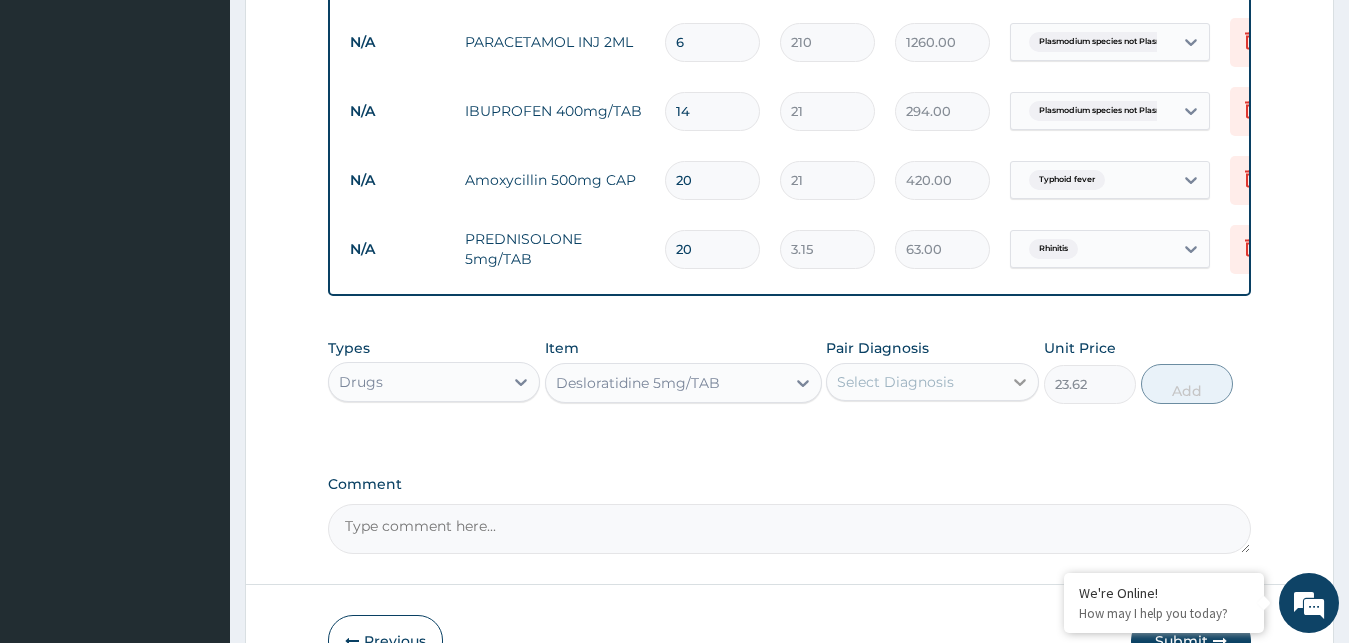 click 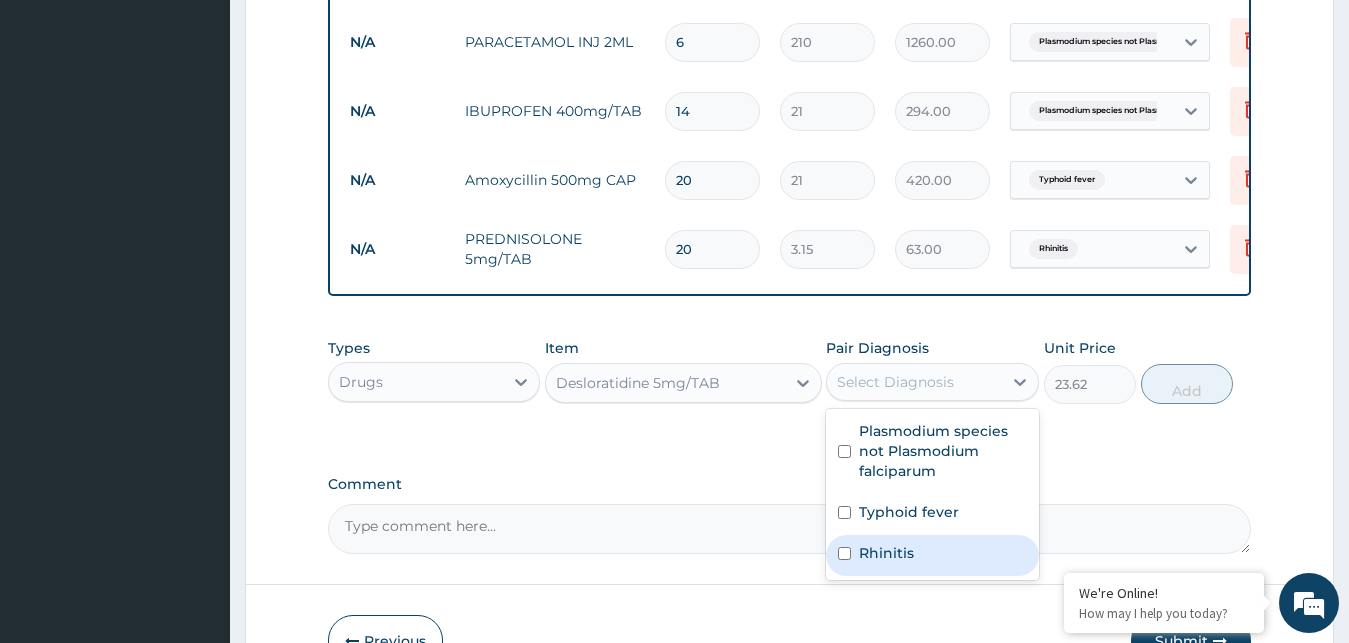 click on "Rhinitis" at bounding box center [932, 555] 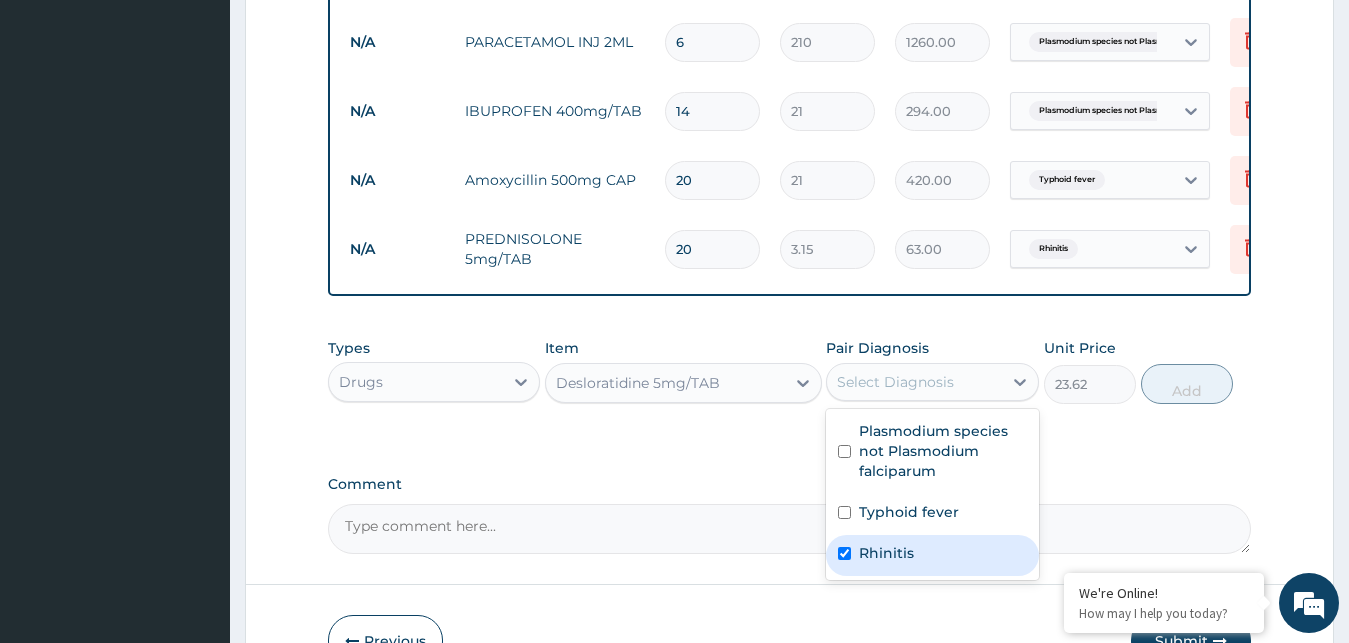 checkbox on "true" 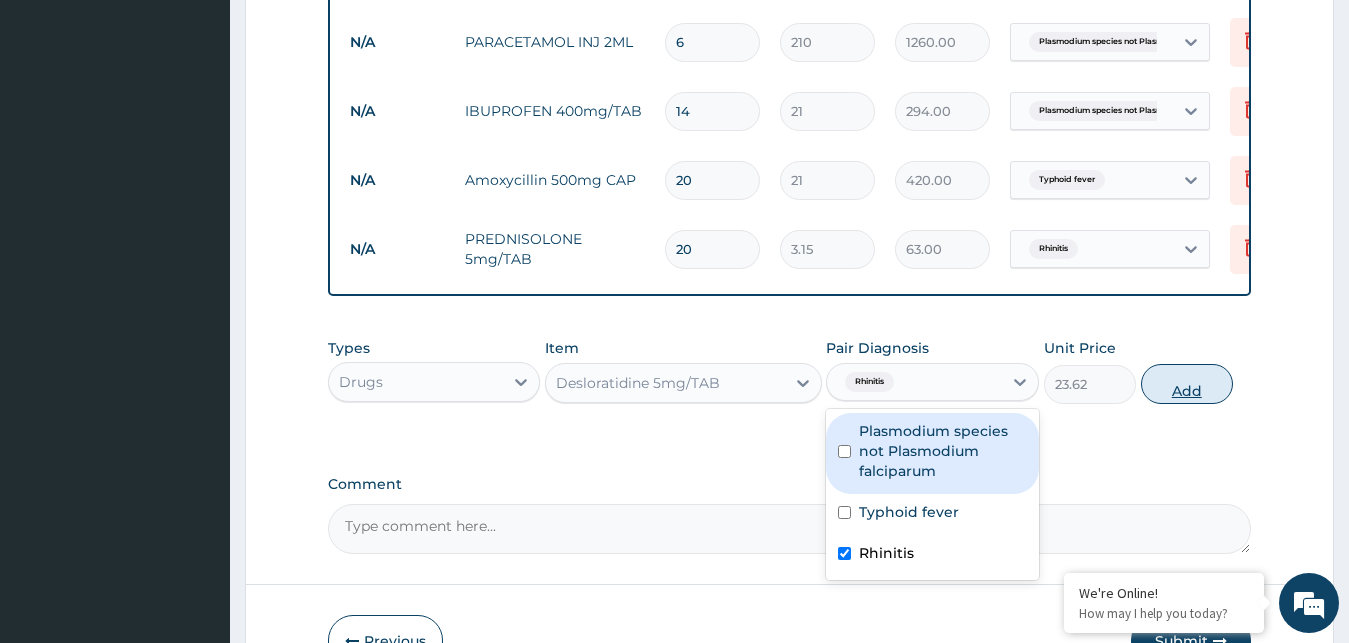 click on "Add" at bounding box center [1187, 384] 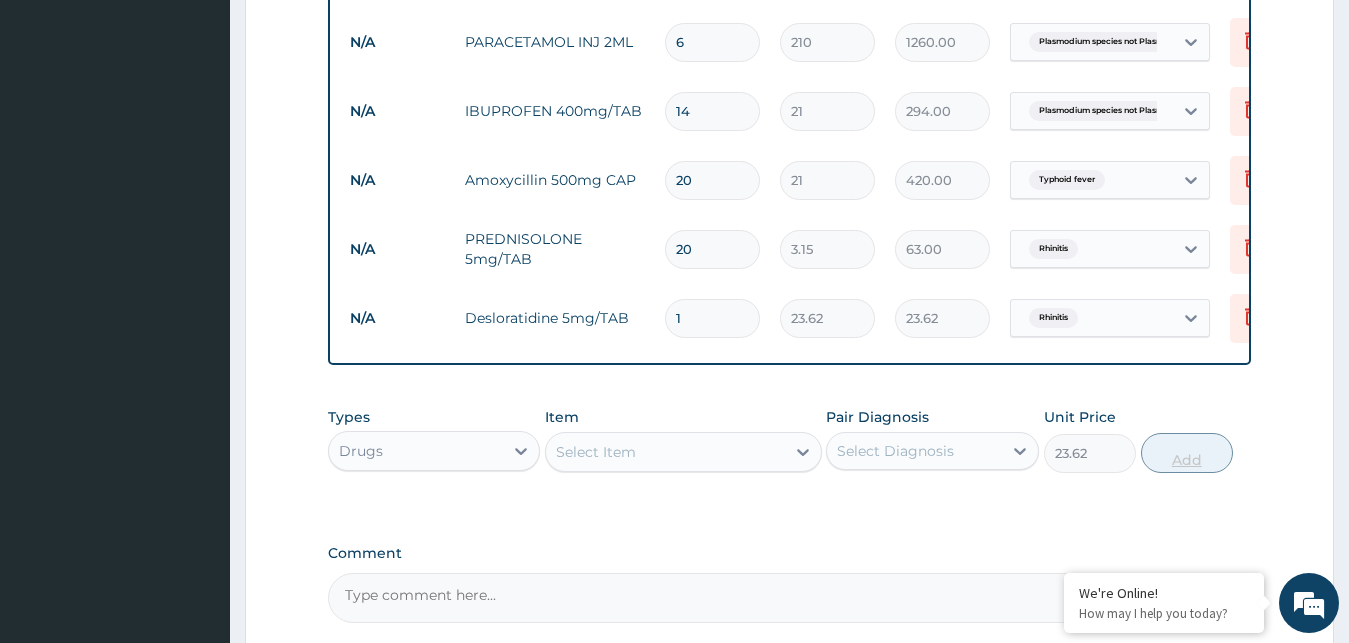 type on "0" 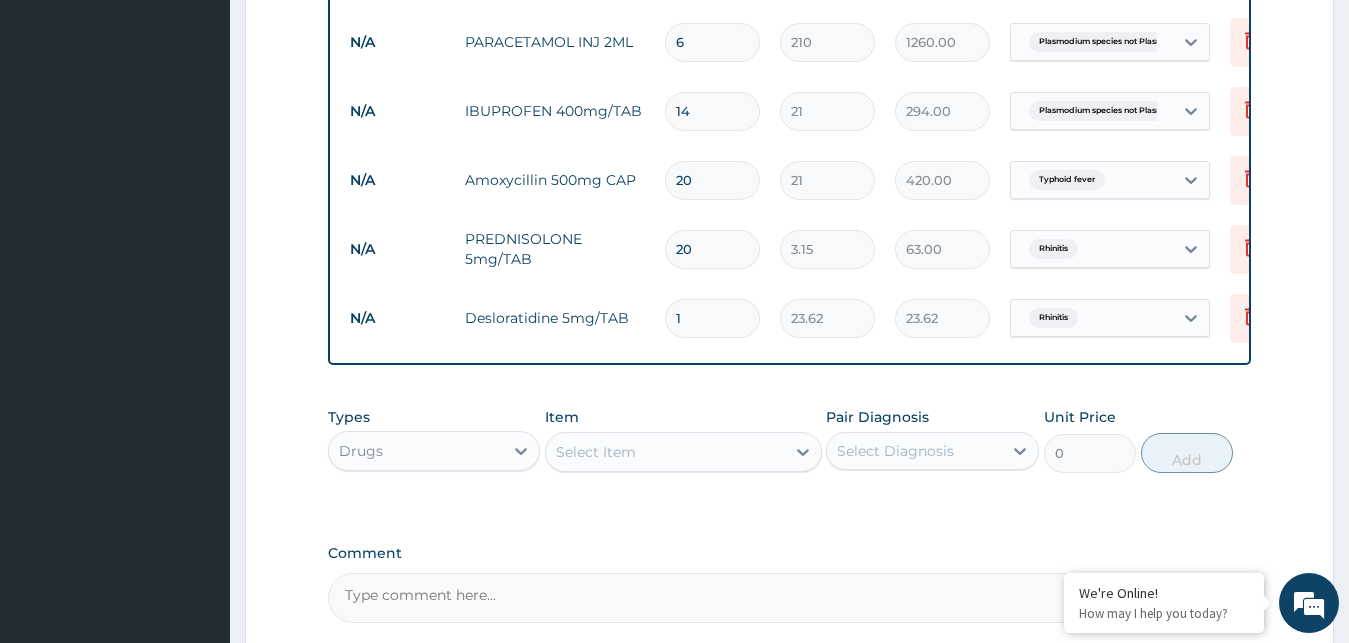 click on "1" at bounding box center [712, 318] 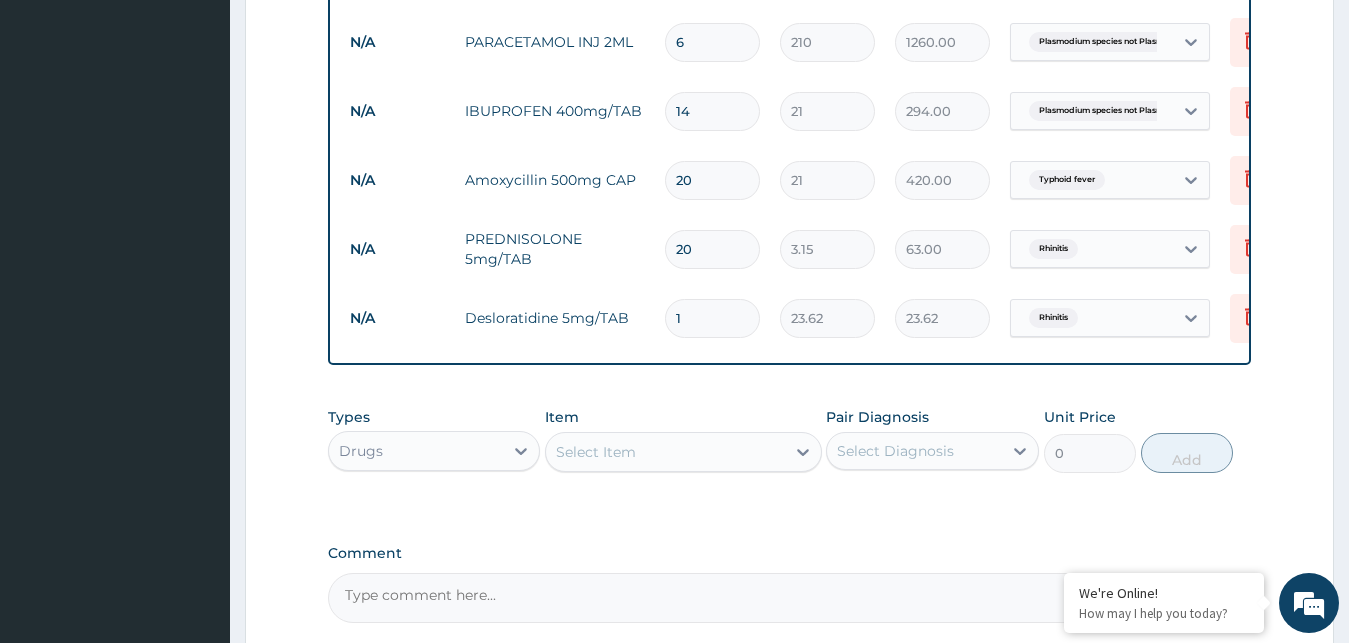 type on "10" 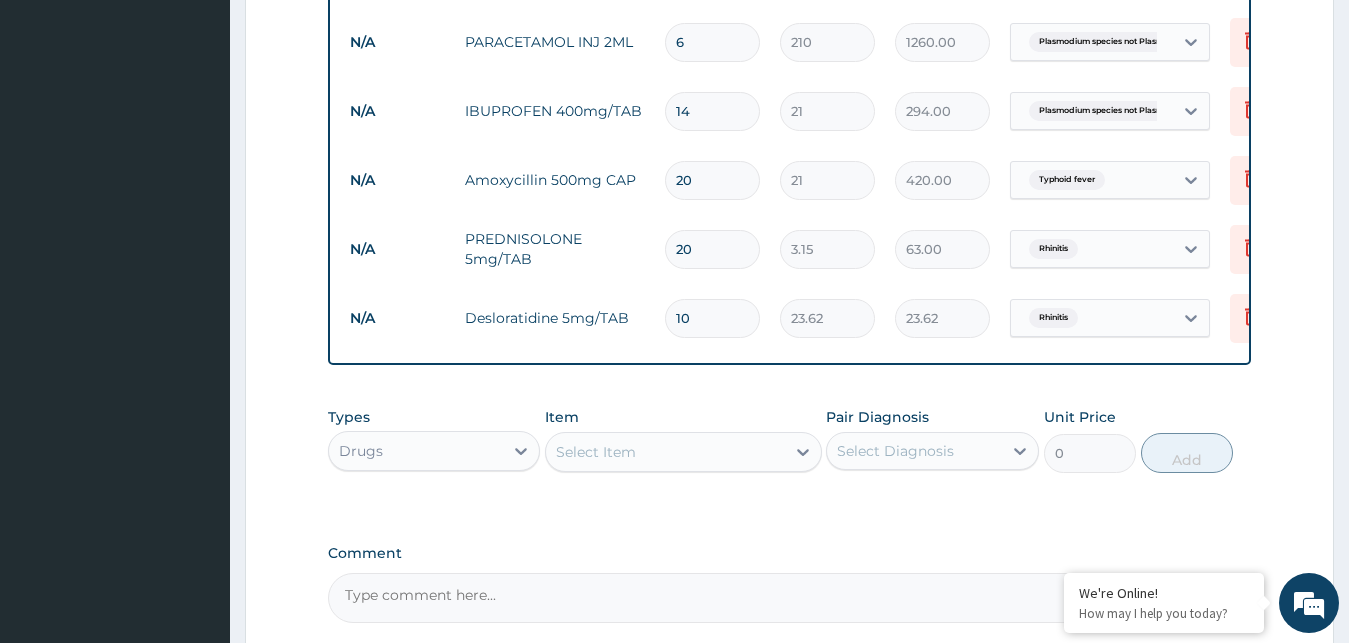 type on "236.20" 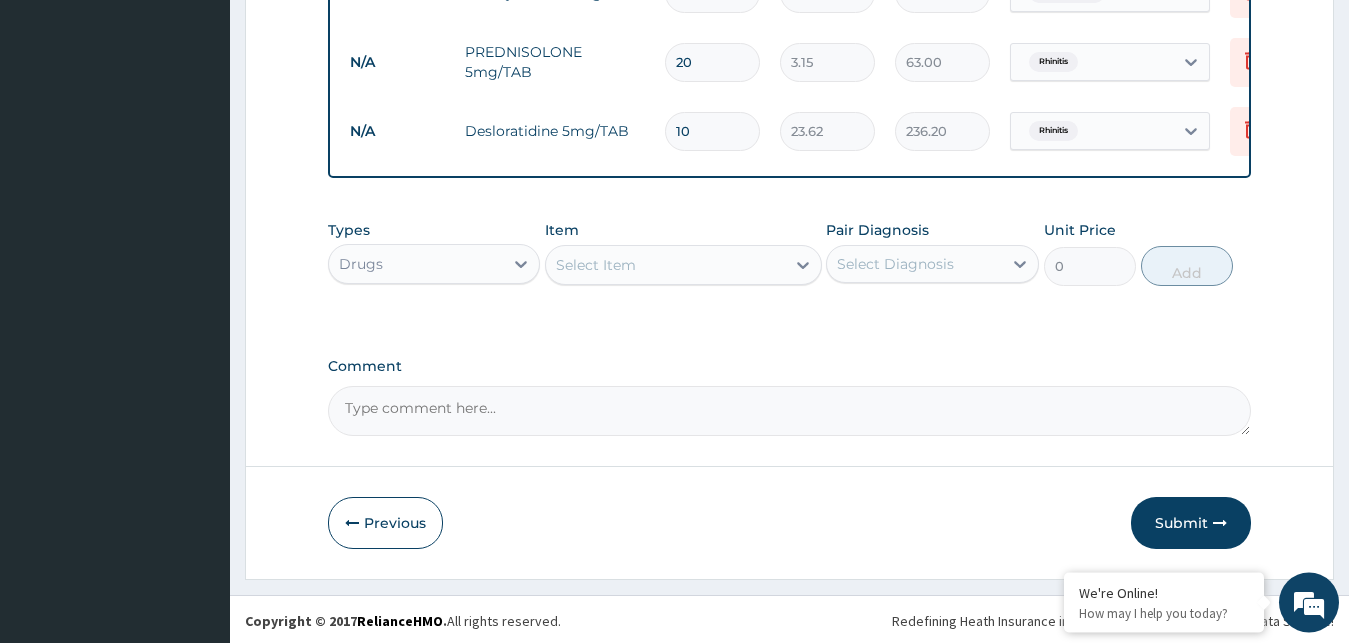 scroll, scrollTop: 1422, scrollLeft: 0, axis: vertical 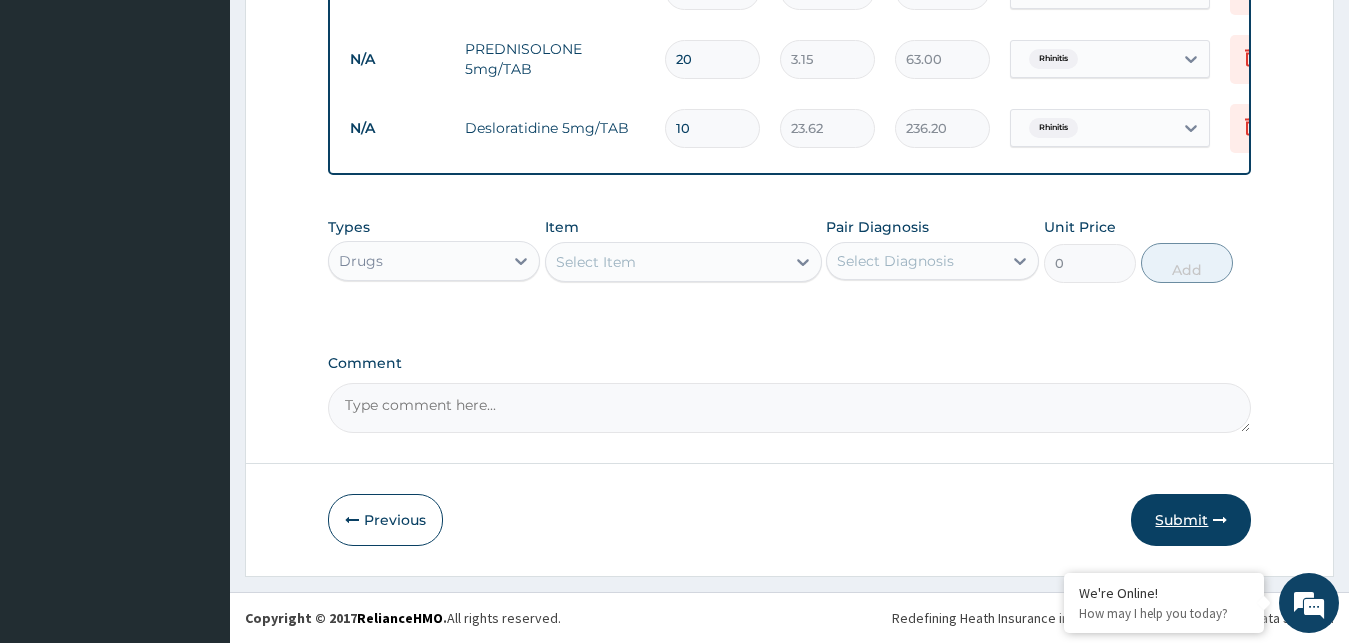 type on "10" 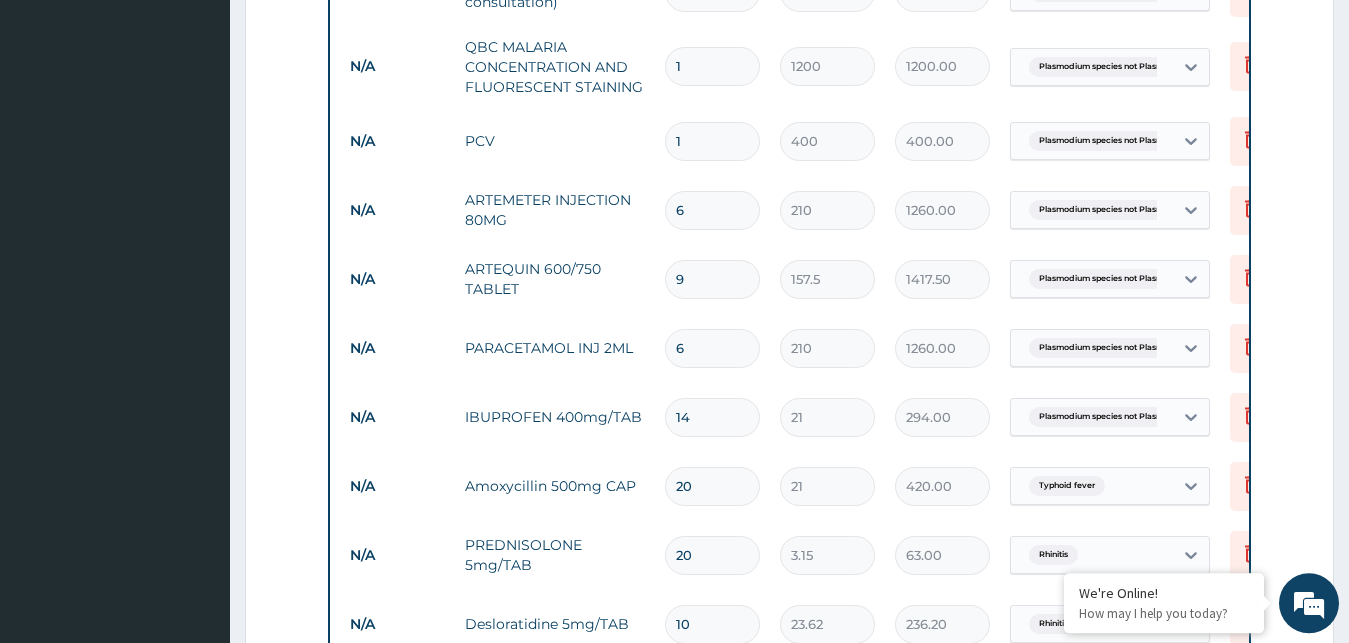scroll, scrollTop: 813, scrollLeft: 0, axis: vertical 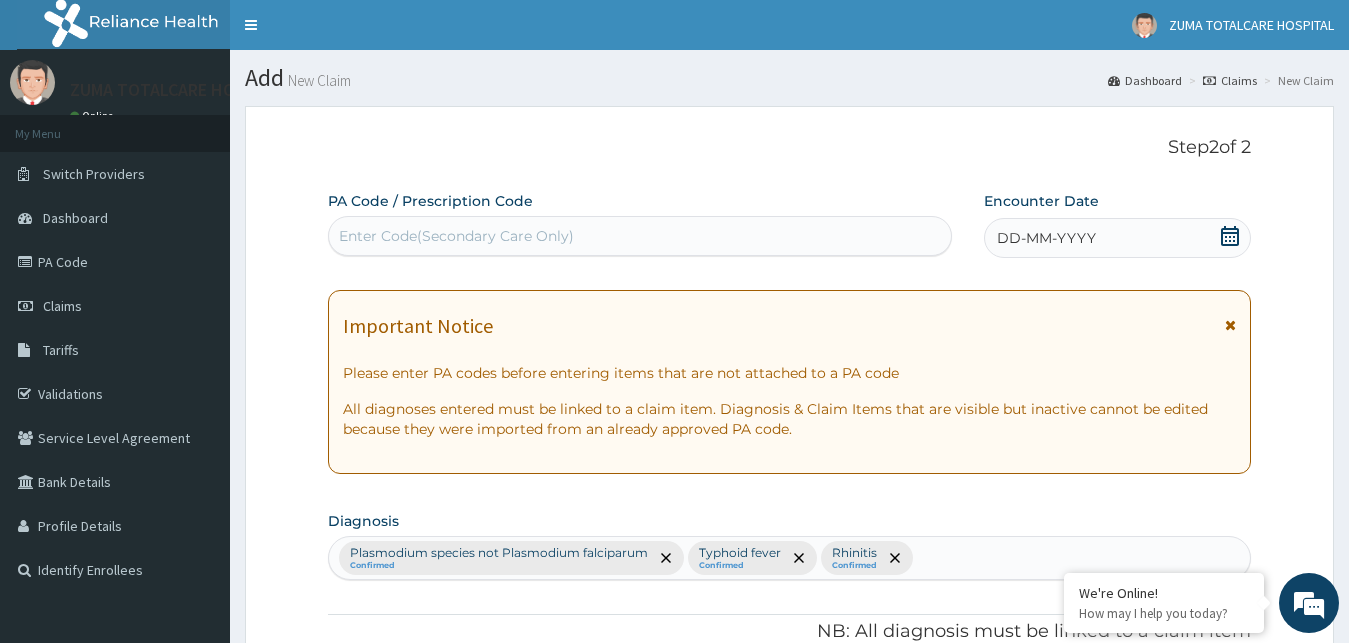 click 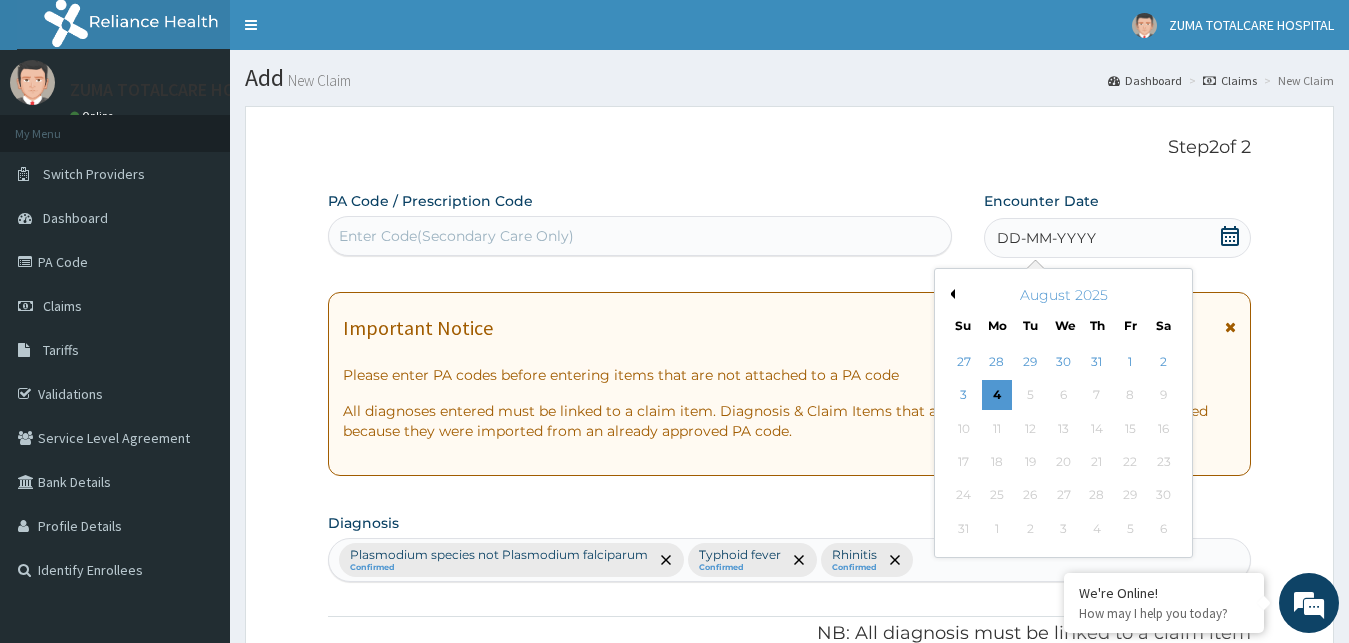 click on "August 2025" at bounding box center (1063, 295) 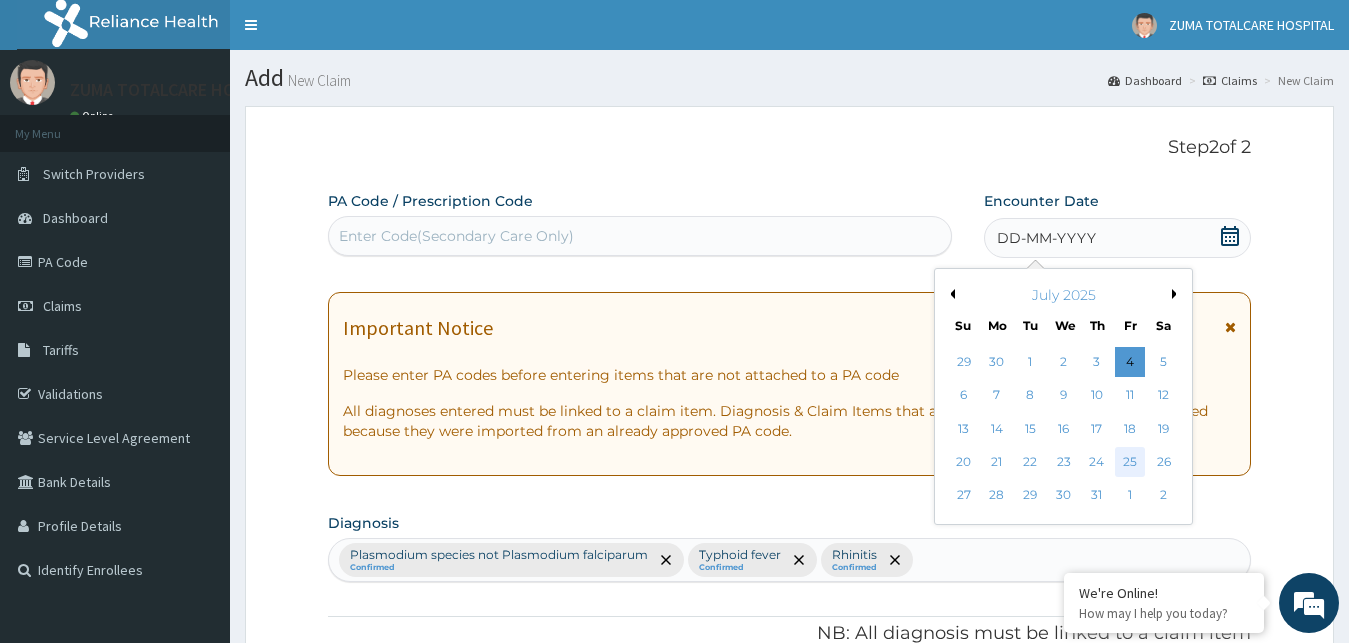 click on "25" at bounding box center [1130, 462] 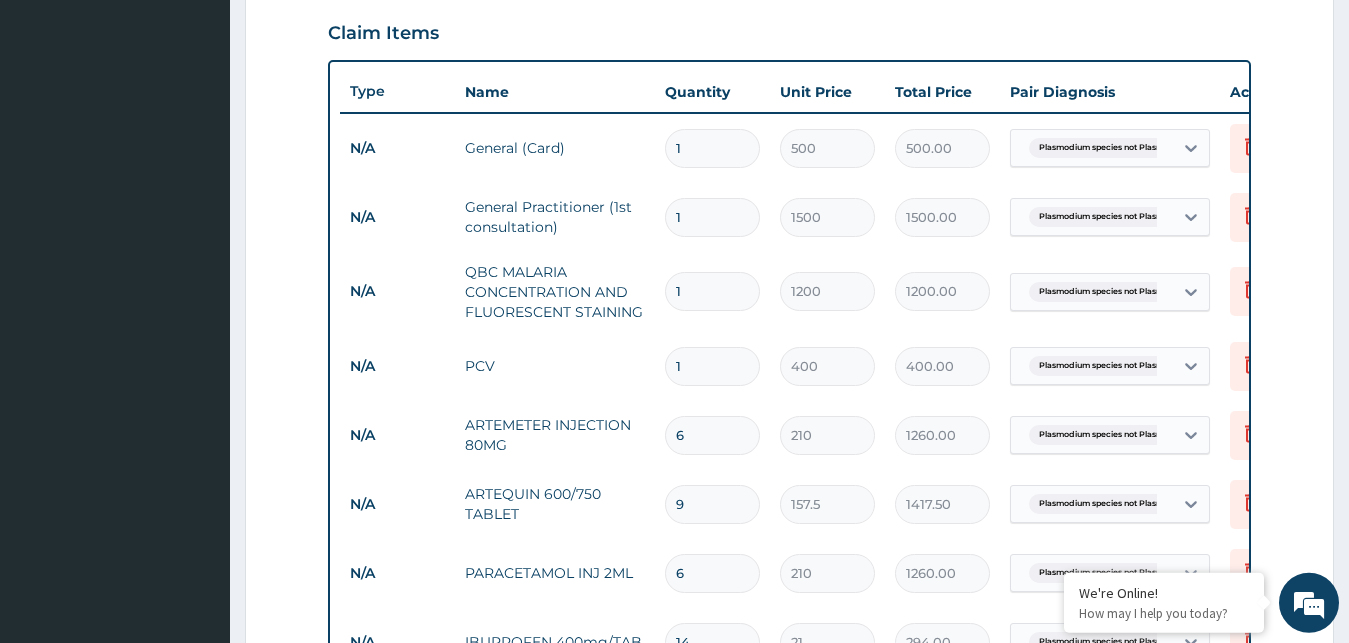 scroll, scrollTop: 1218, scrollLeft: 0, axis: vertical 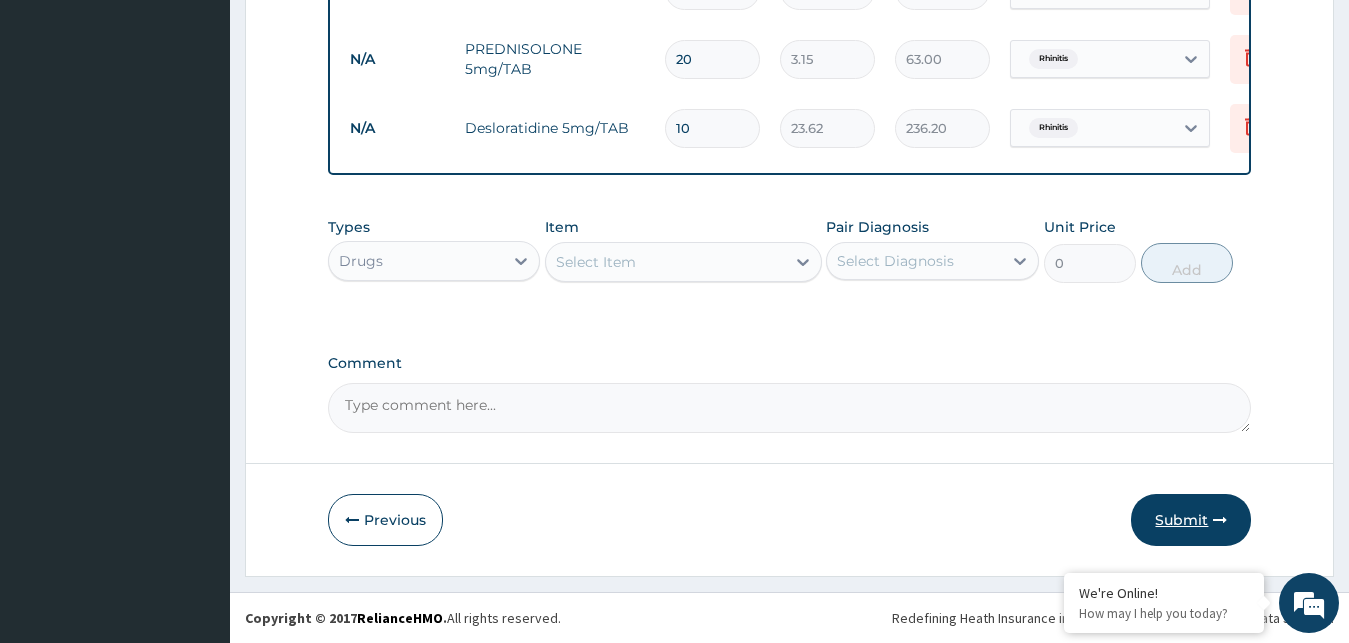 click on "Submit" at bounding box center (1191, 520) 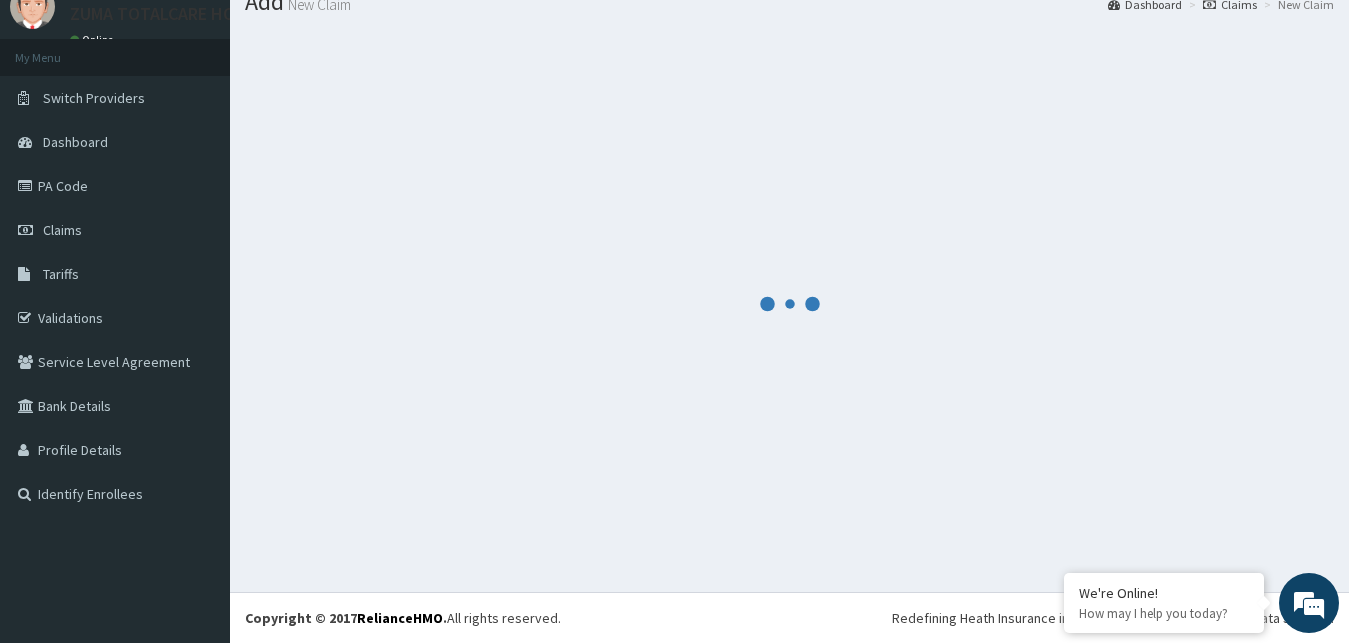 scroll, scrollTop: 76, scrollLeft: 0, axis: vertical 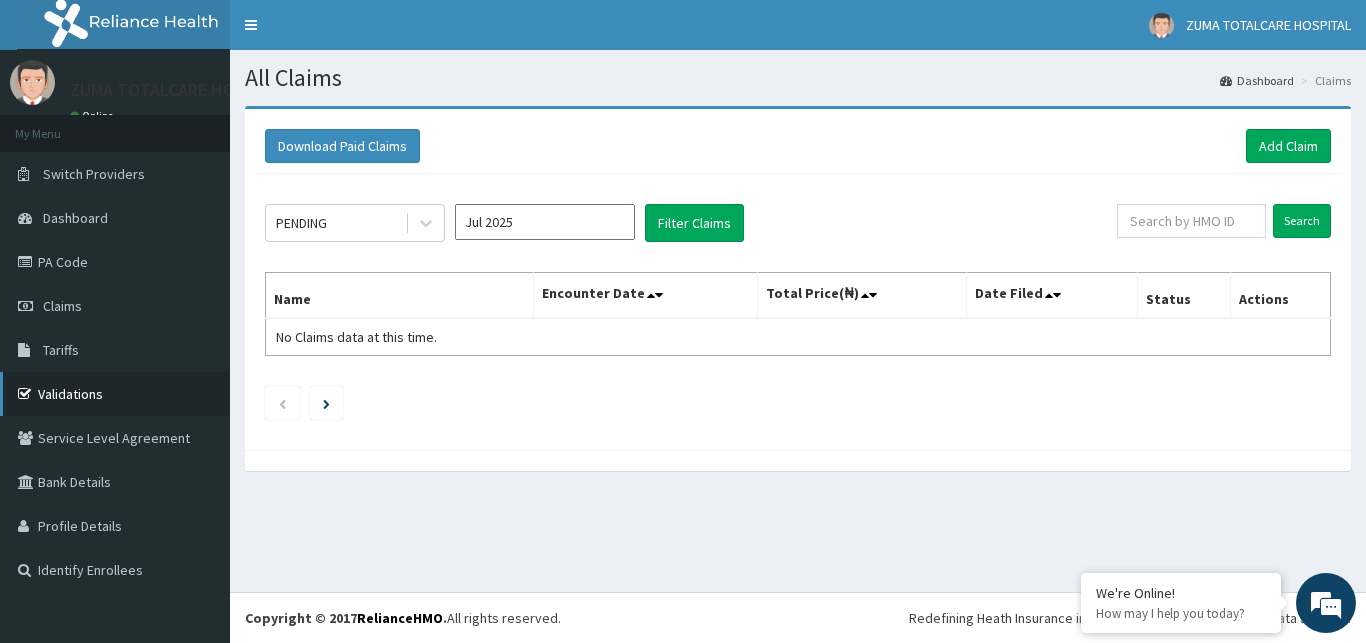 click on "Validations" at bounding box center [115, 394] 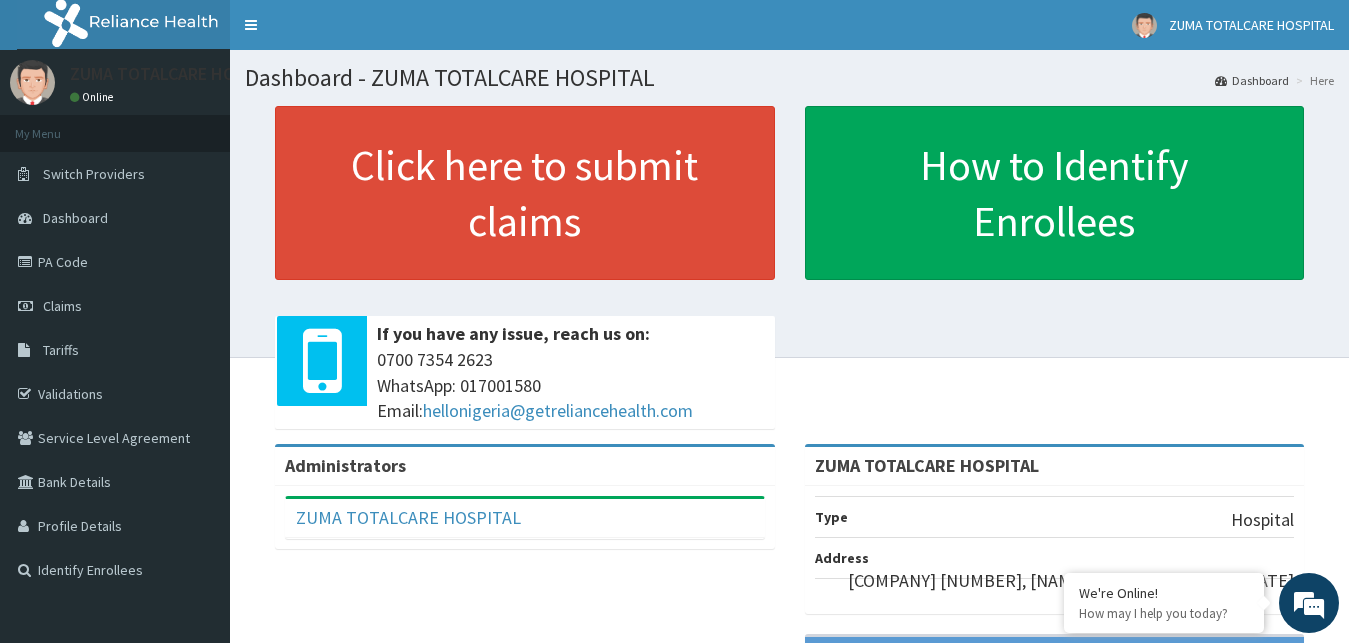 scroll, scrollTop: 0, scrollLeft: 0, axis: both 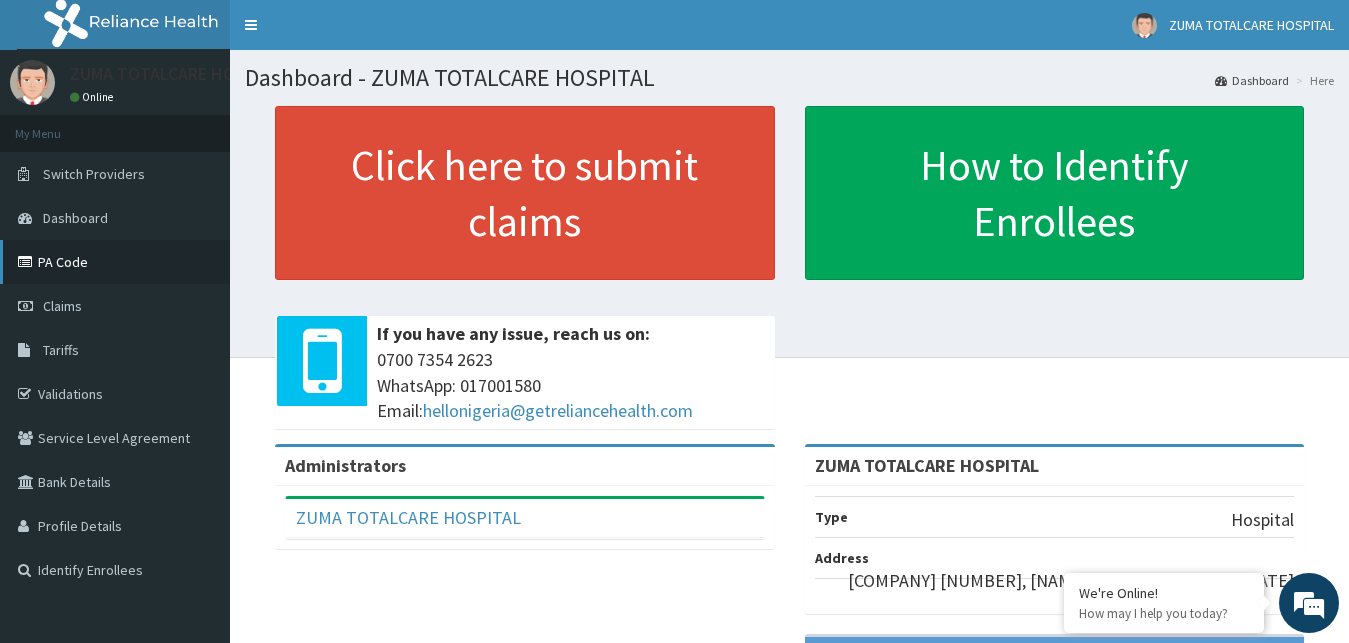 click on "PA Code" at bounding box center [115, 262] 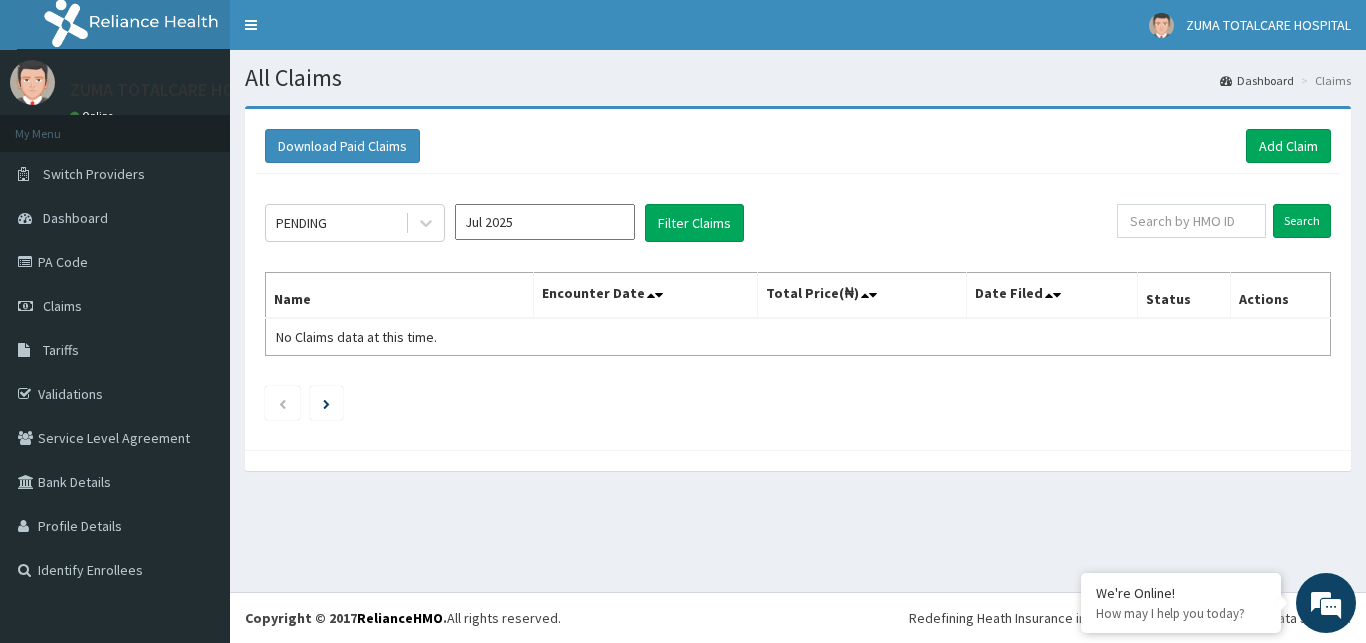 scroll, scrollTop: 0, scrollLeft: 0, axis: both 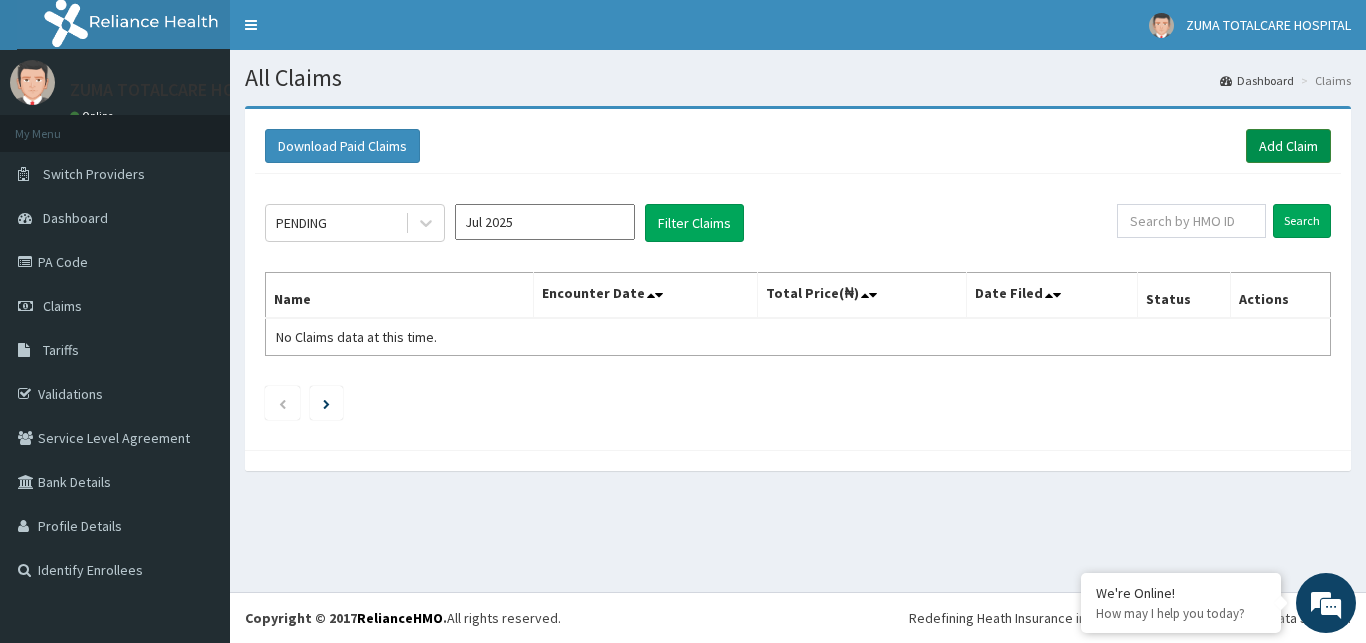 click on "Add Claim" at bounding box center [1288, 146] 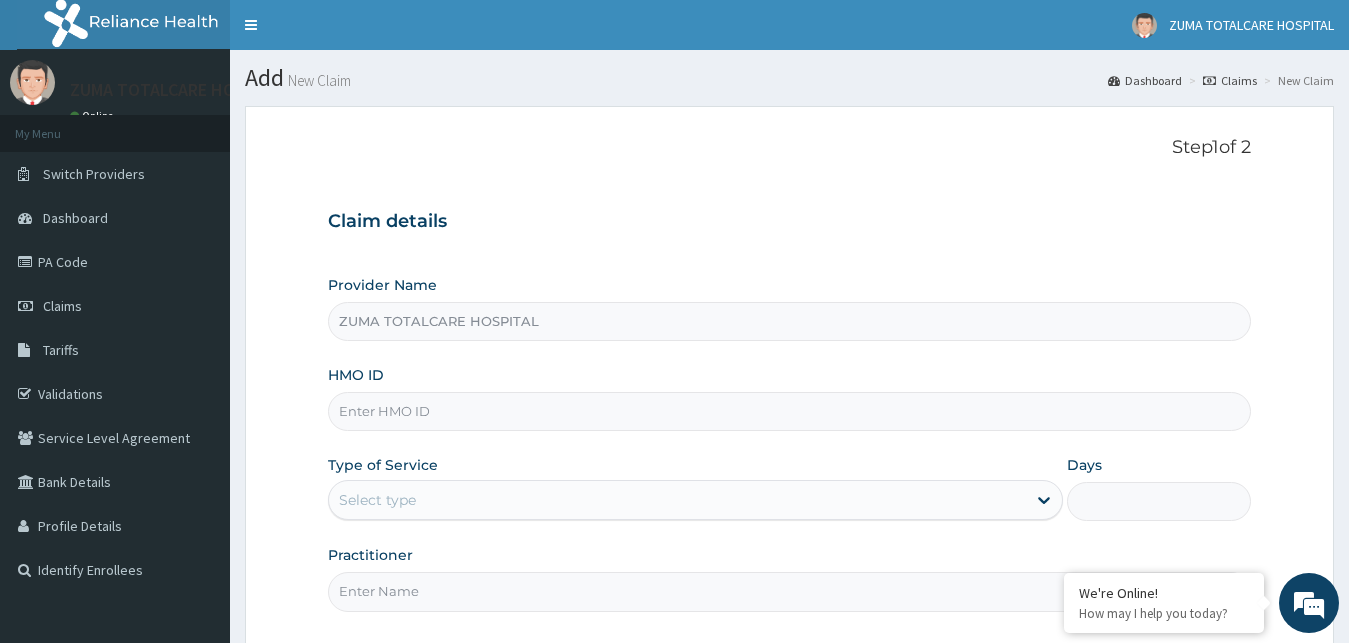 scroll, scrollTop: 0, scrollLeft: 0, axis: both 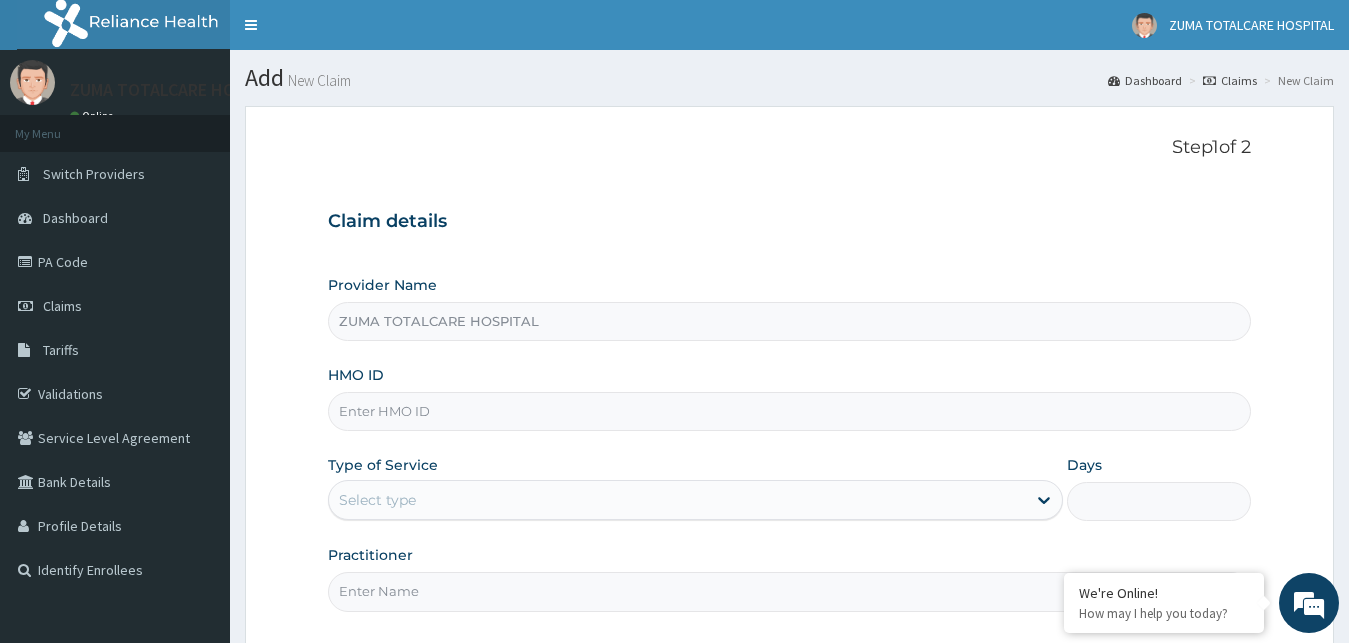 click on "HMO ID" at bounding box center (790, 411) 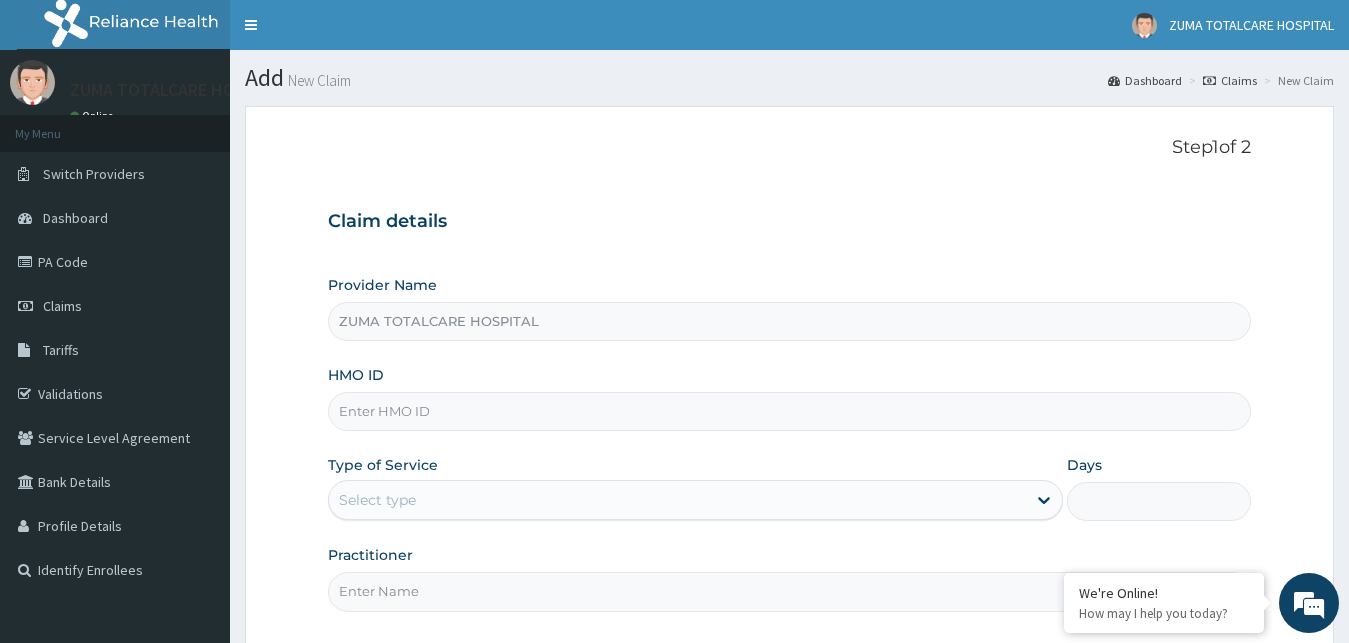 scroll, scrollTop: 0, scrollLeft: 0, axis: both 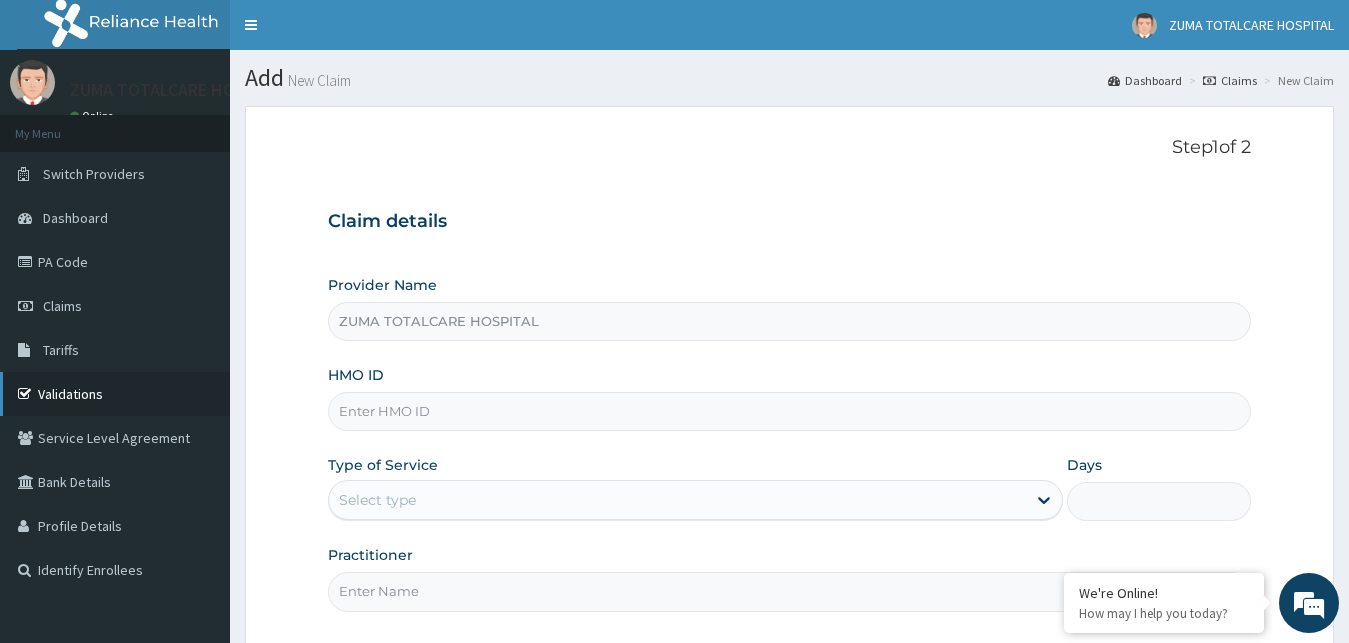 click on "Validations" at bounding box center [115, 394] 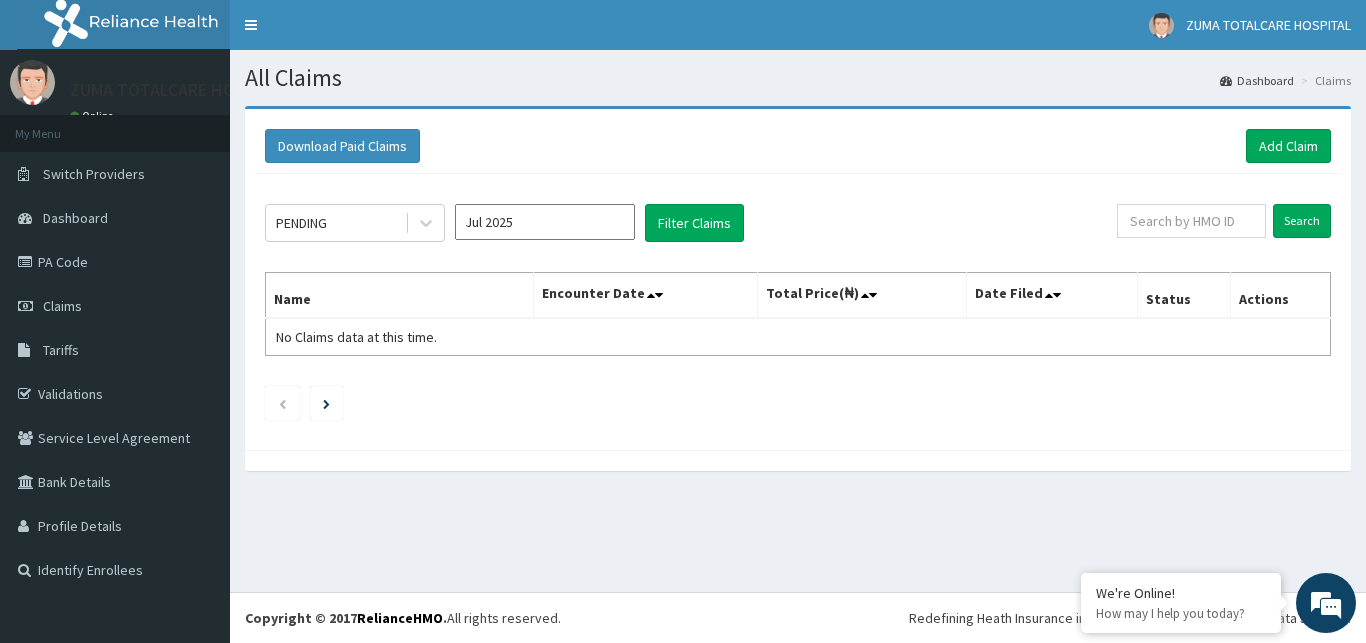 scroll, scrollTop: 0, scrollLeft: 0, axis: both 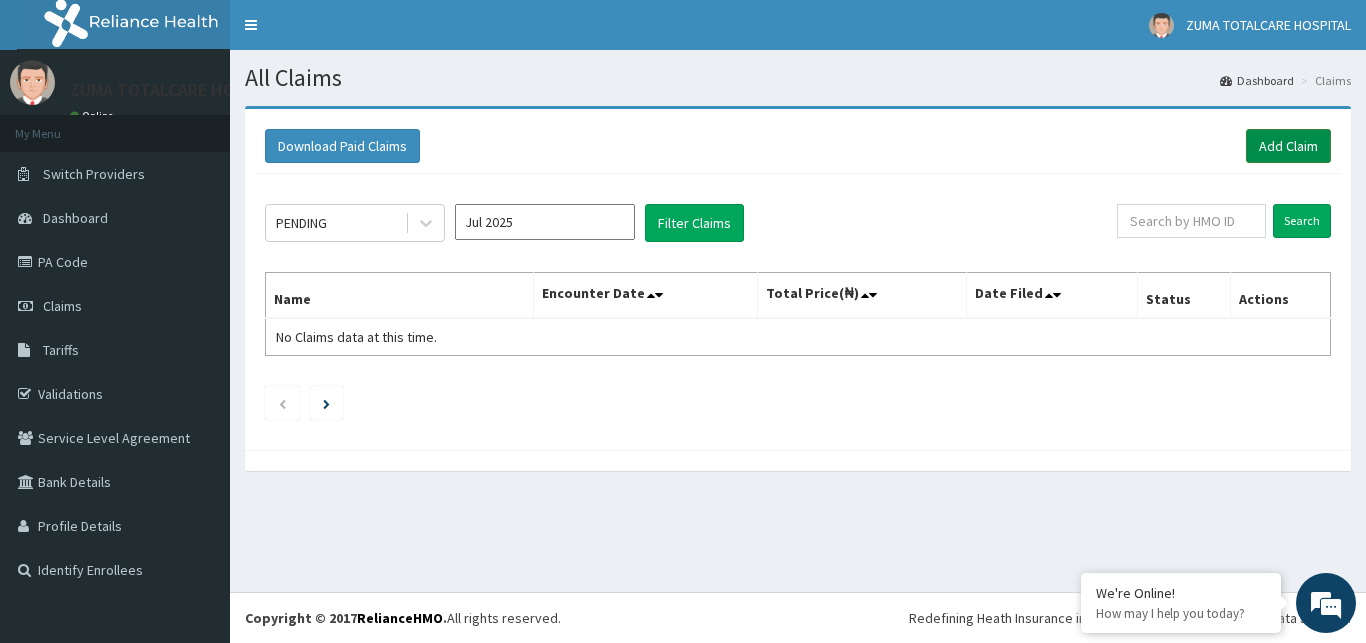 click on "Add Claim" at bounding box center [1288, 146] 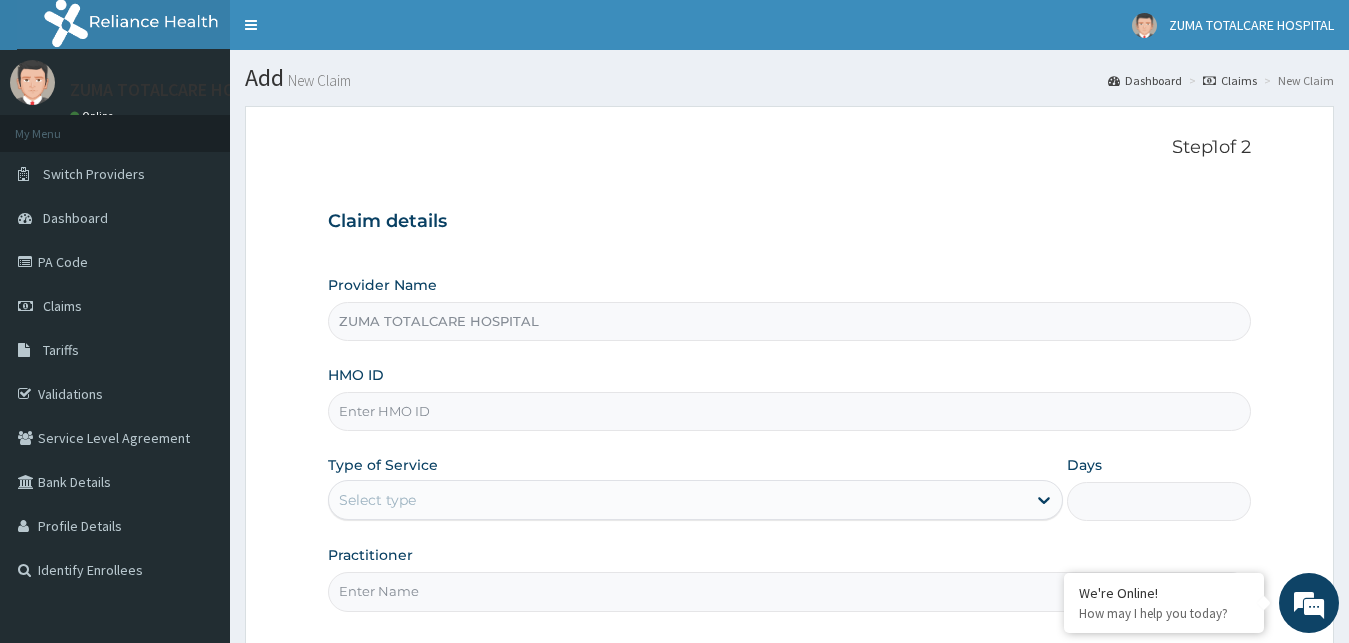 scroll, scrollTop: 0, scrollLeft: 0, axis: both 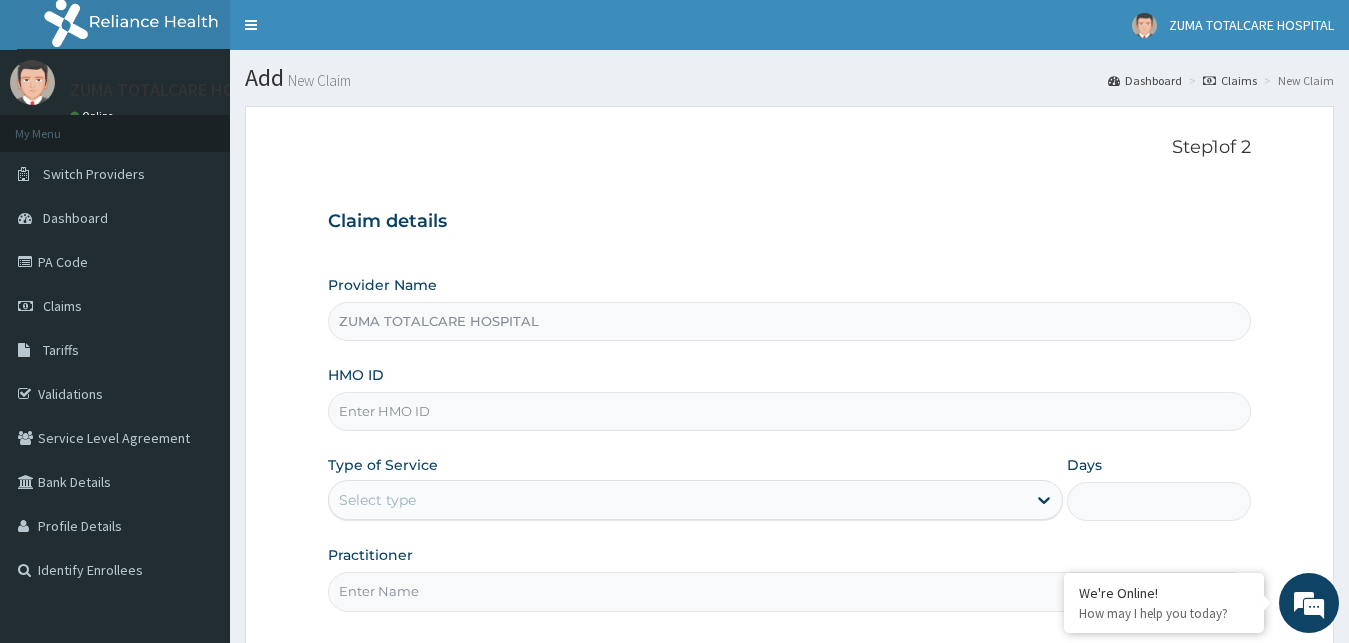 click on "HMO ID" at bounding box center [790, 411] 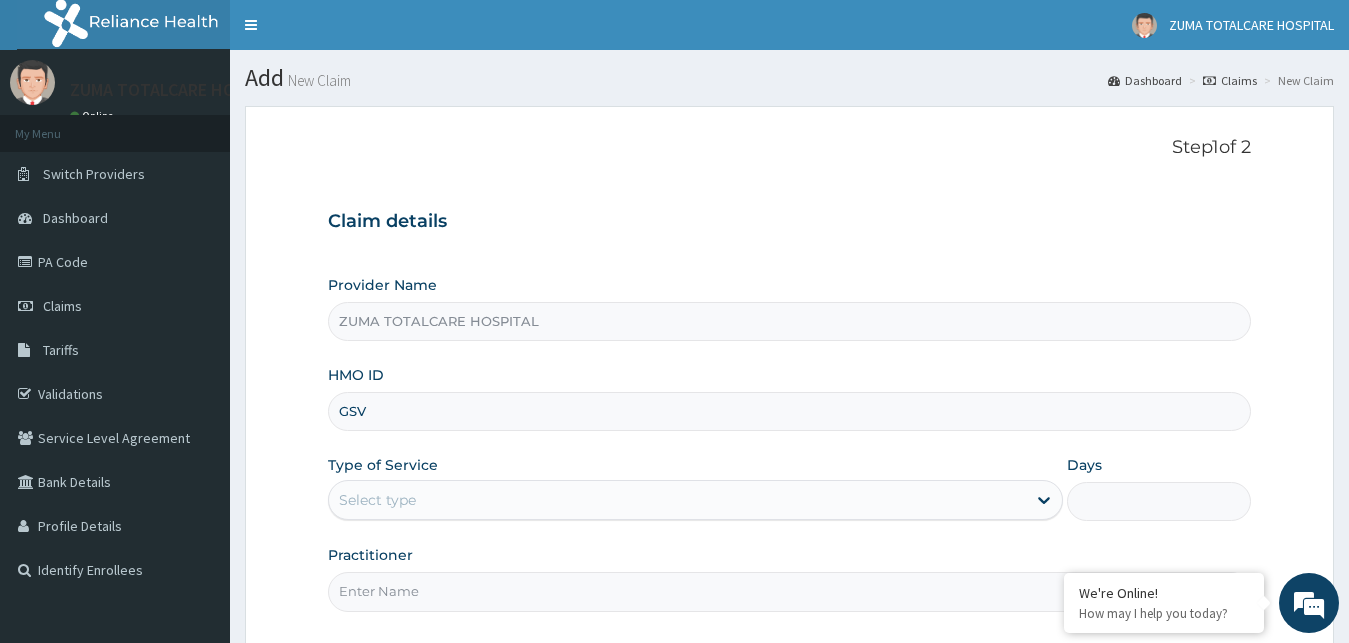 scroll, scrollTop: 0, scrollLeft: 0, axis: both 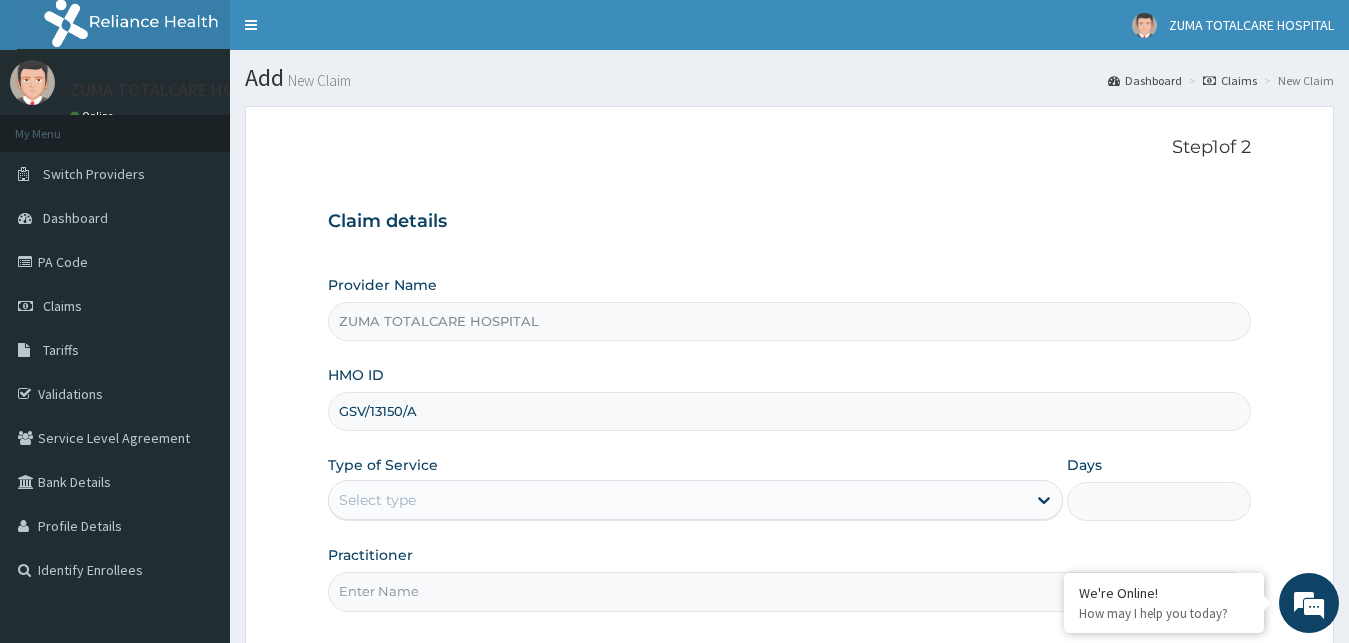 type on "GSV/13150/A" 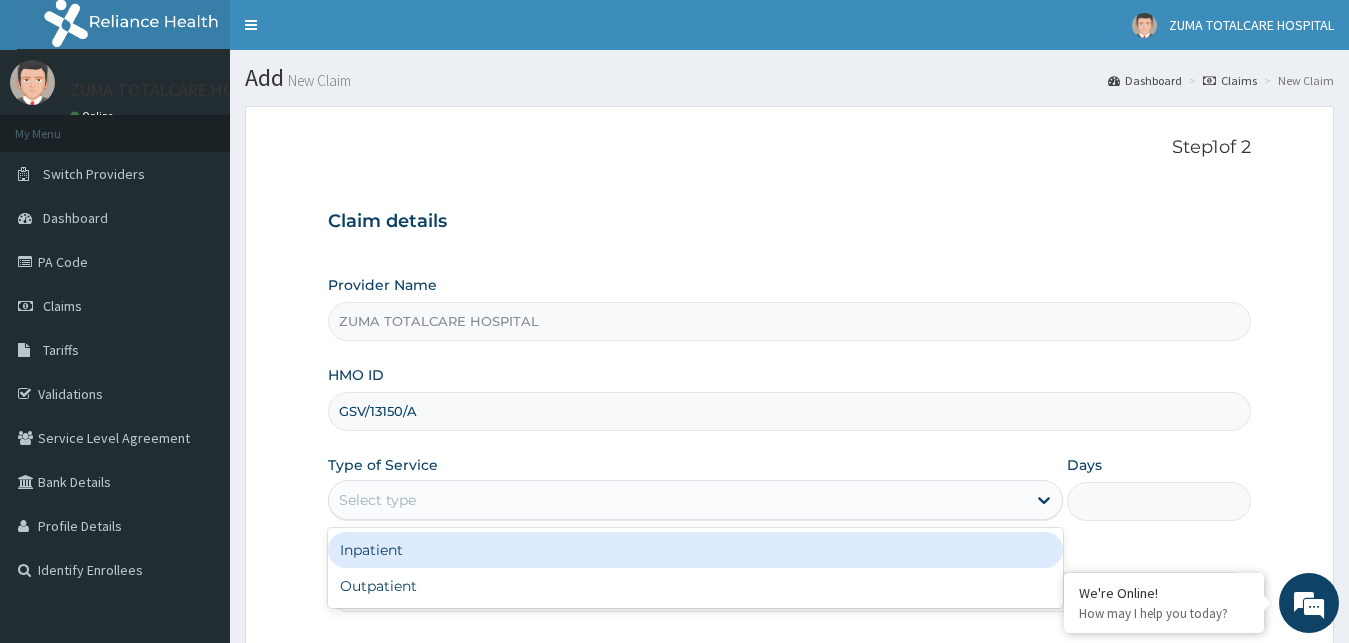 click on "Select type" at bounding box center [678, 500] 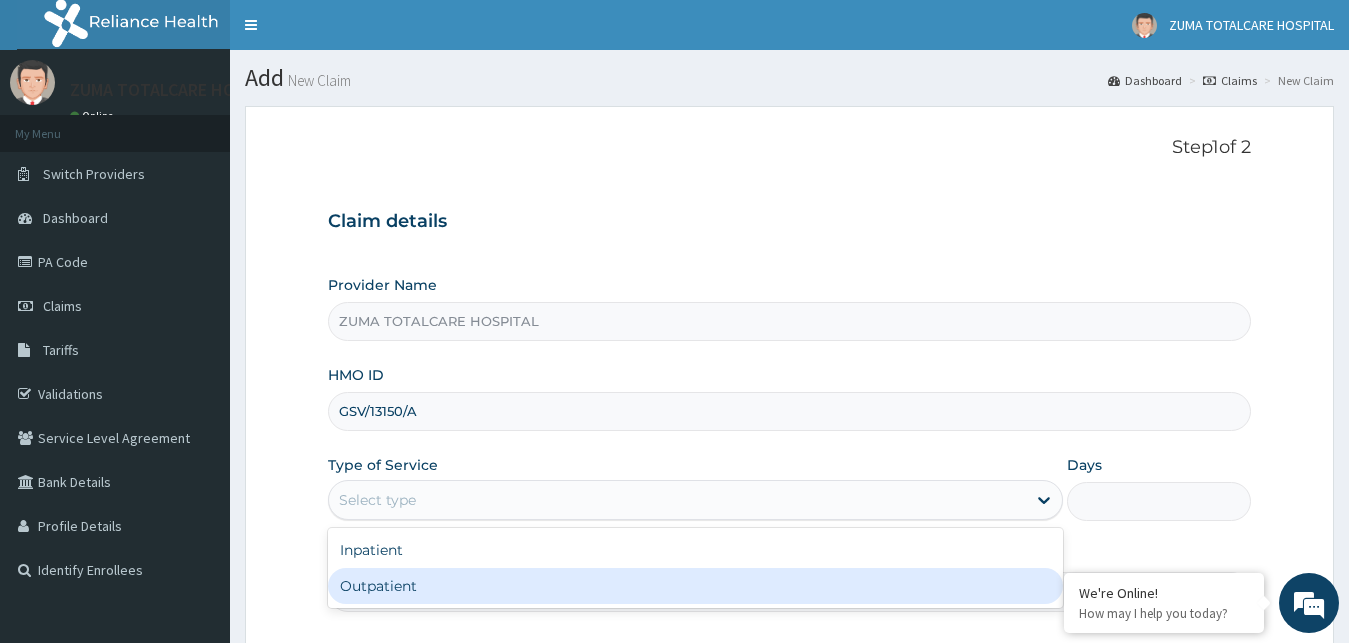 click on "Outpatient" at bounding box center (696, 586) 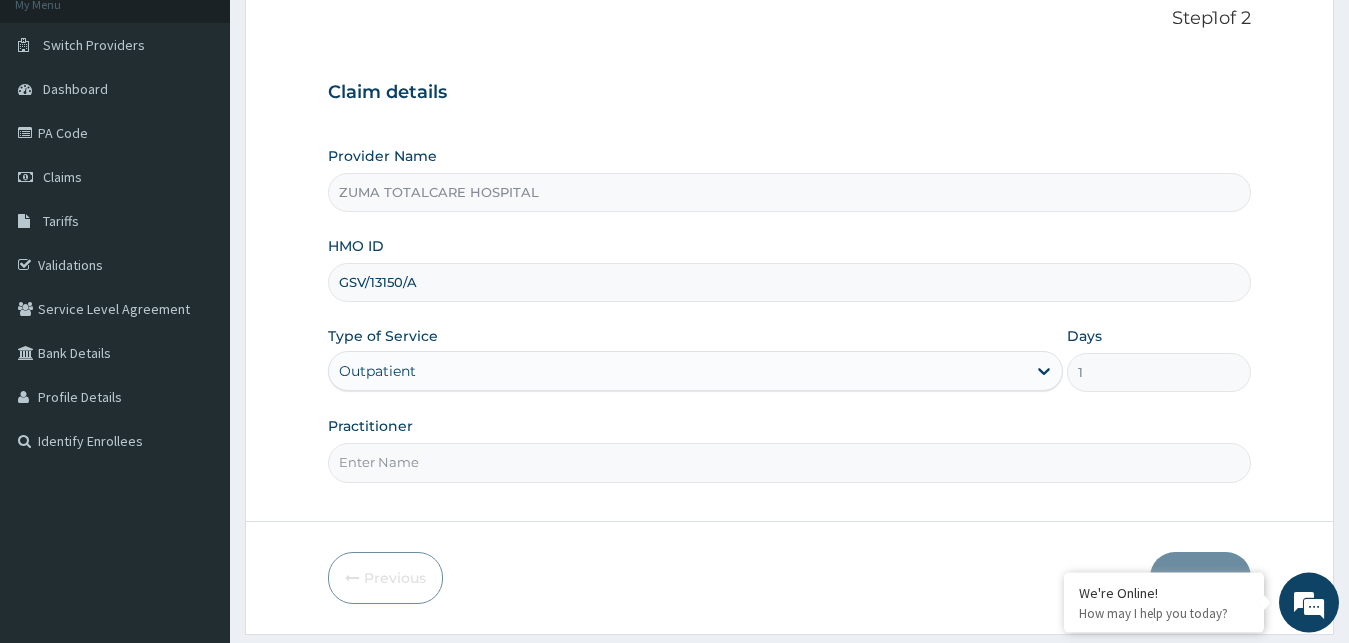 scroll, scrollTop: 187, scrollLeft: 0, axis: vertical 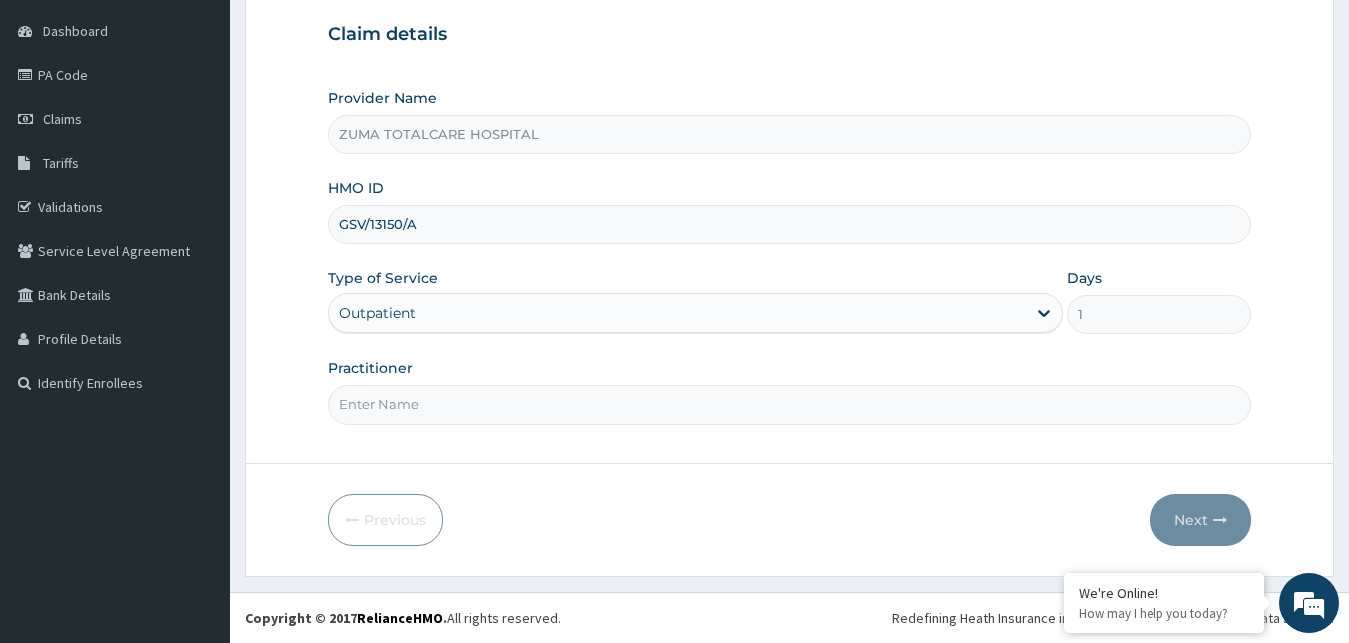 click on "Practitioner" at bounding box center (790, 404) 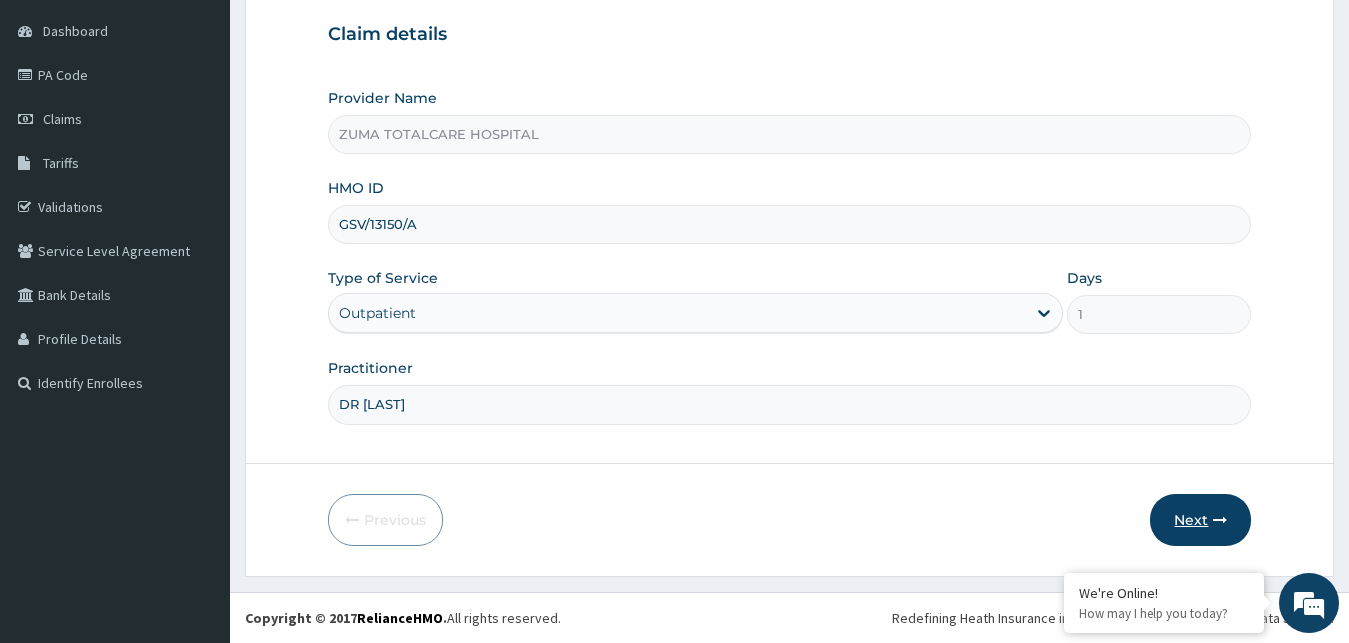 type on "DR OBINNA" 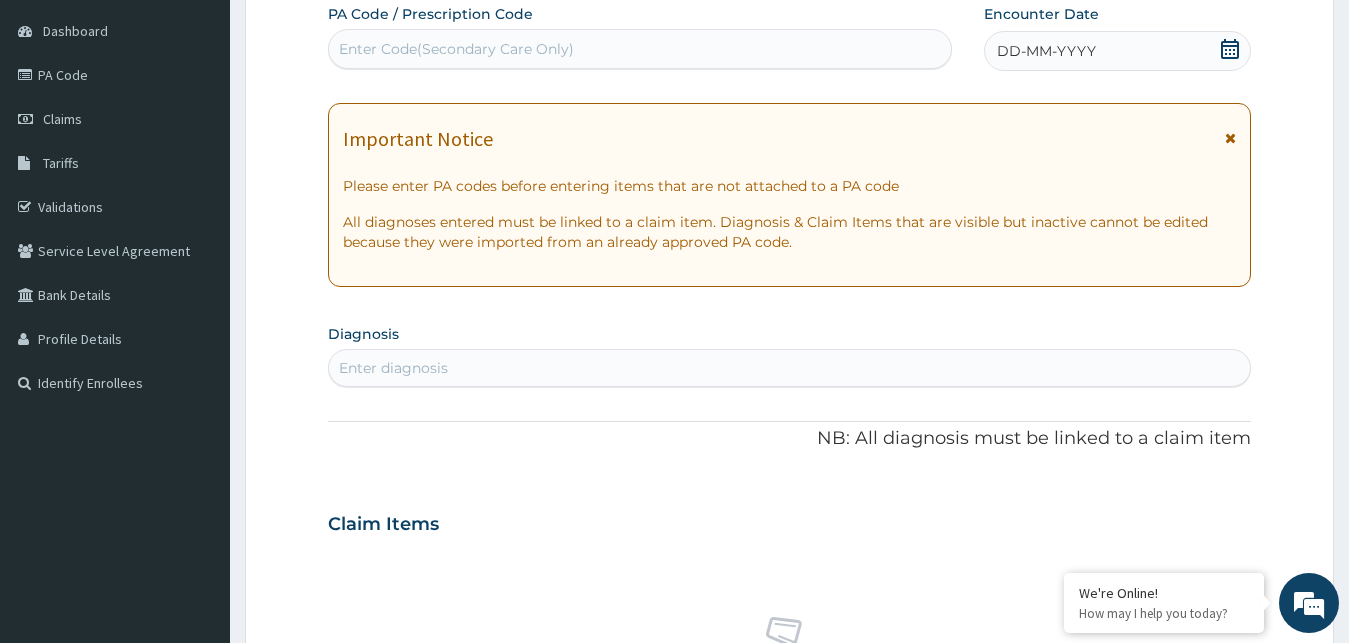 click 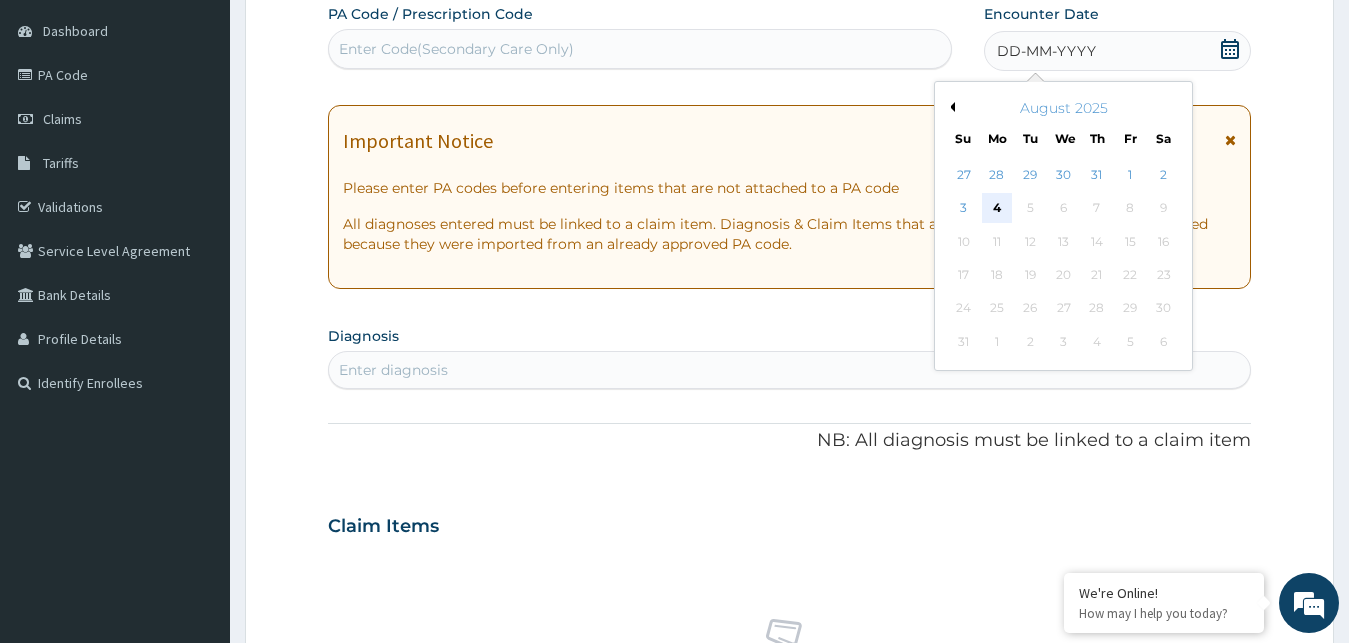 click on "4" at bounding box center [997, 209] 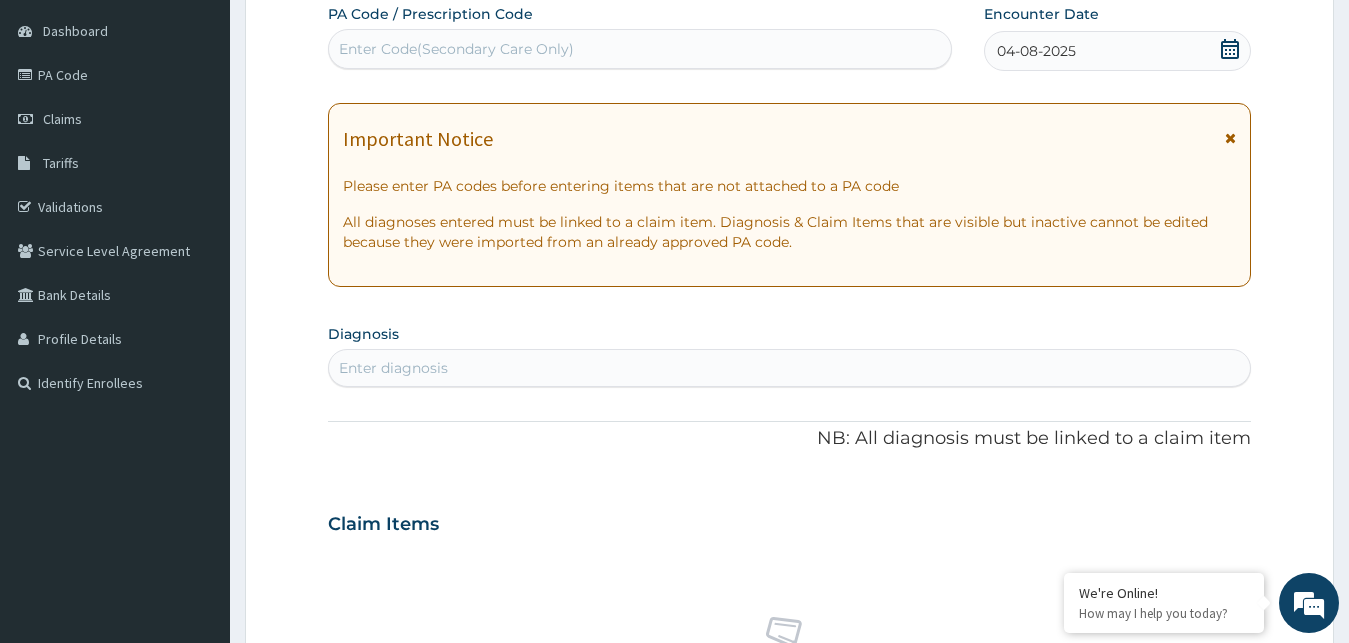 click on "Enter diagnosis" at bounding box center [790, 368] 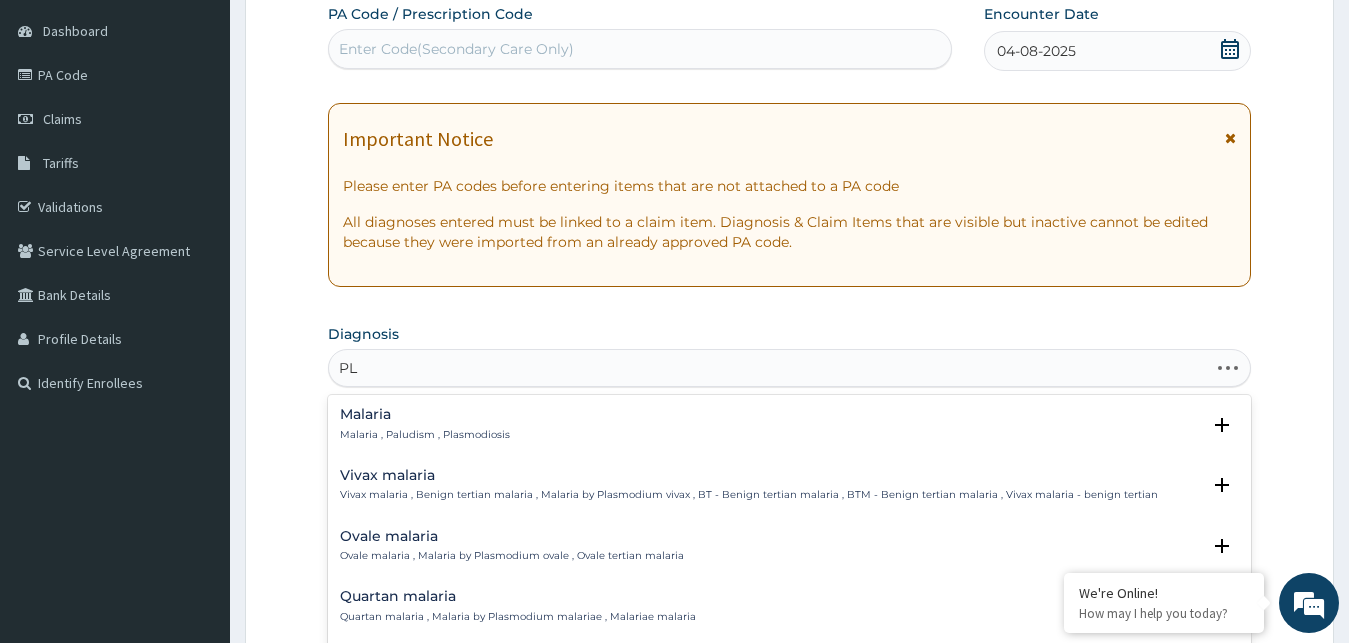 type on "P" 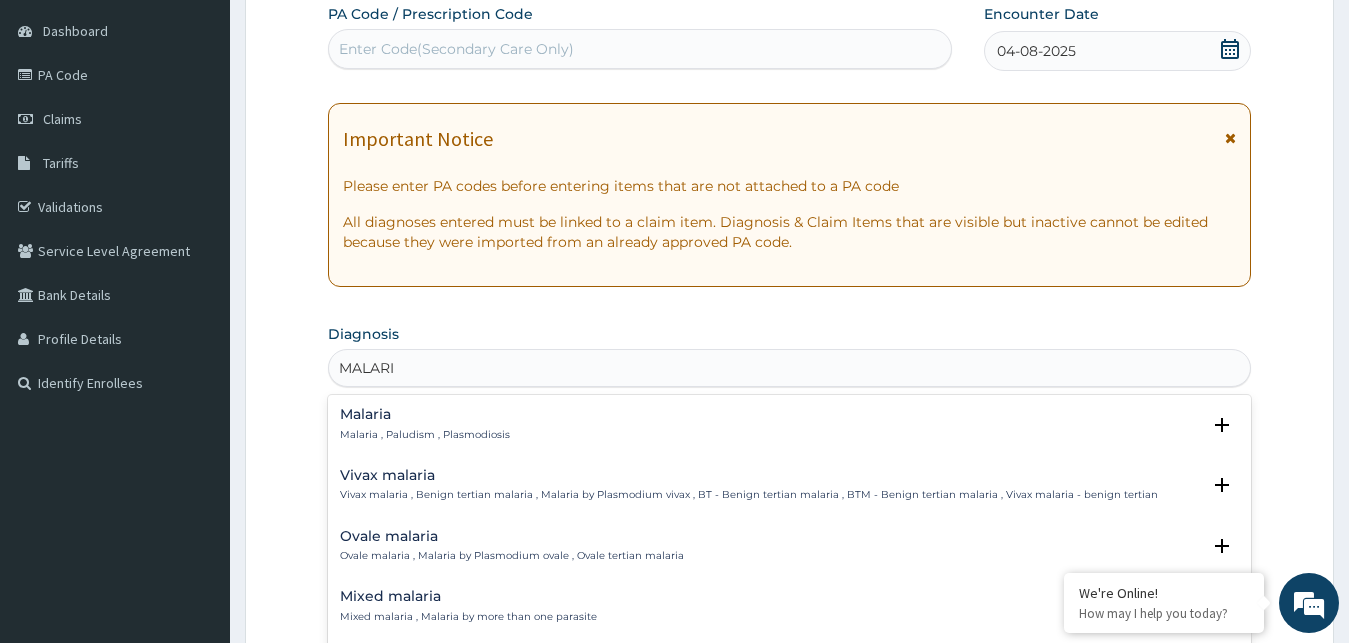 type on "MALARIA" 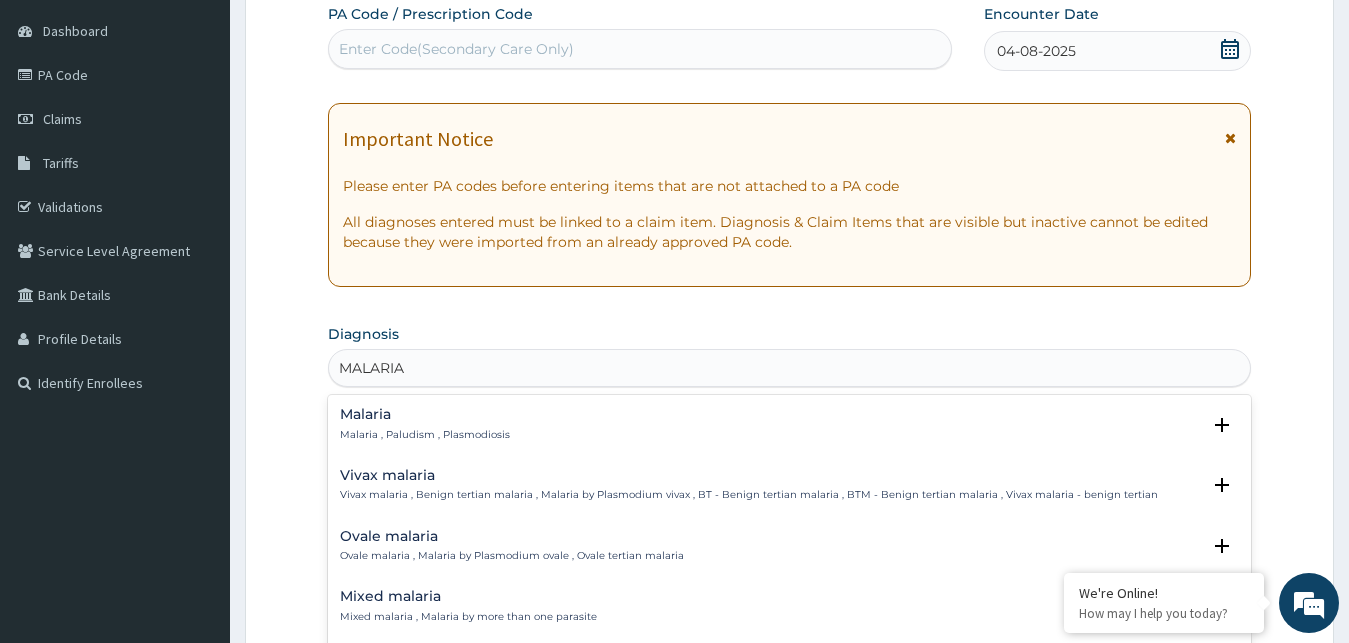 click on "Malaria Malaria , Paludism , Plasmodiosis" at bounding box center [790, 424] 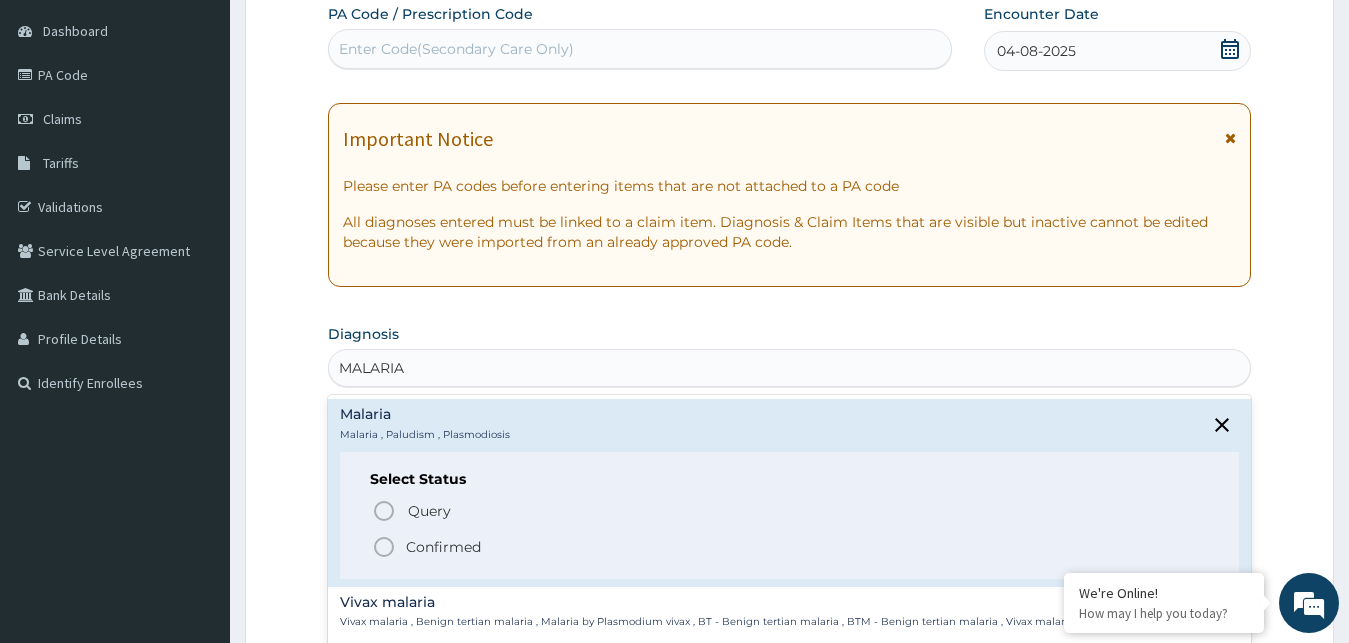 click 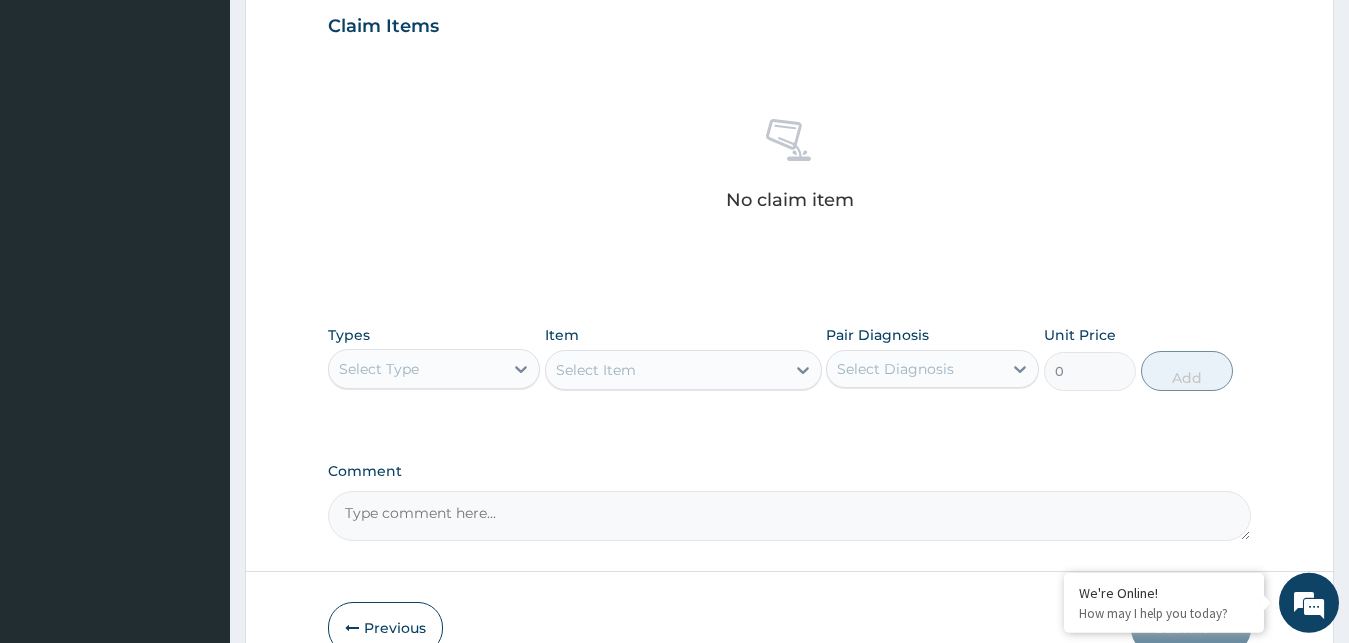 scroll, scrollTop: 796, scrollLeft: 0, axis: vertical 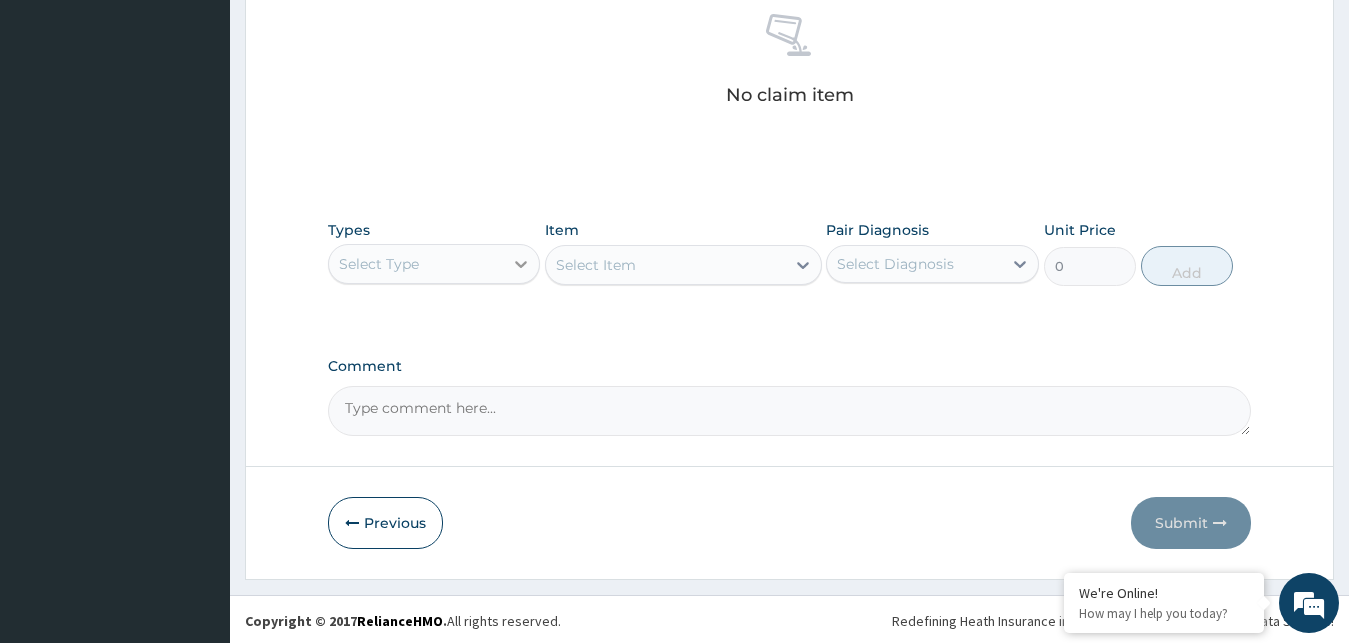click 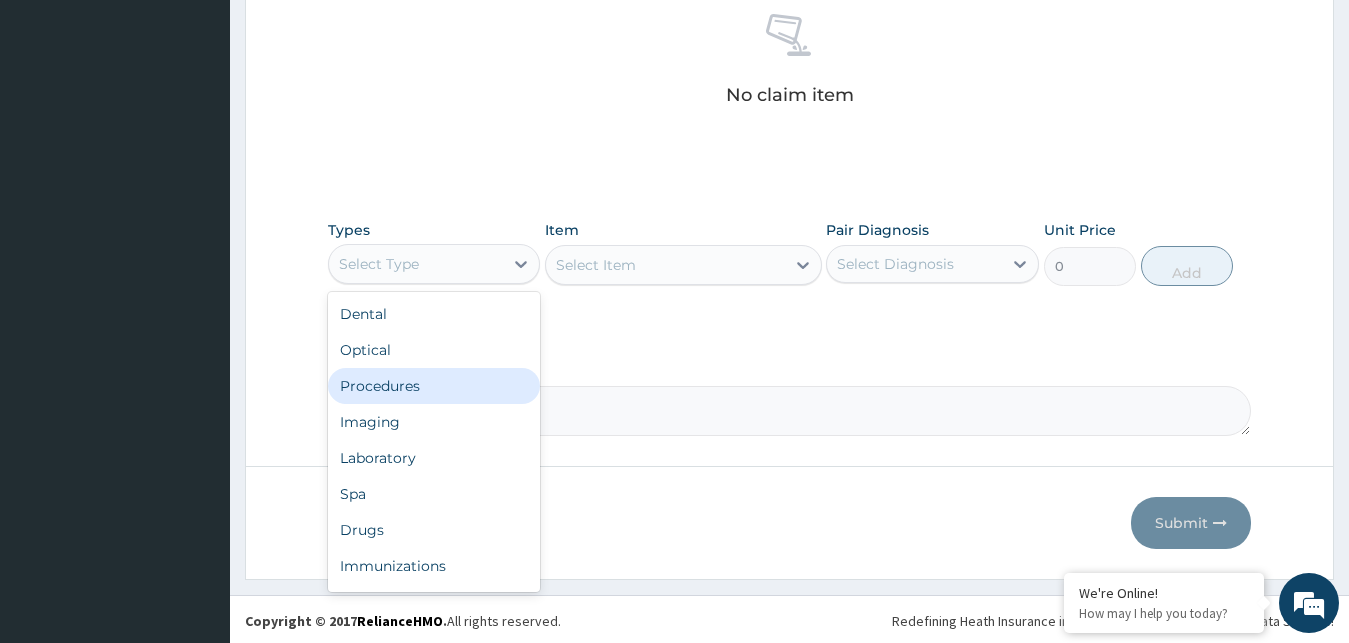 click on "Procedures" at bounding box center [434, 386] 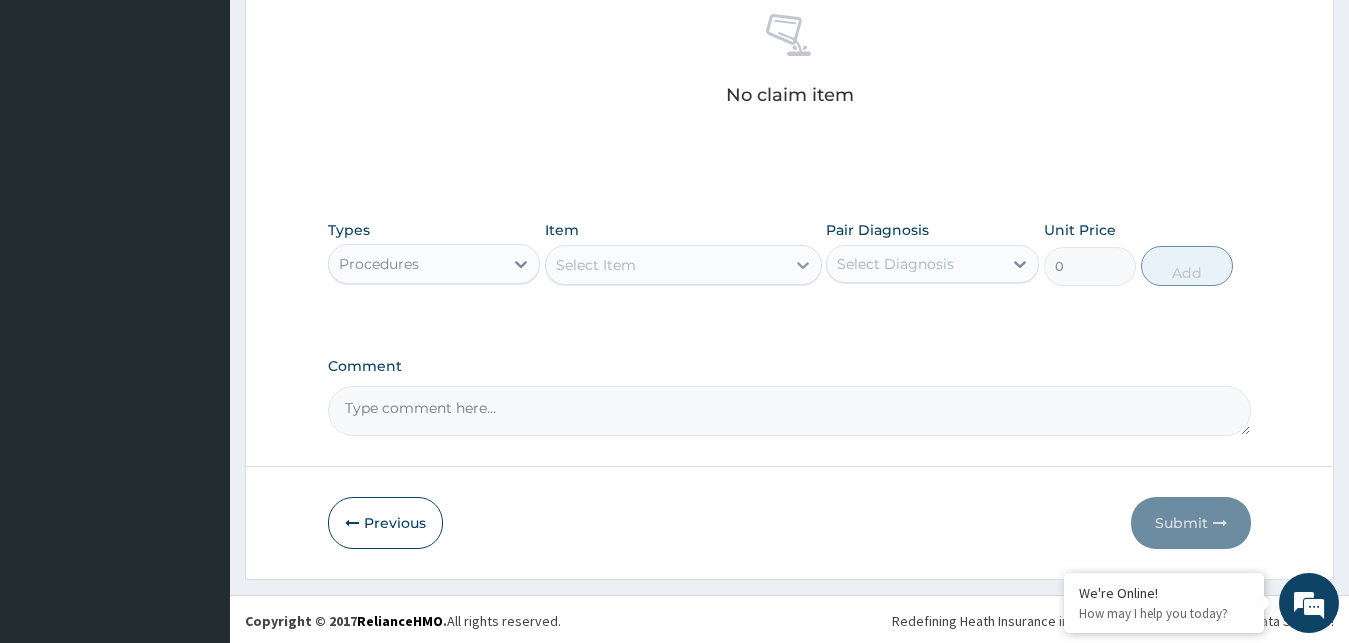 click 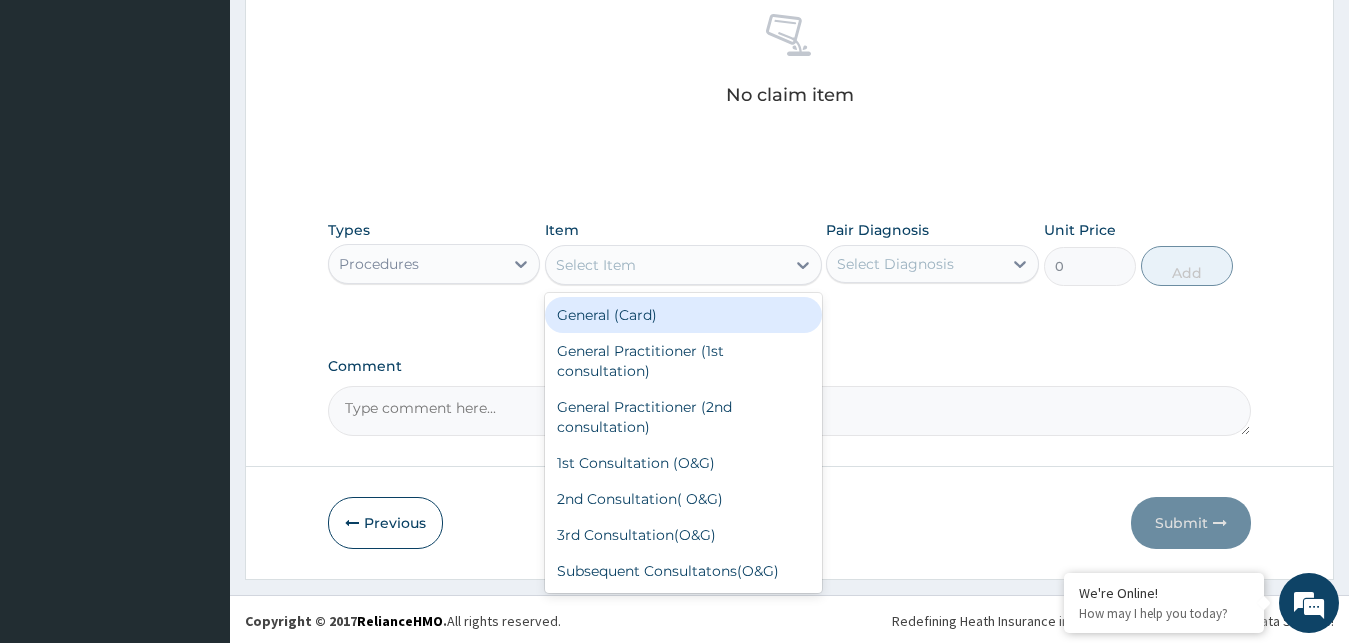 click on "General (Card)" at bounding box center [683, 315] 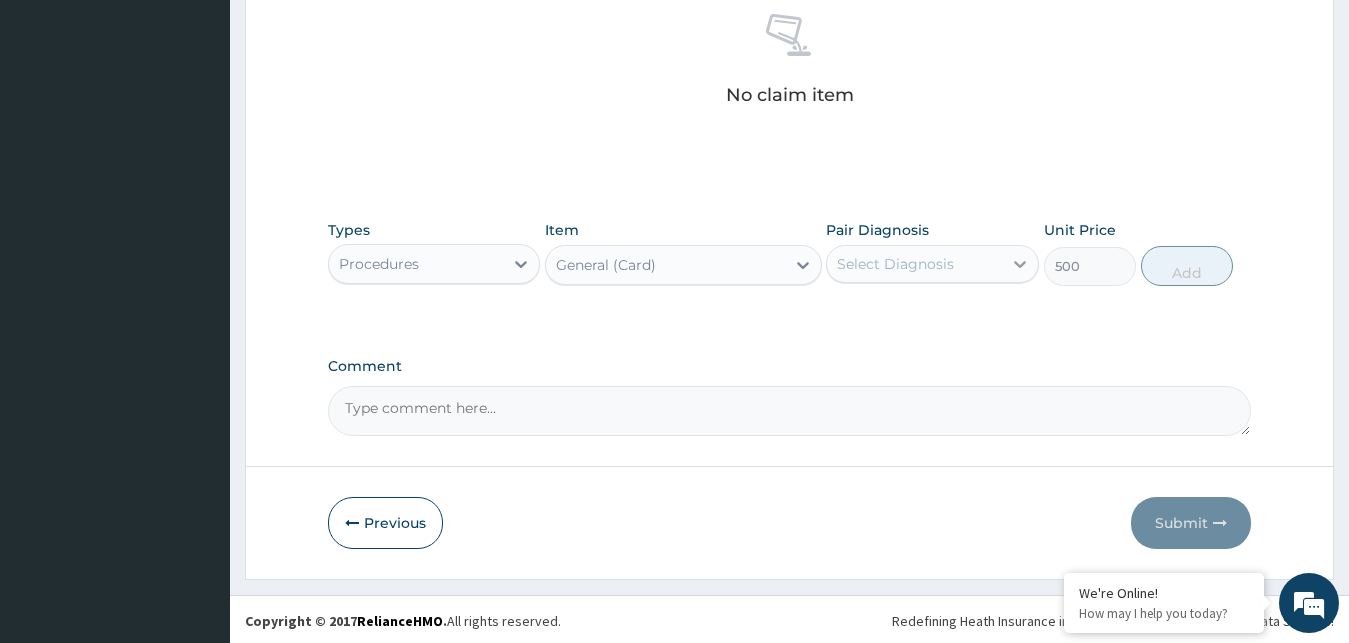 click 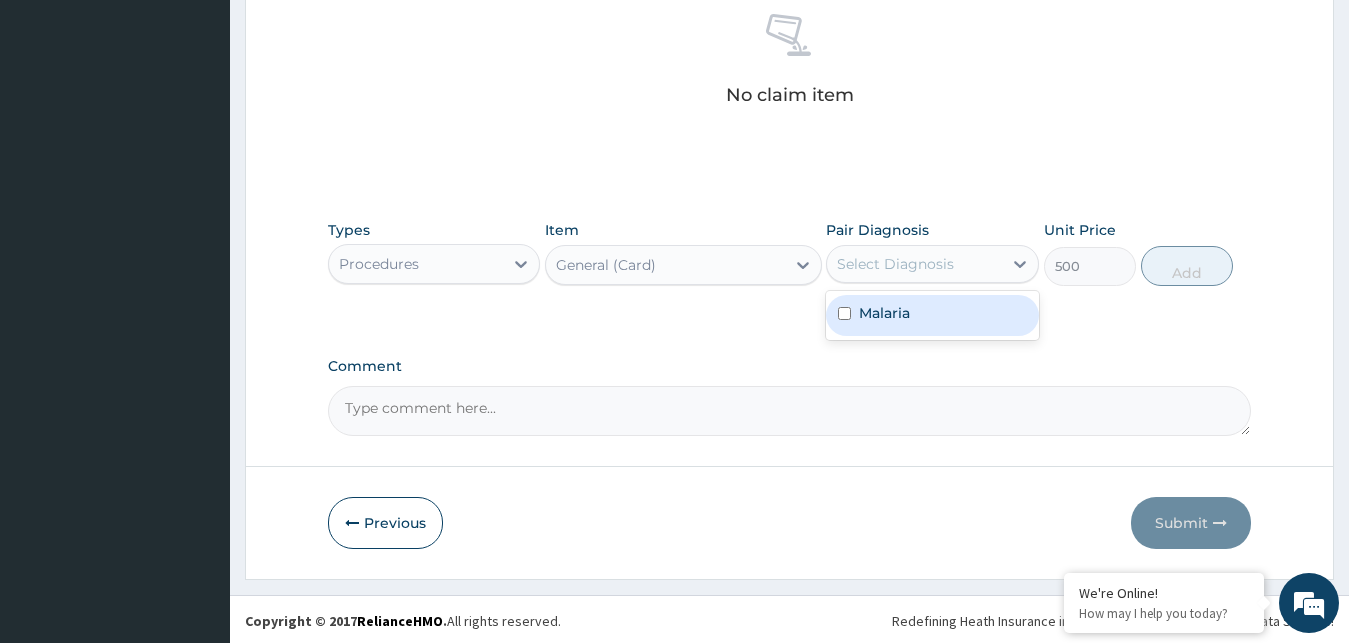 click on "Malaria" at bounding box center (932, 315) 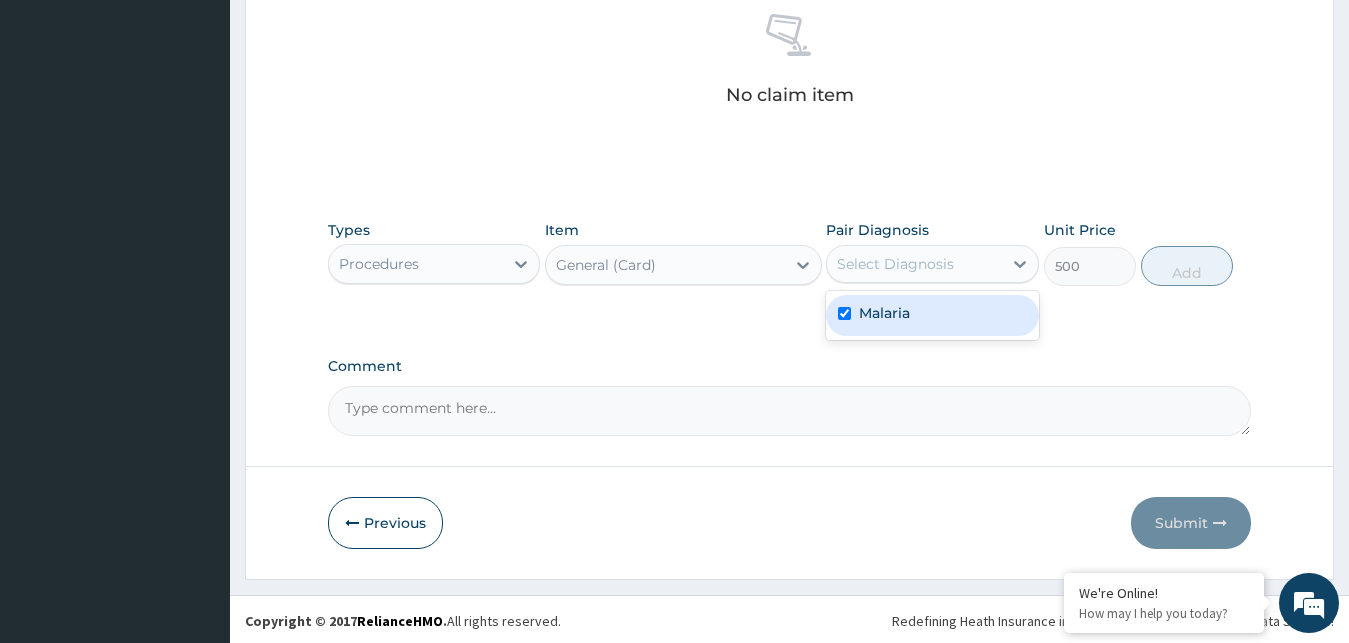 checkbox on "true" 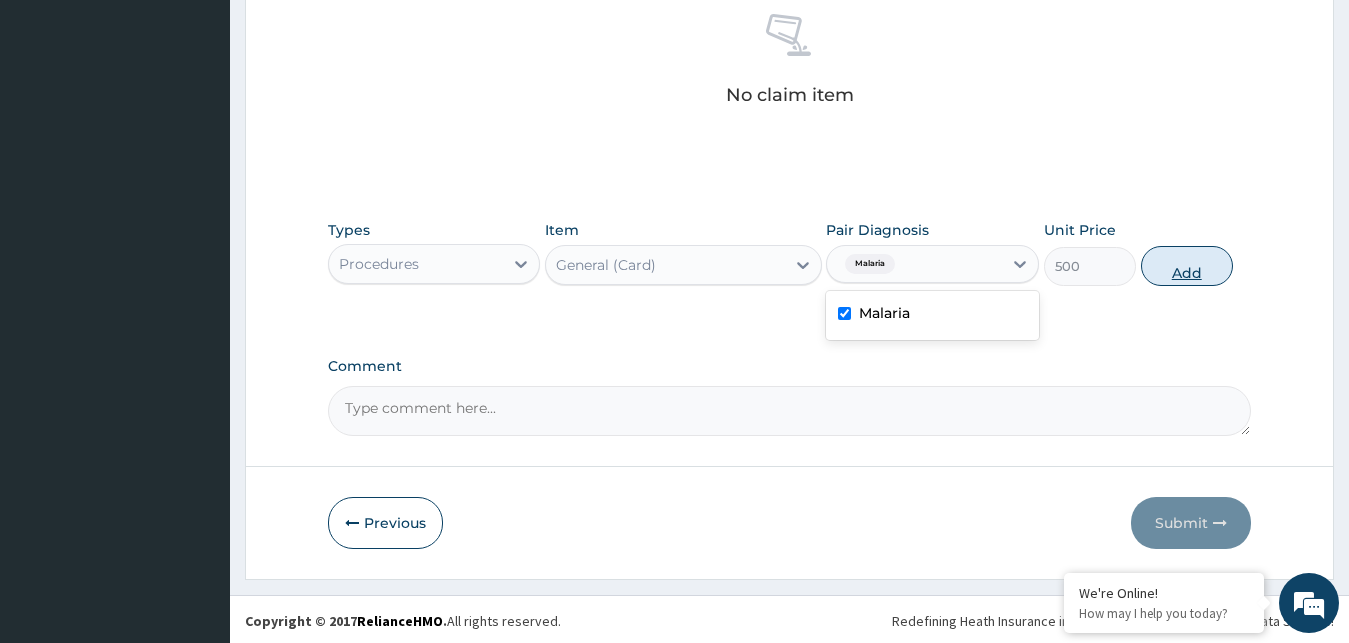click on "Add" at bounding box center (1187, 266) 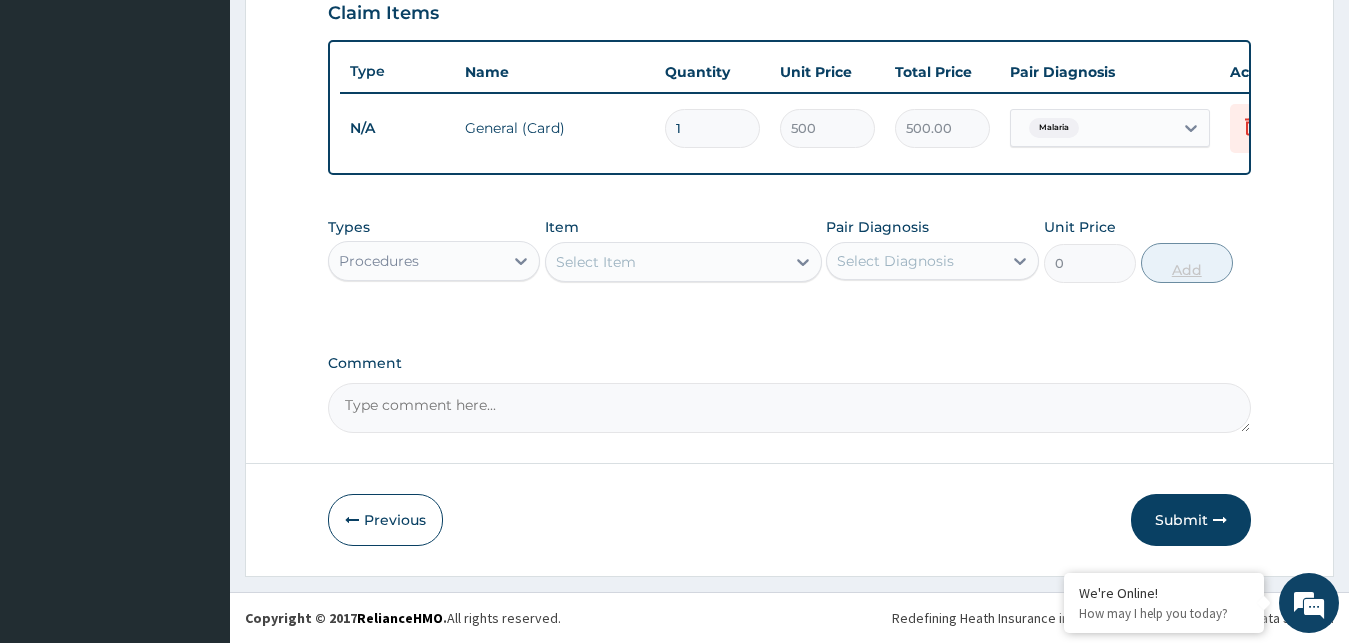 scroll, scrollTop: 721, scrollLeft: 0, axis: vertical 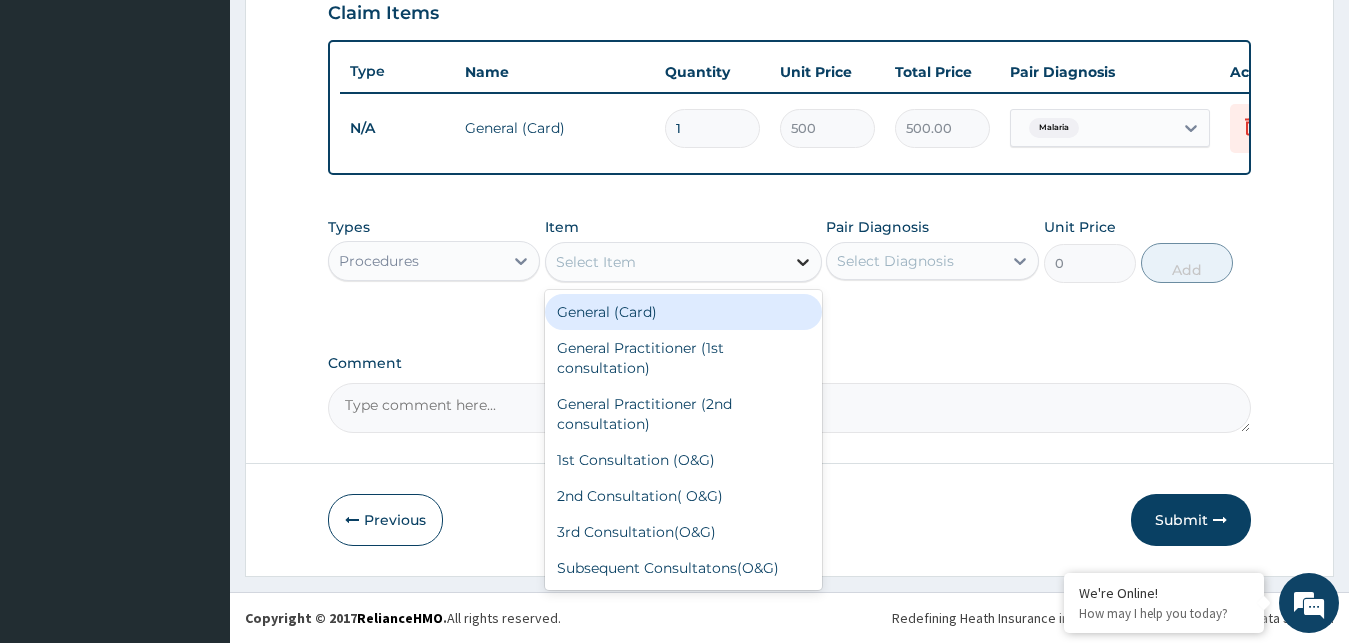 click 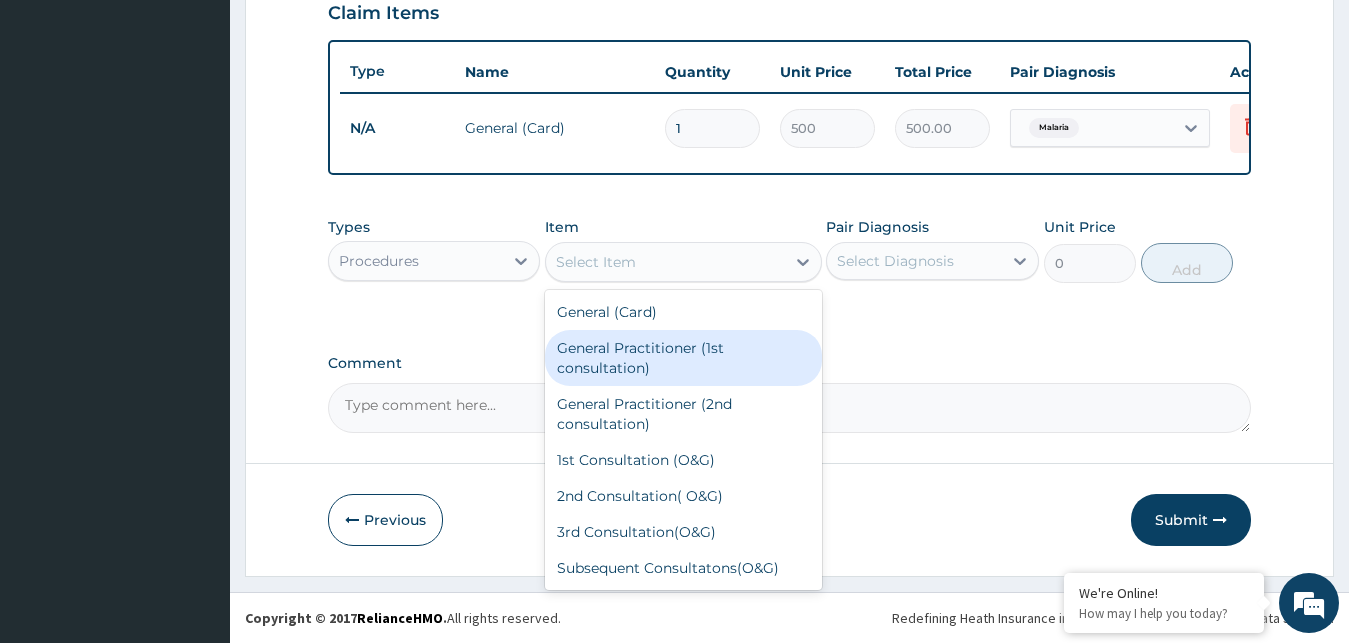 click on "General Practitioner (1st consultation)" at bounding box center [683, 358] 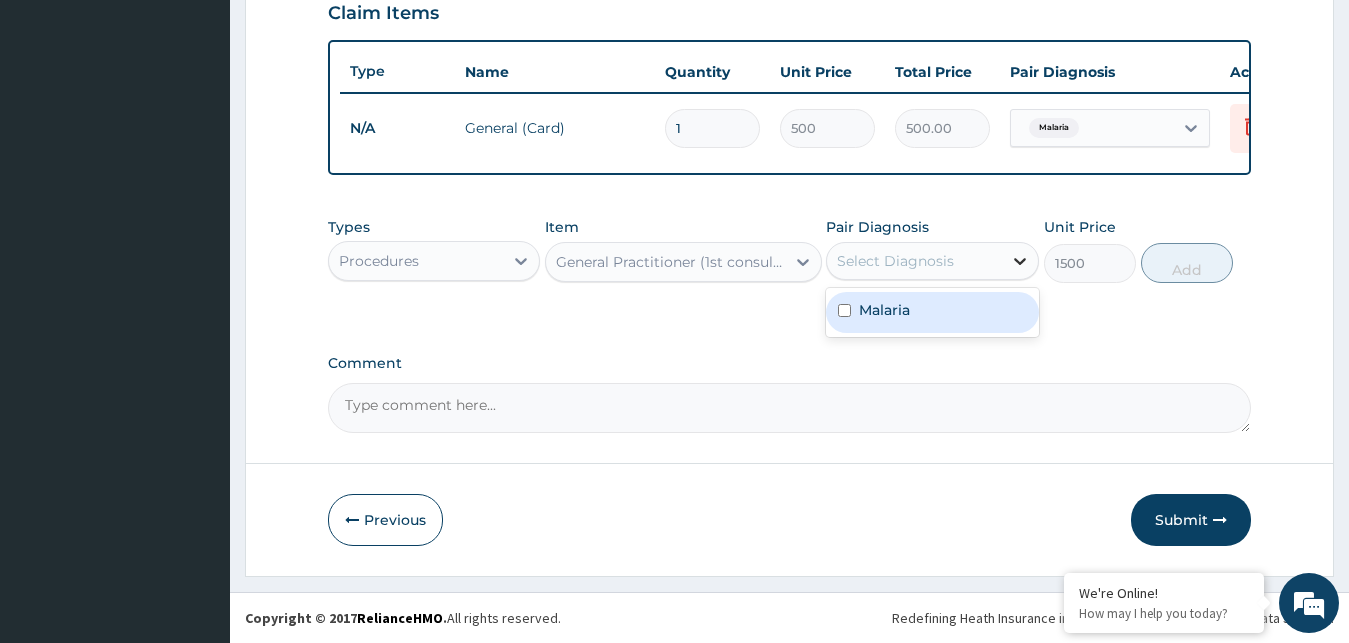 click 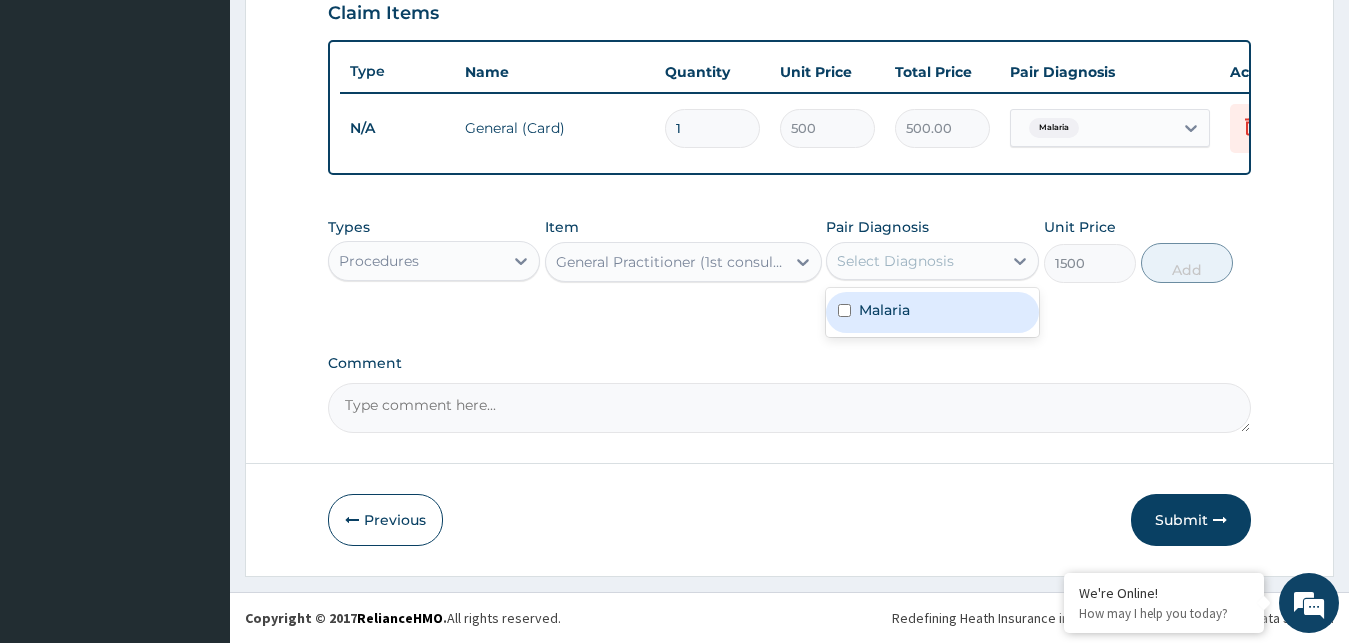 click on "Malaria" at bounding box center [932, 312] 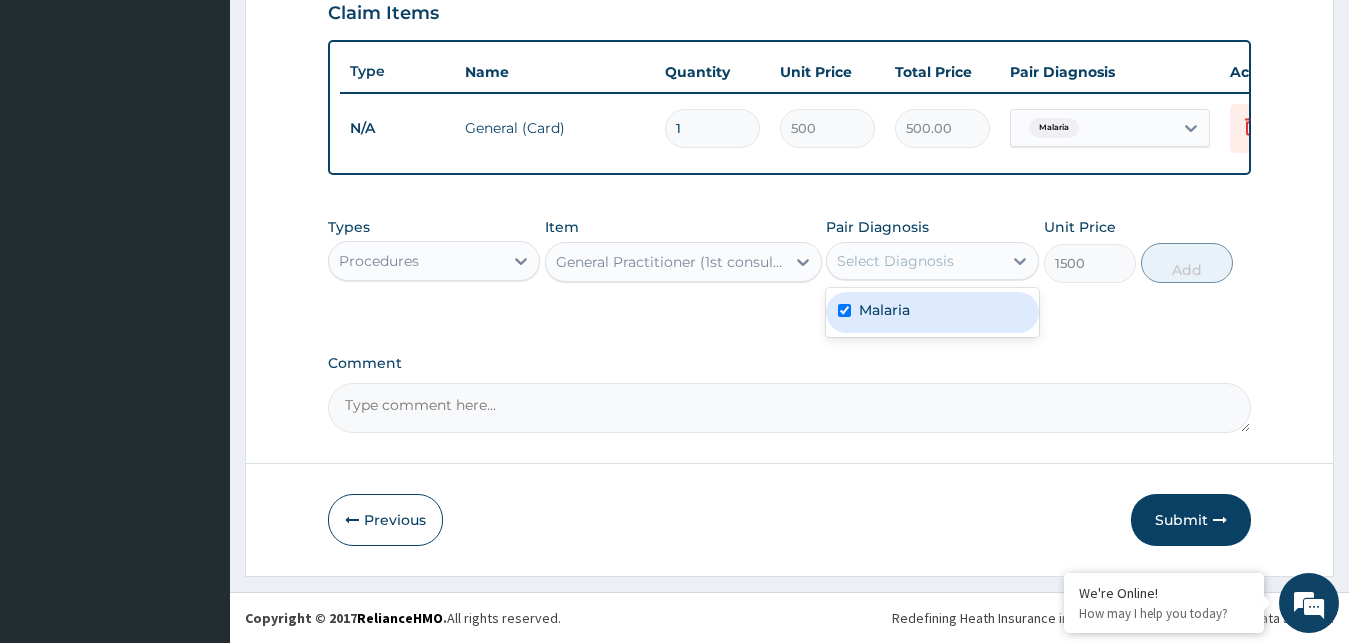 checkbox on "true" 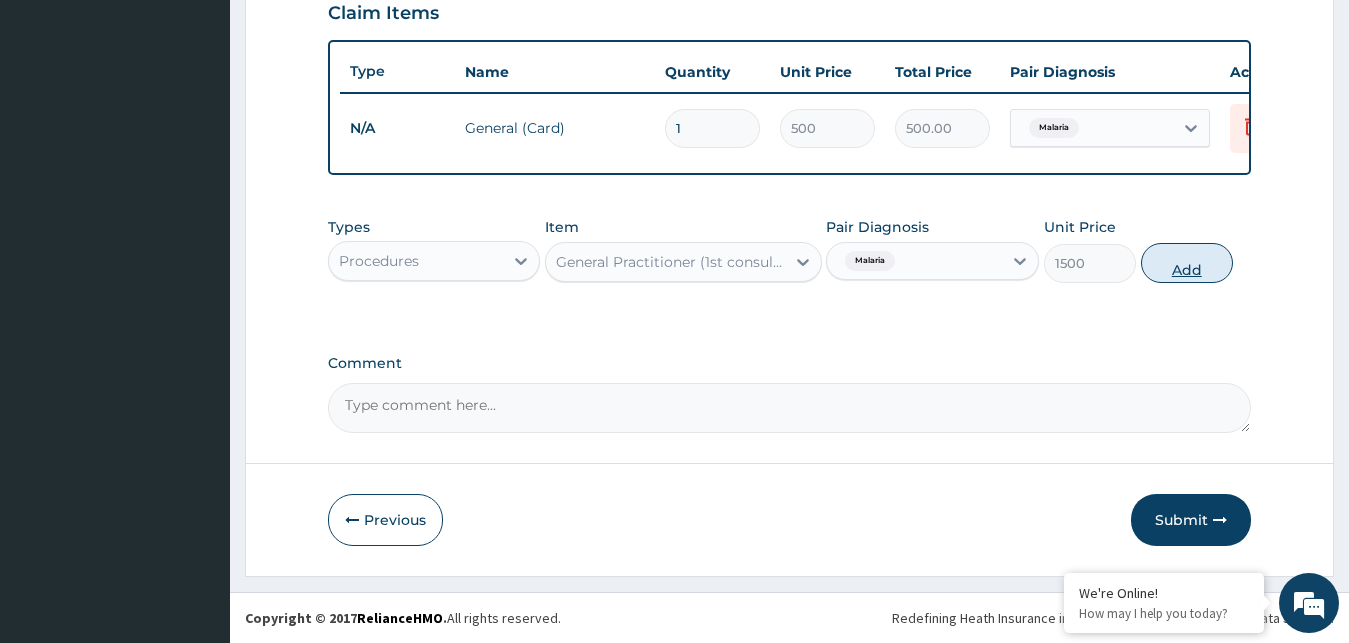 click on "Add" at bounding box center (1187, 263) 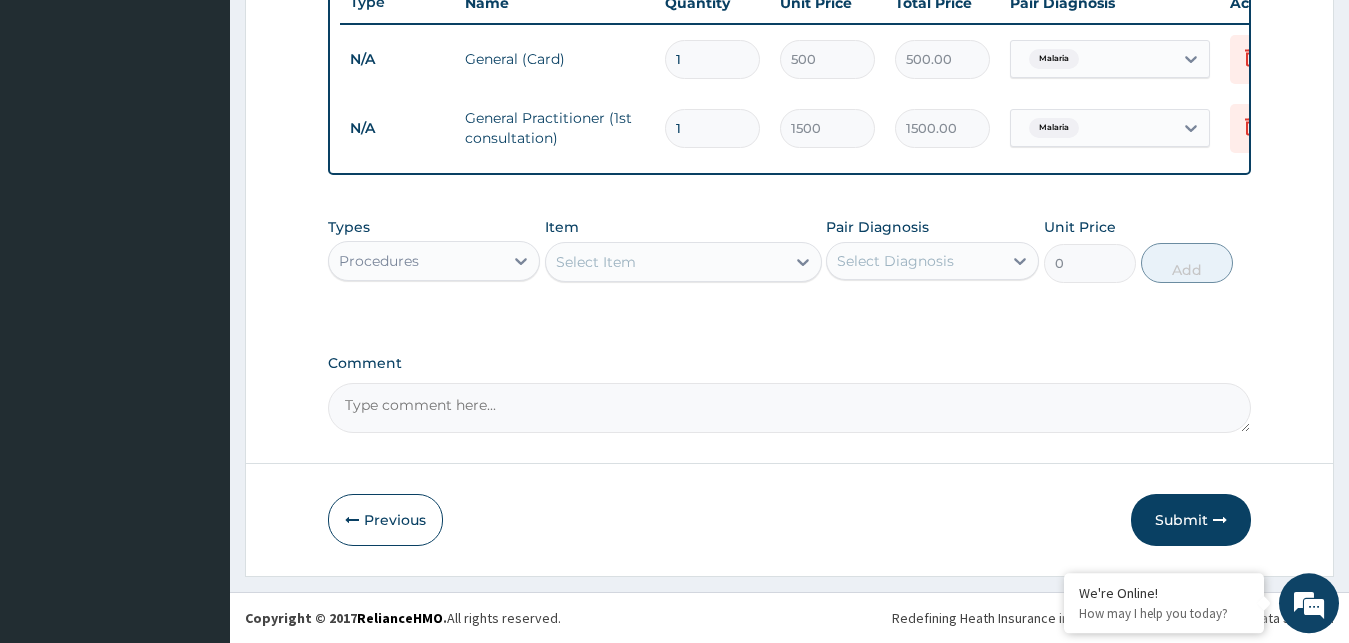 scroll, scrollTop: 790, scrollLeft: 0, axis: vertical 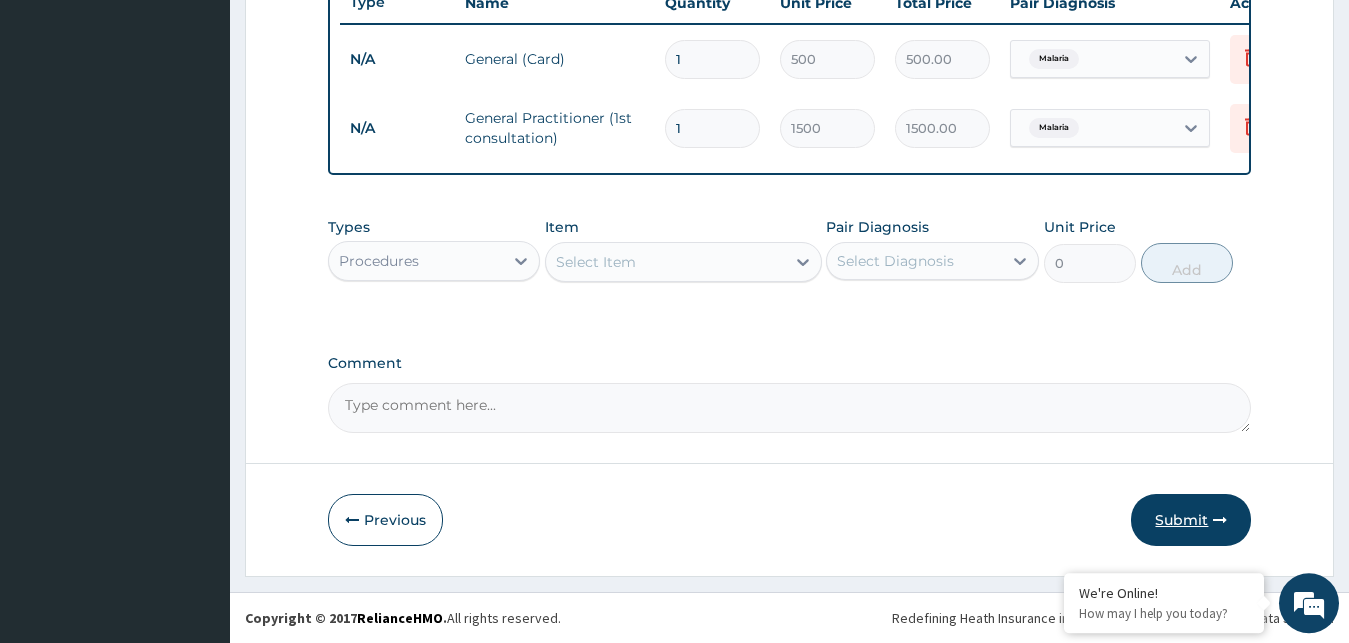 click on "Submit" at bounding box center (1191, 520) 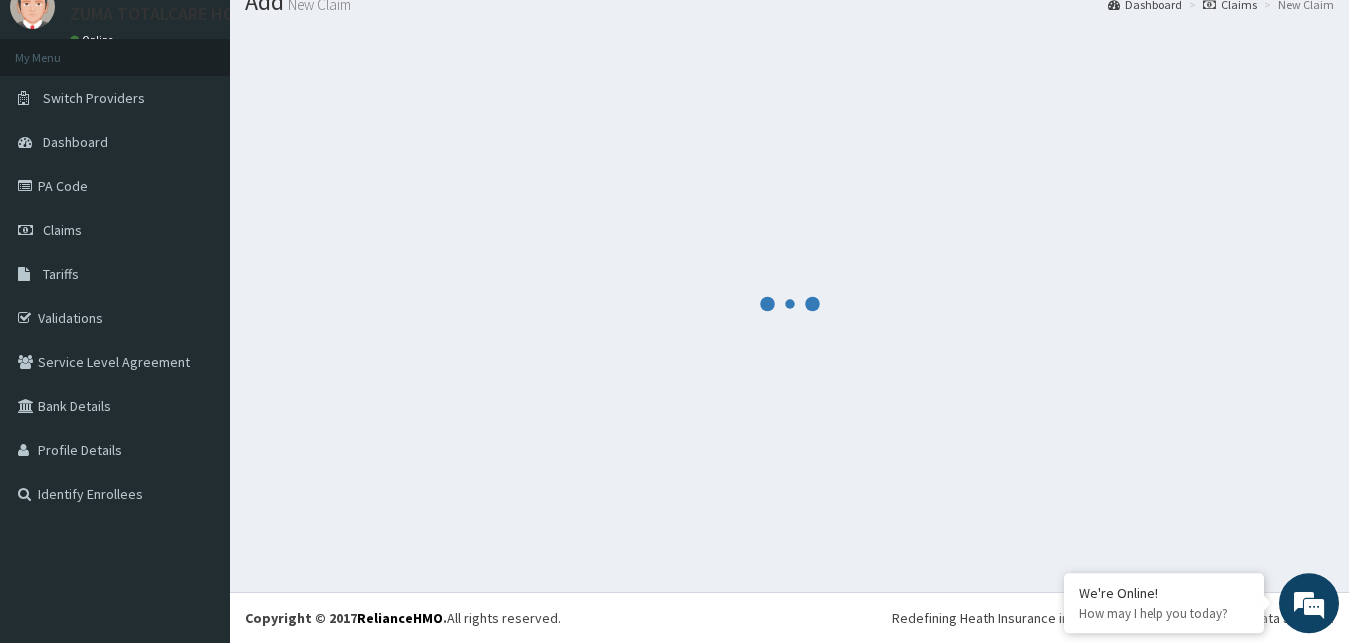 scroll, scrollTop: 76, scrollLeft: 0, axis: vertical 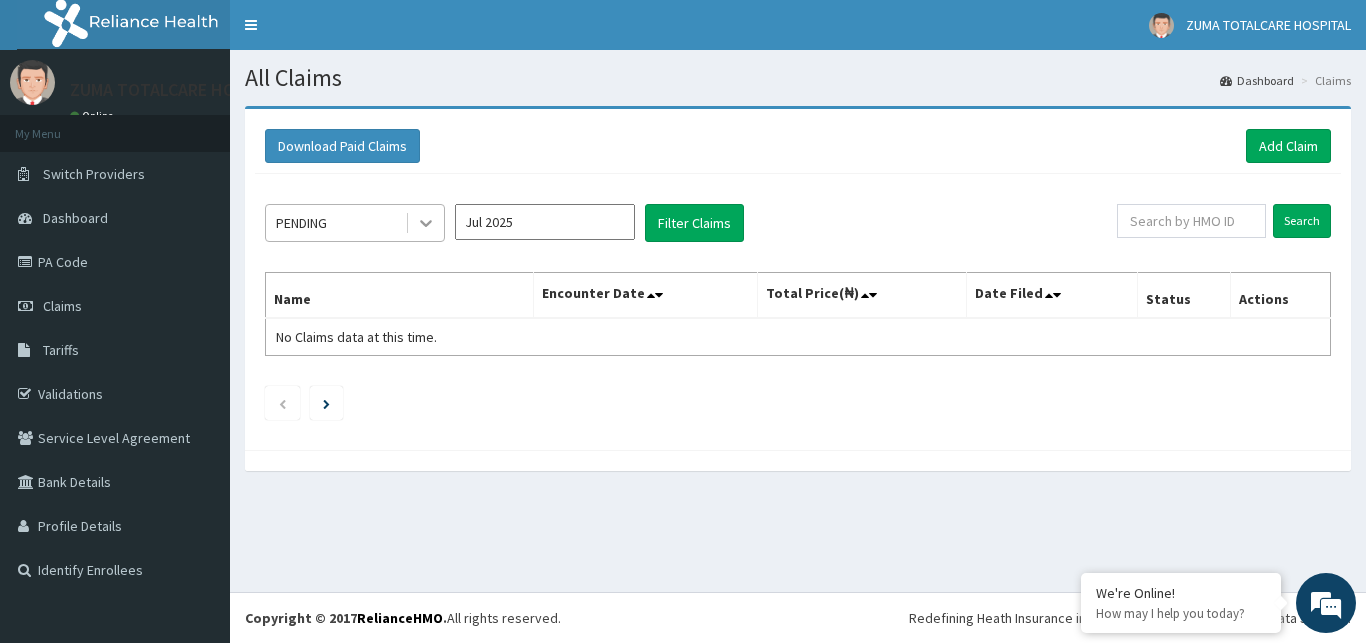 click 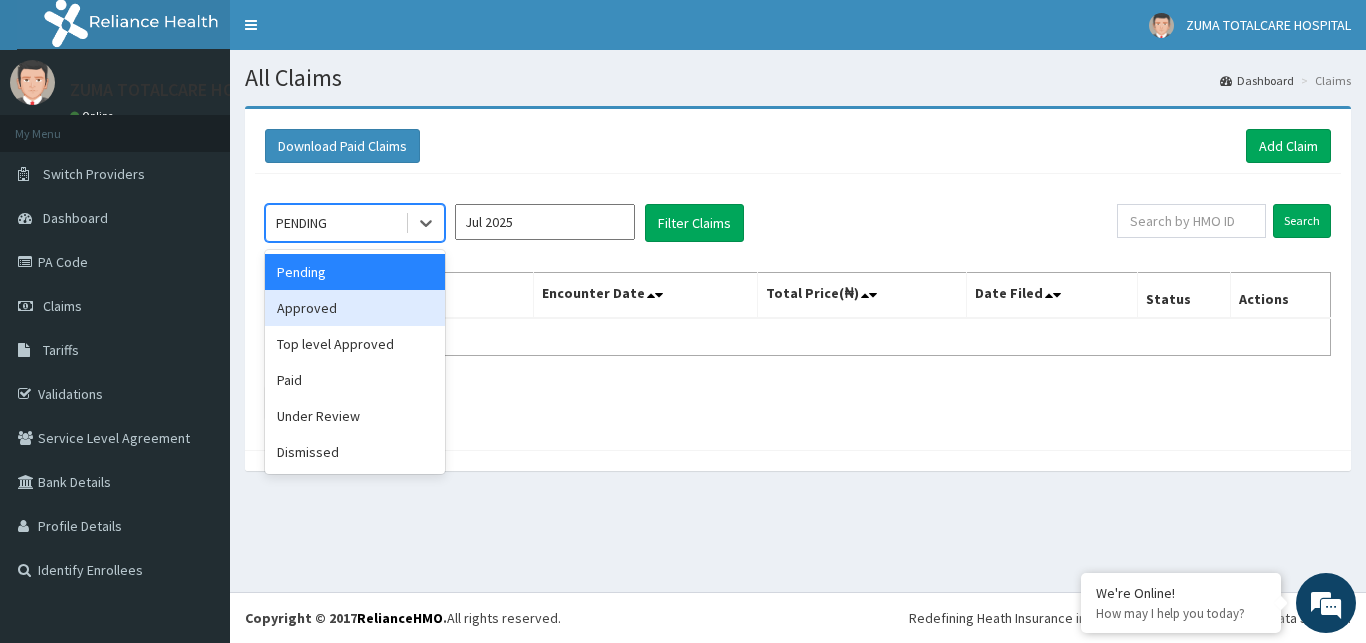 click on "Approved" at bounding box center (355, 308) 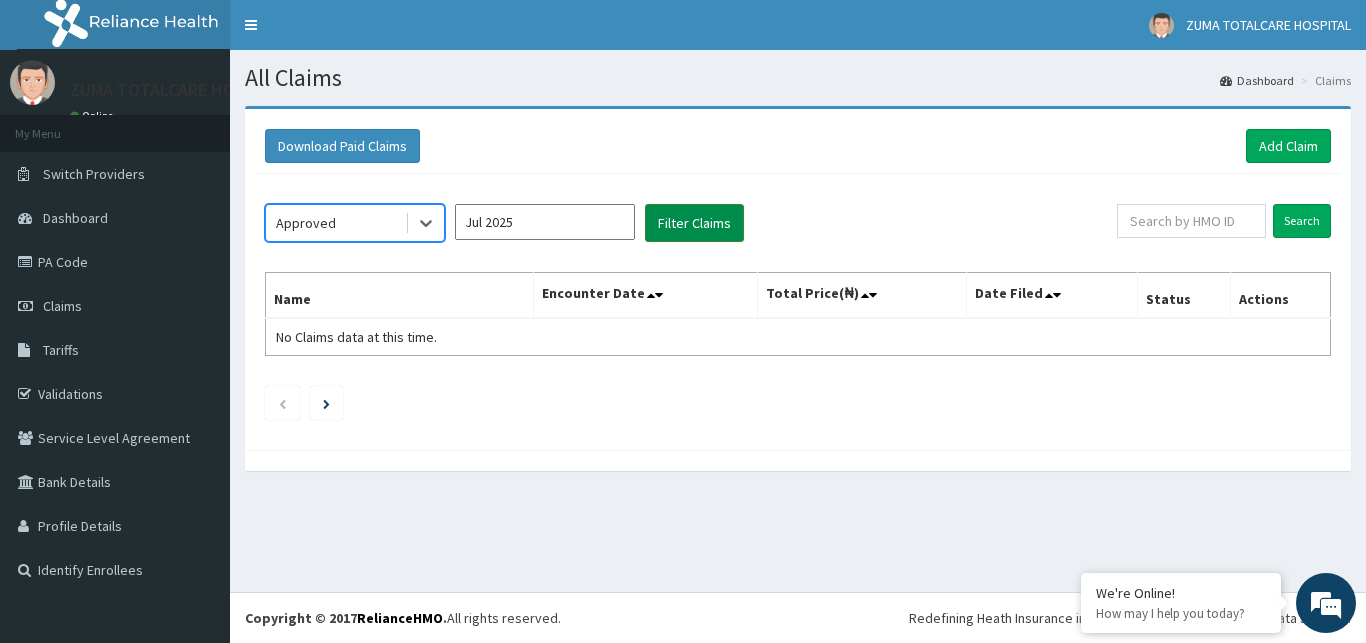 click on "Filter Claims" at bounding box center (694, 223) 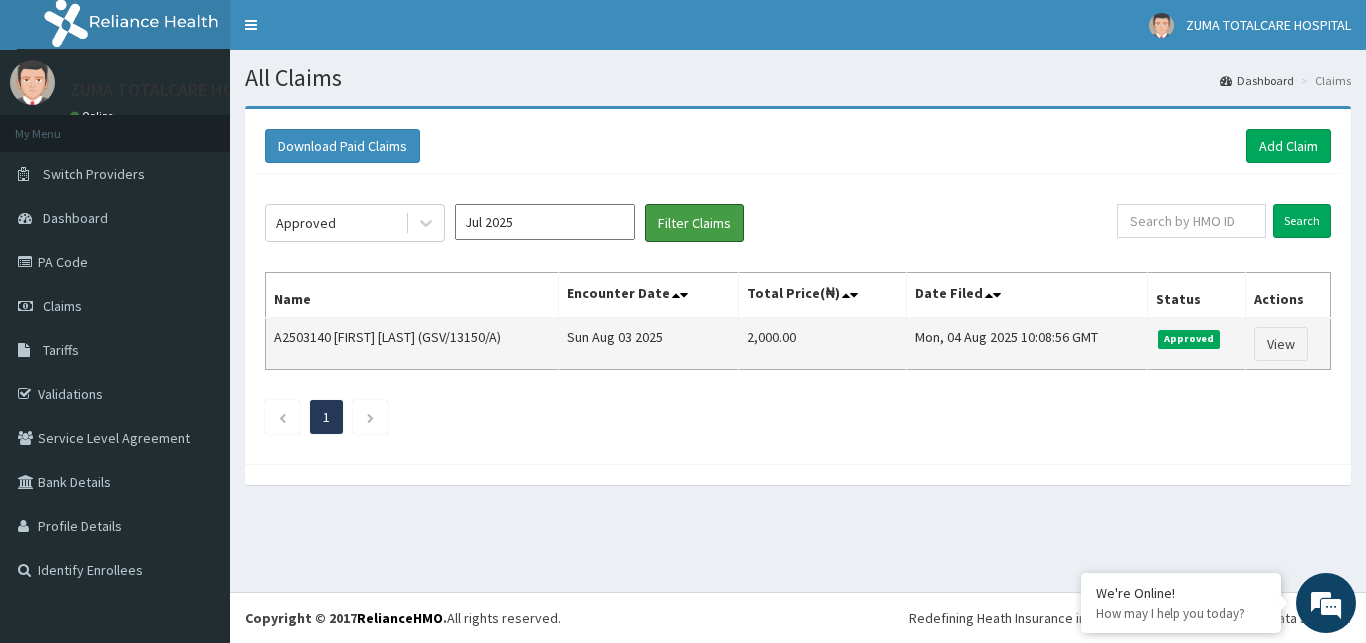 scroll, scrollTop: 0, scrollLeft: 0, axis: both 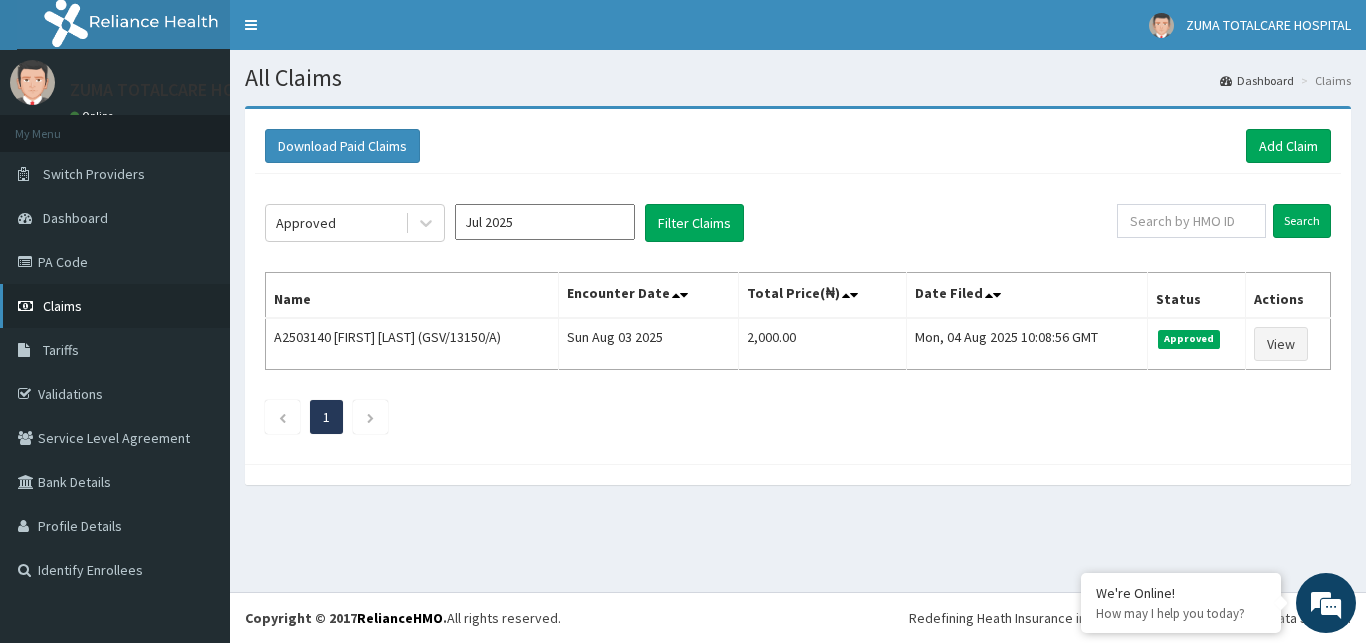 click on "Claims" at bounding box center [115, 306] 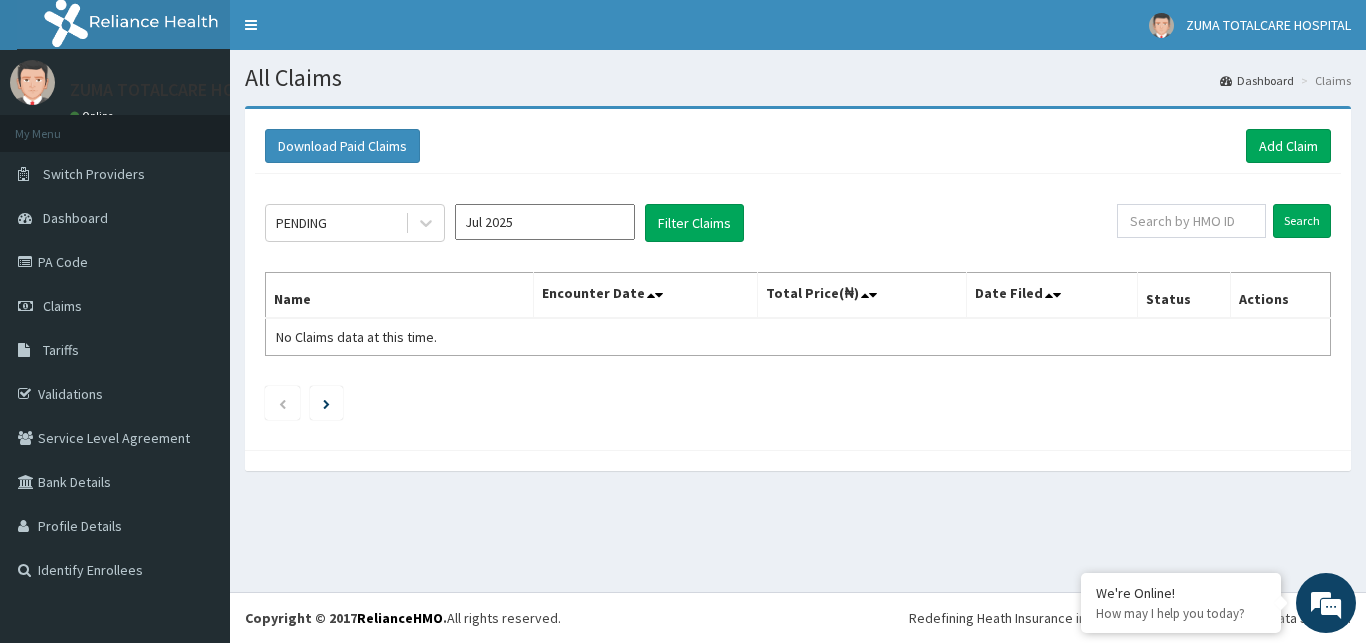 scroll, scrollTop: 0, scrollLeft: 0, axis: both 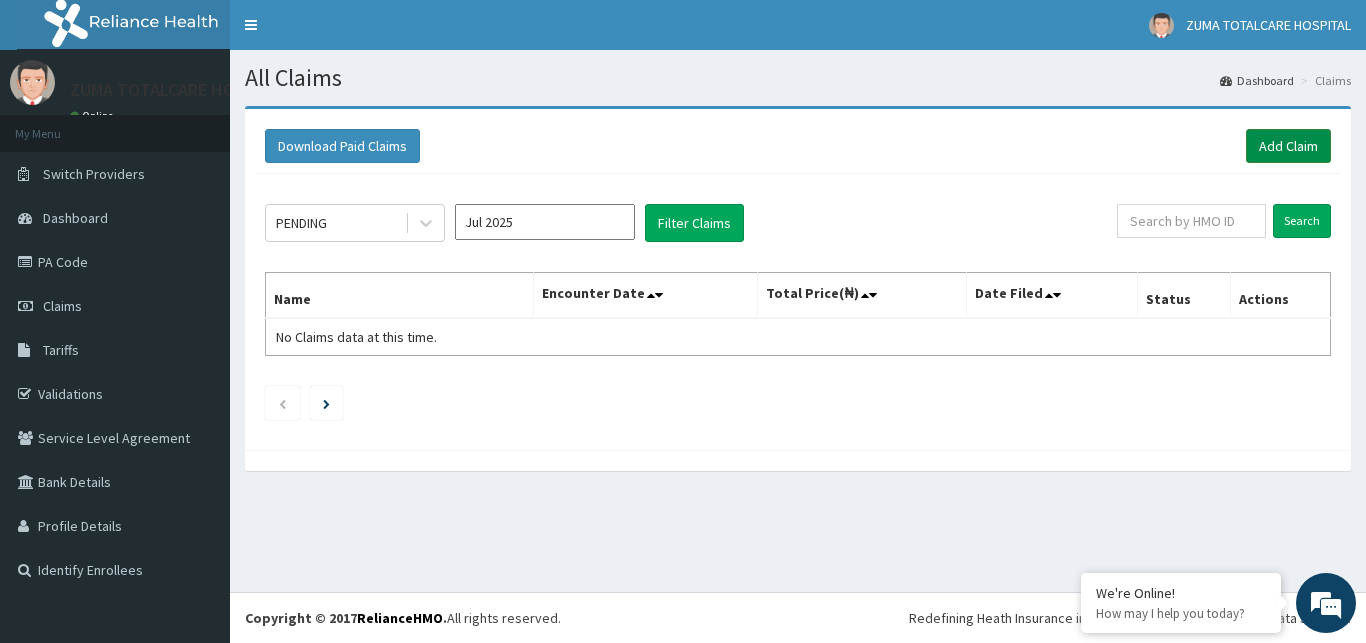 click on "Add Claim" at bounding box center (1288, 146) 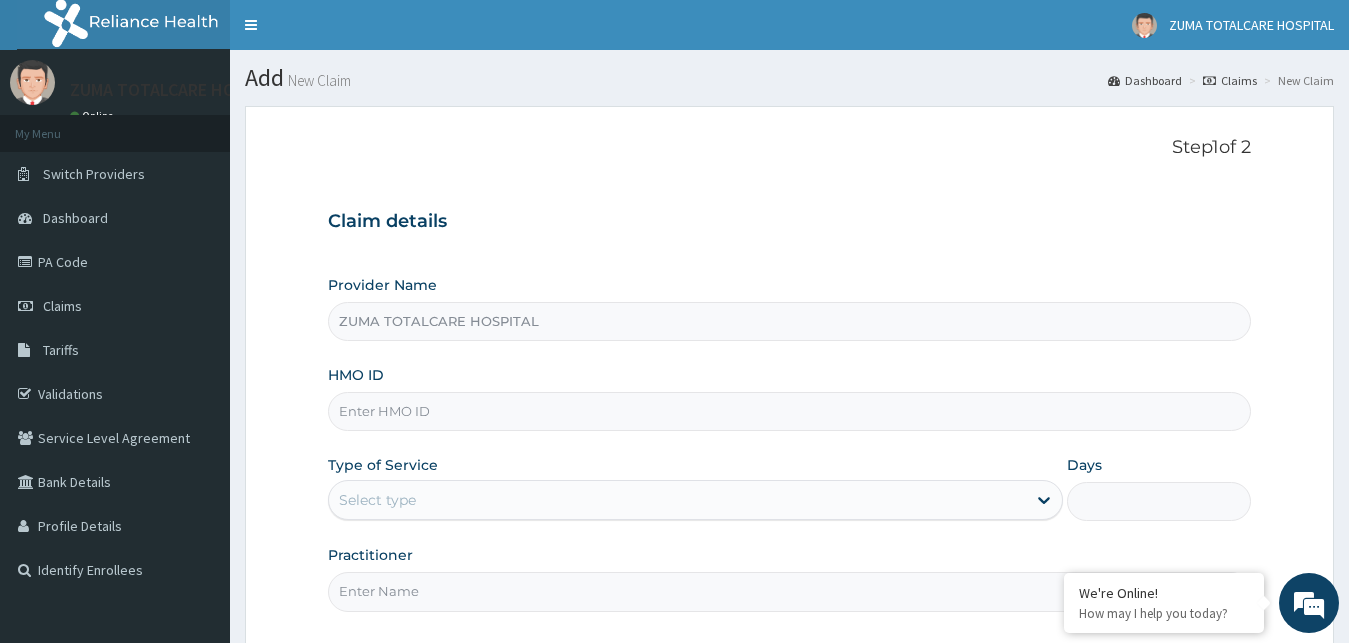 scroll, scrollTop: 0, scrollLeft: 0, axis: both 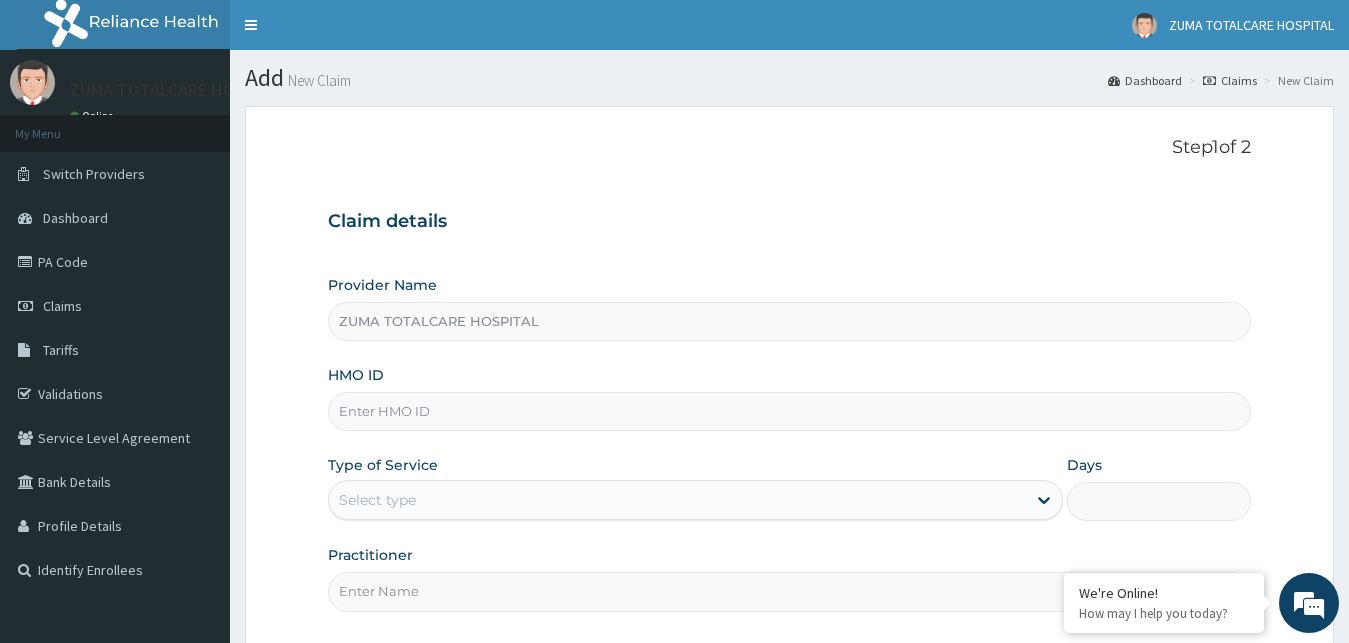 click on "HMO ID" at bounding box center [790, 411] 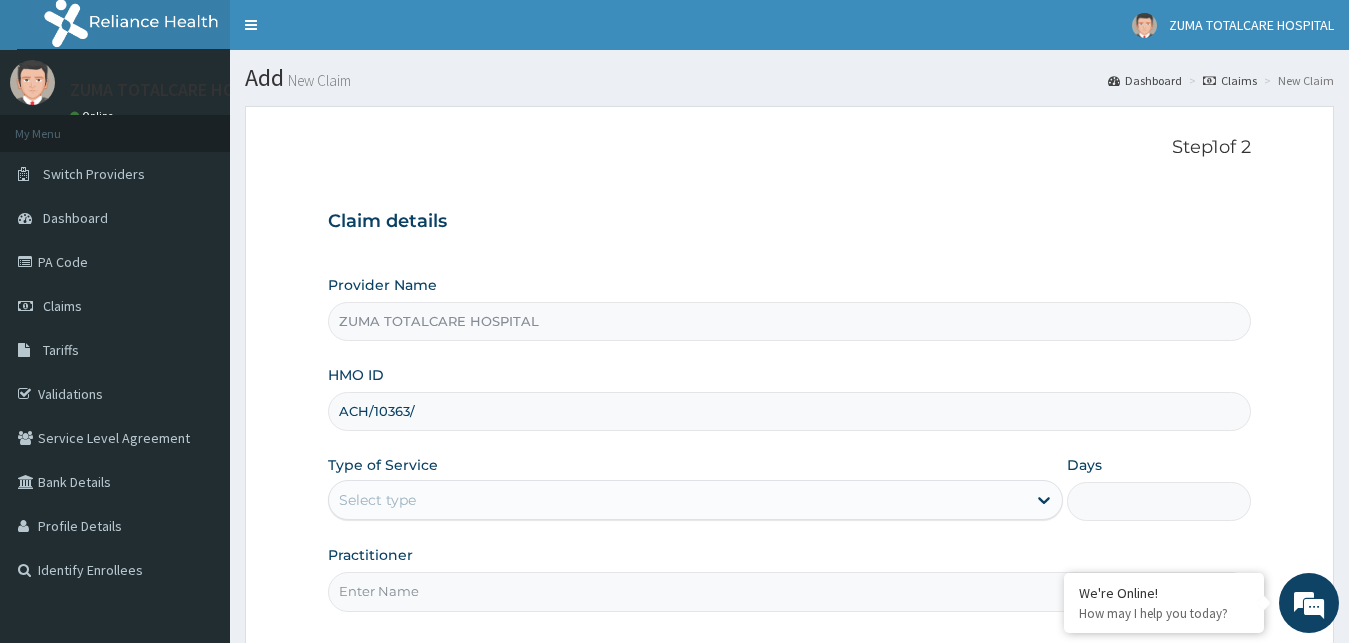 scroll, scrollTop: 0, scrollLeft: 0, axis: both 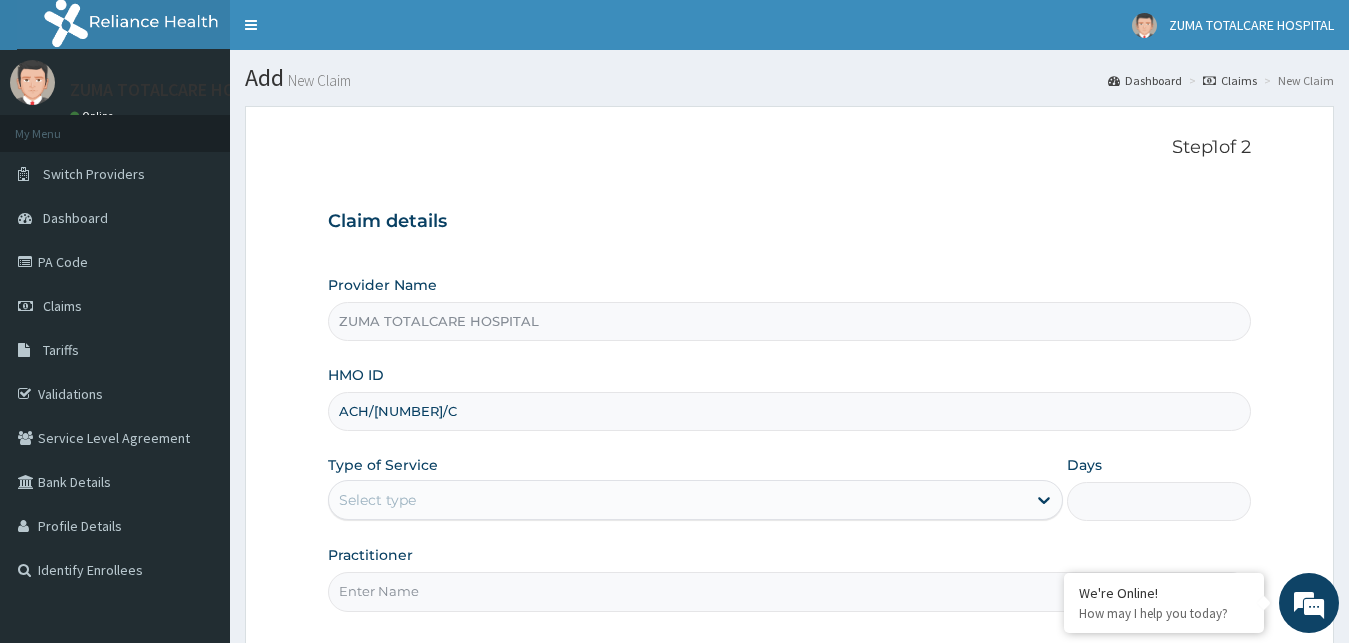 type on "ACH/[NUMBER]/C" 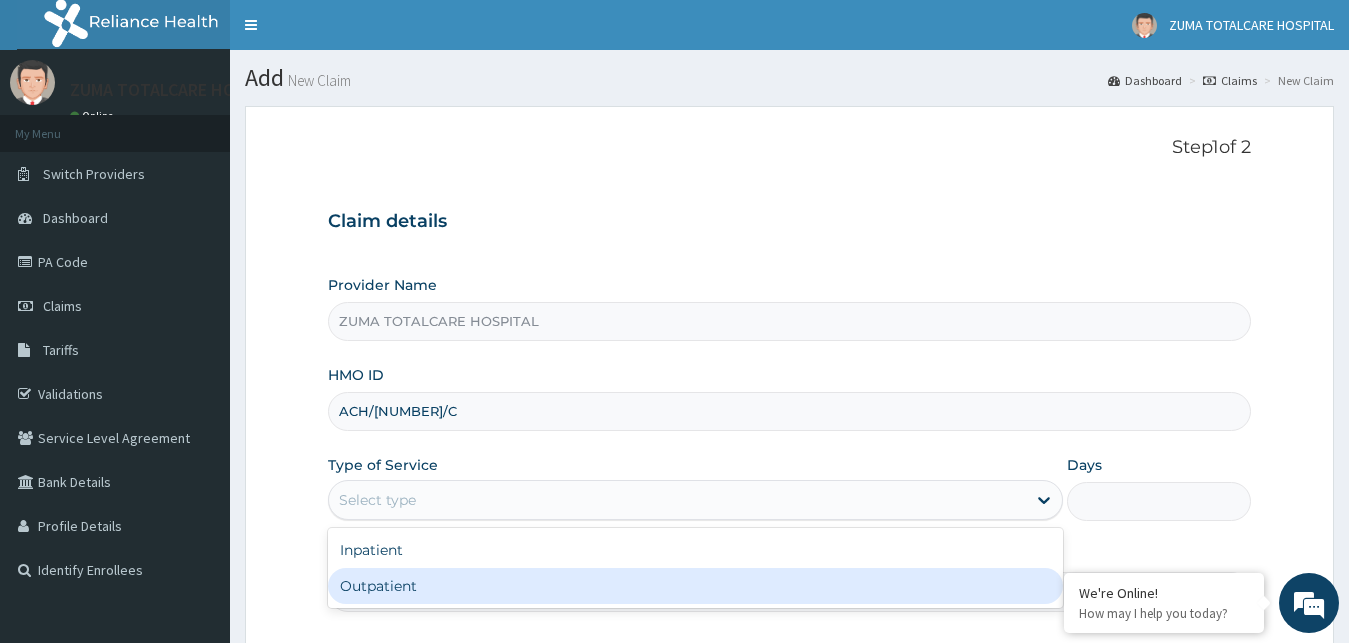 click on "Outpatient" at bounding box center [696, 586] 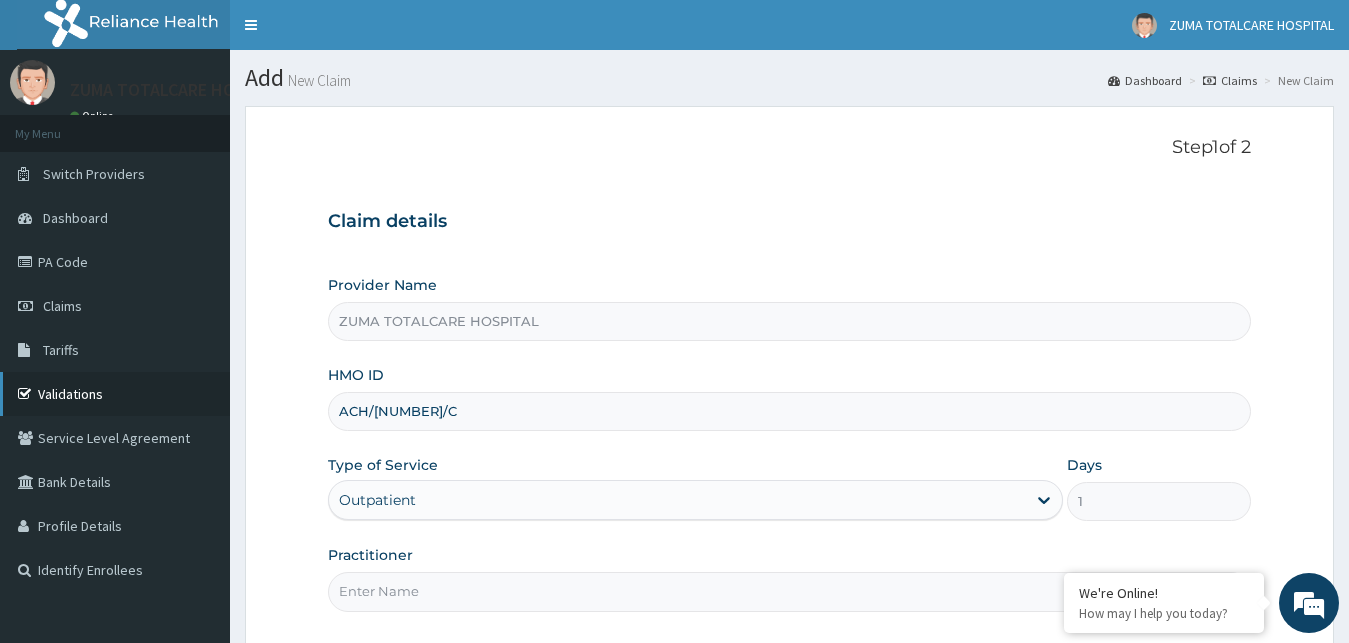 click on "Validations" at bounding box center [115, 394] 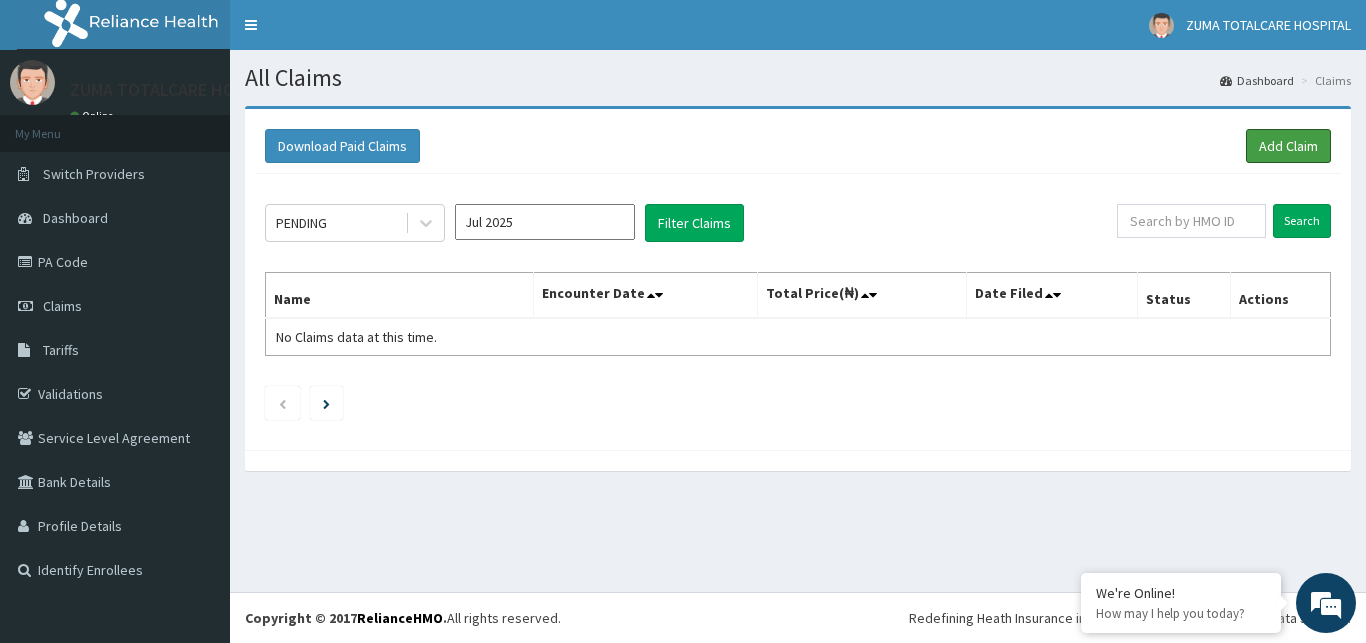 click on "Add Claim" at bounding box center [1288, 146] 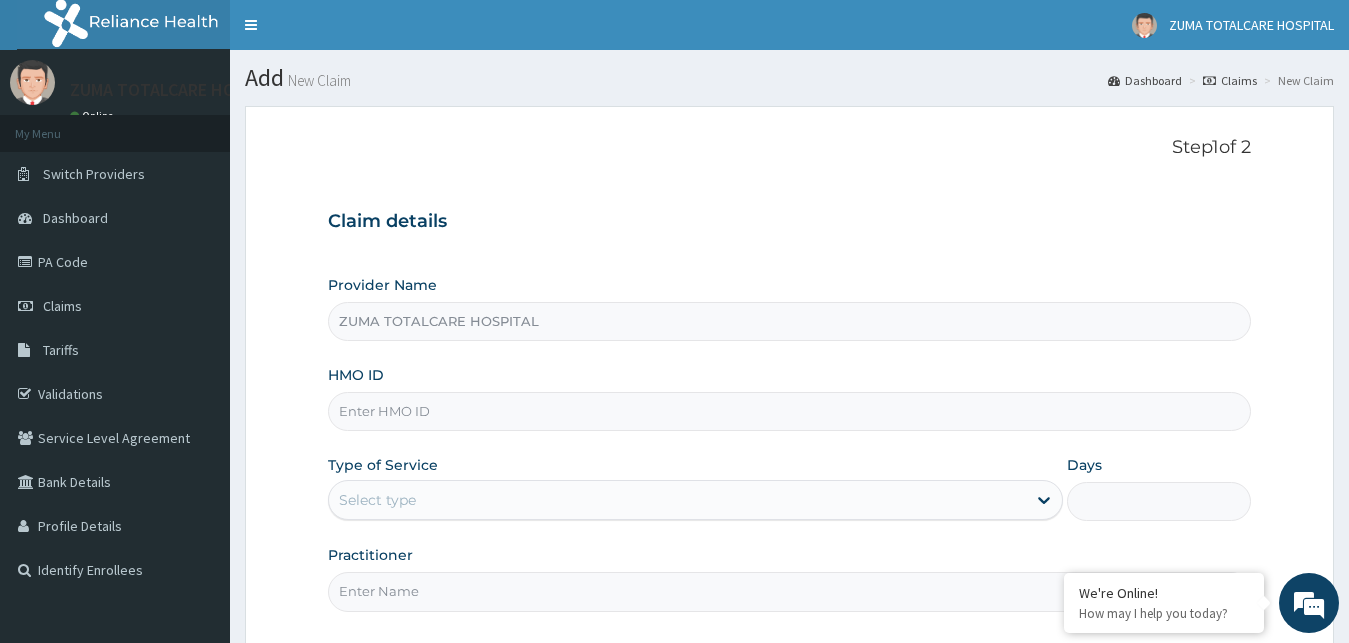 scroll, scrollTop: 0, scrollLeft: 0, axis: both 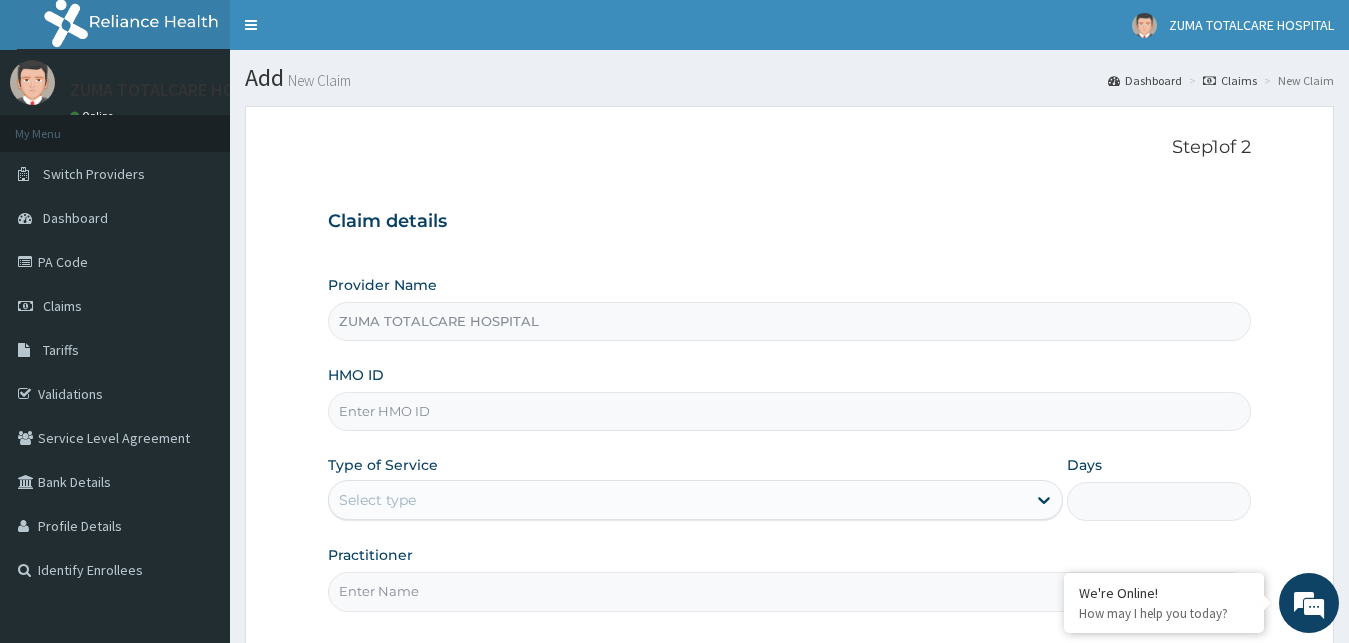 click on "HMO ID" at bounding box center [790, 411] 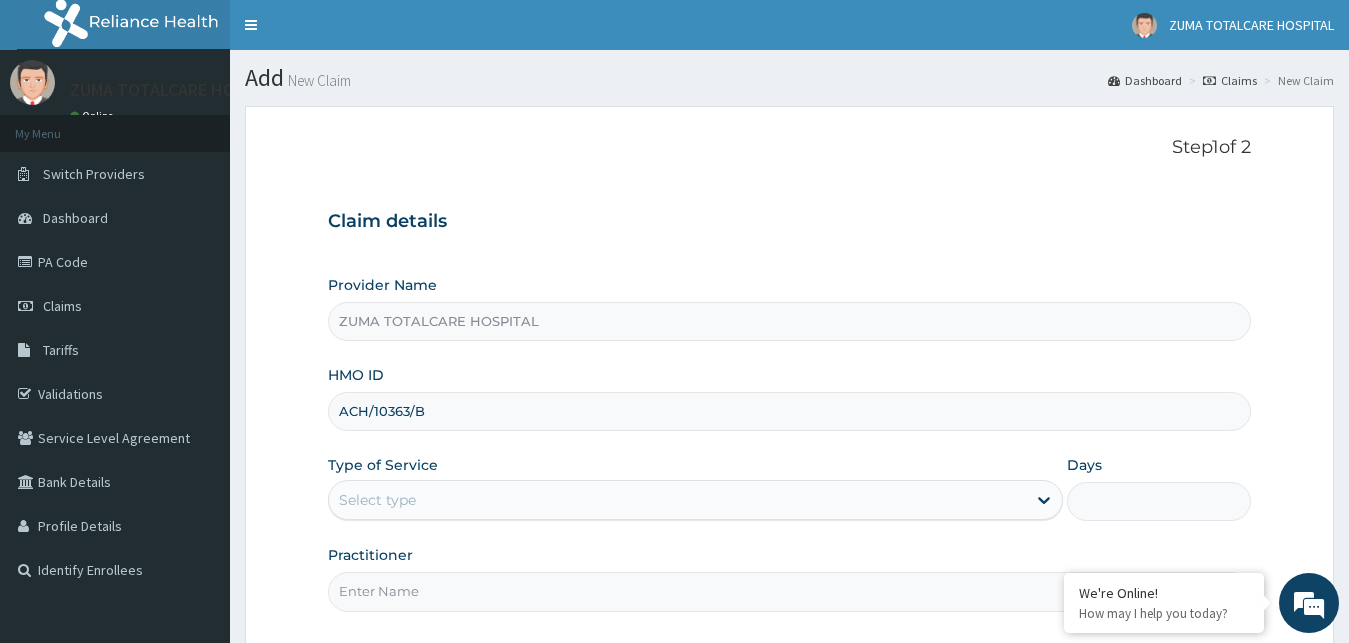 type on "ACH/10363/B" 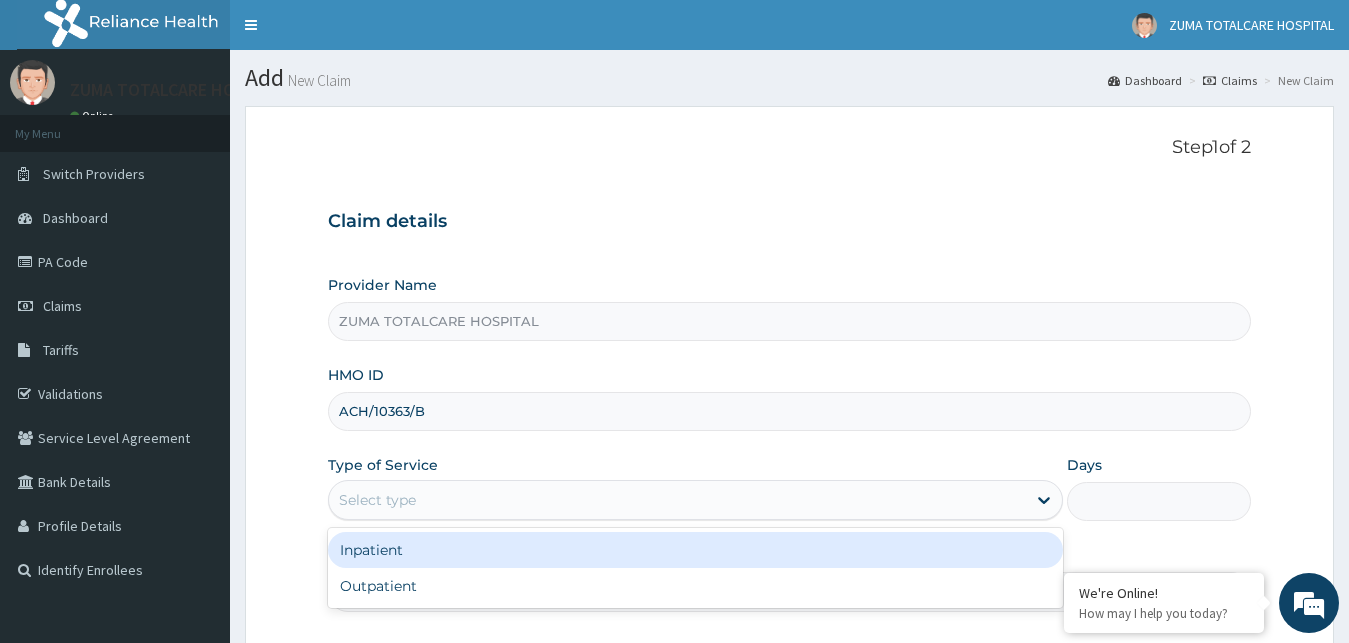 scroll, scrollTop: 0, scrollLeft: 0, axis: both 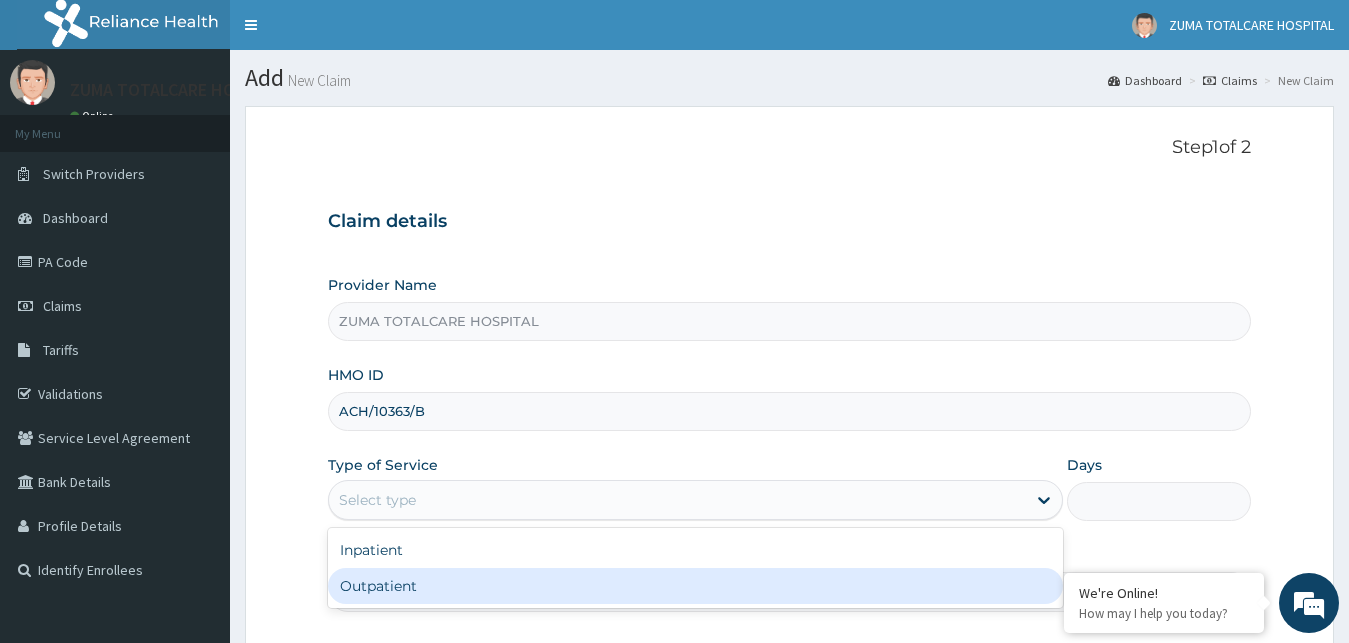click on "Outpatient" at bounding box center [696, 586] 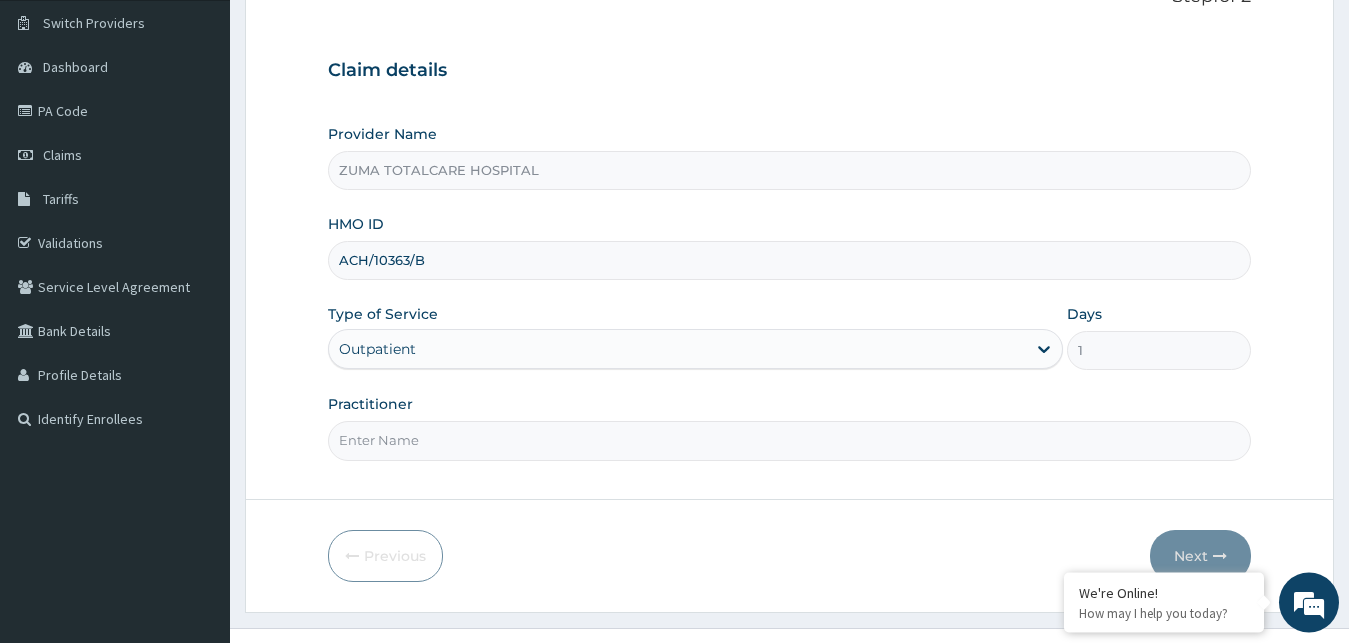 scroll, scrollTop: 187, scrollLeft: 0, axis: vertical 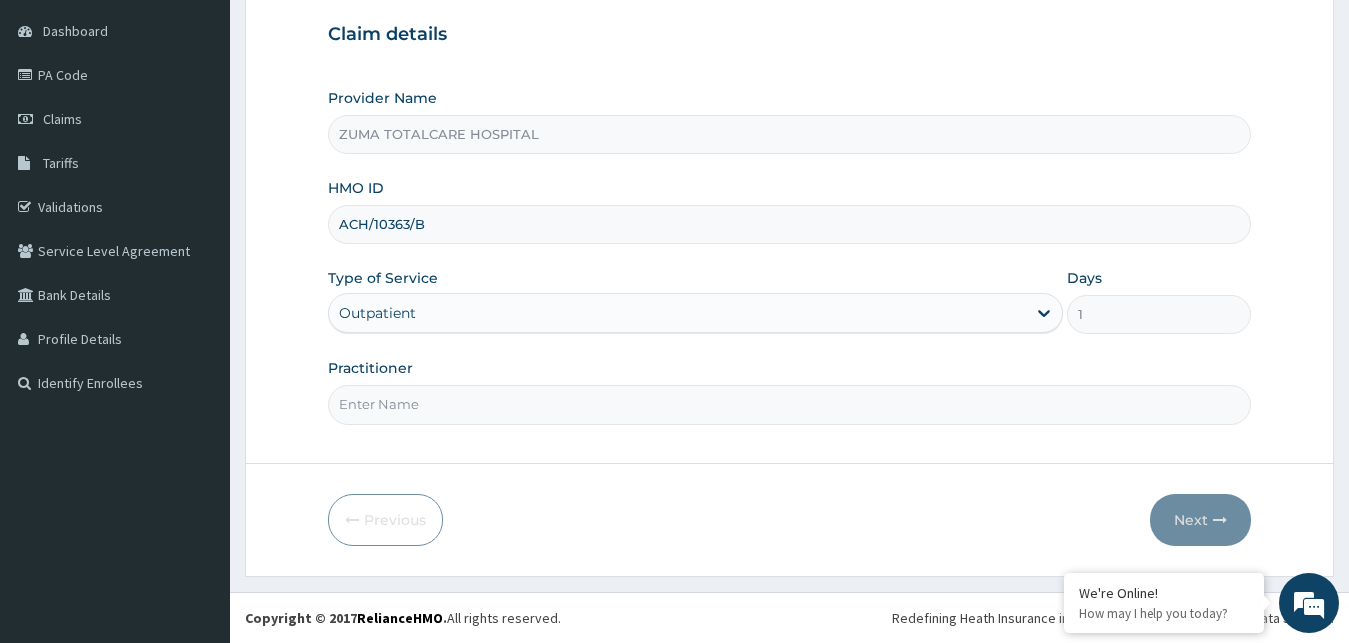click on "Practitioner" at bounding box center (790, 404) 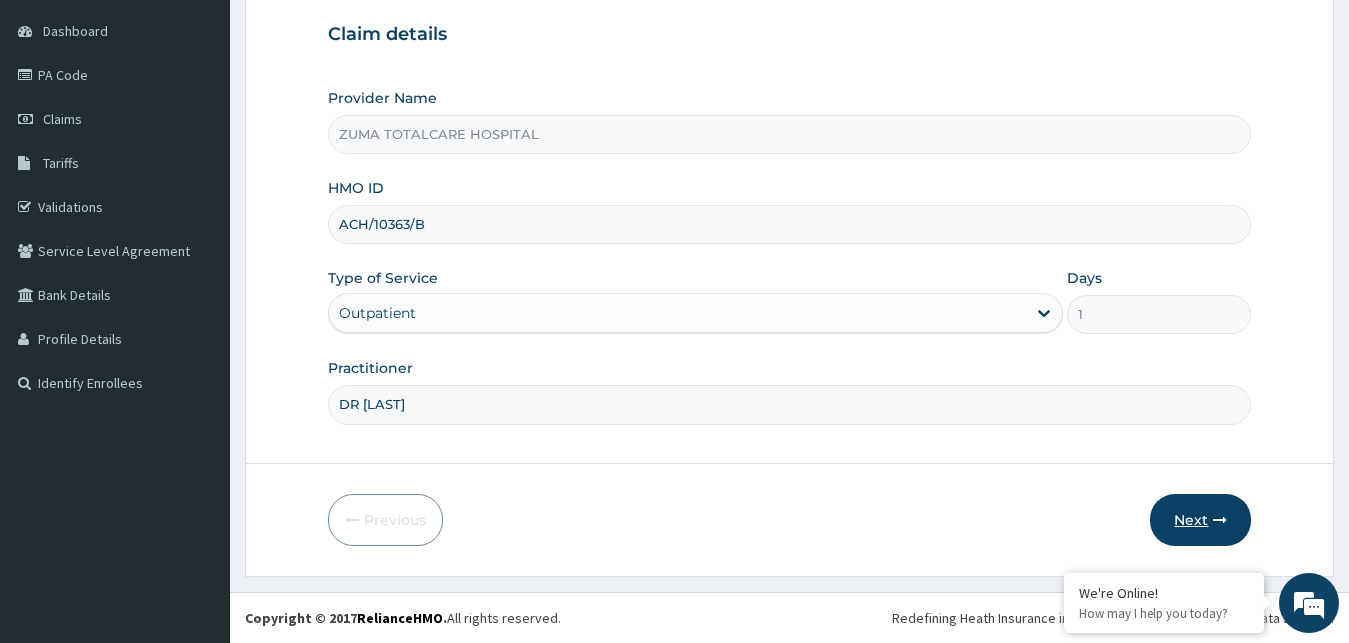type on "DR OBINNA" 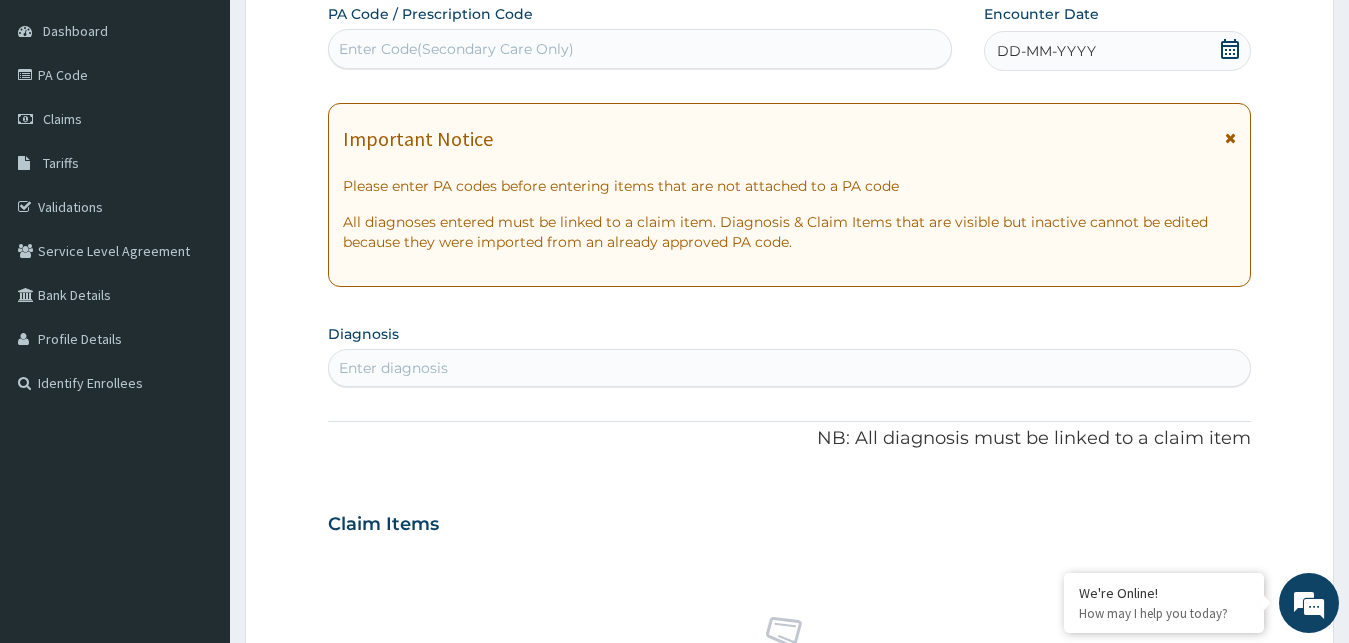 click 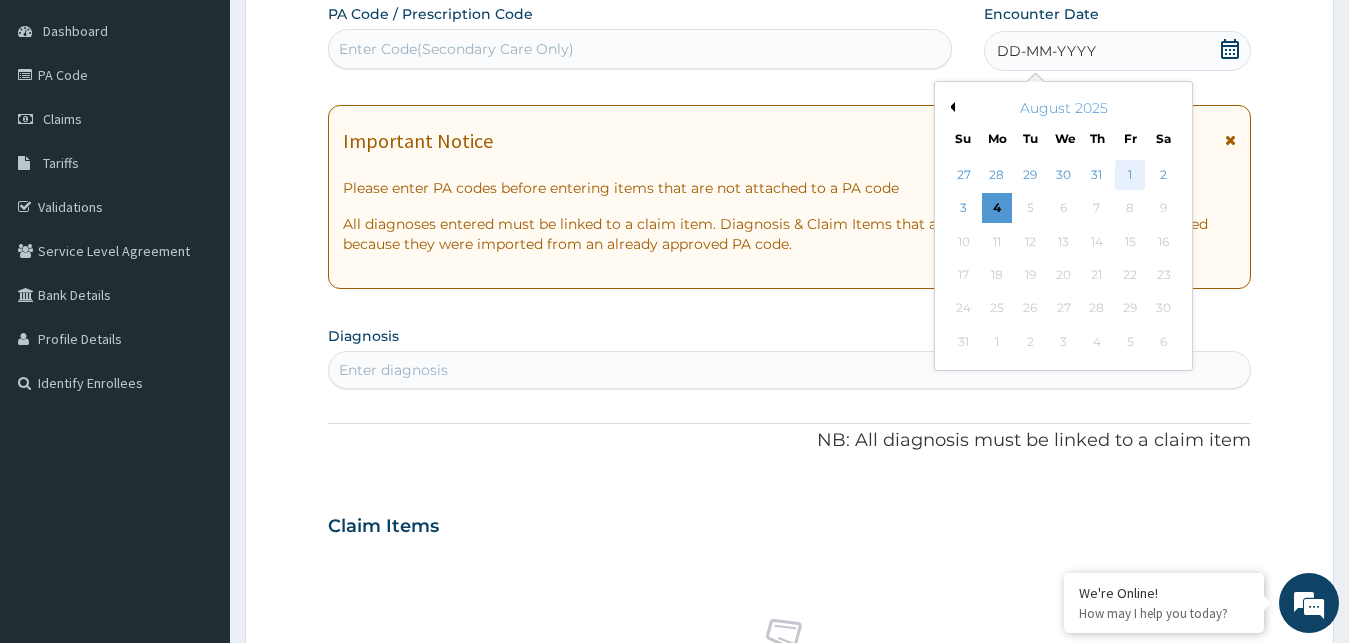 click on "1" at bounding box center [1130, 175] 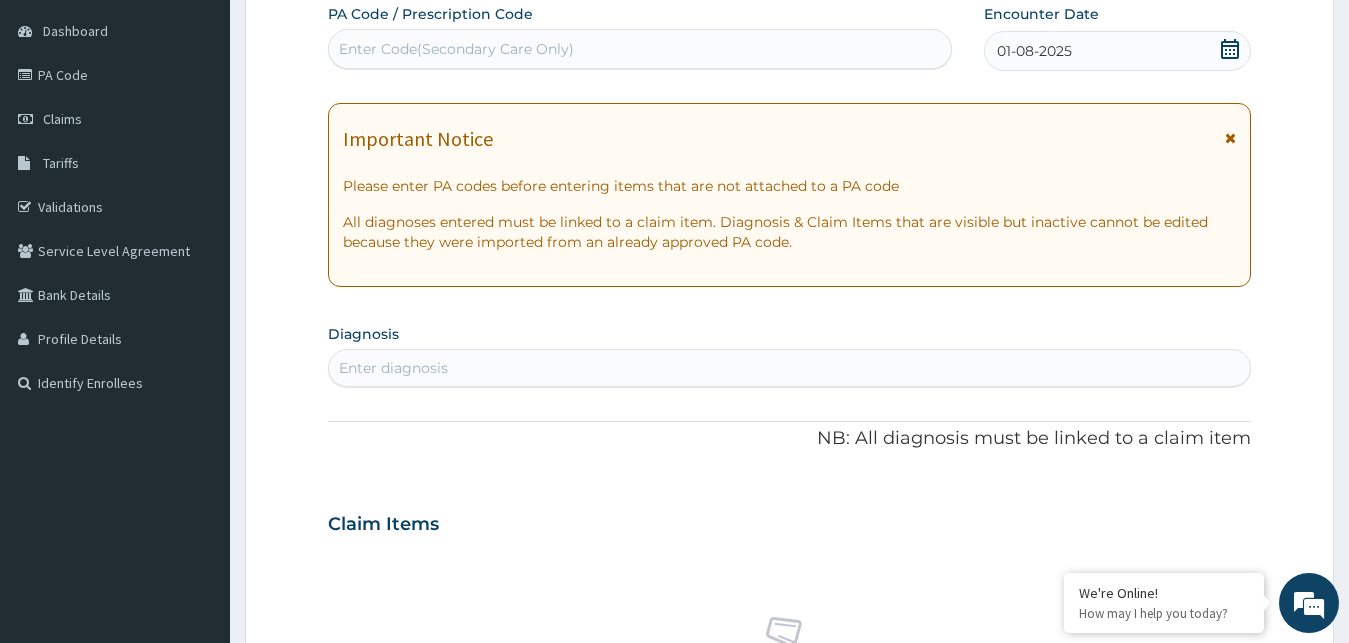 click on "Enter diagnosis" at bounding box center (790, 368) 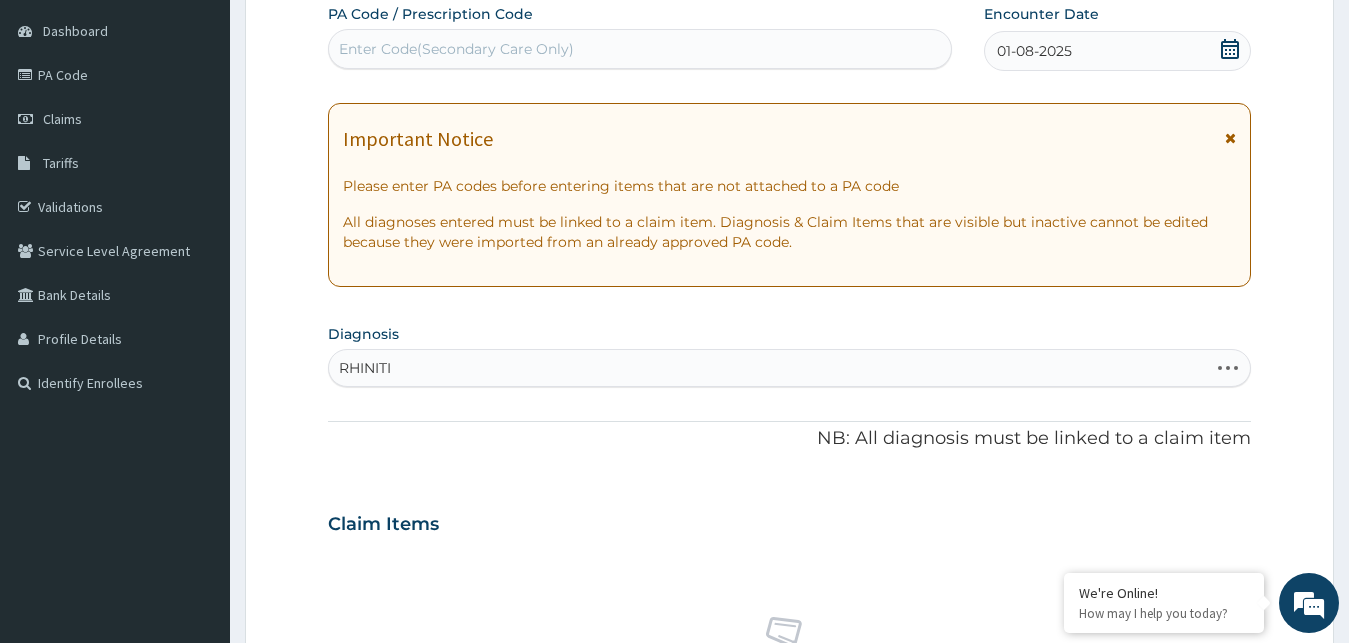 type on "RHINITIS" 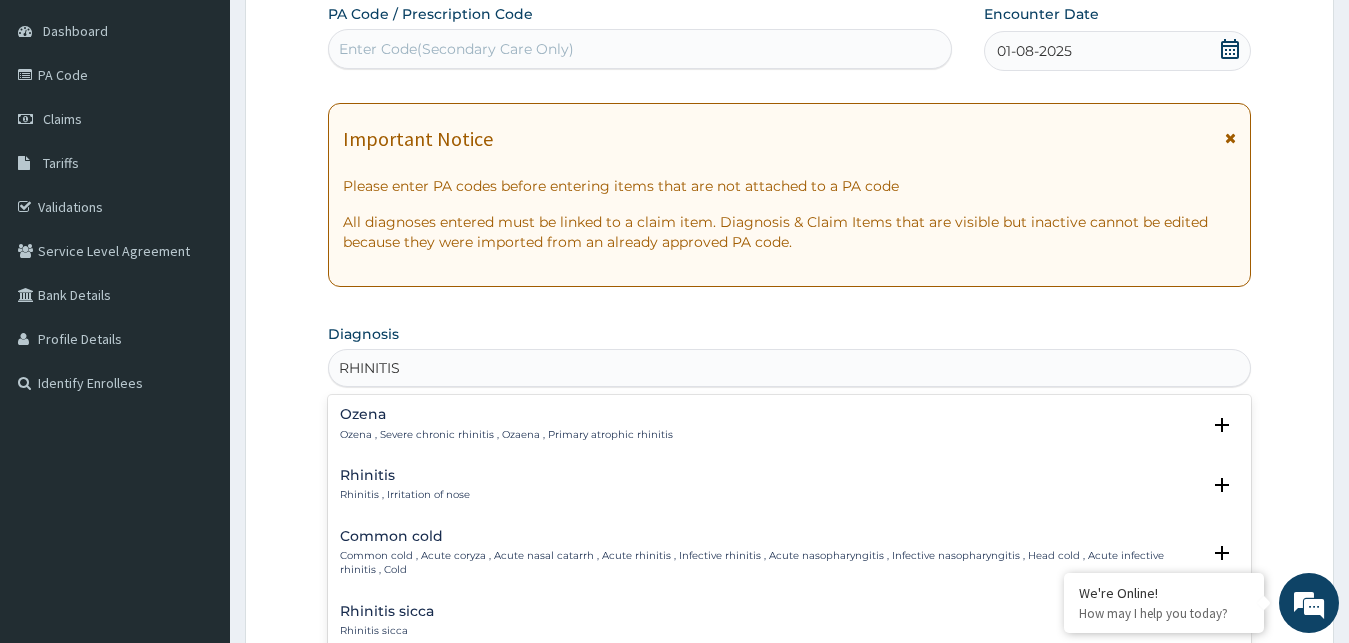 click on "Rhinitis Rhinitis , Irritation of nose" at bounding box center (790, 485) 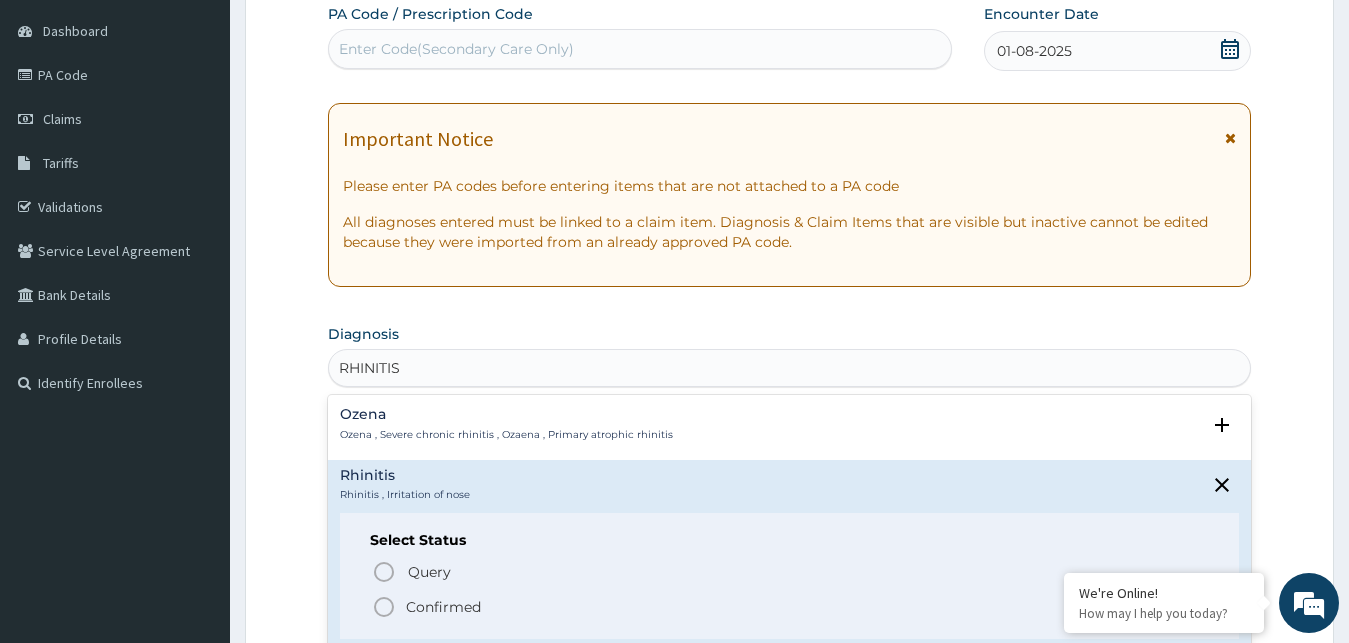 click 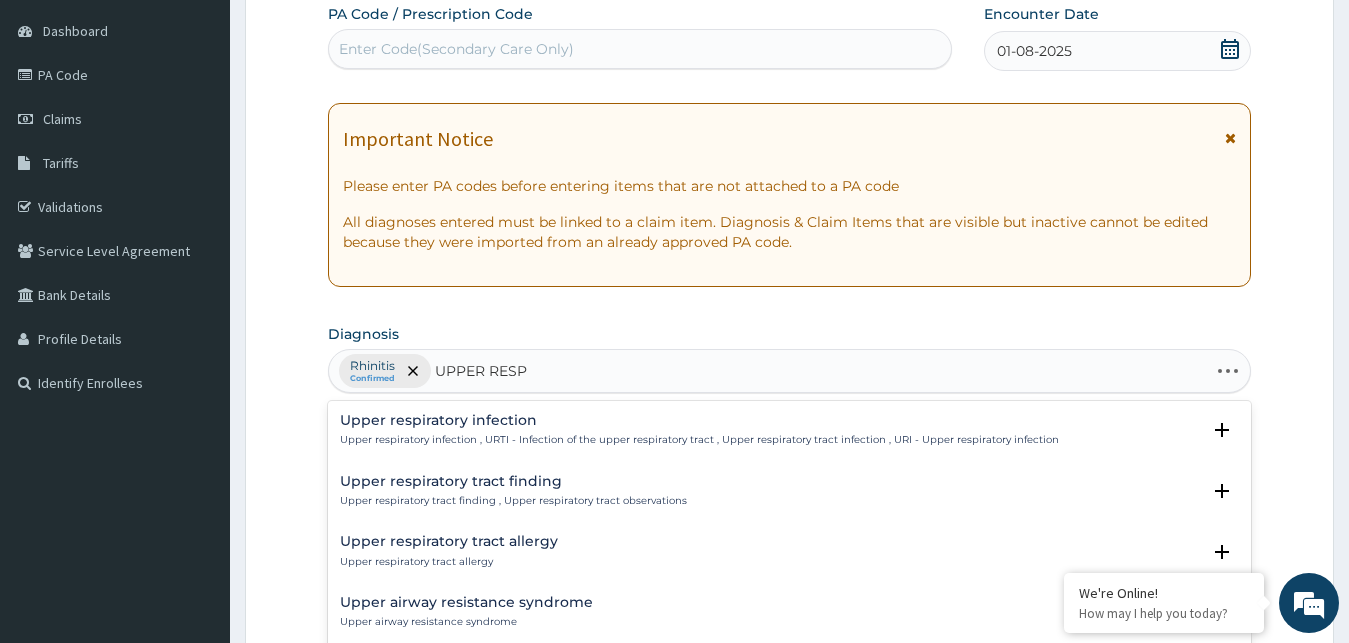 type on "UPPER RESPI" 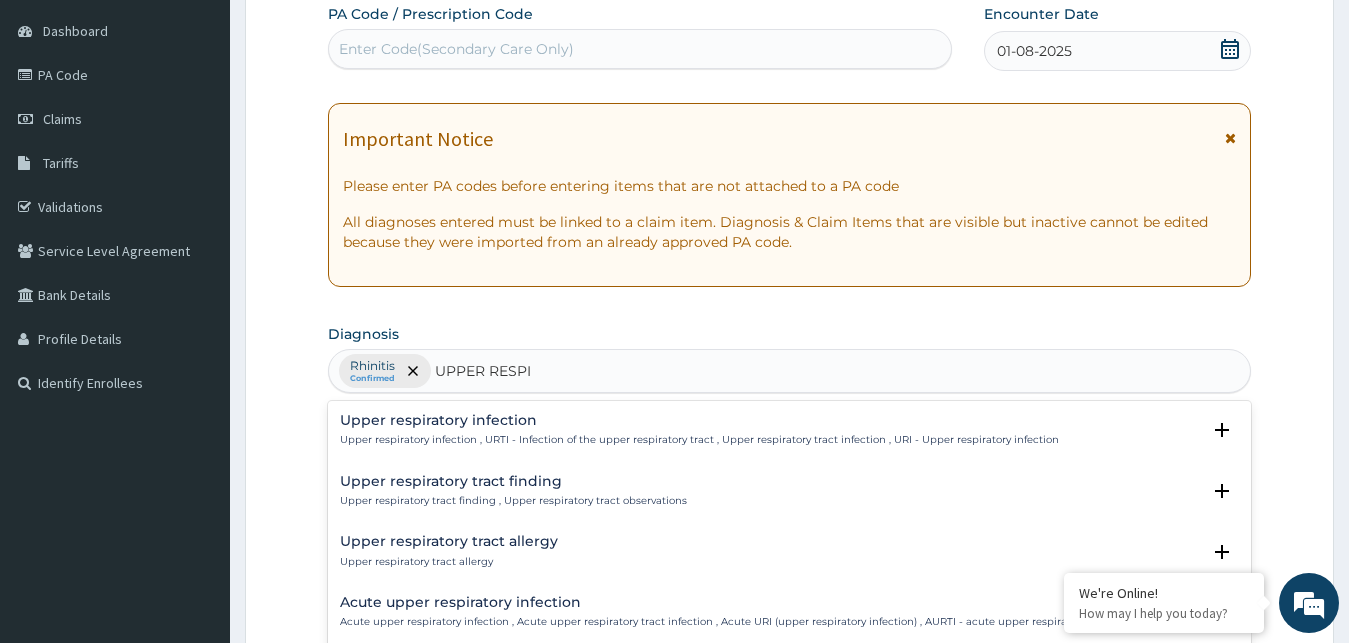 click on "Upper respiratory infection" at bounding box center [699, 420] 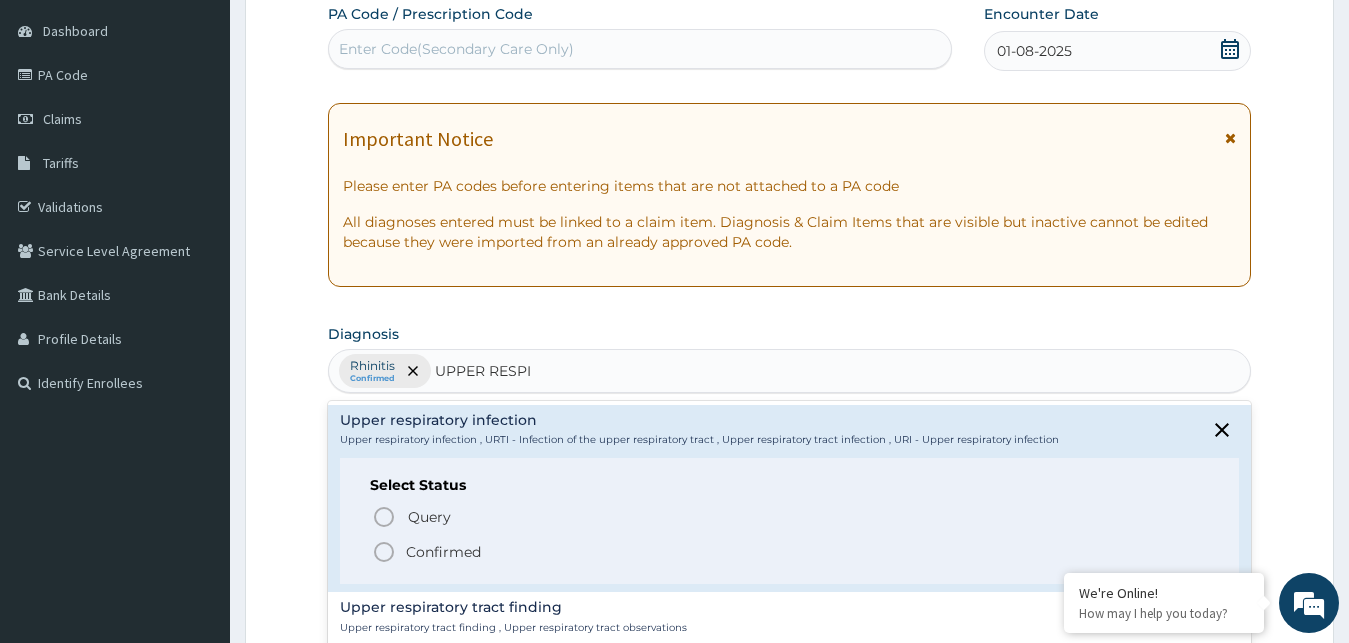 click 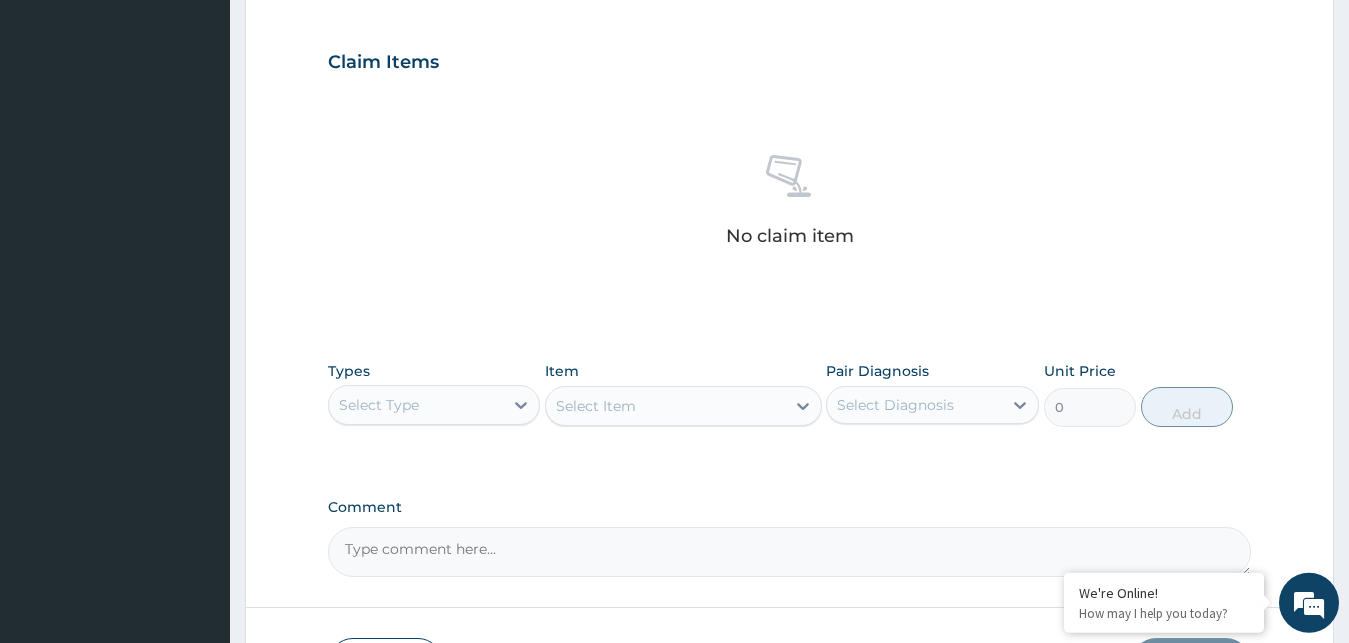 scroll, scrollTop: 796, scrollLeft: 0, axis: vertical 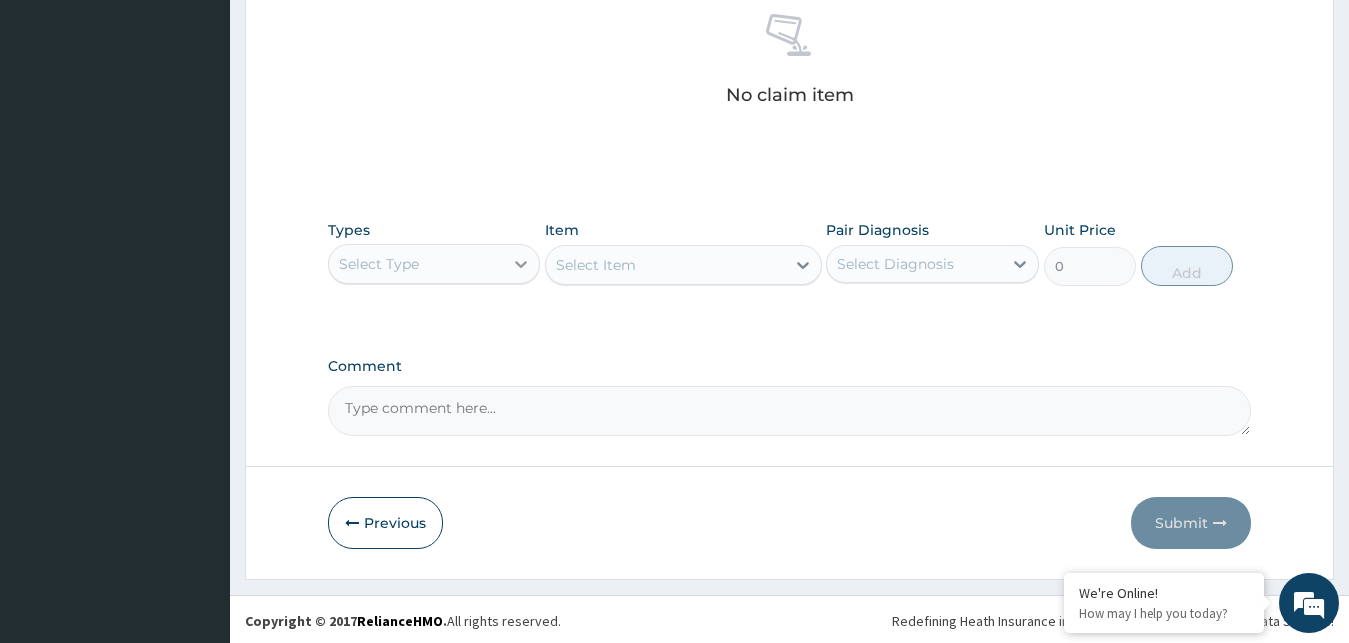 click 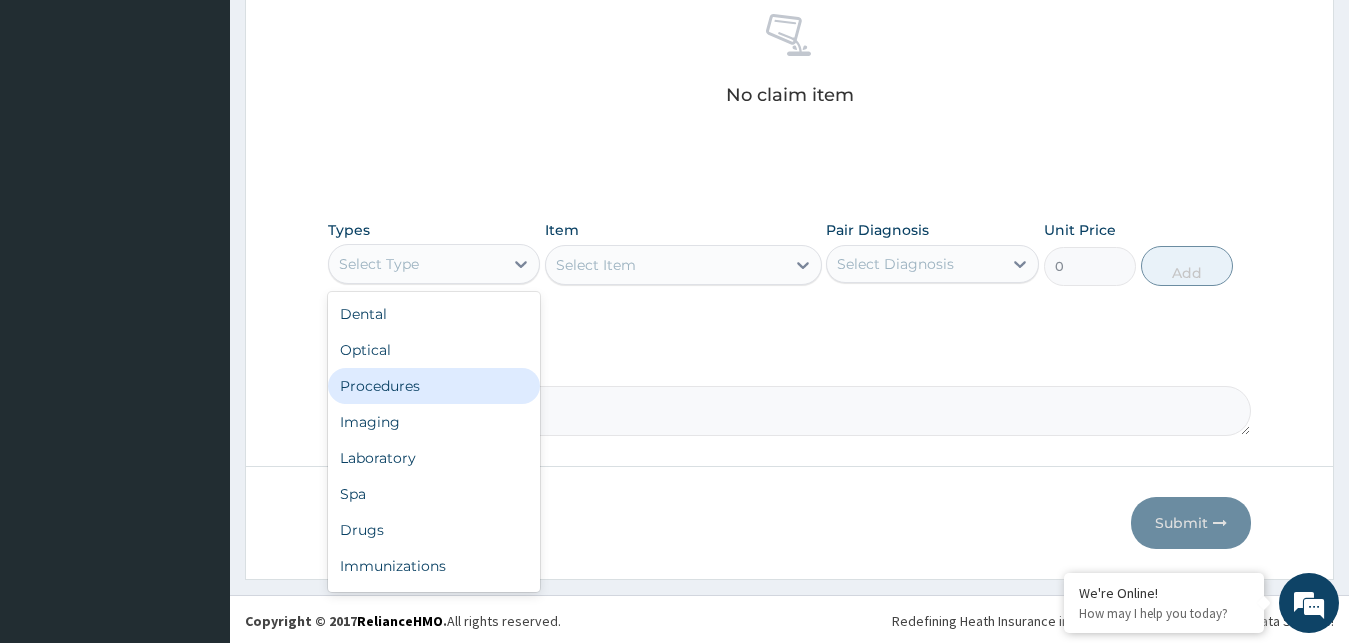 click on "Procedures" at bounding box center [434, 386] 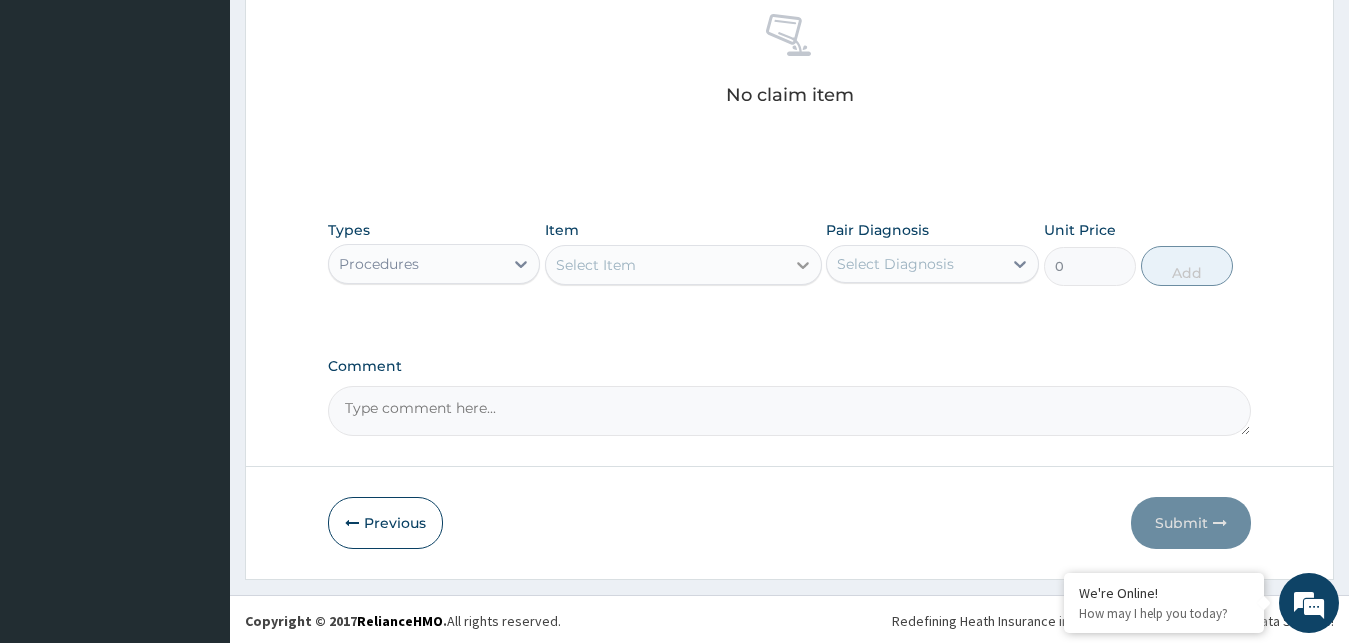 click 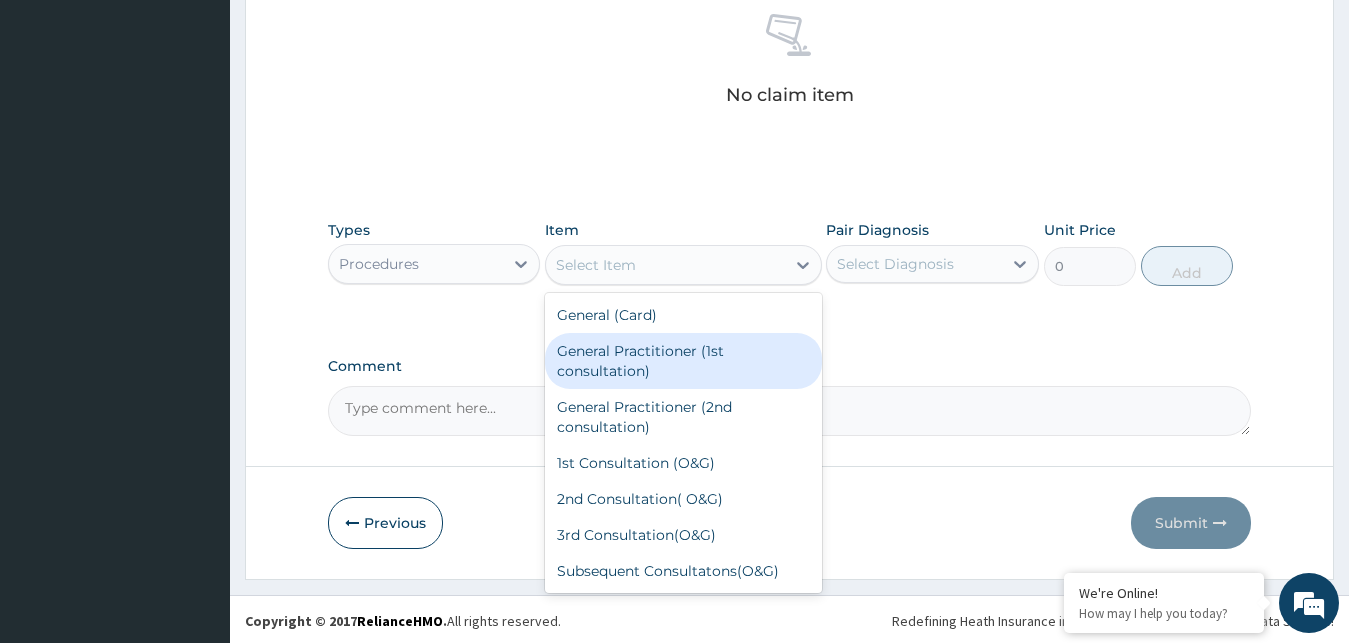 click on "General Practitioner (1st consultation)" at bounding box center [683, 361] 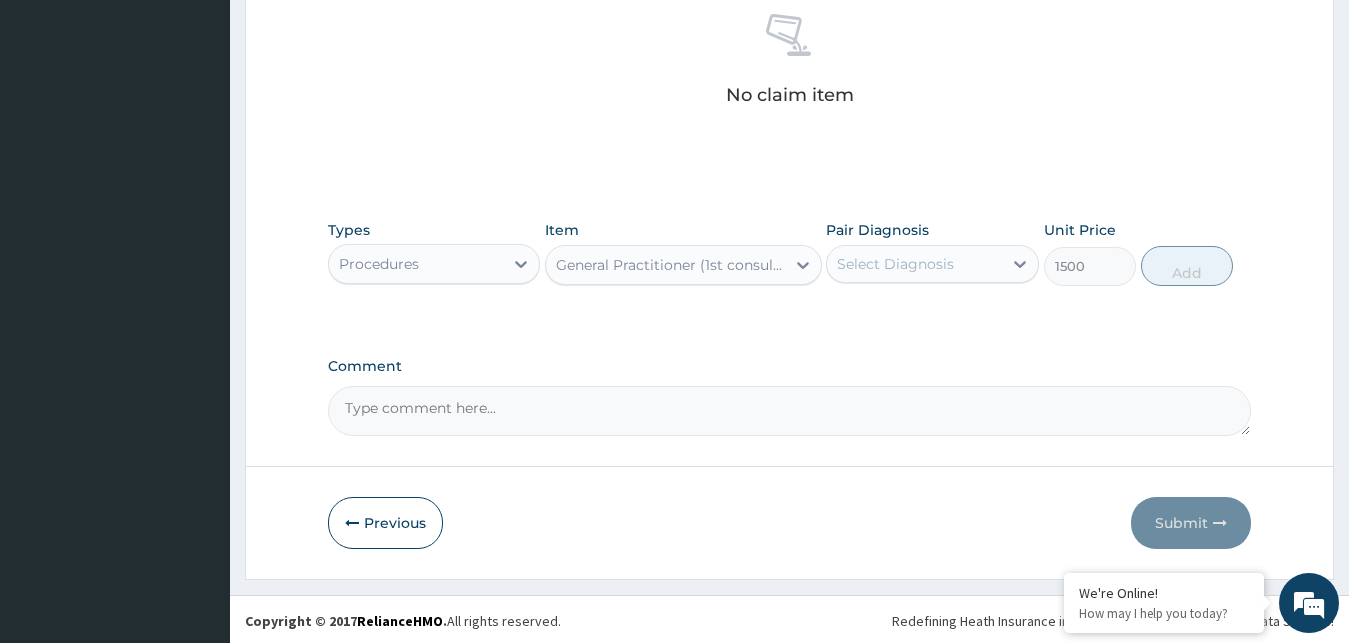 type on "1500" 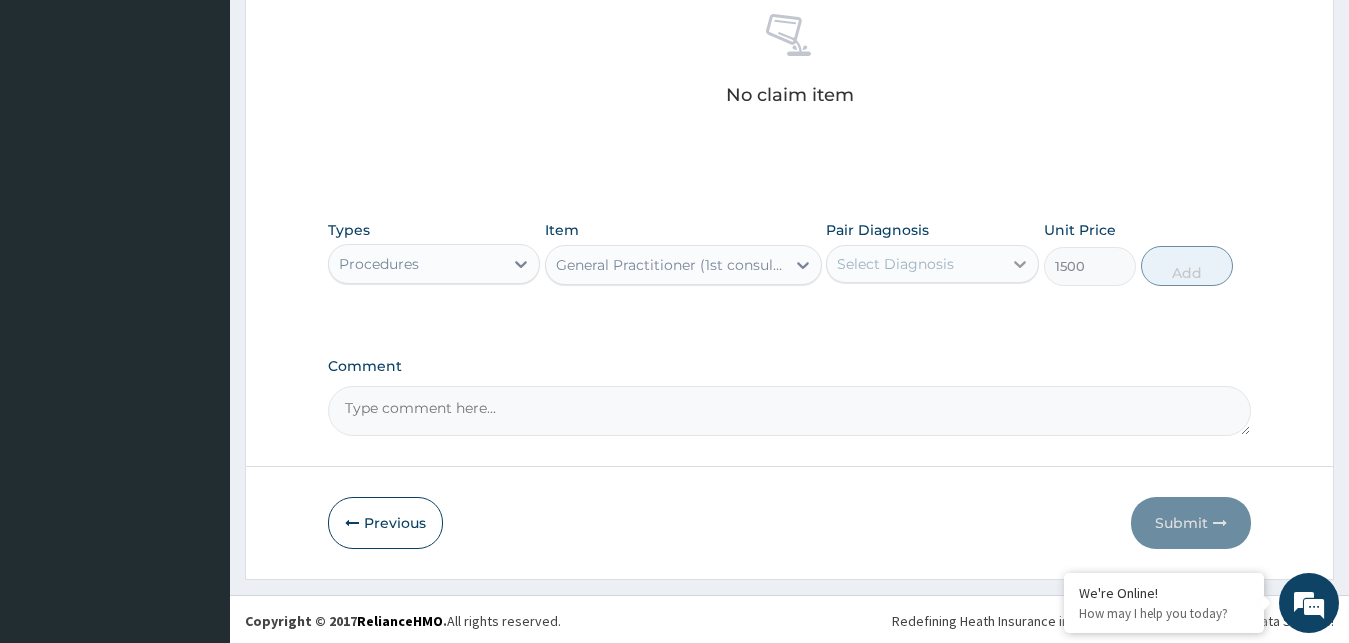 click 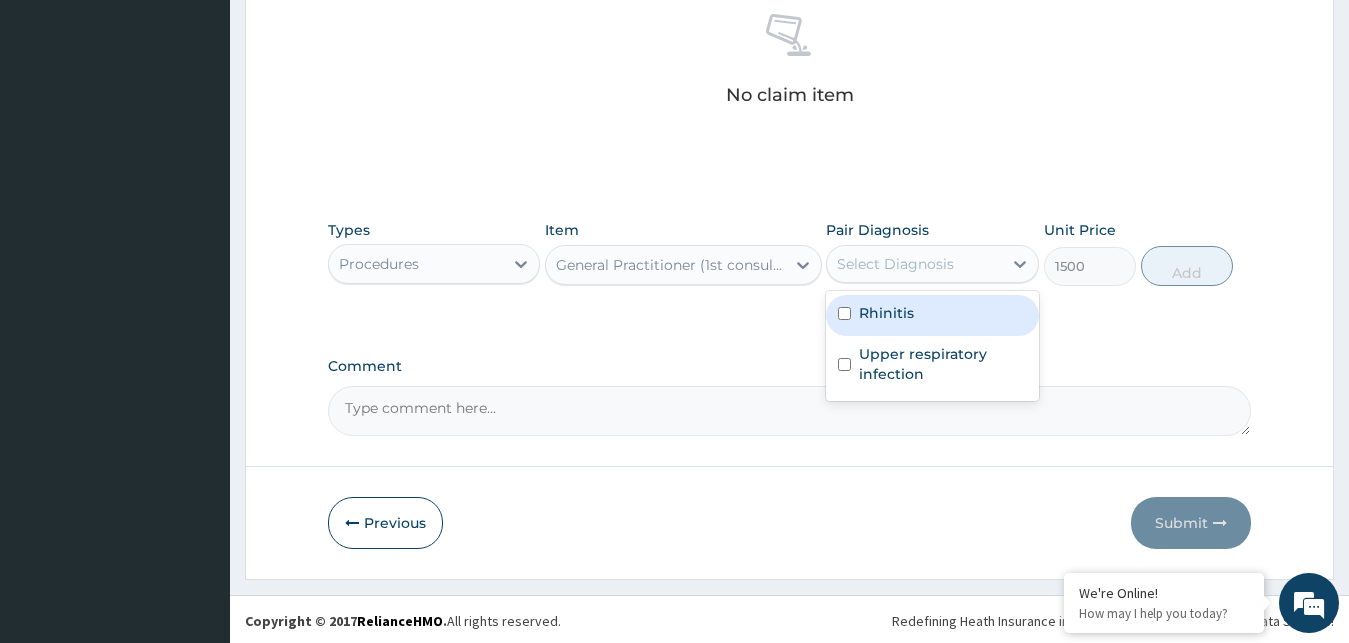 click on "Rhinitis" at bounding box center (932, 315) 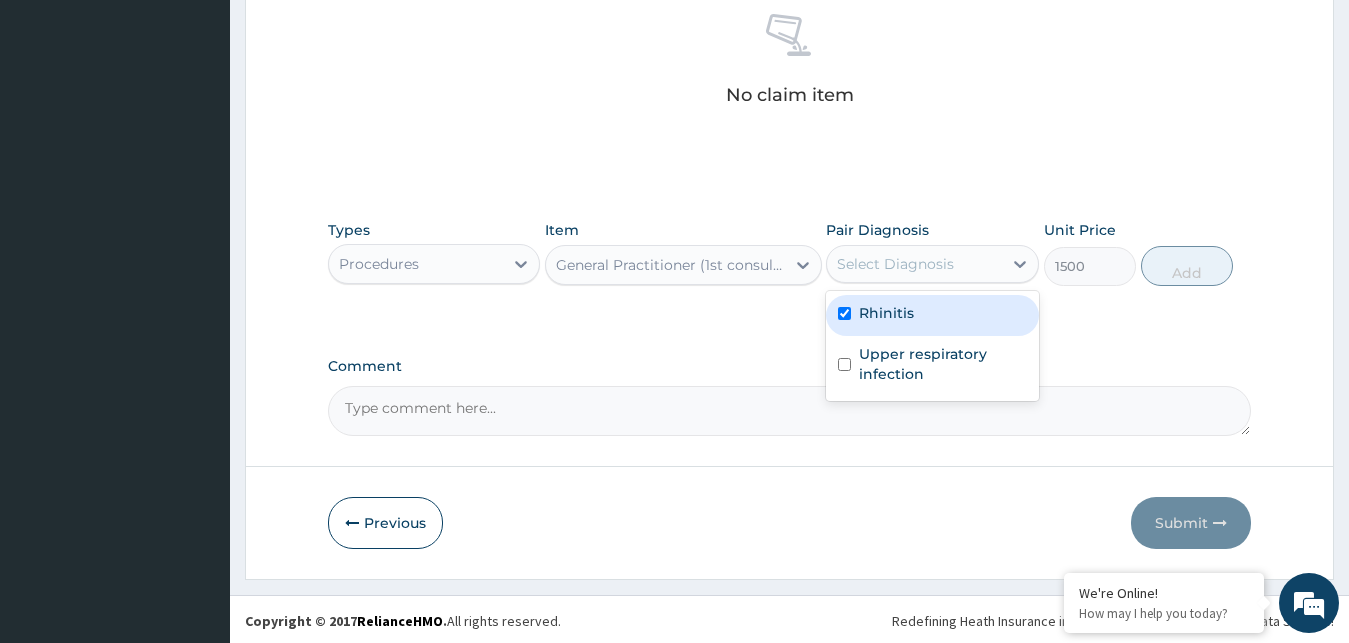 checkbox on "true" 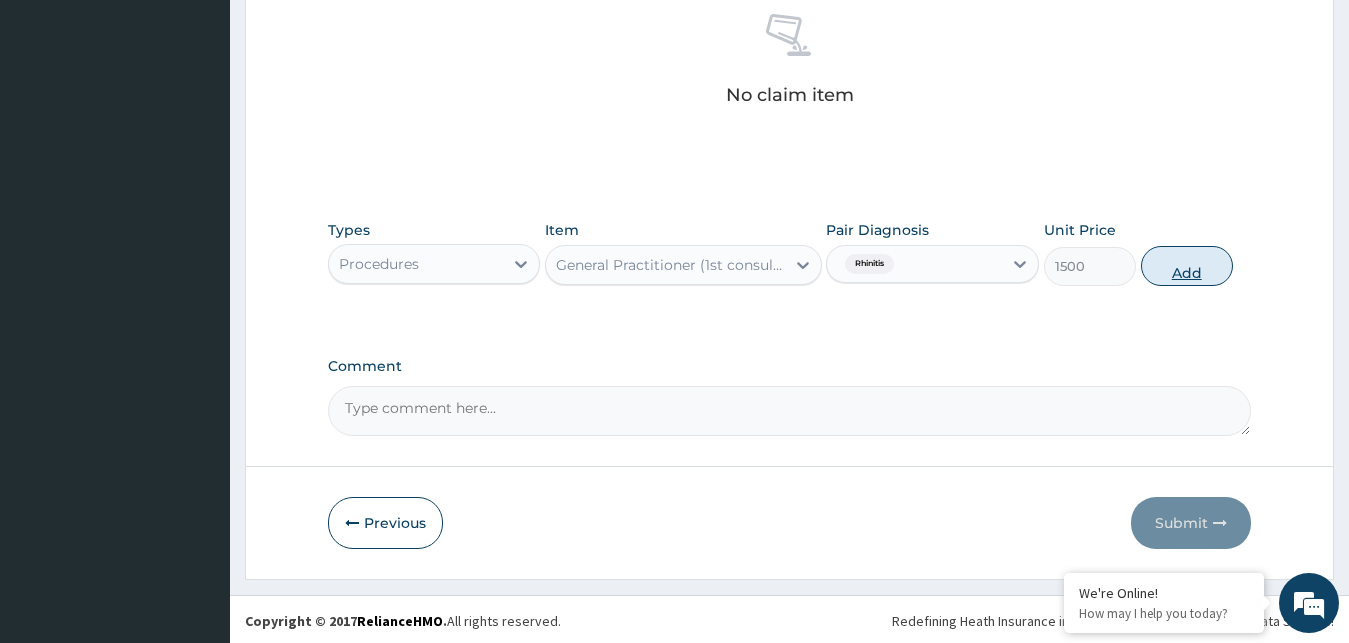 click on "Add" at bounding box center (1187, 266) 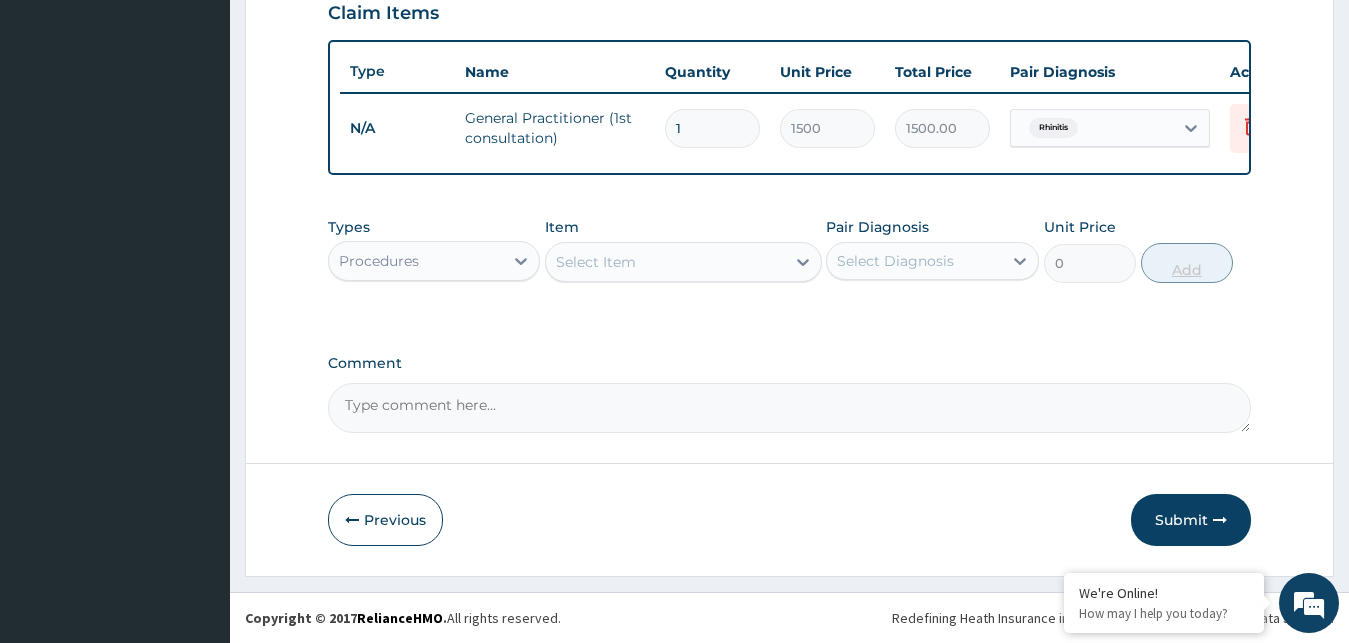 scroll, scrollTop: 721, scrollLeft: 0, axis: vertical 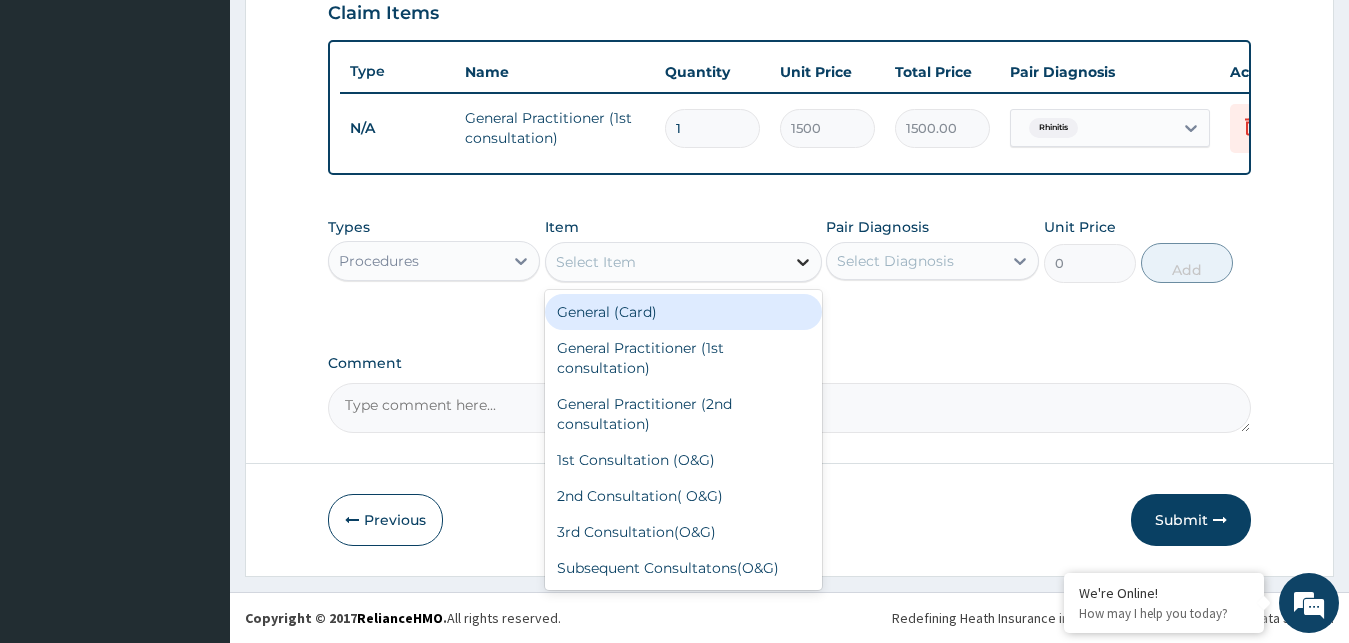 click 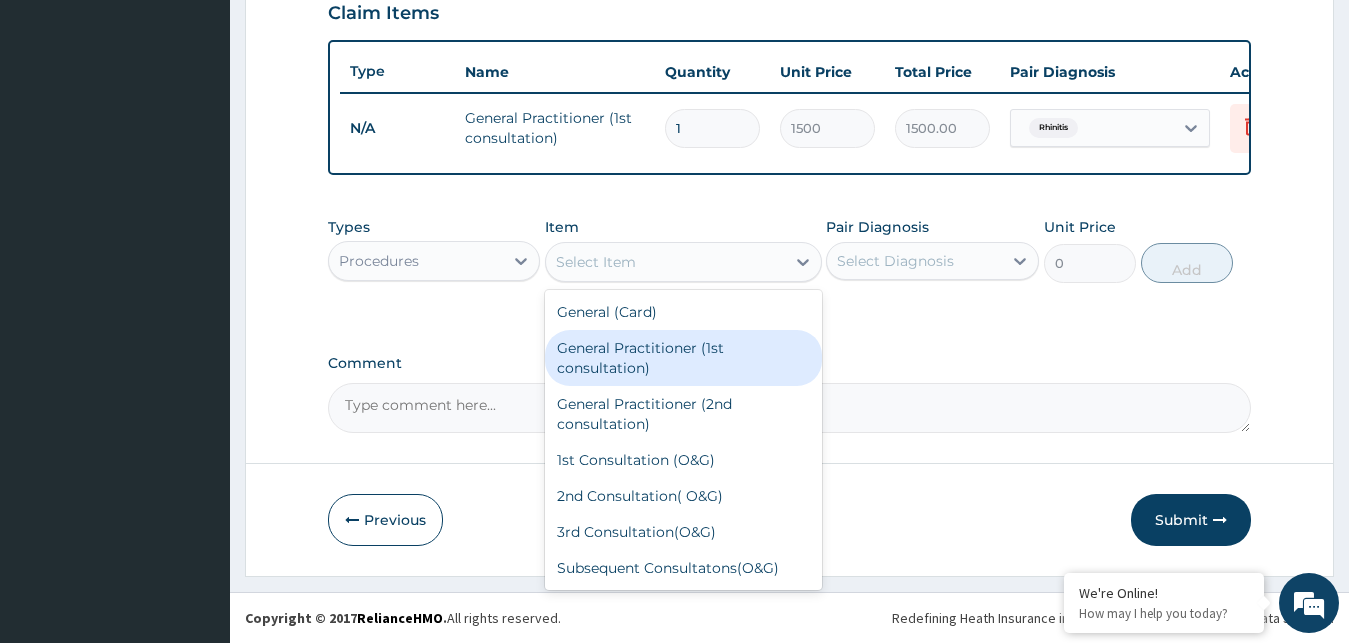 click on "General Practitioner (1st consultation)" at bounding box center [683, 358] 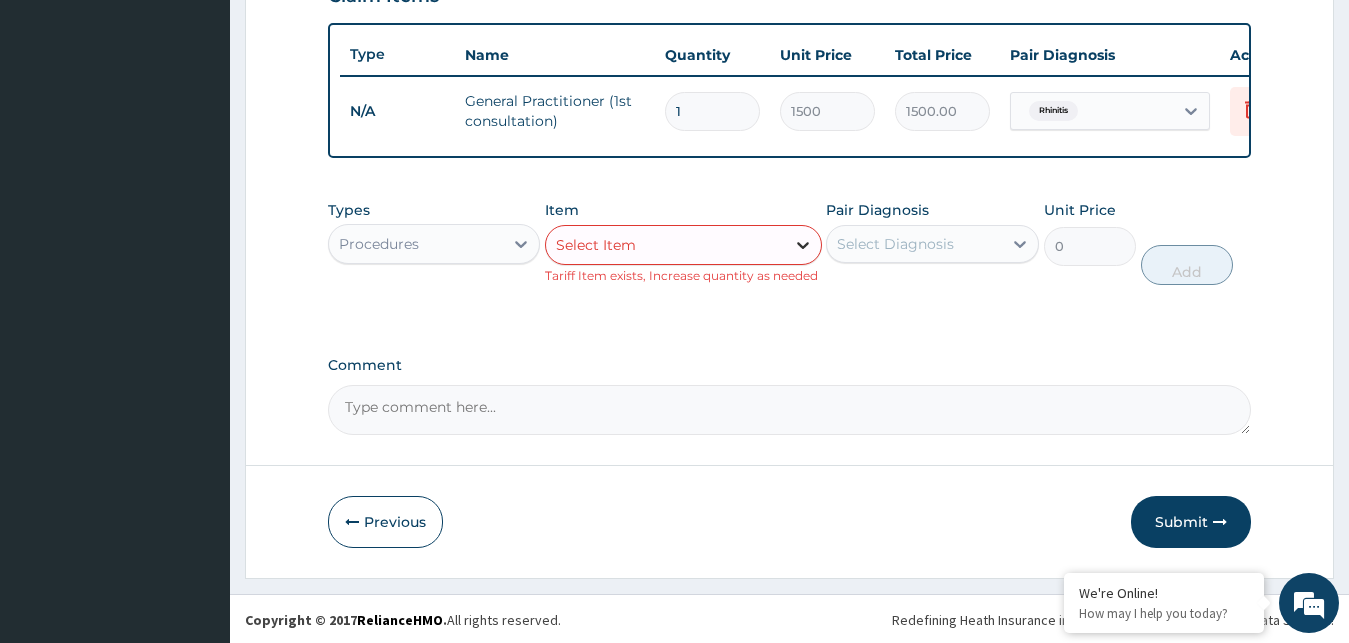 click 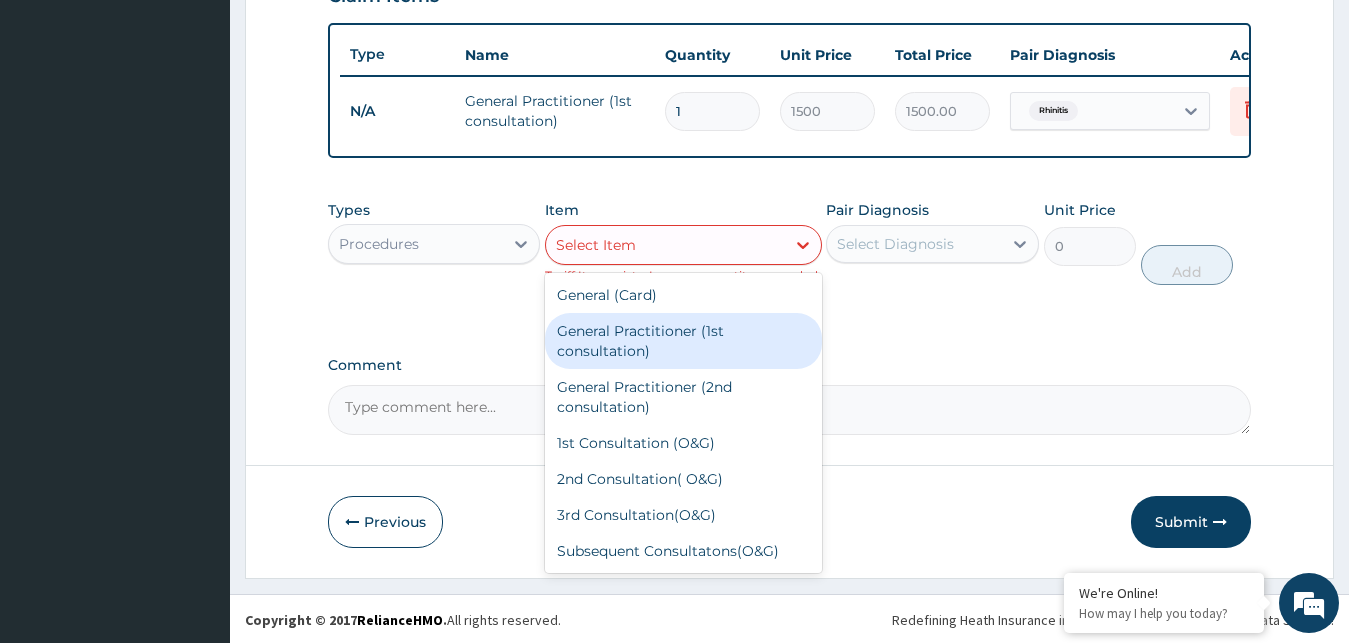 click on "General Practitioner (1st consultation)" at bounding box center (683, 341) 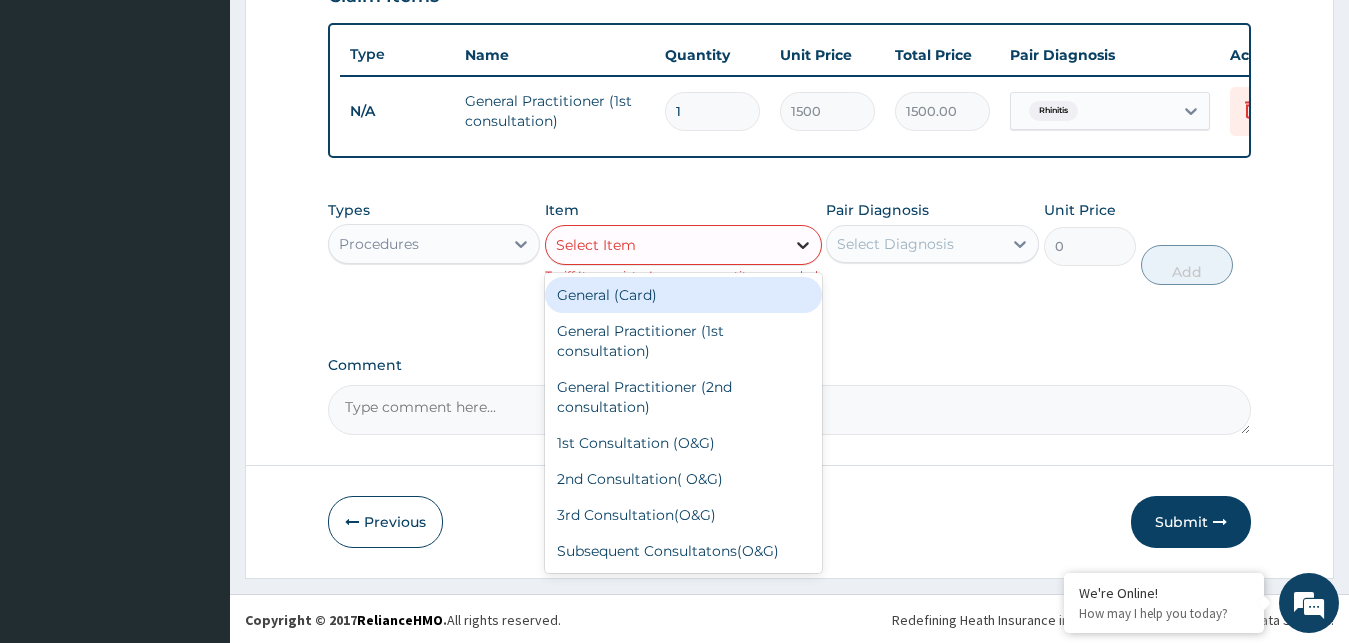 click 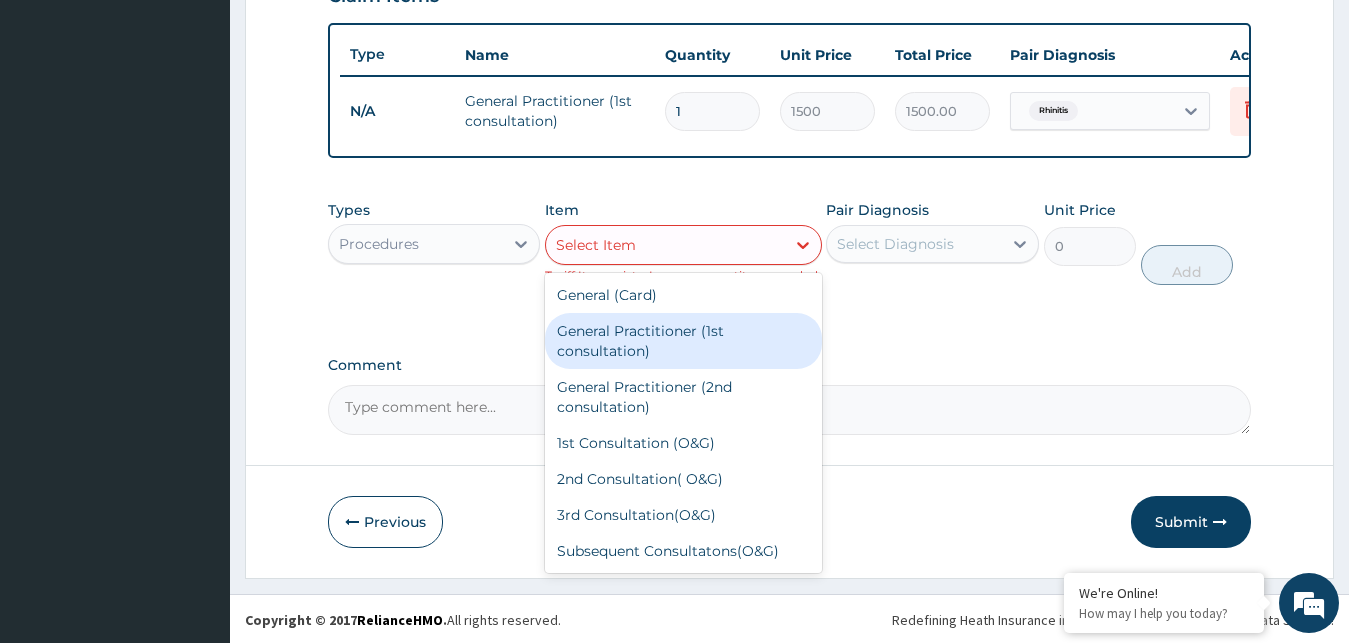 click on "General Practitioner (1st consultation)" at bounding box center (683, 341) 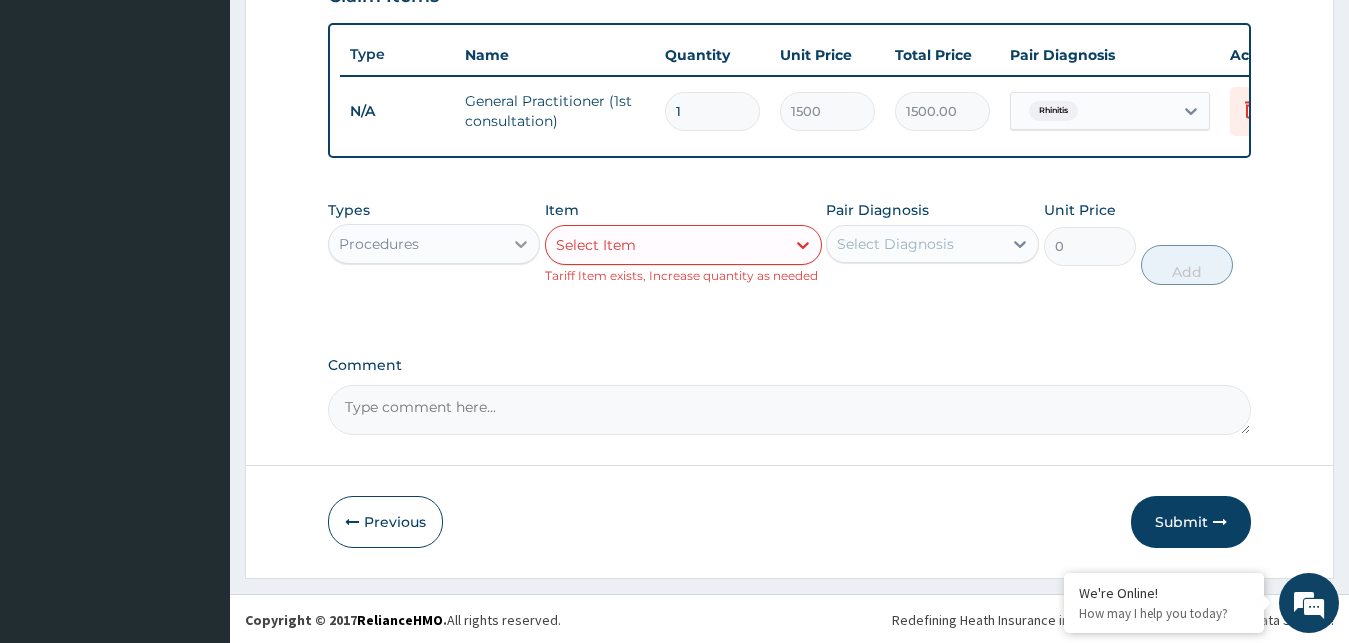 click 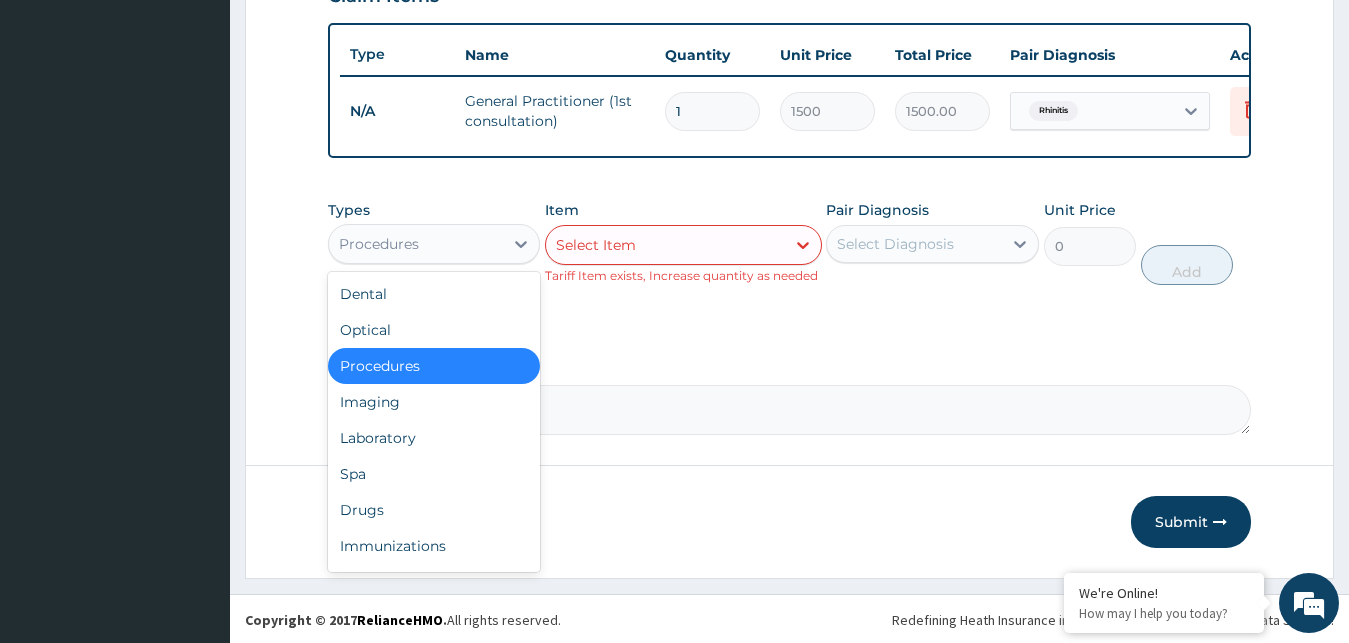 click on "Procedures" at bounding box center [434, 366] 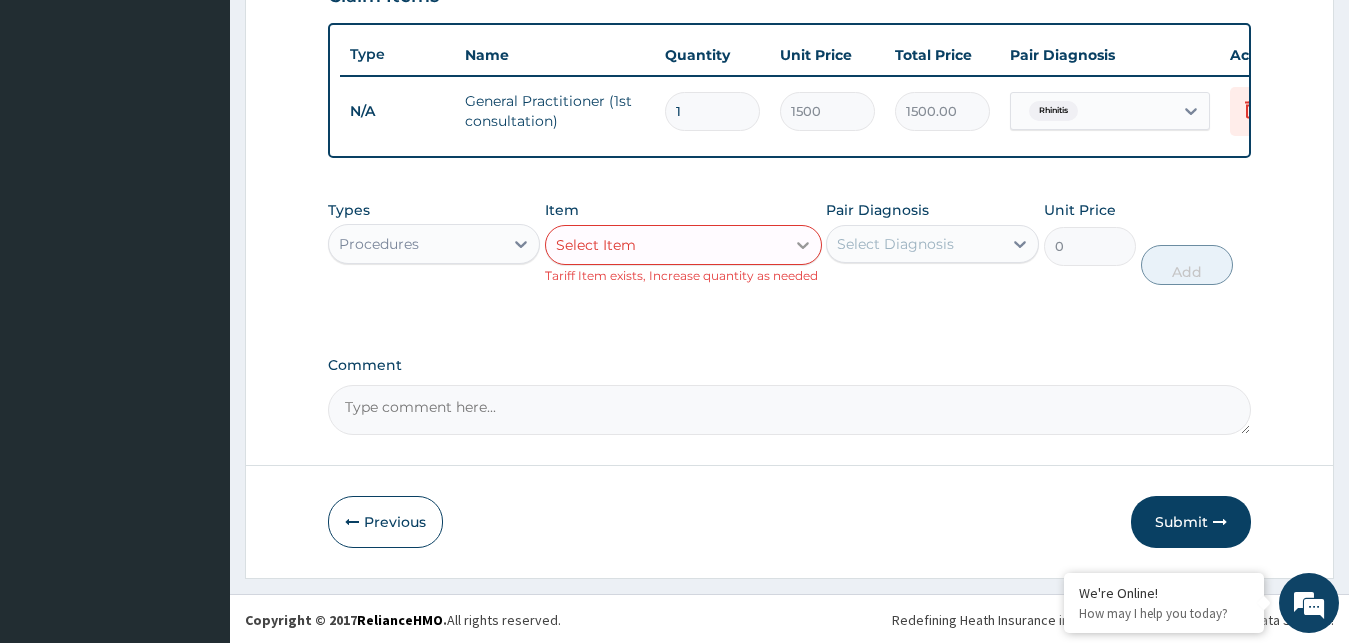 click 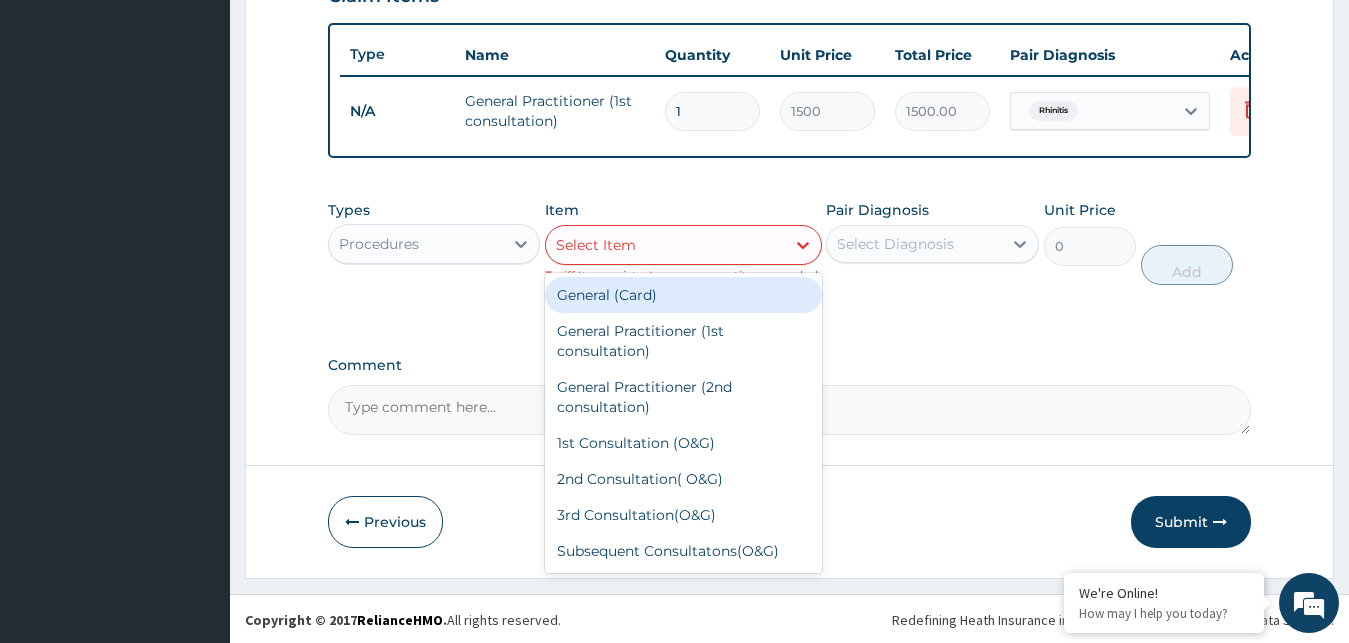 click on "General (Card)" at bounding box center (683, 295) 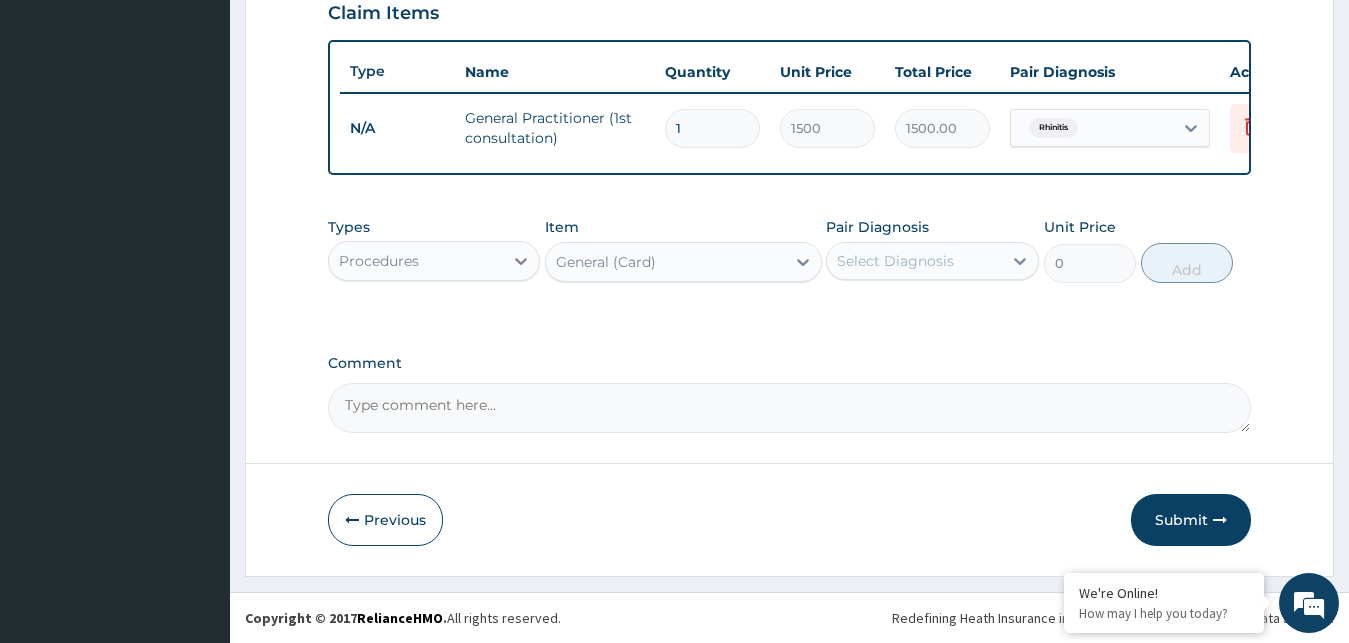 type on "500" 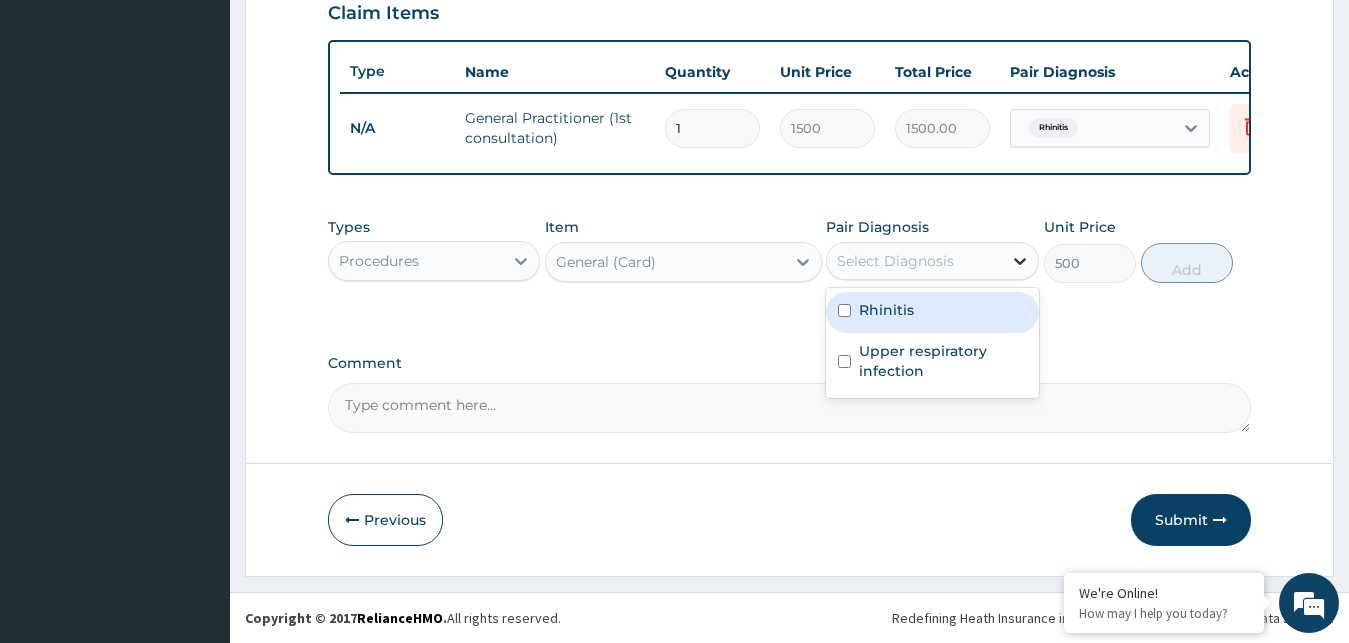click 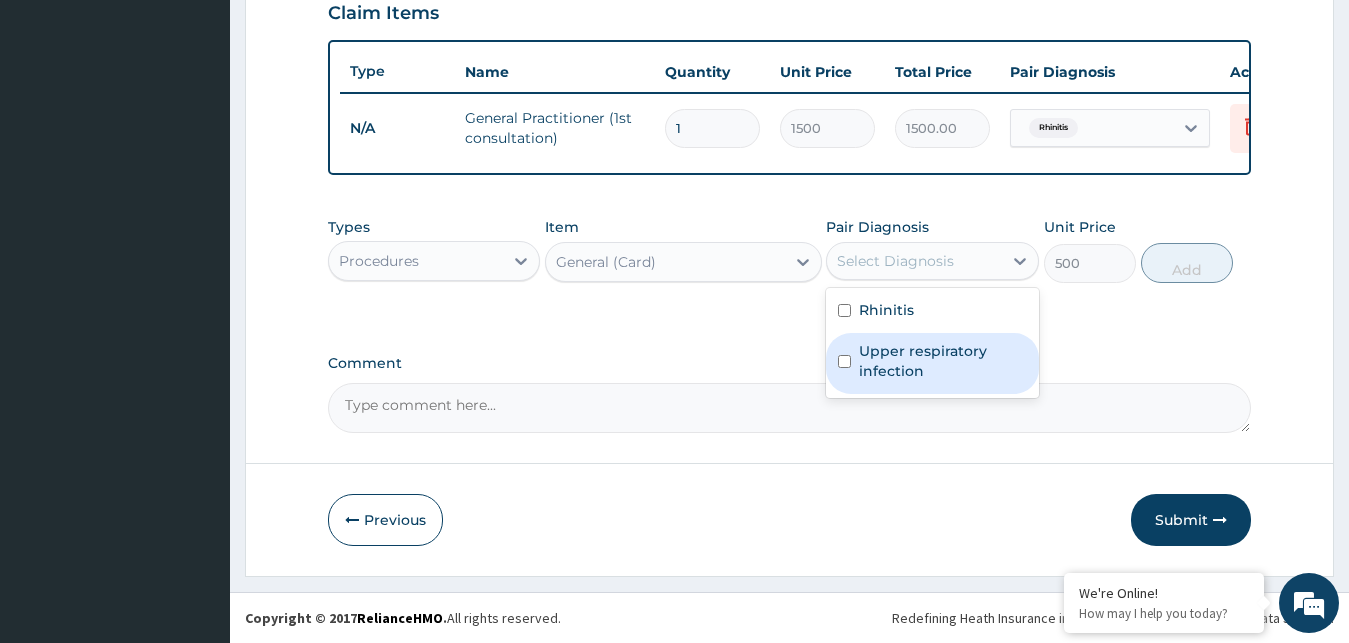 click on "Upper respiratory infection" at bounding box center (943, 361) 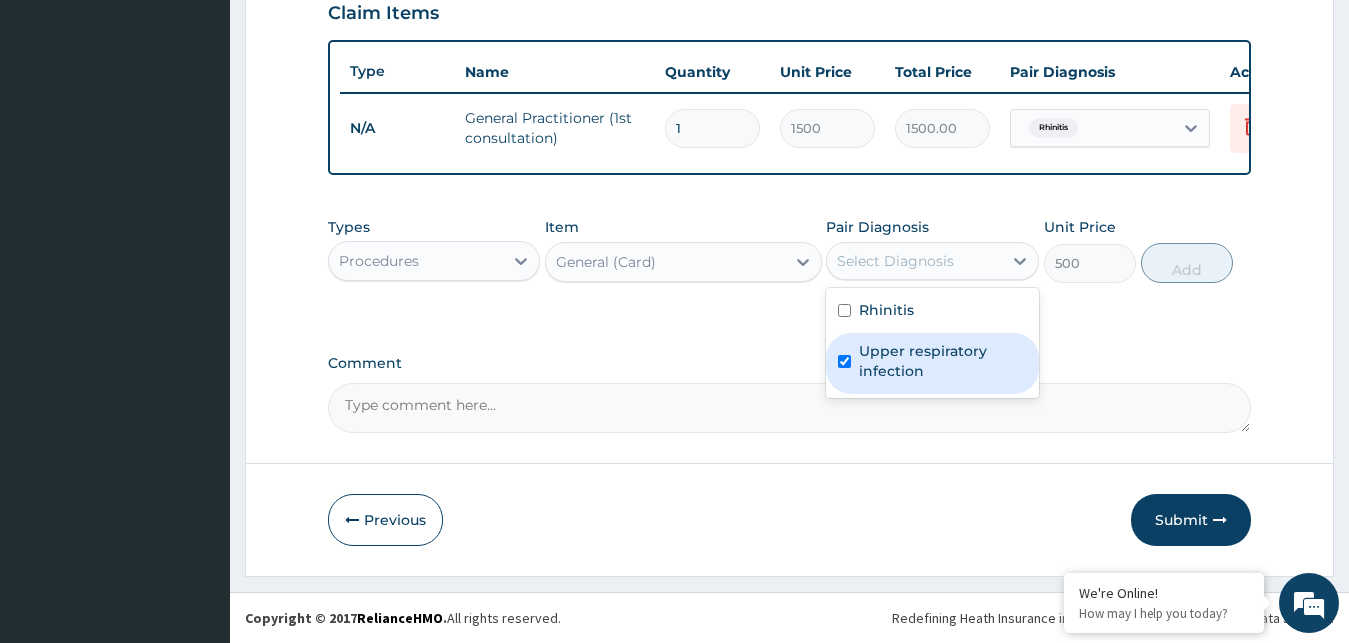checkbox on "true" 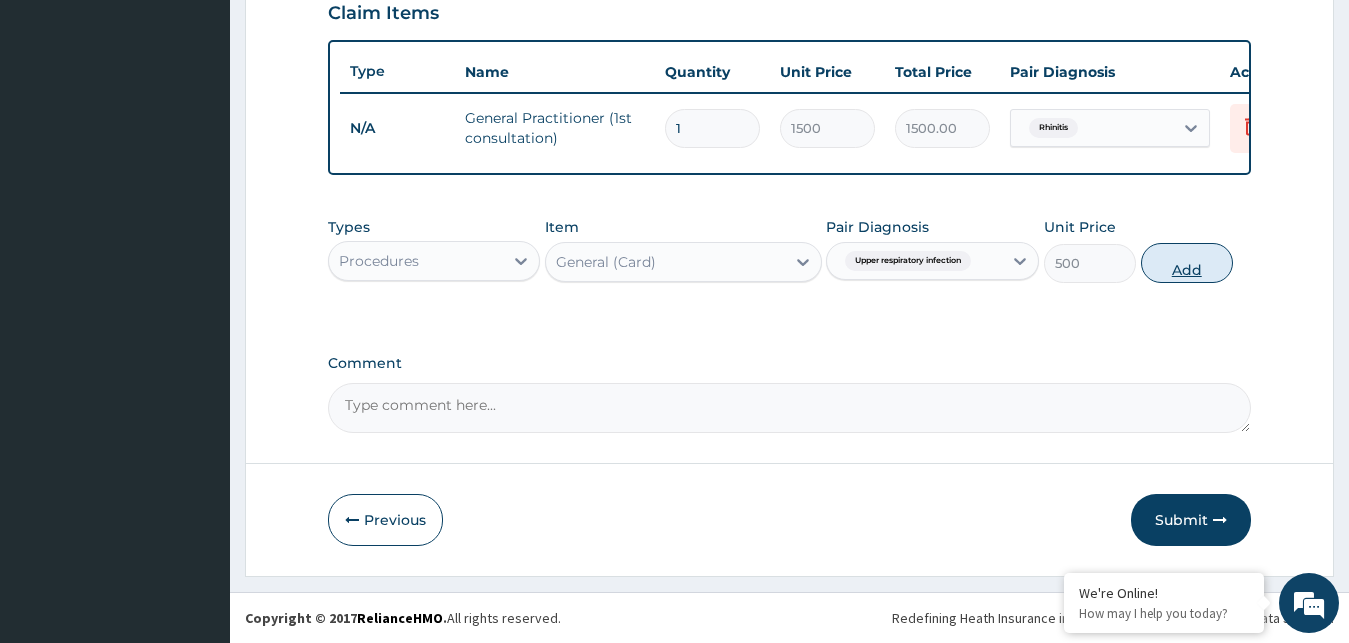 click on "Add" at bounding box center [1187, 263] 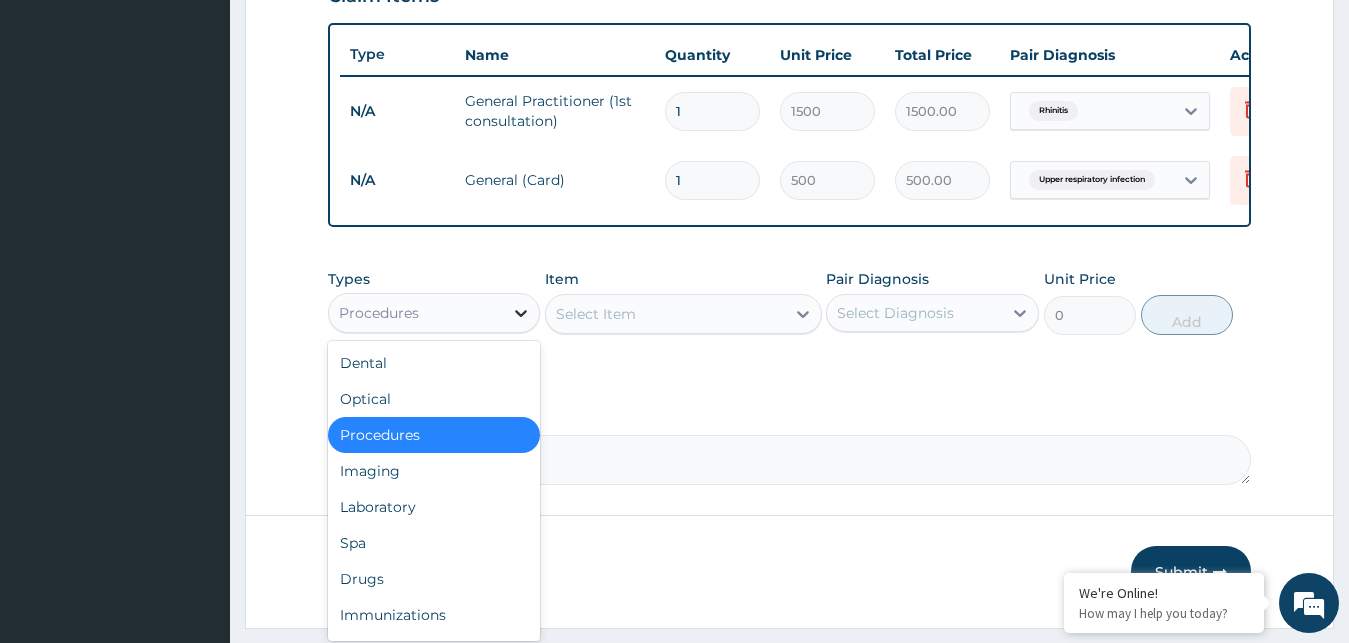 click 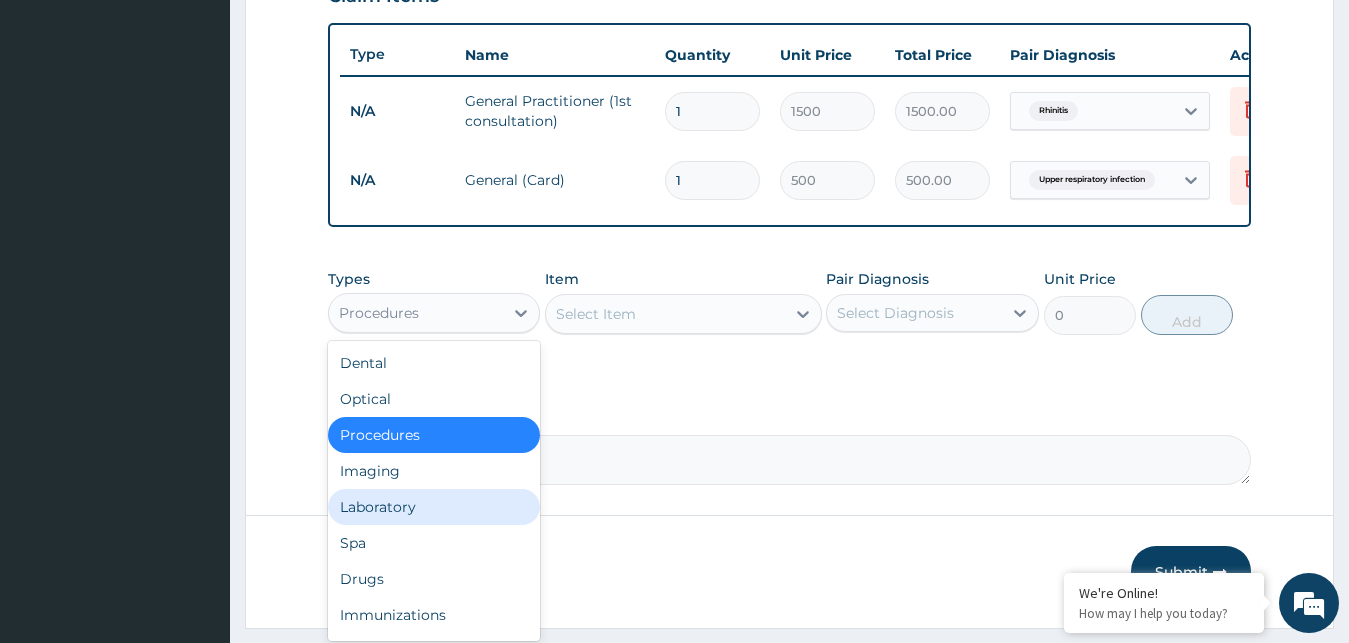 click on "Laboratory" at bounding box center (434, 507) 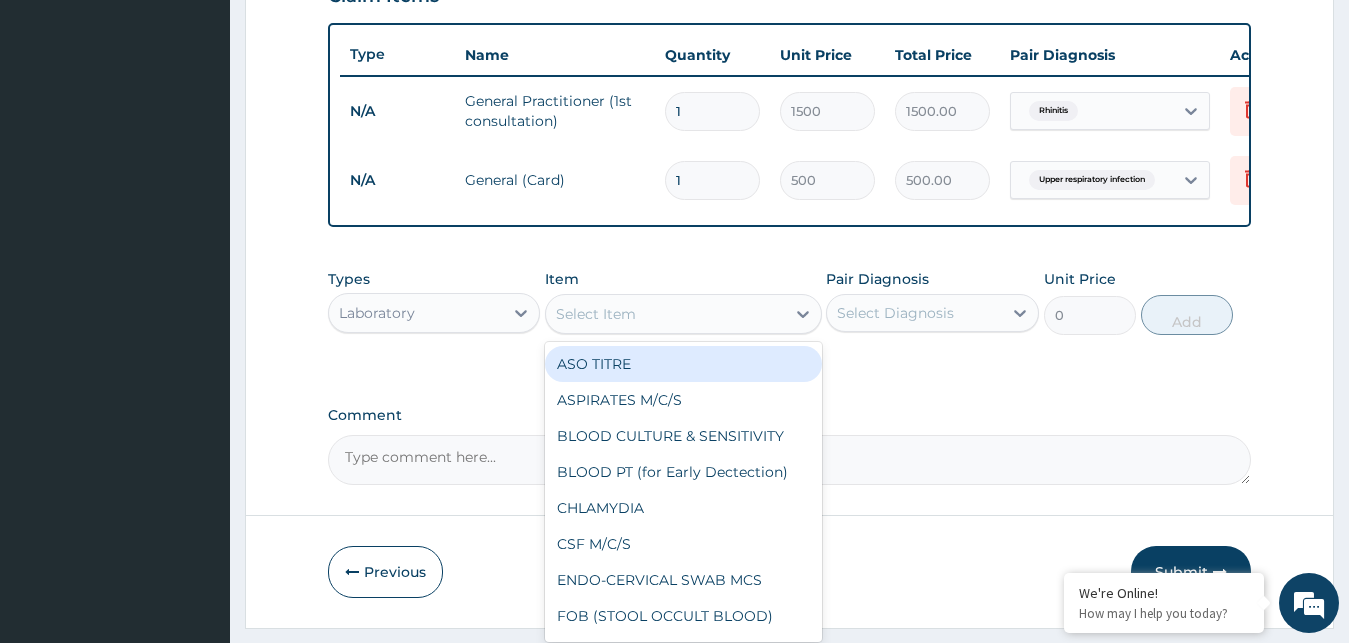 click on "Select Item" at bounding box center [665, 314] 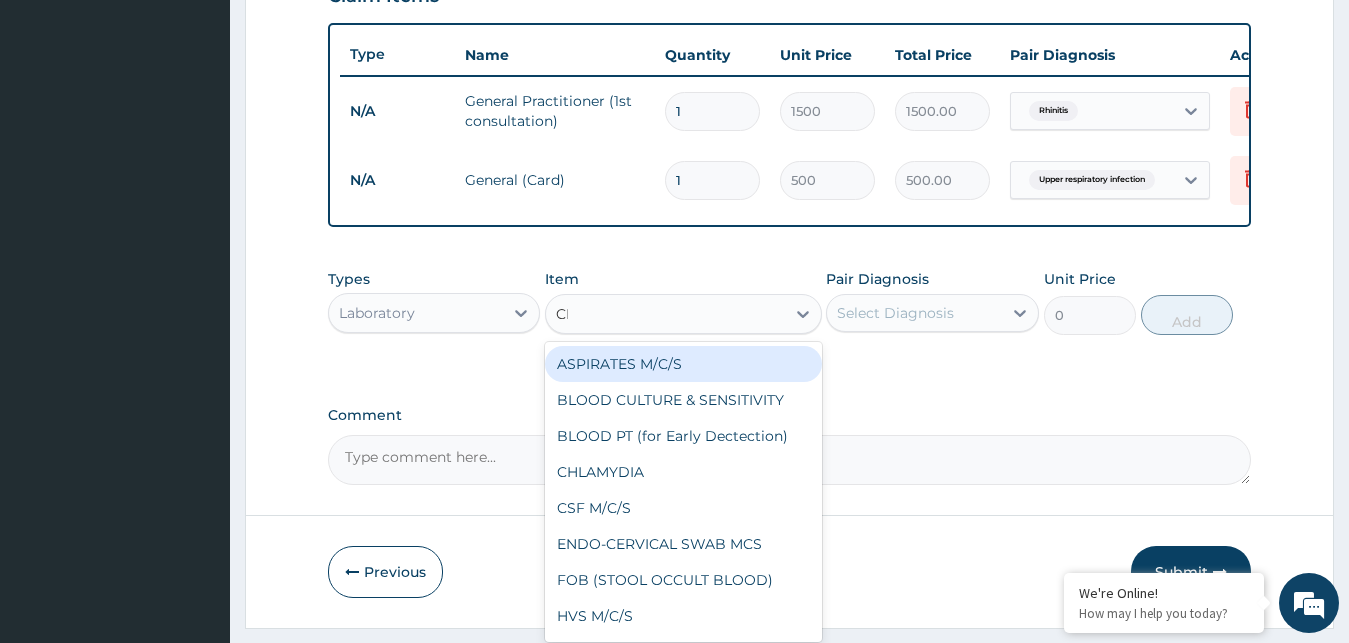 type on "C" 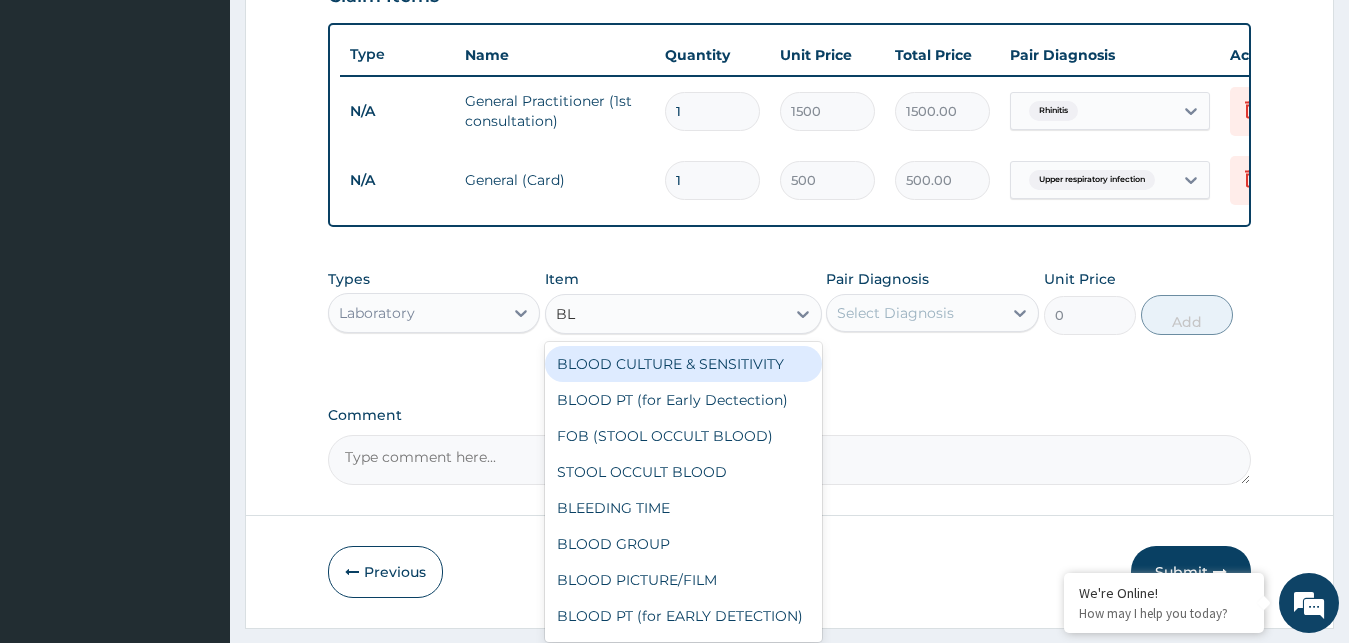 type on "B" 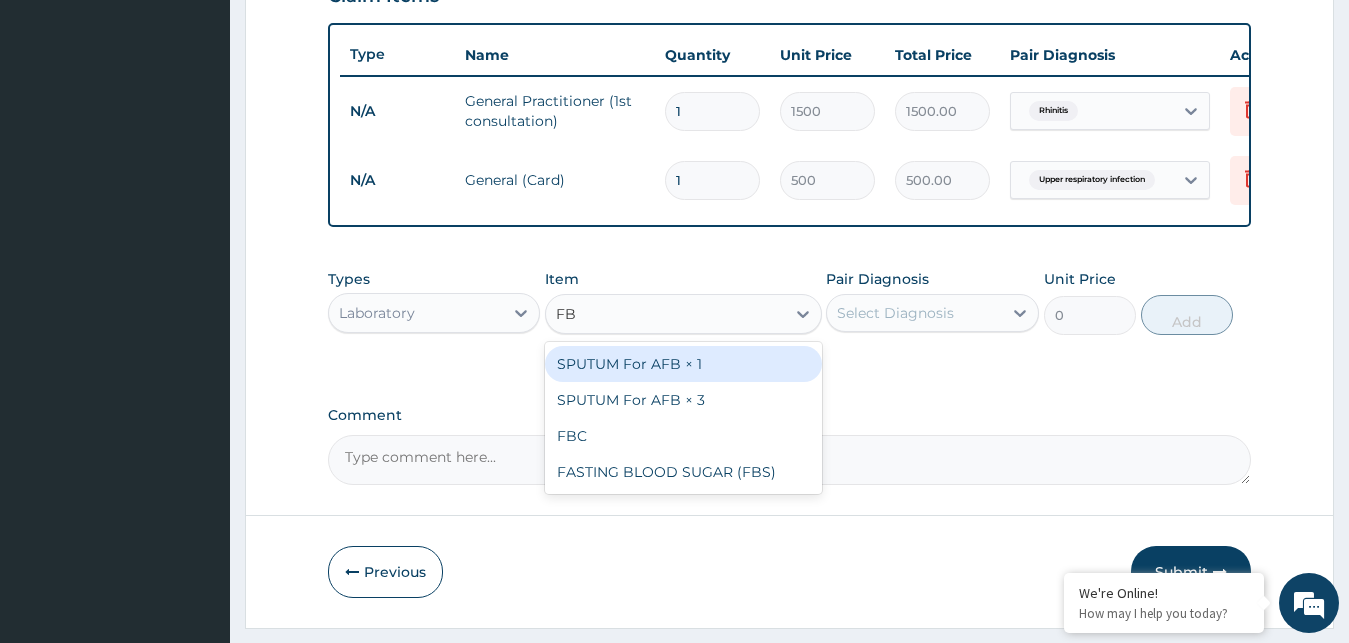 type on "FBC" 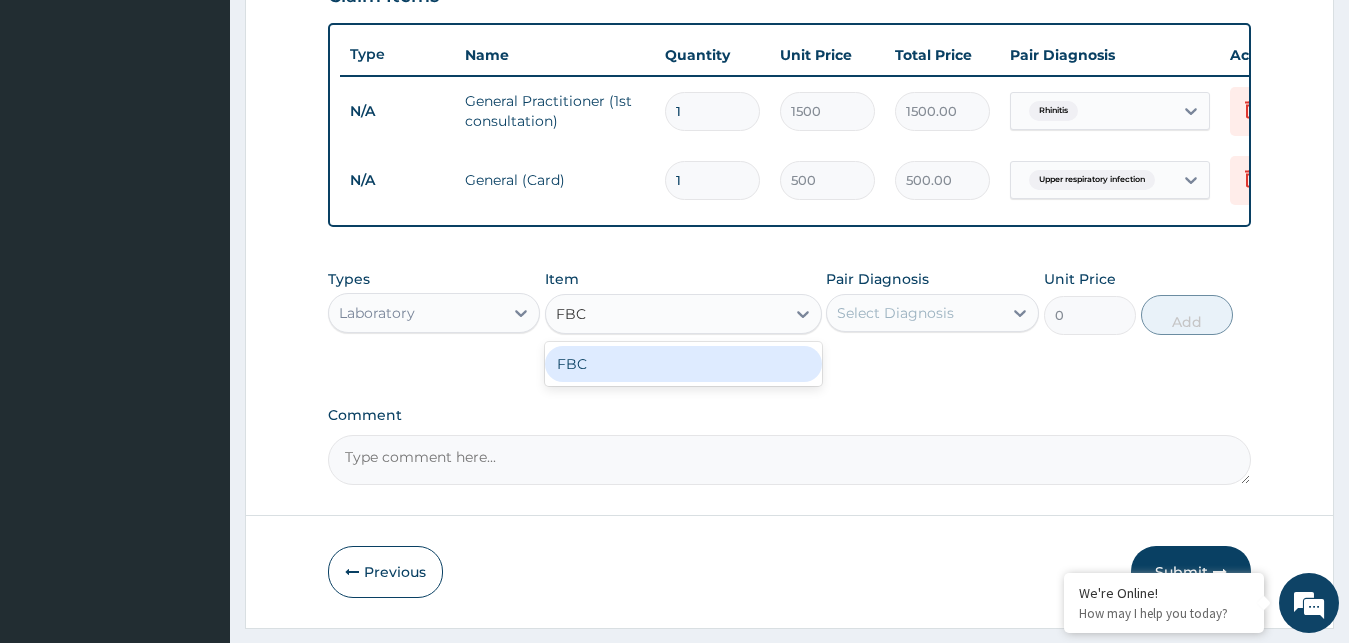 click on "FBC" at bounding box center [683, 364] 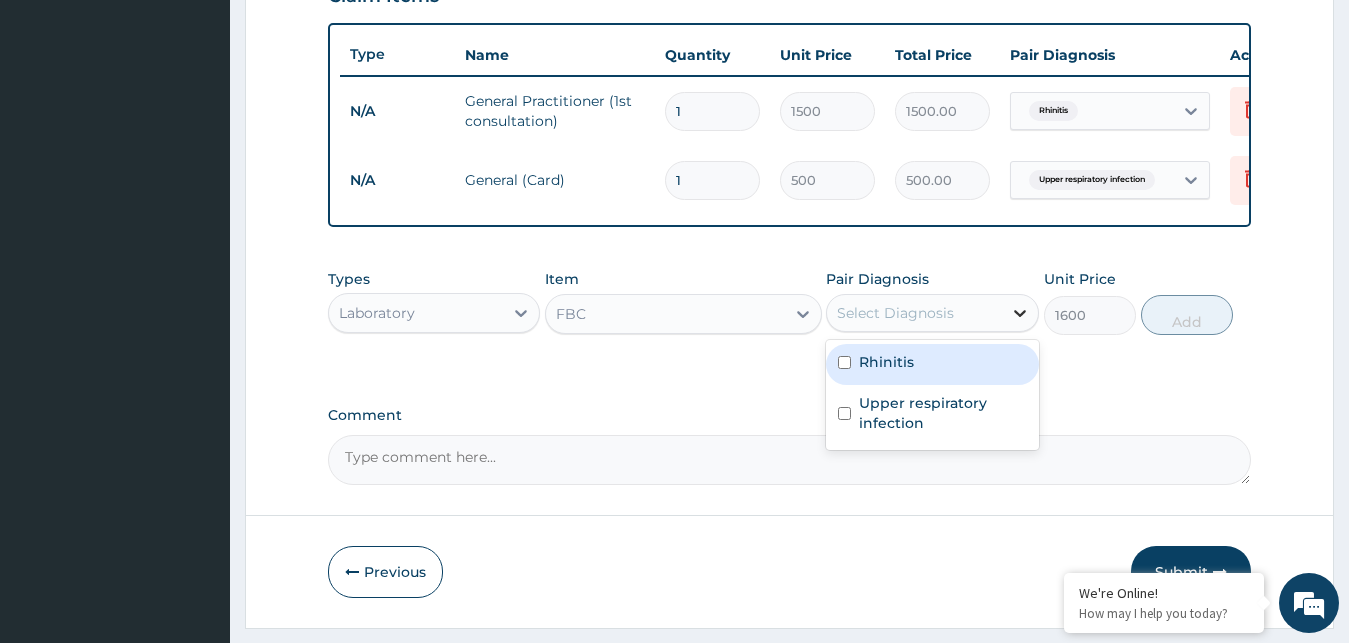 click 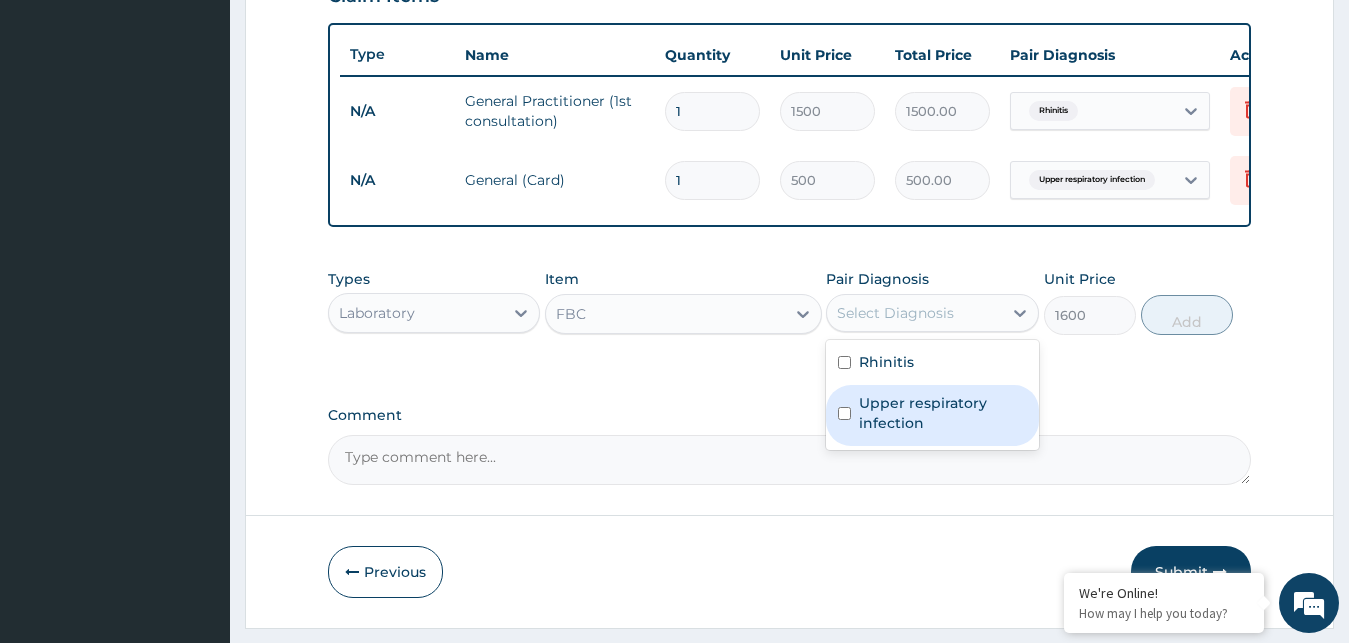 click on "Upper respiratory infection" at bounding box center [943, 413] 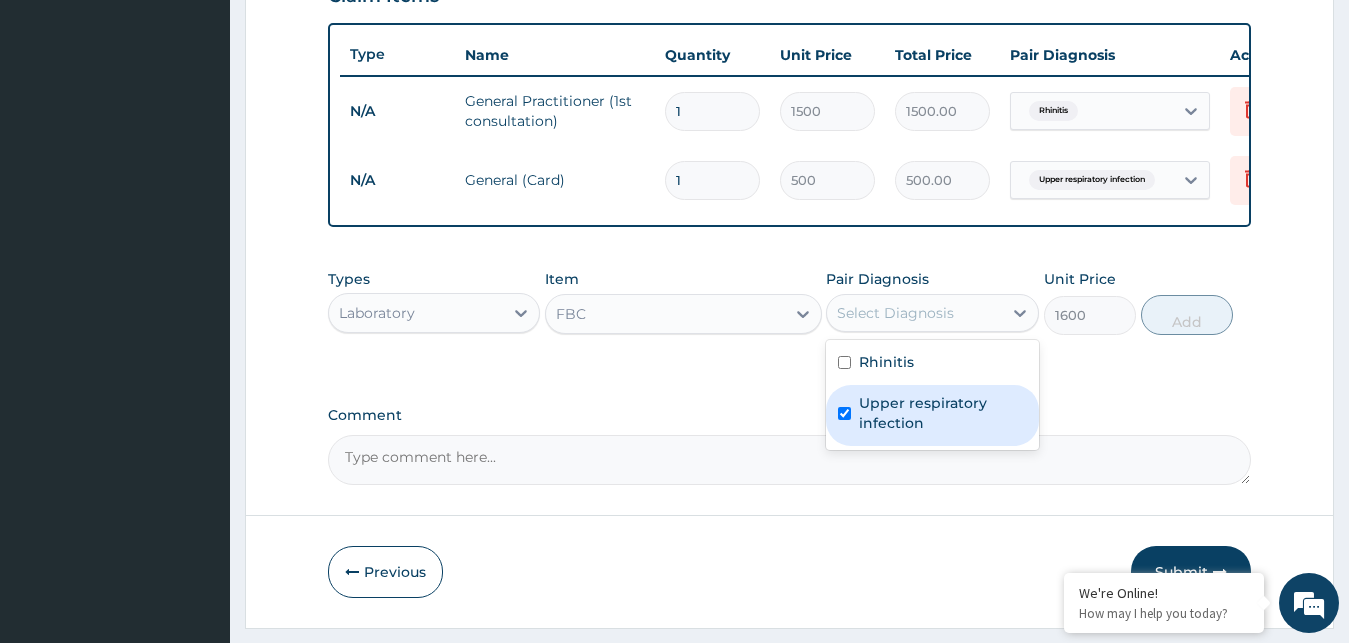 checkbox on "true" 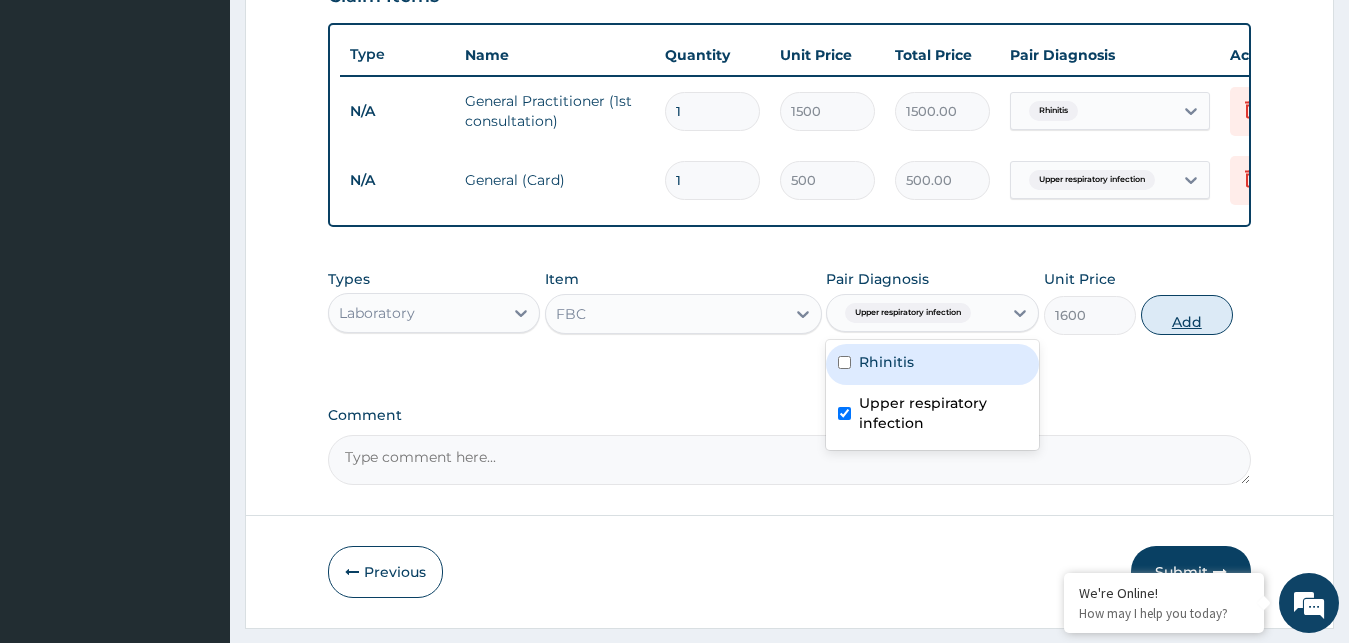 click on "Add" at bounding box center (1187, 315) 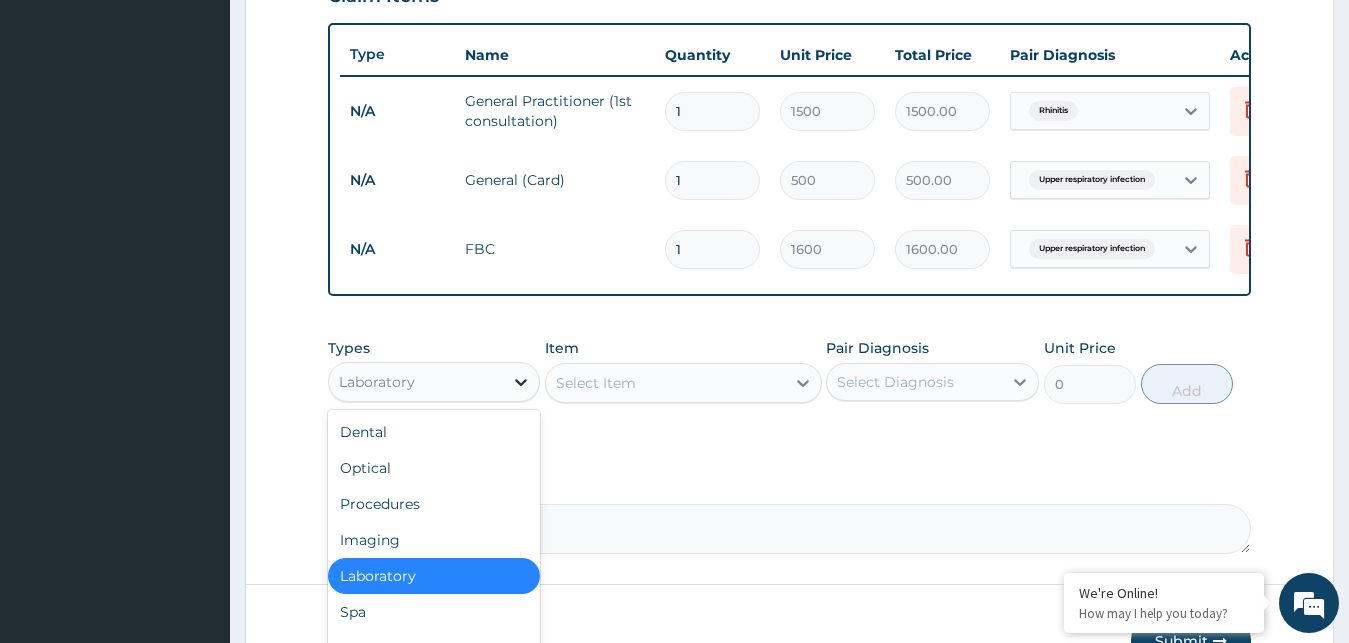click 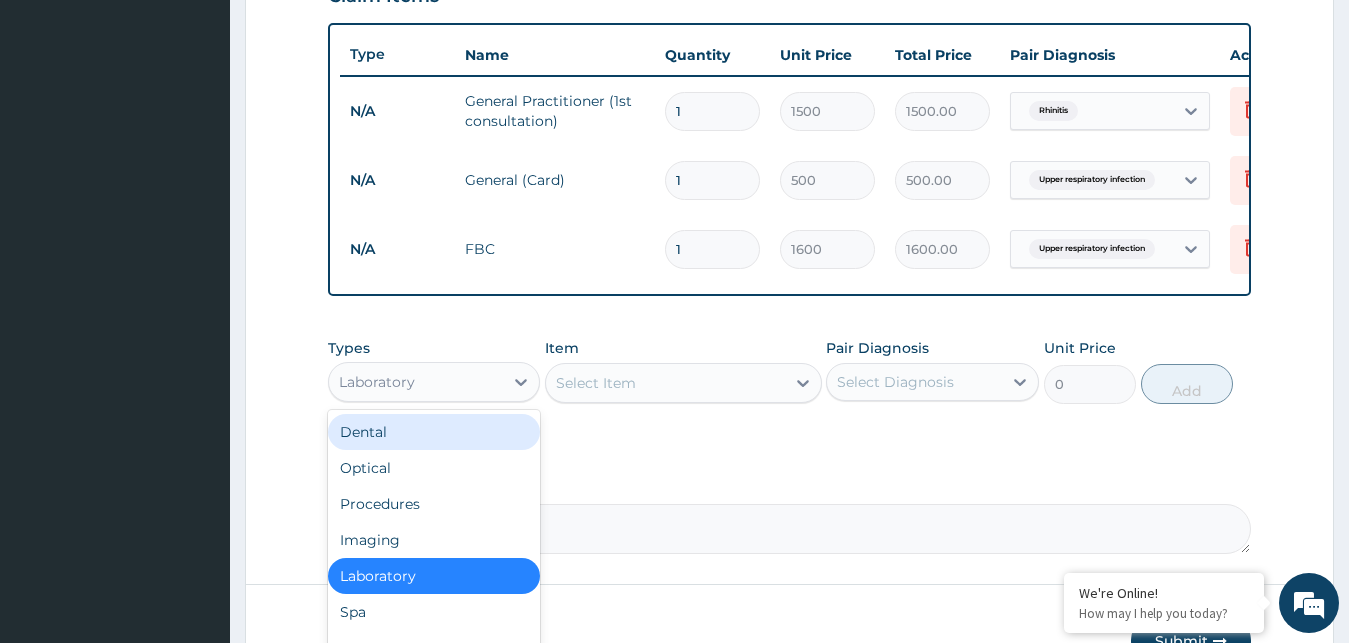 scroll, scrollTop: 859, scrollLeft: 0, axis: vertical 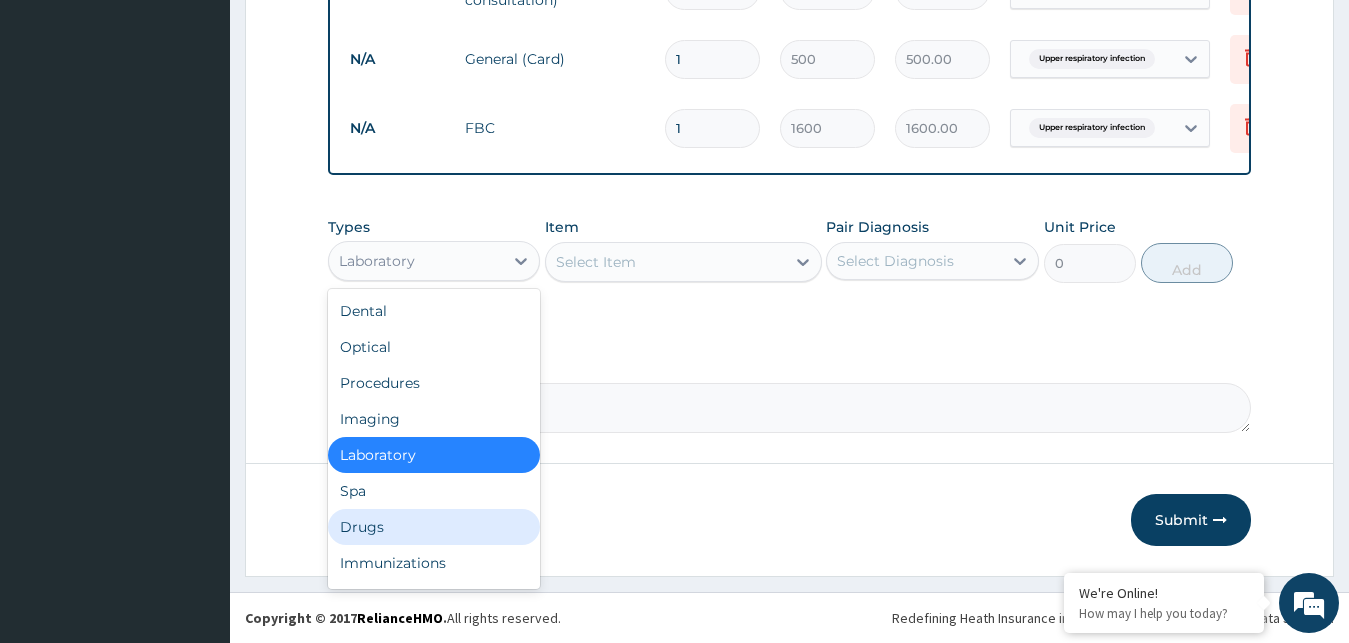 click on "Drugs" at bounding box center [434, 527] 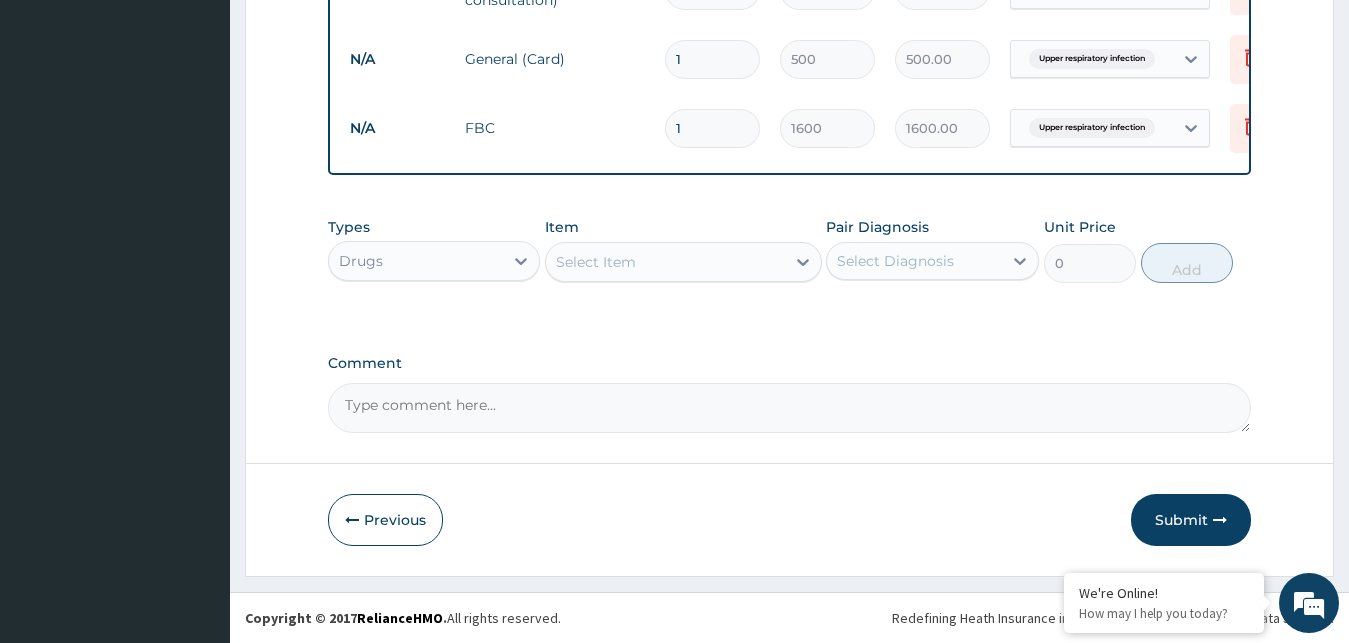 click on "Select Item" at bounding box center [665, 262] 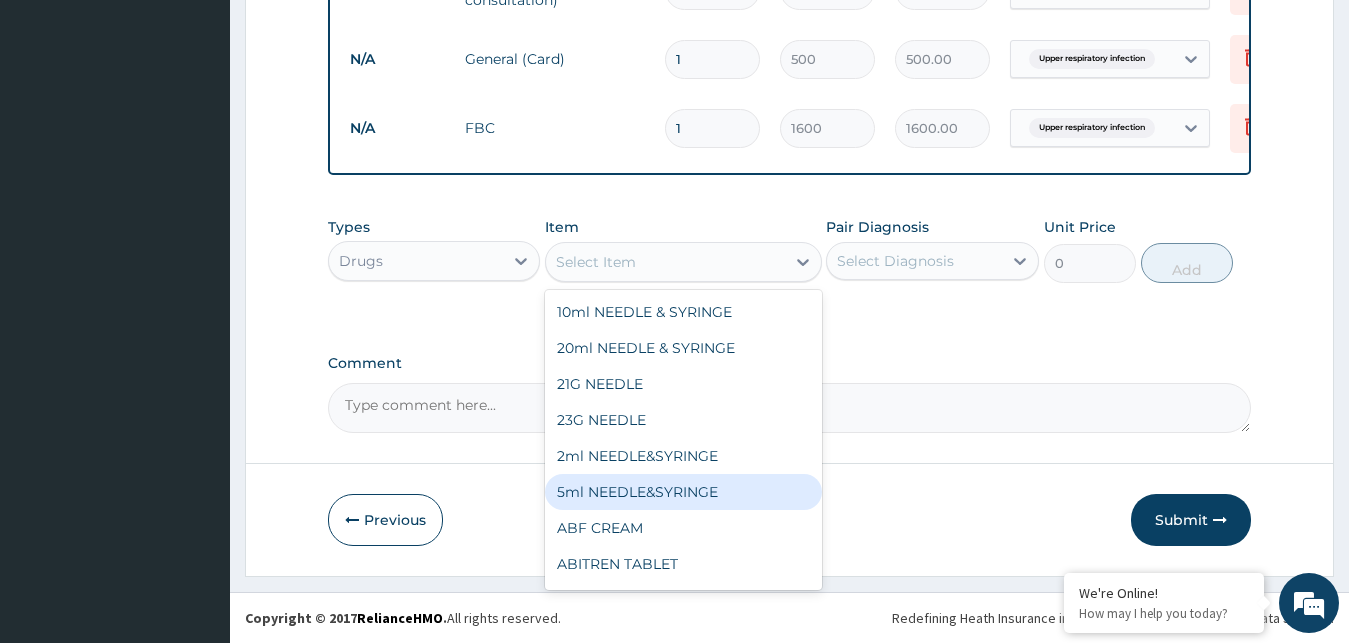 click on "5ml NEEDLE&SYRINGE" at bounding box center [683, 492] 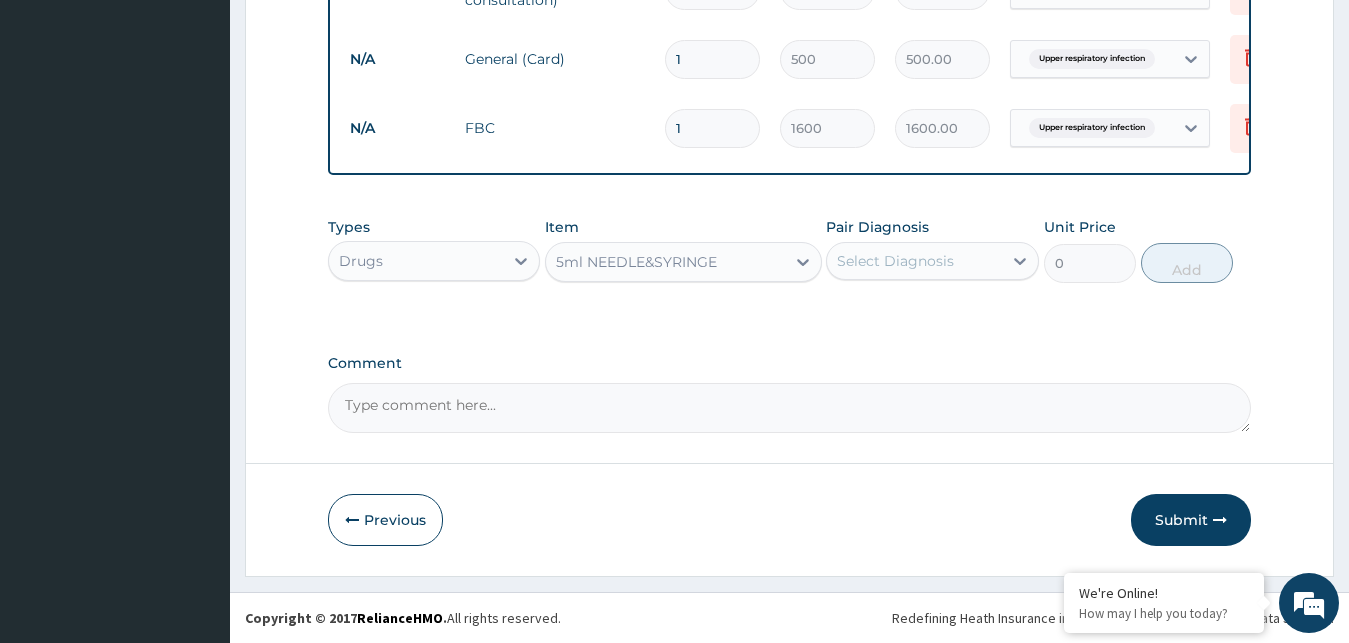 type on "26.25" 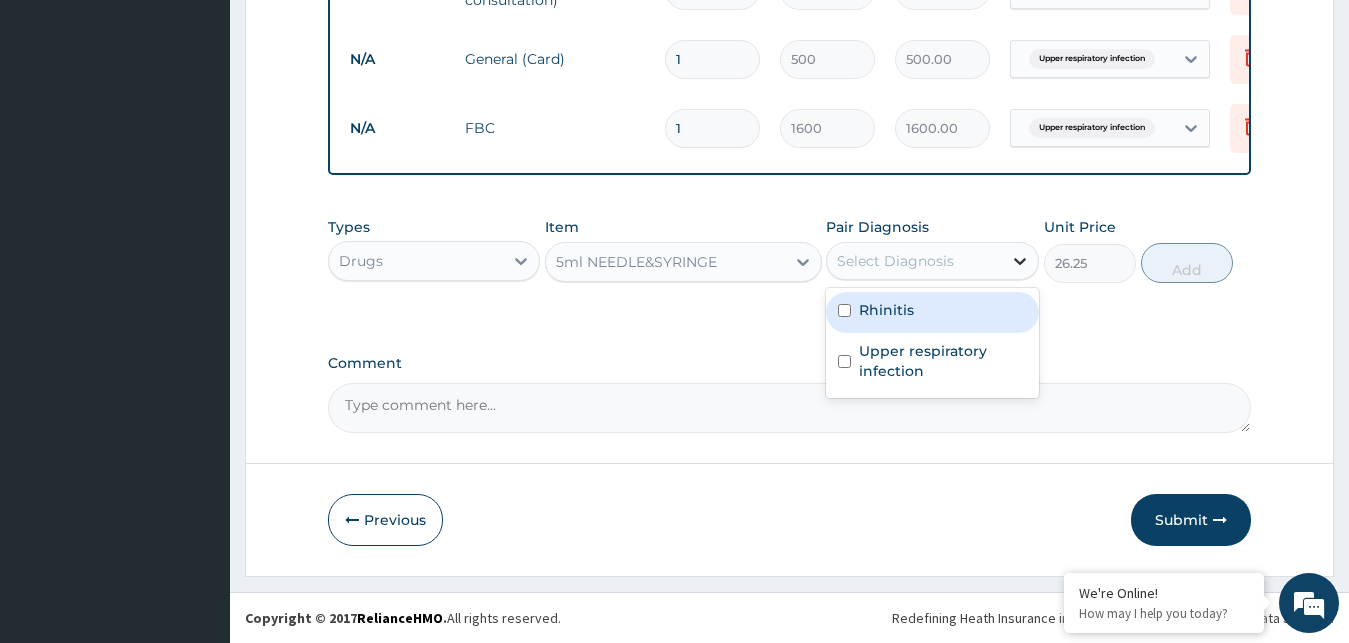 click 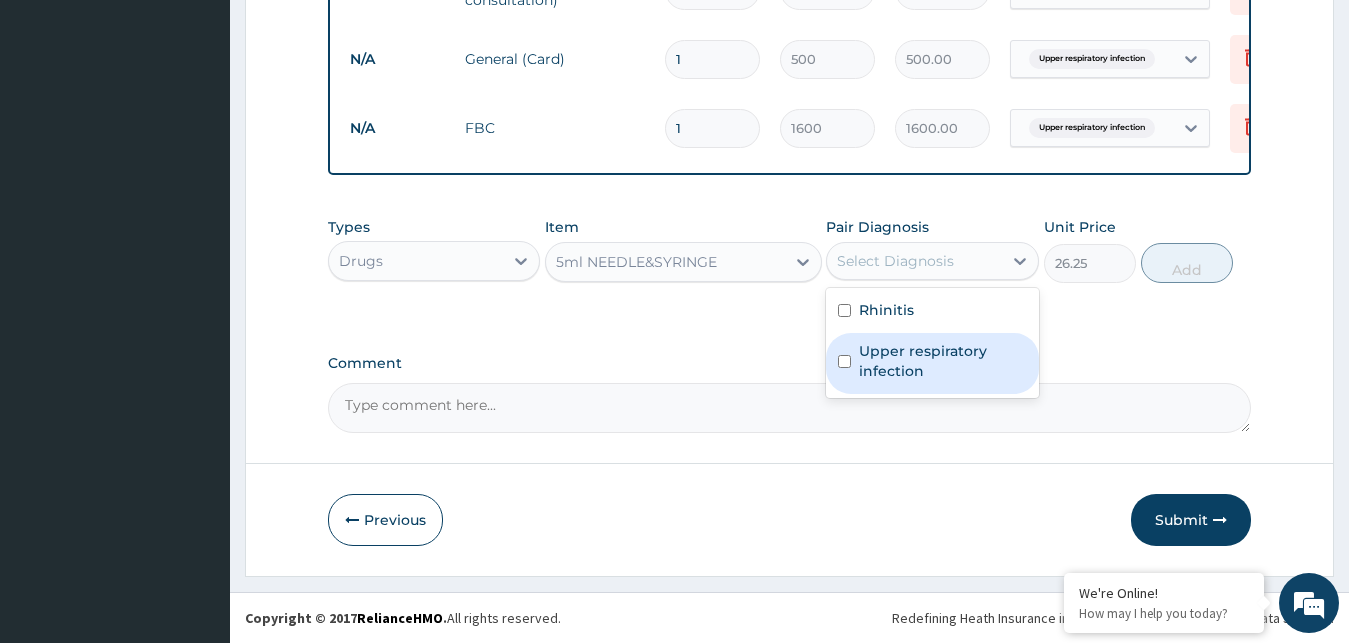 click on "Upper respiratory infection" at bounding box center (943, 361) 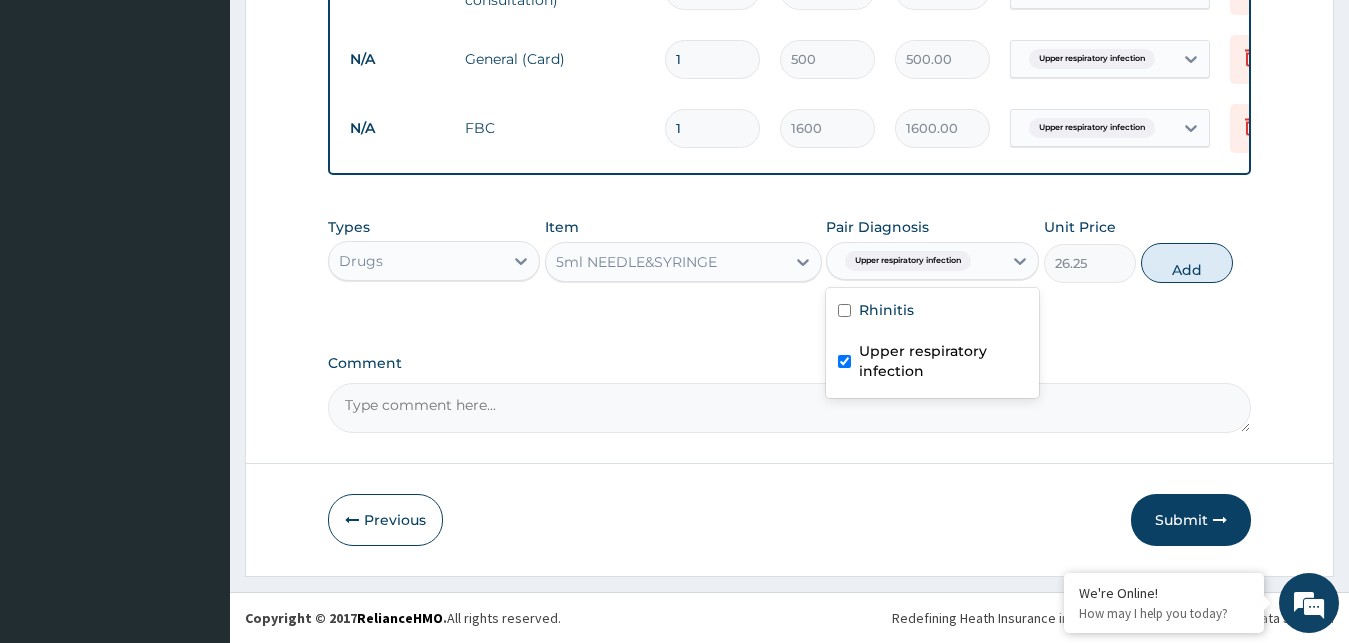 checkbox on "true" 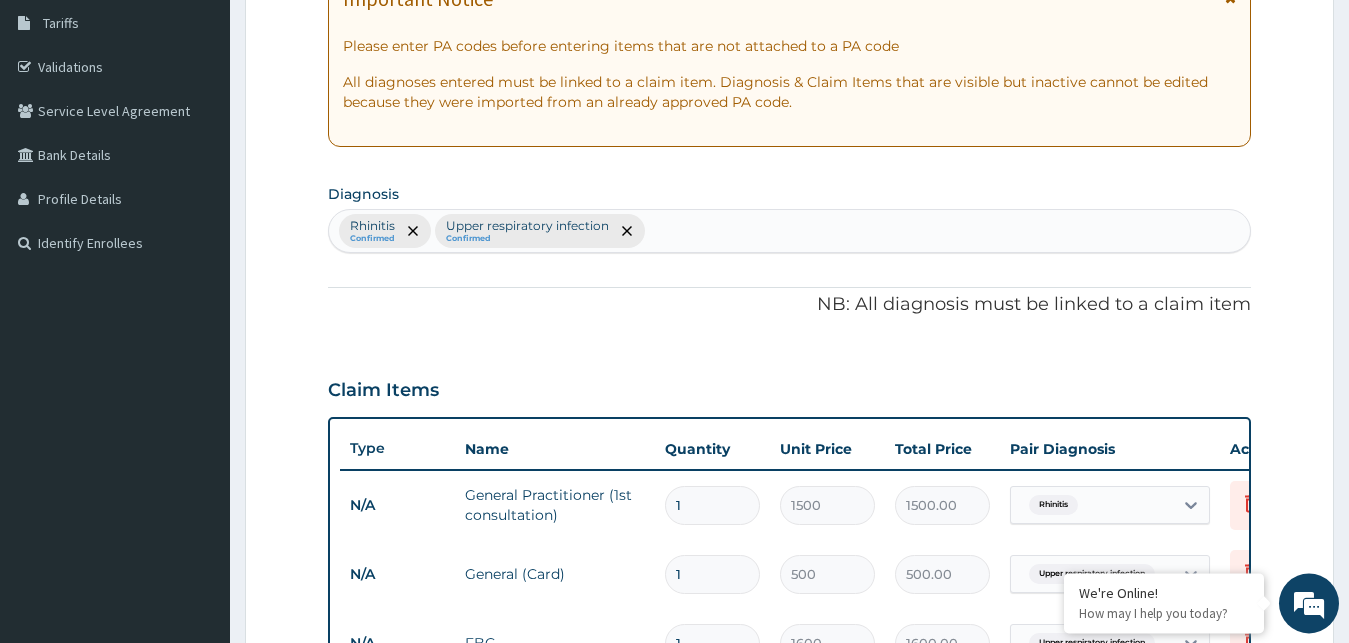 scroll, scrollTop: 250, scrollLeft: 0, axis: vertical 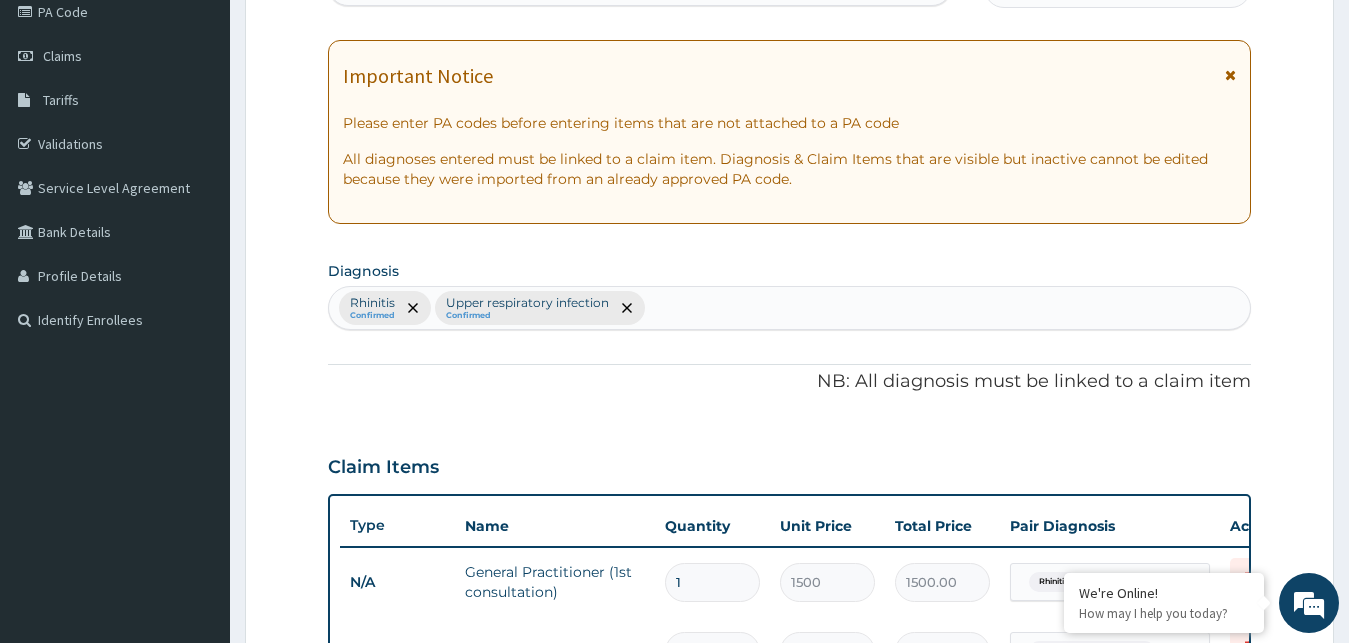 click on "Rhinitis Confirmed Upper respiratory infection Confirmed" at bounding box center (790, 308) 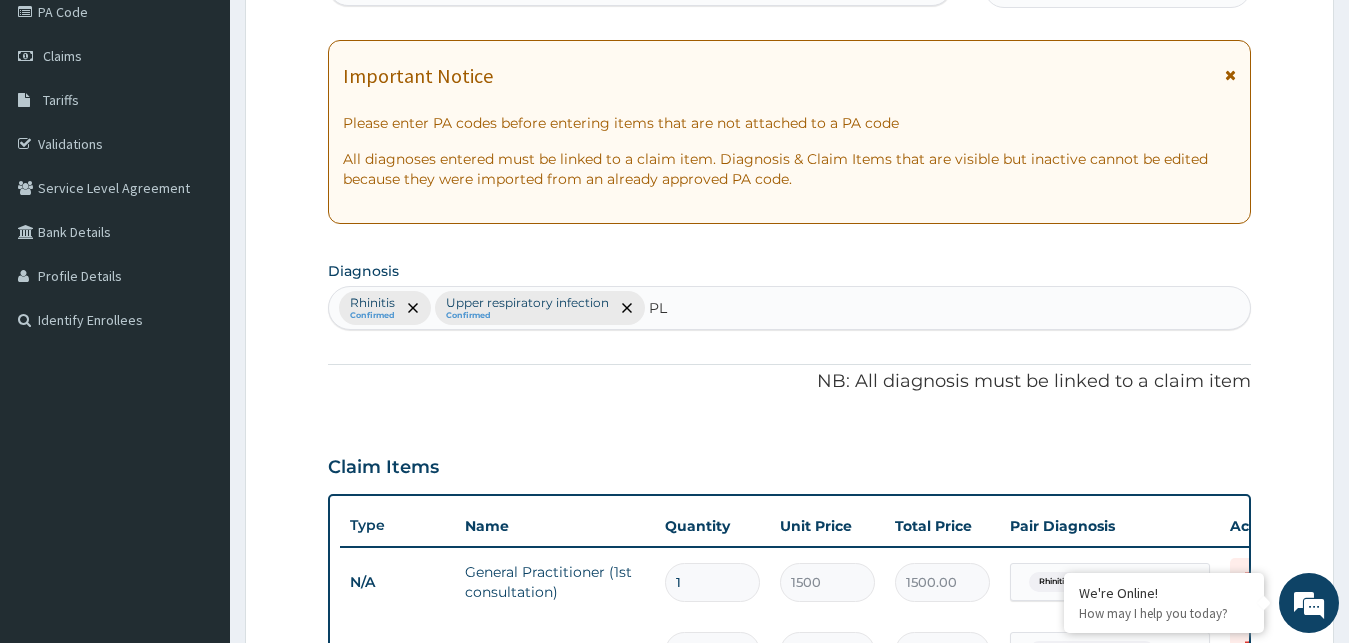 type on "P" 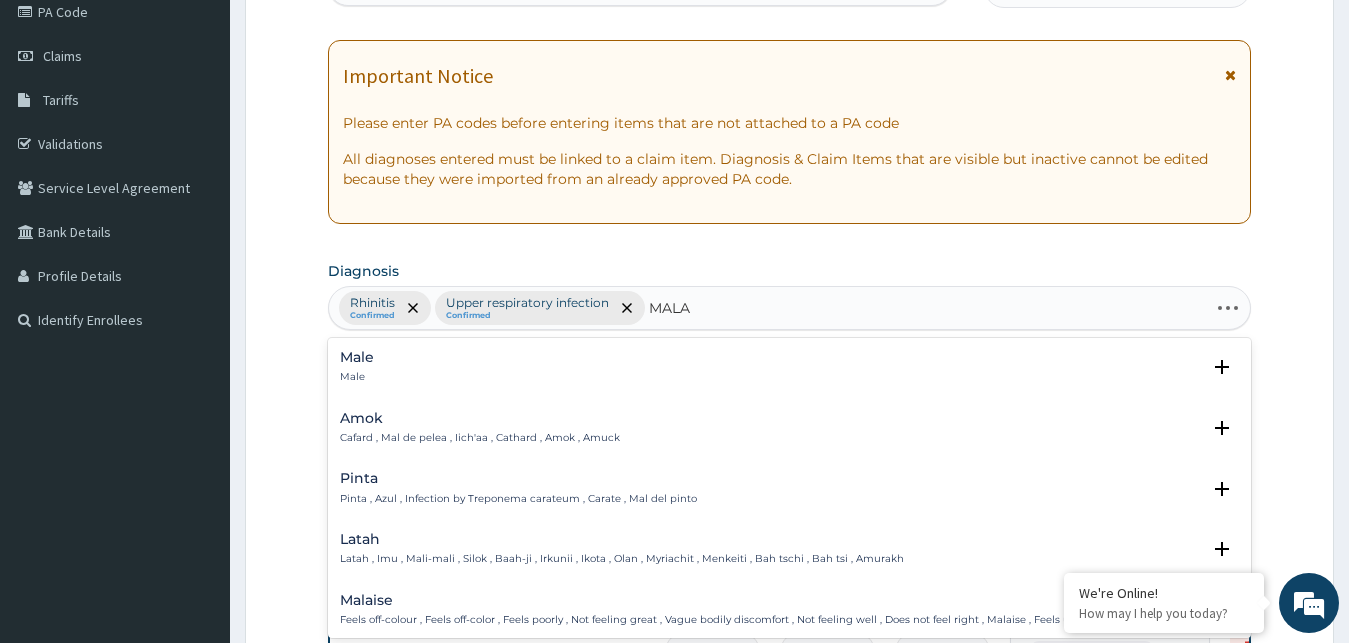type on "MALAR" 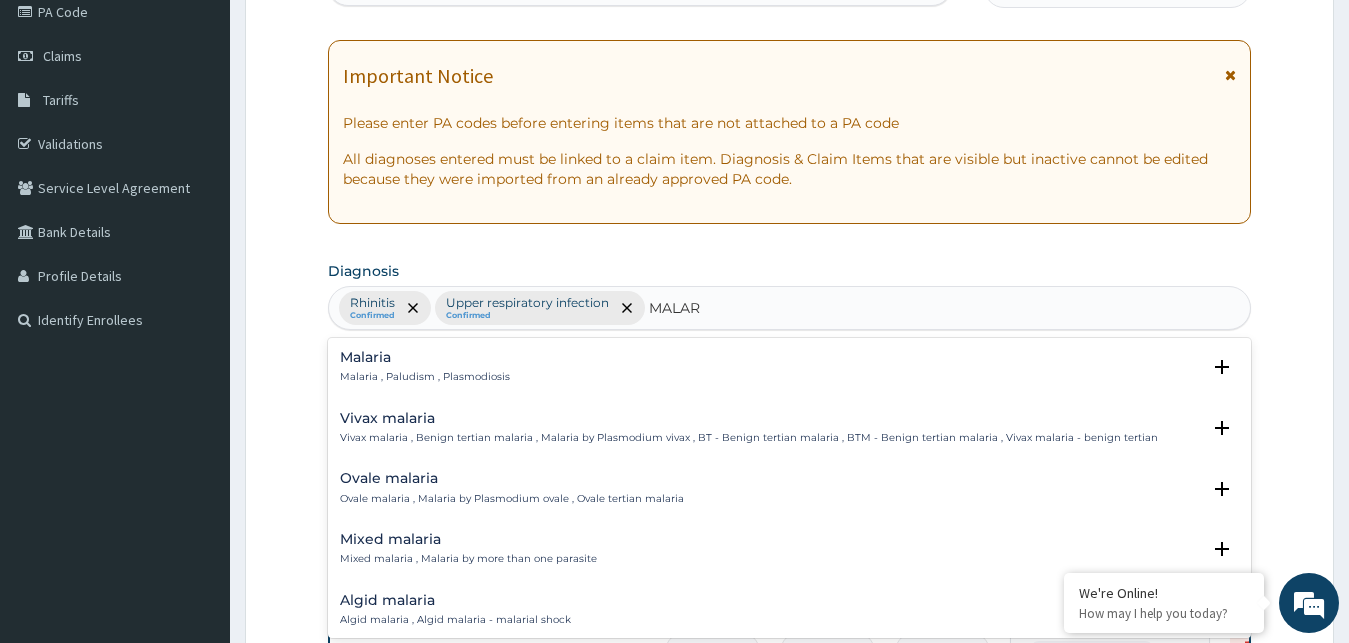click on "Malaria , Paludism , Plasmodiosis" at bounding box center [425, 377] 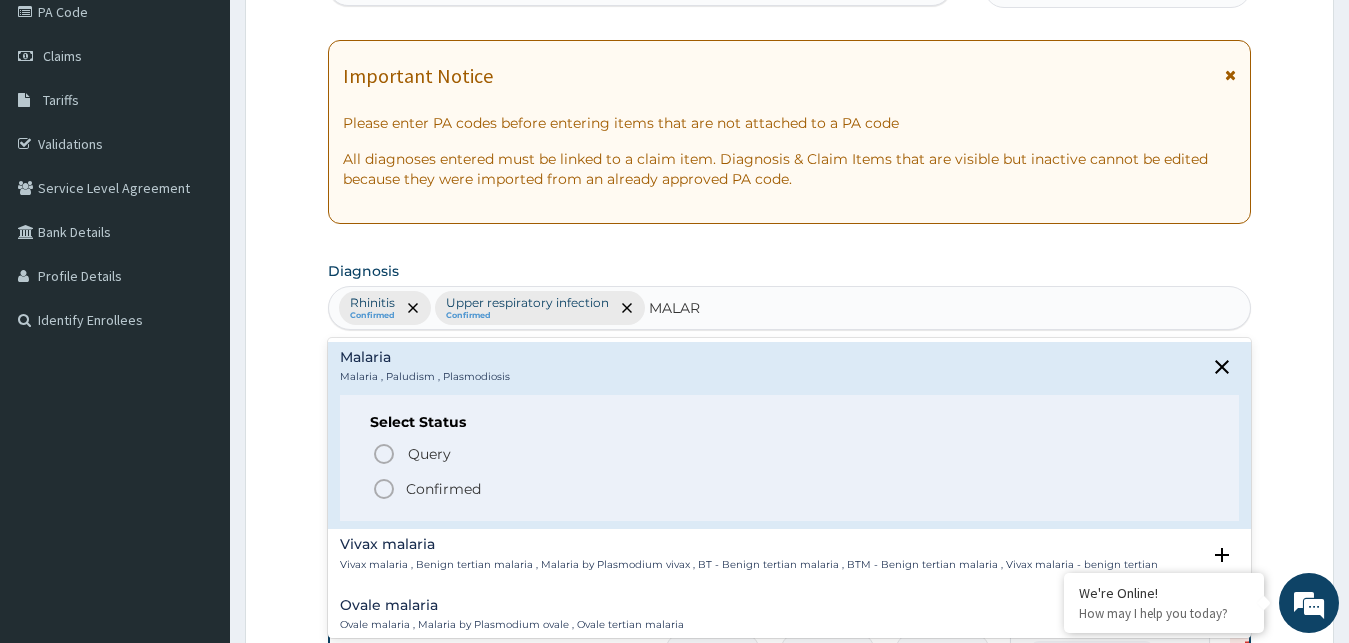 click 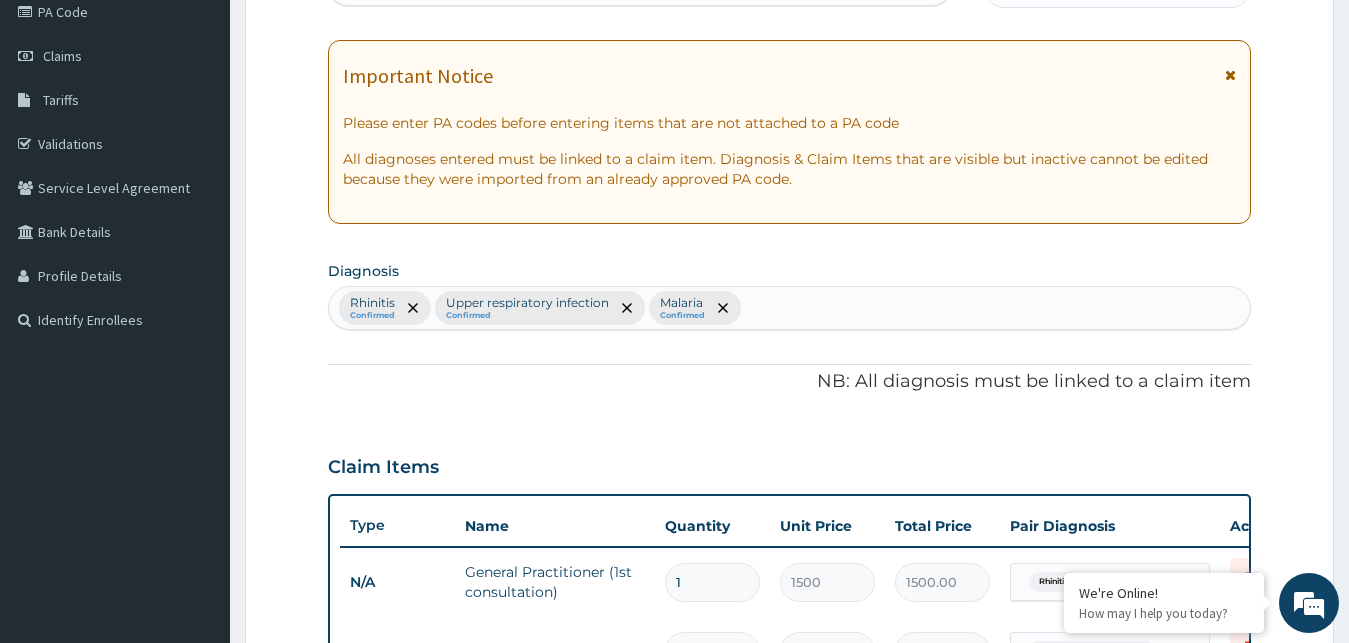 scroll, scrollTop: 859, scrollLeft: 0, axis: vertical 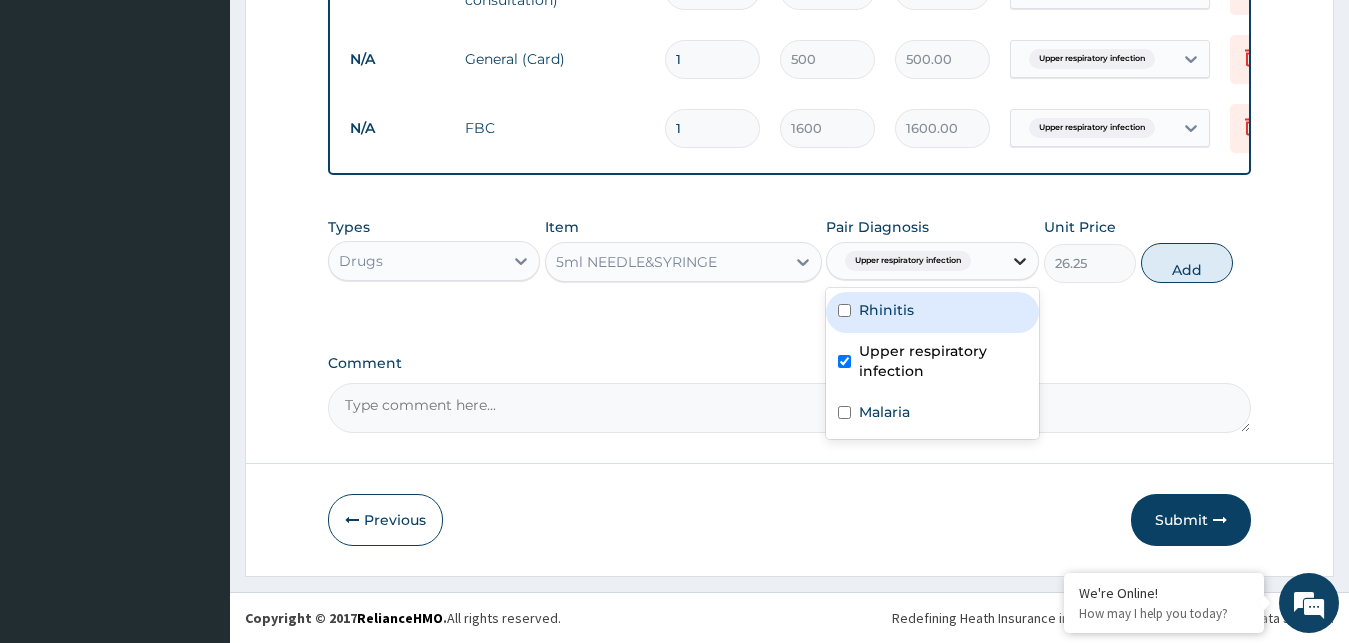 click 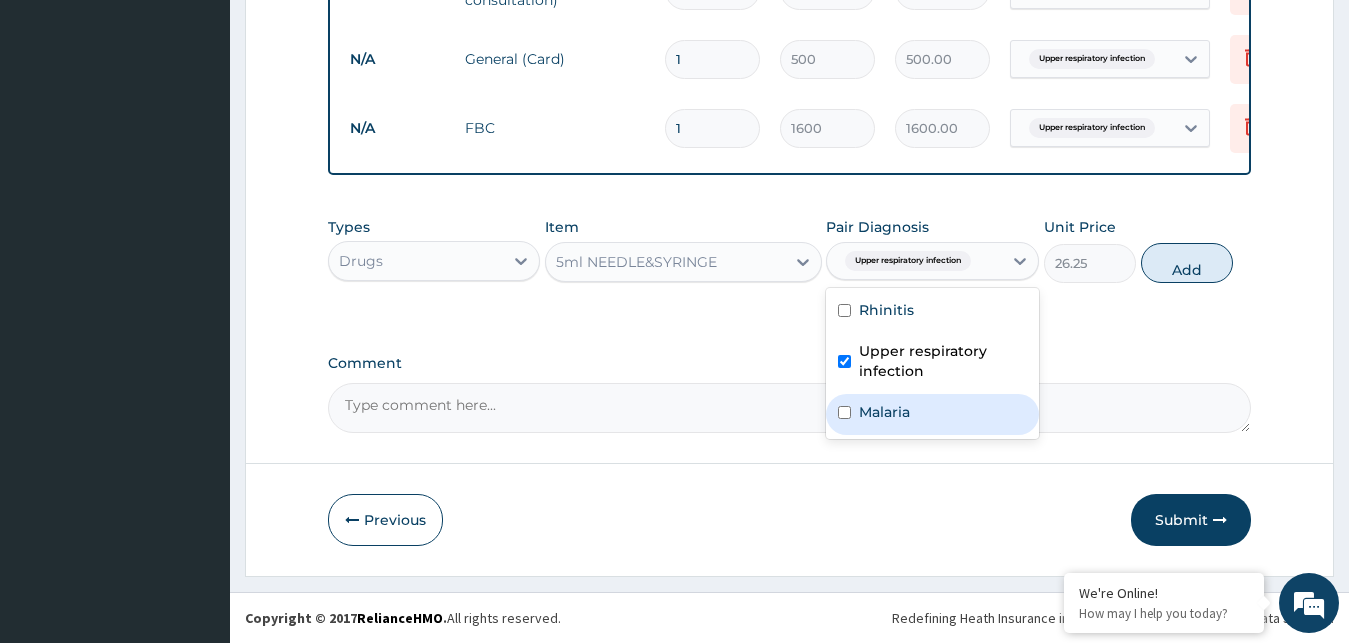 click on "Malaria" at bounding box center [932, 414] 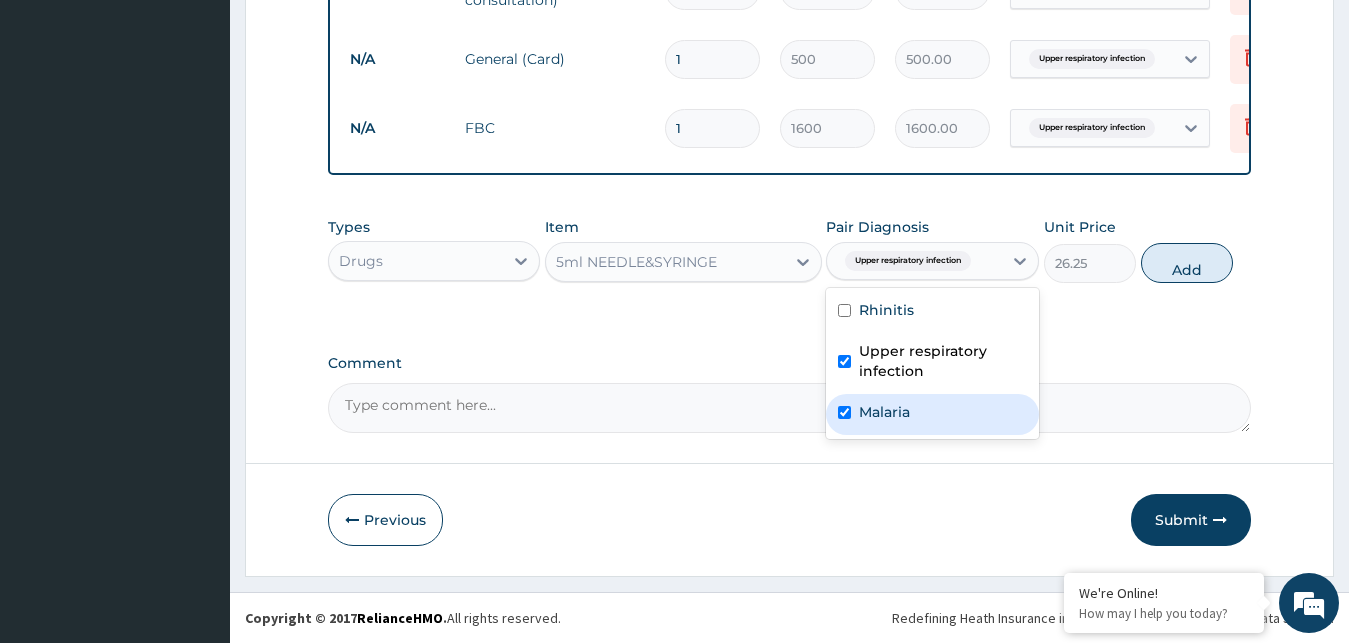 checkbox on "true" 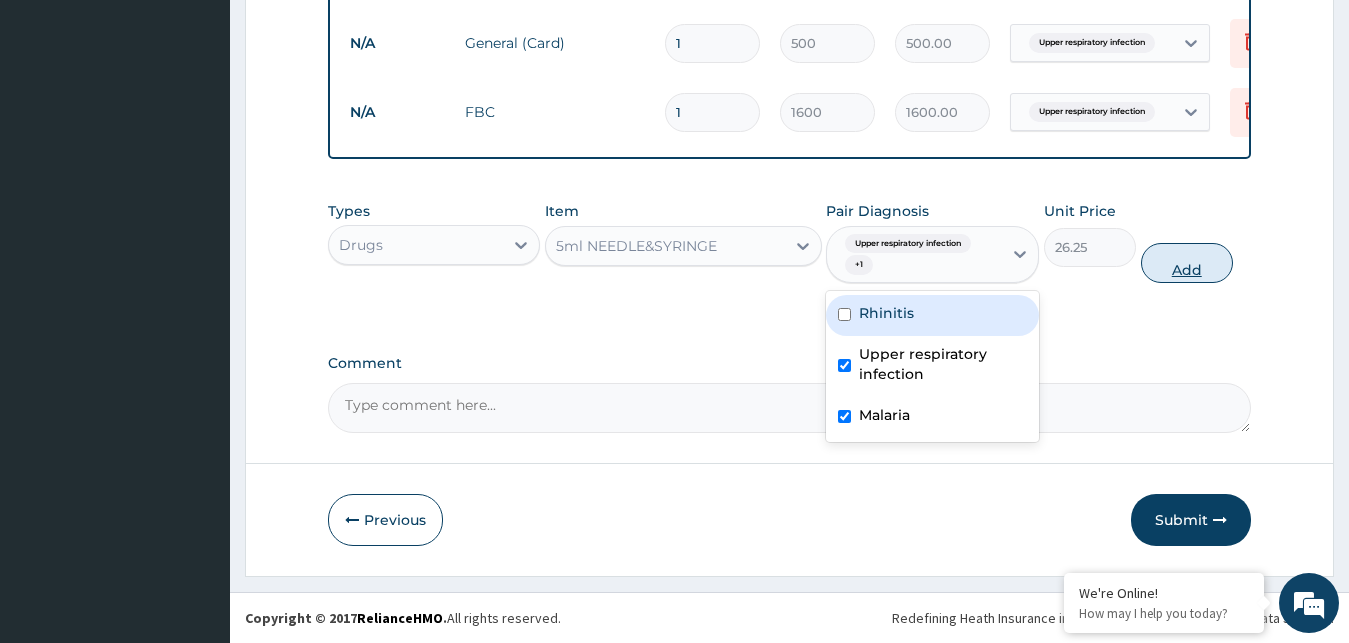 click on "Add" at bounding box center (1187, 263) 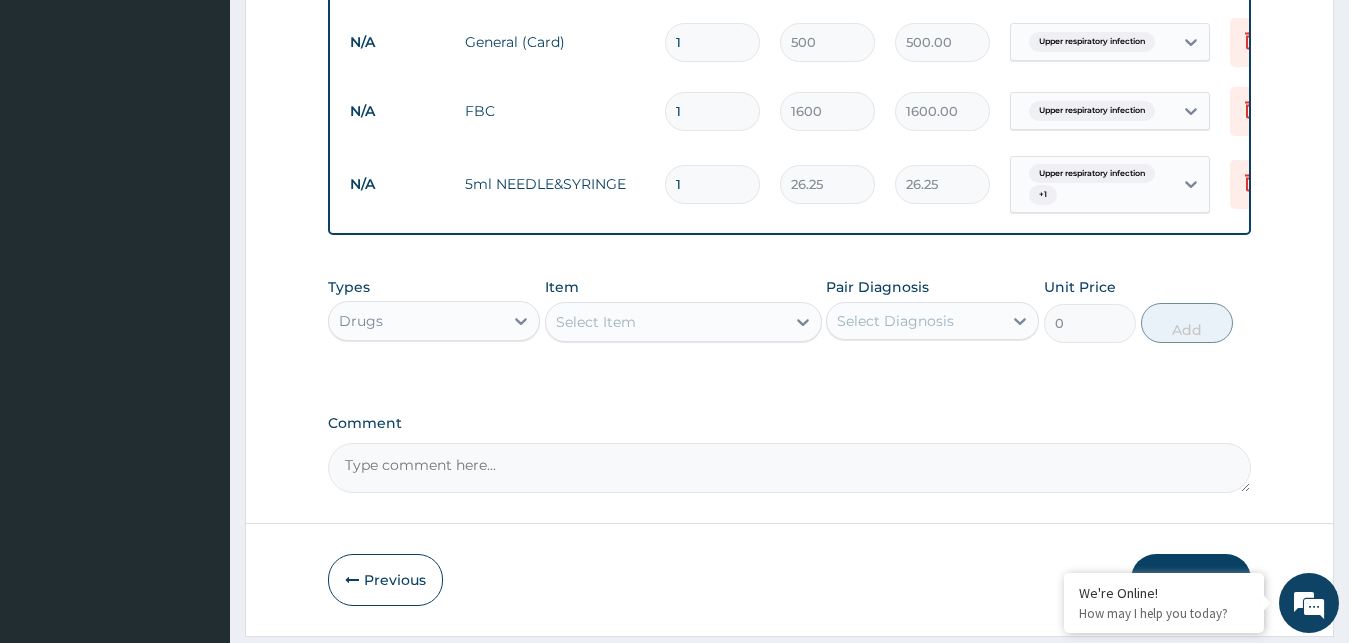 type 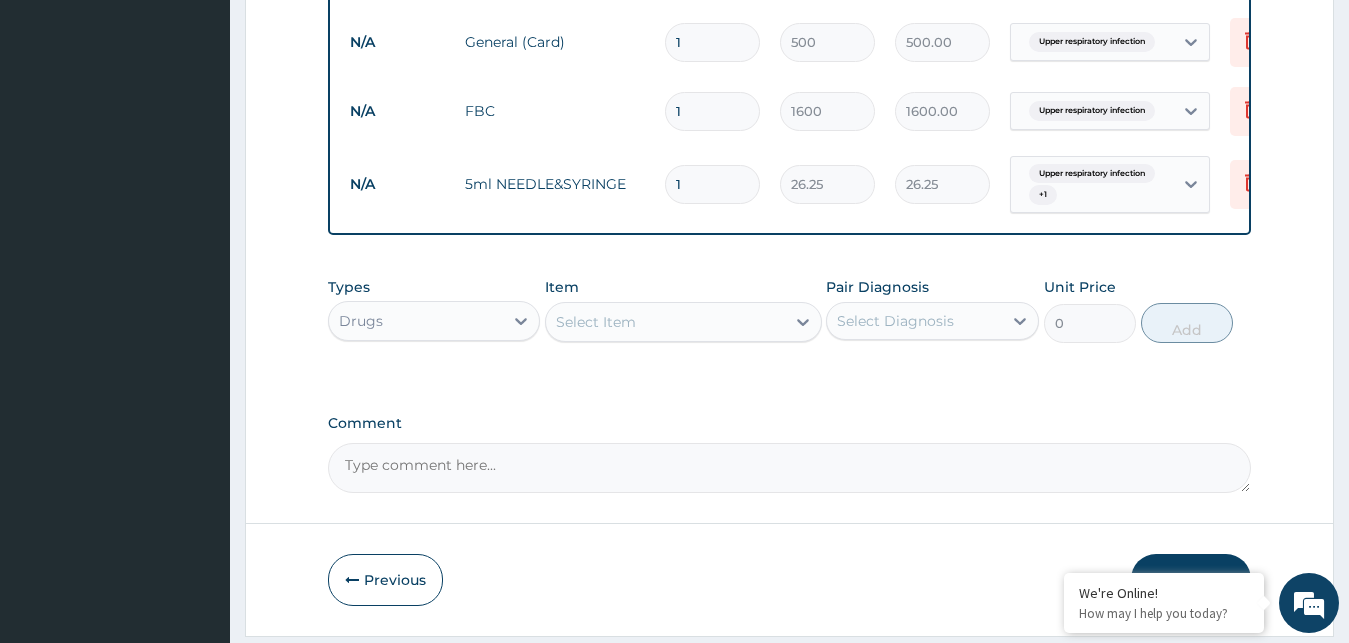 type on "0.00" 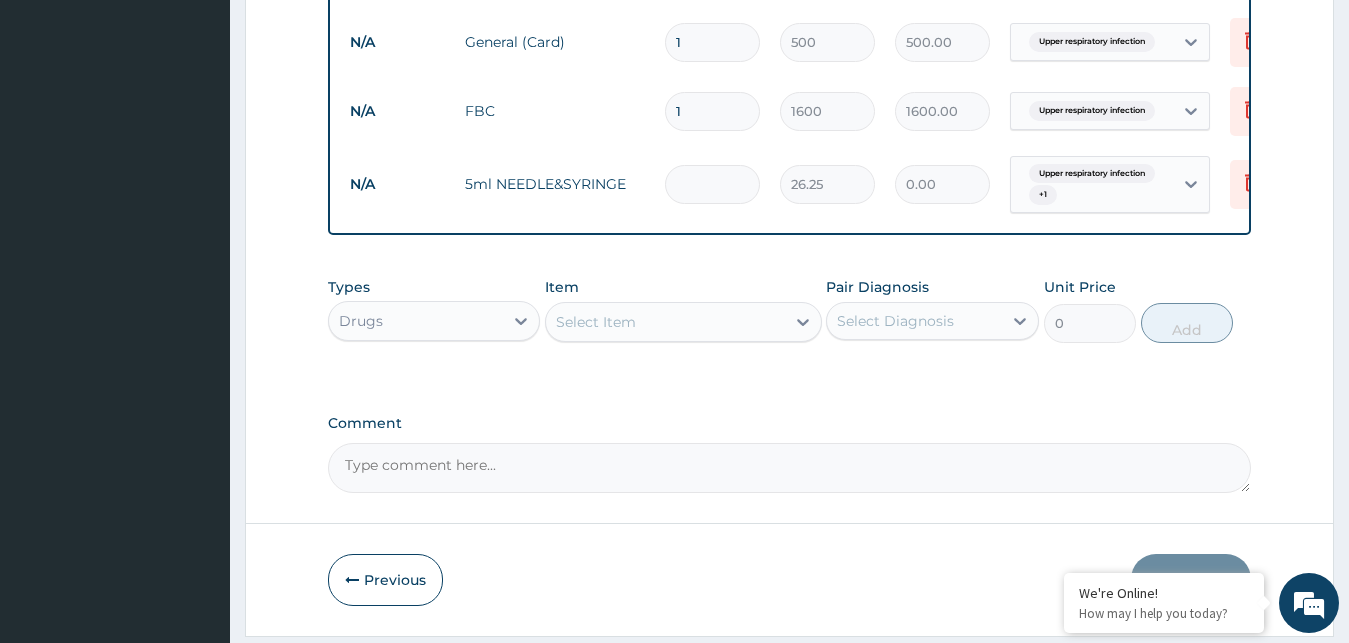 type on "4" 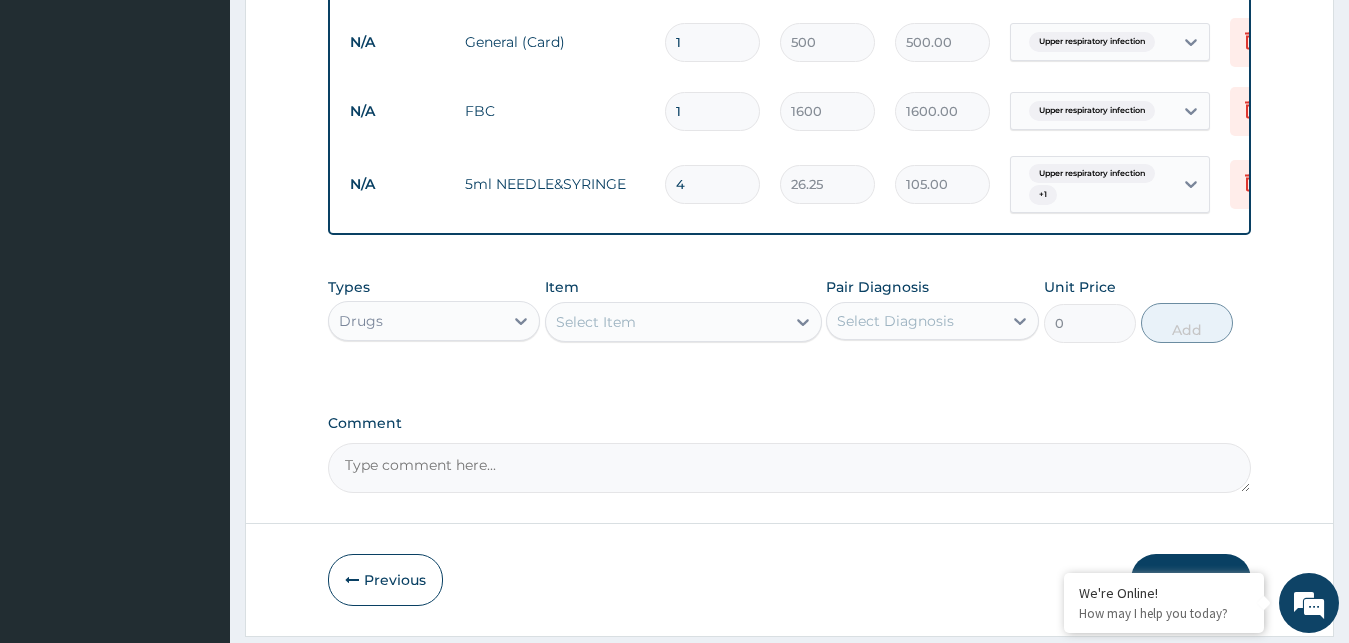 type on "4" 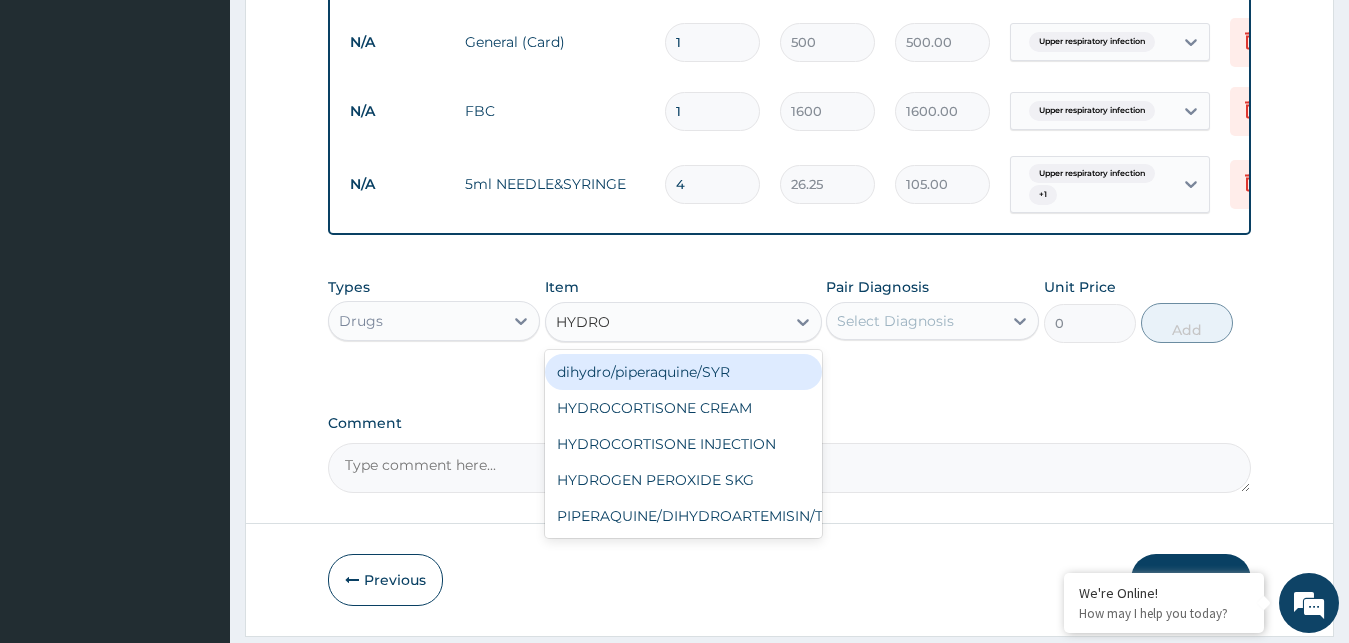 type on "HYDROC" 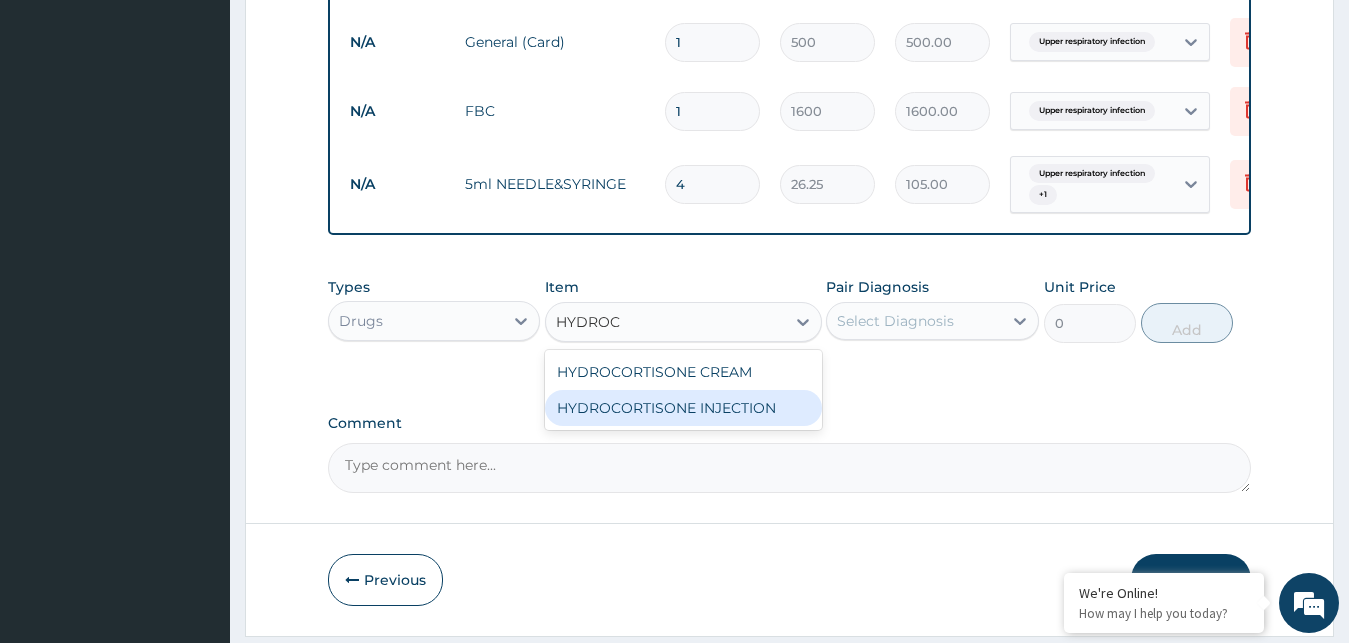 click on "HYDROCORTISONE INJECTION" at bounding box center [683, 408] 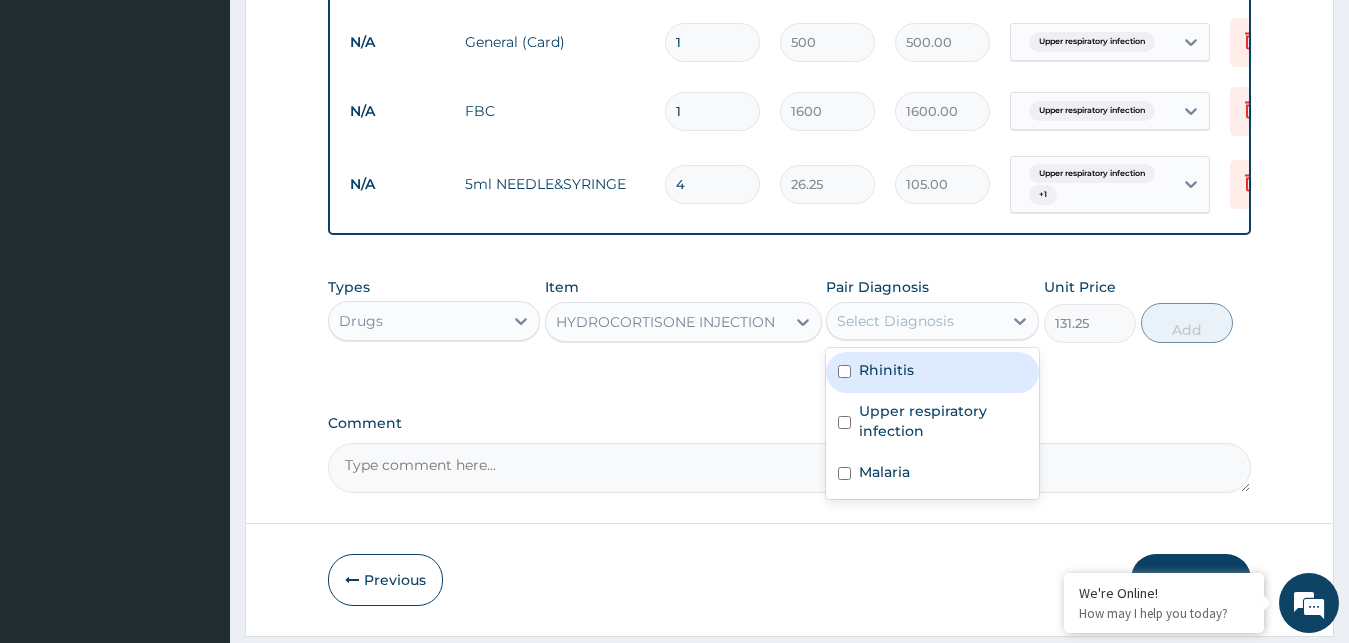 click on "Select Diagnosis" at bounding box center (914, 321) 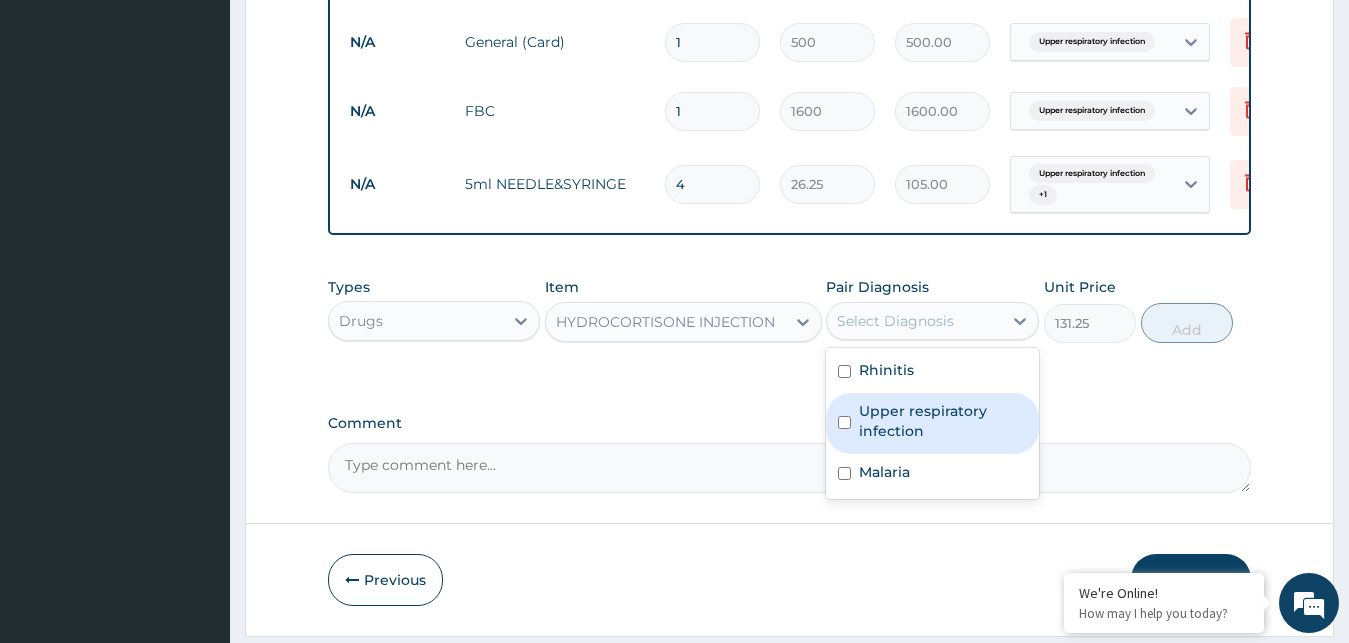 click on "Upper respiratory infection" at bounding box center (943, 421) 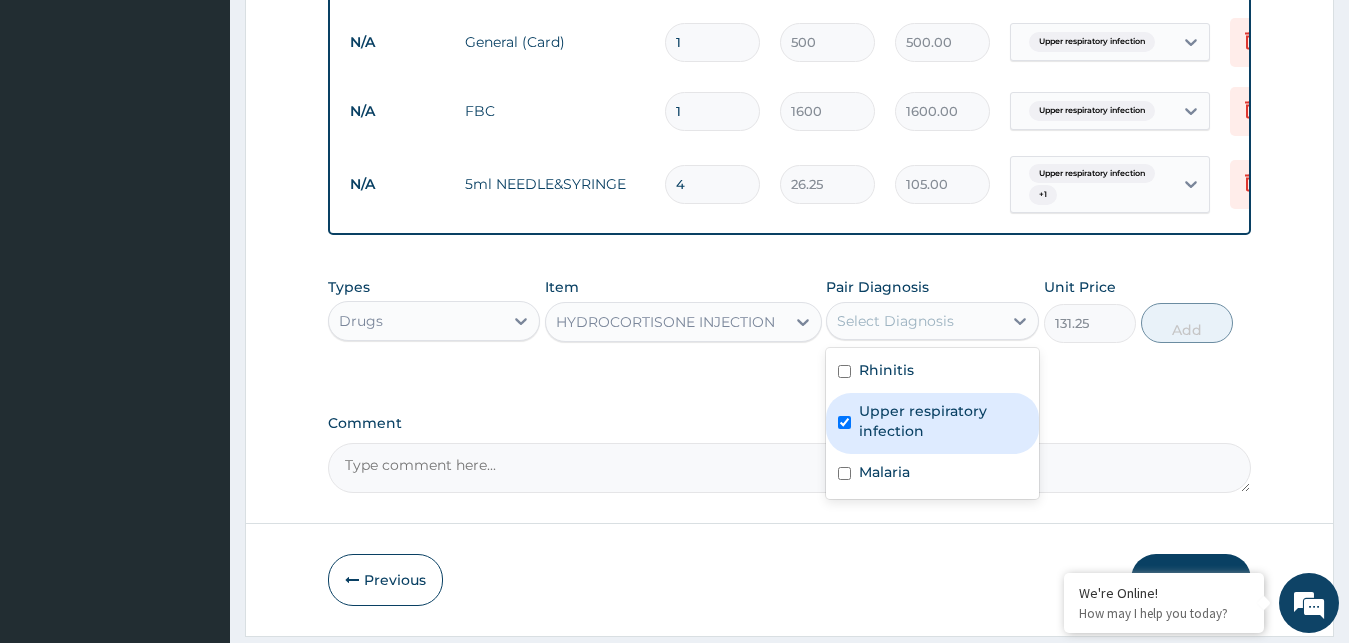 checkbox on "true" 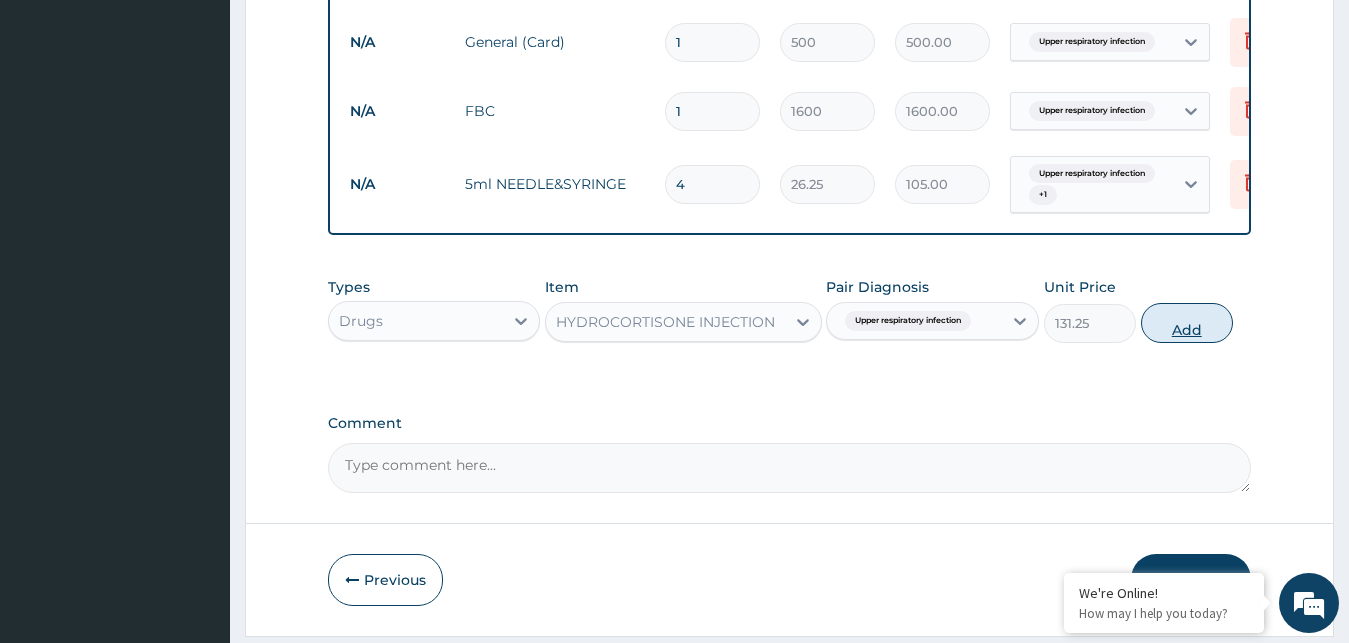 click on "Add" at bounding box center [1187, 323] 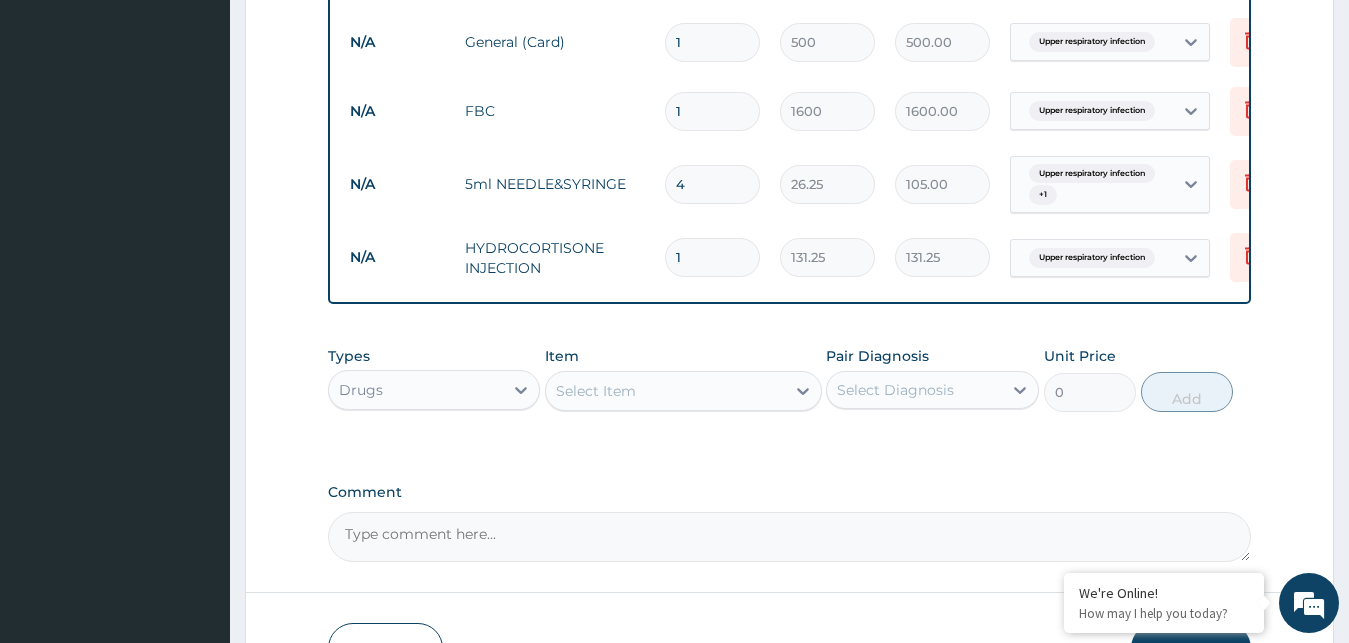 type 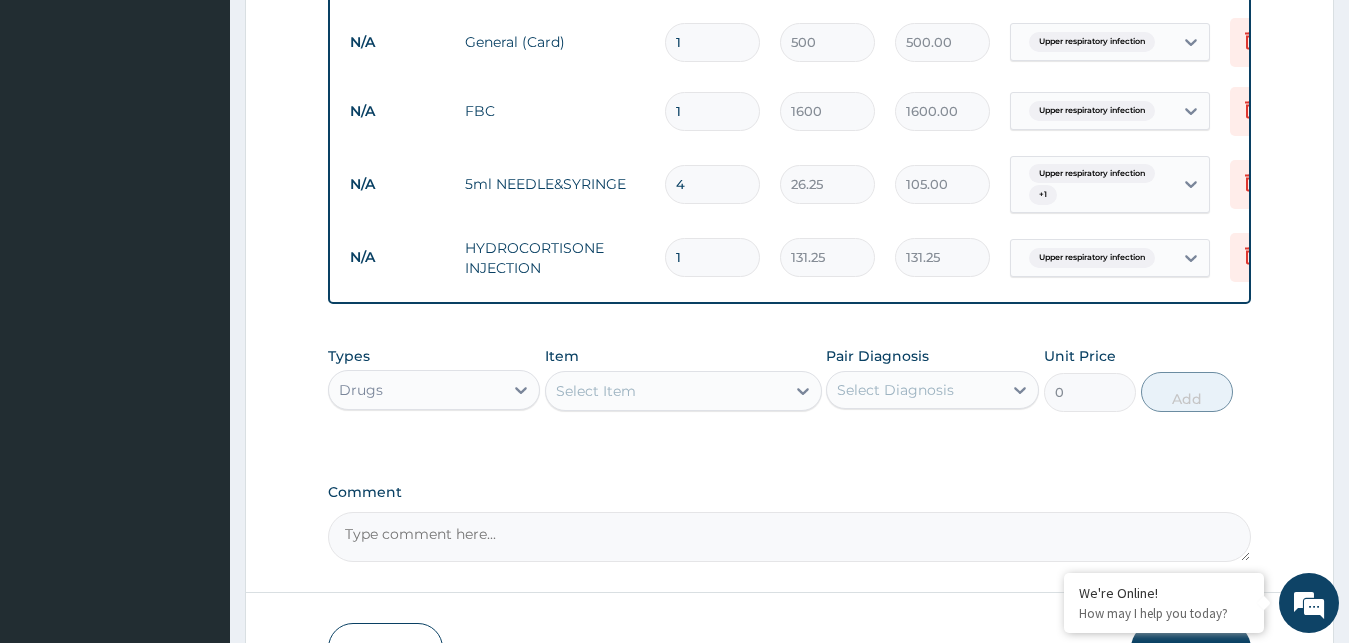 type on "0.00" 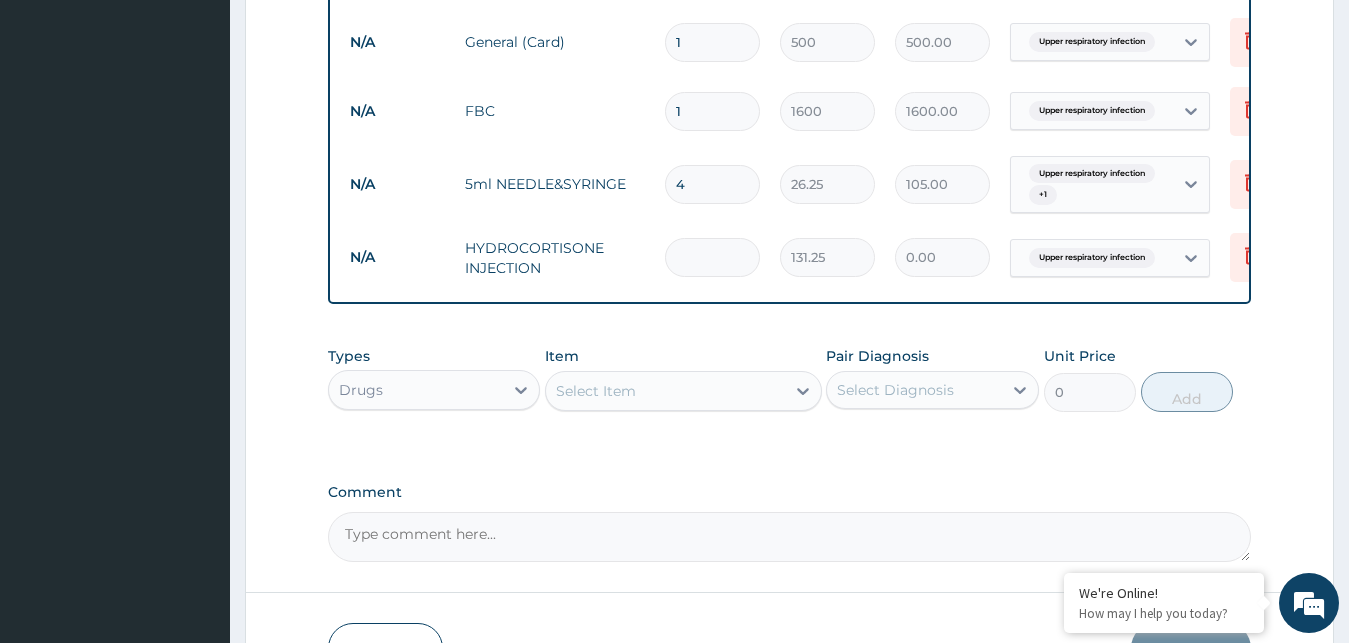 type on "3" 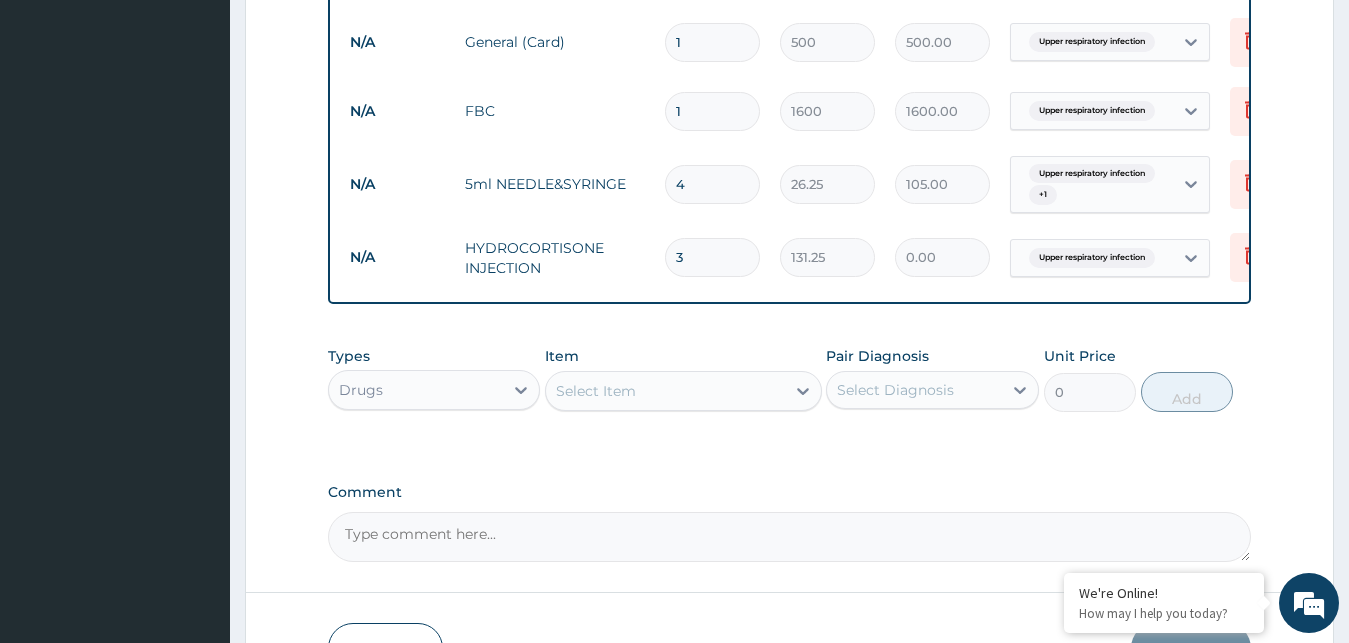 type on "393.75" 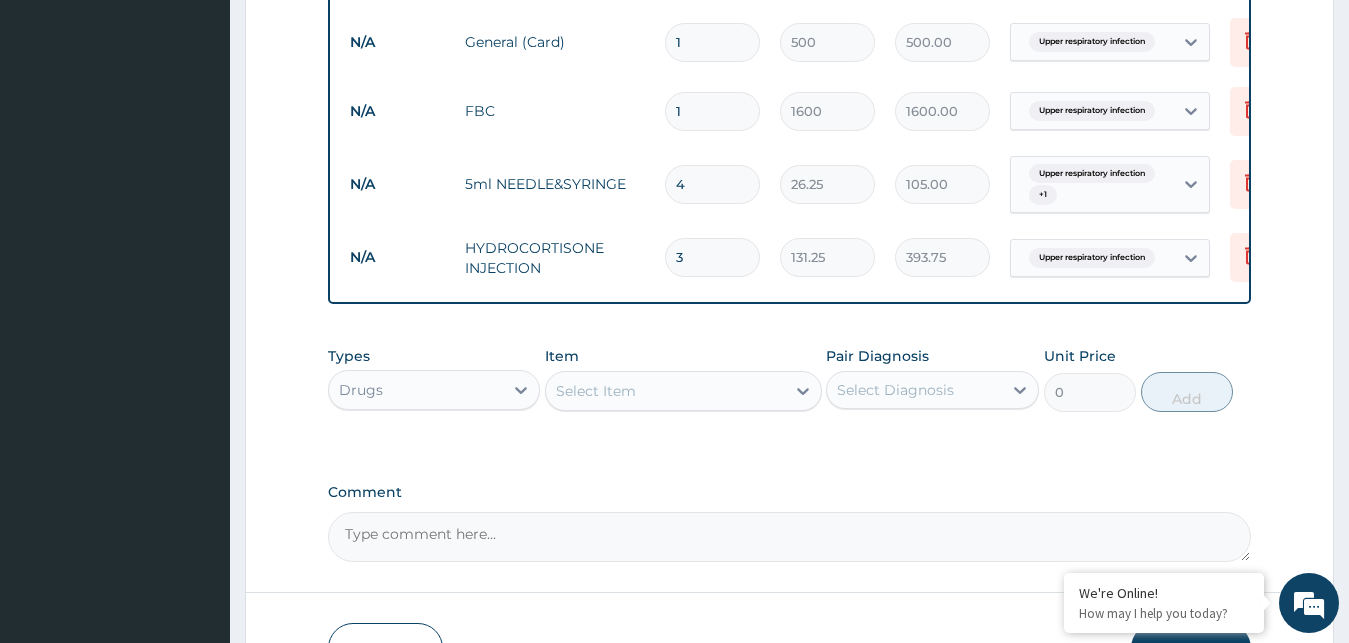 type on "3" 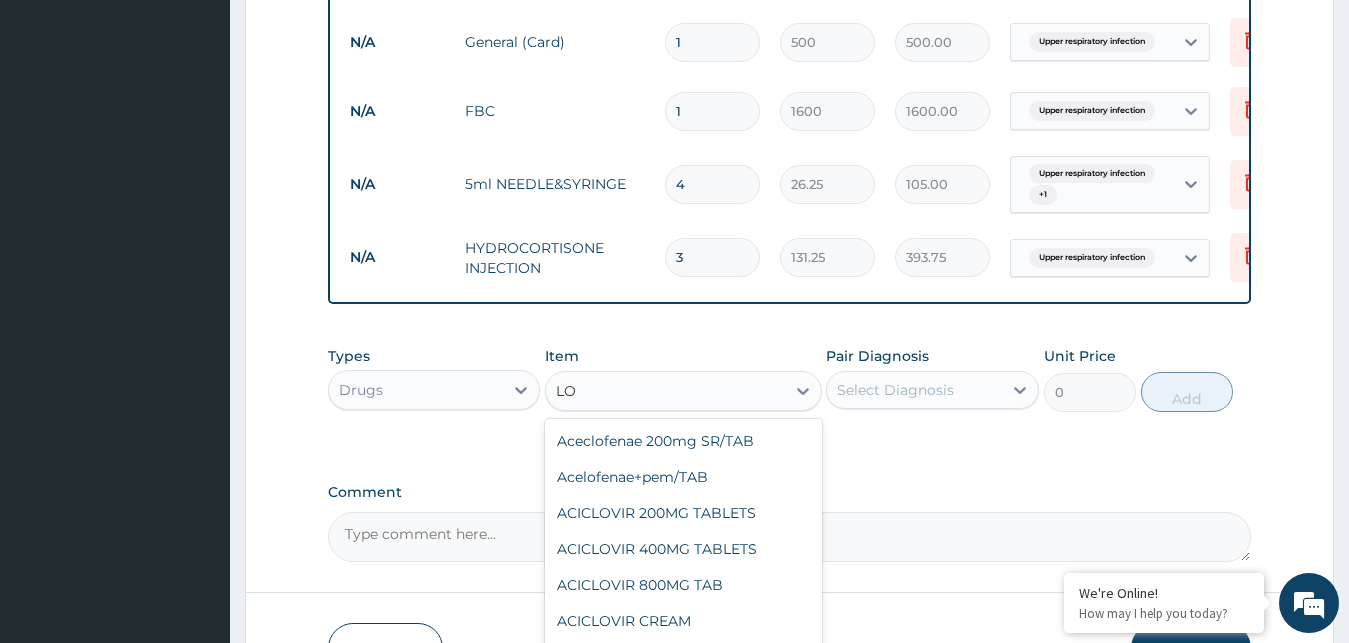type on "L" 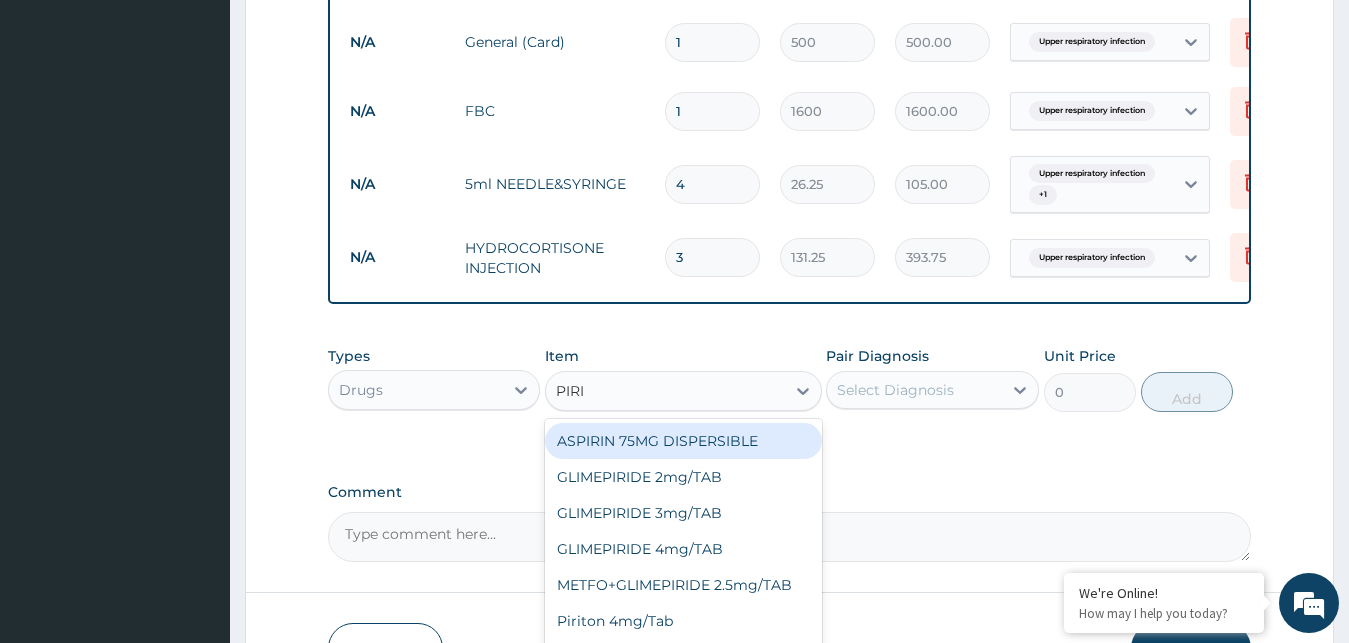 type on "PIRIT" 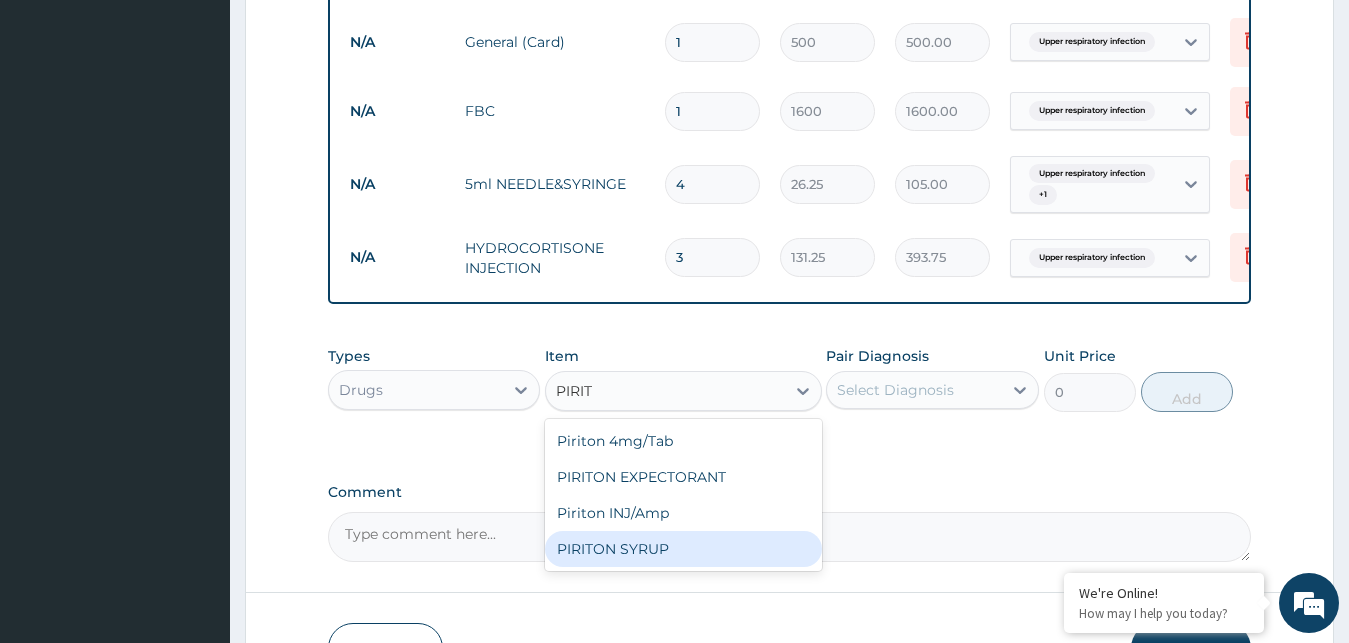 click on "PIRITON SYRUP" at bounding box center (683, 549) 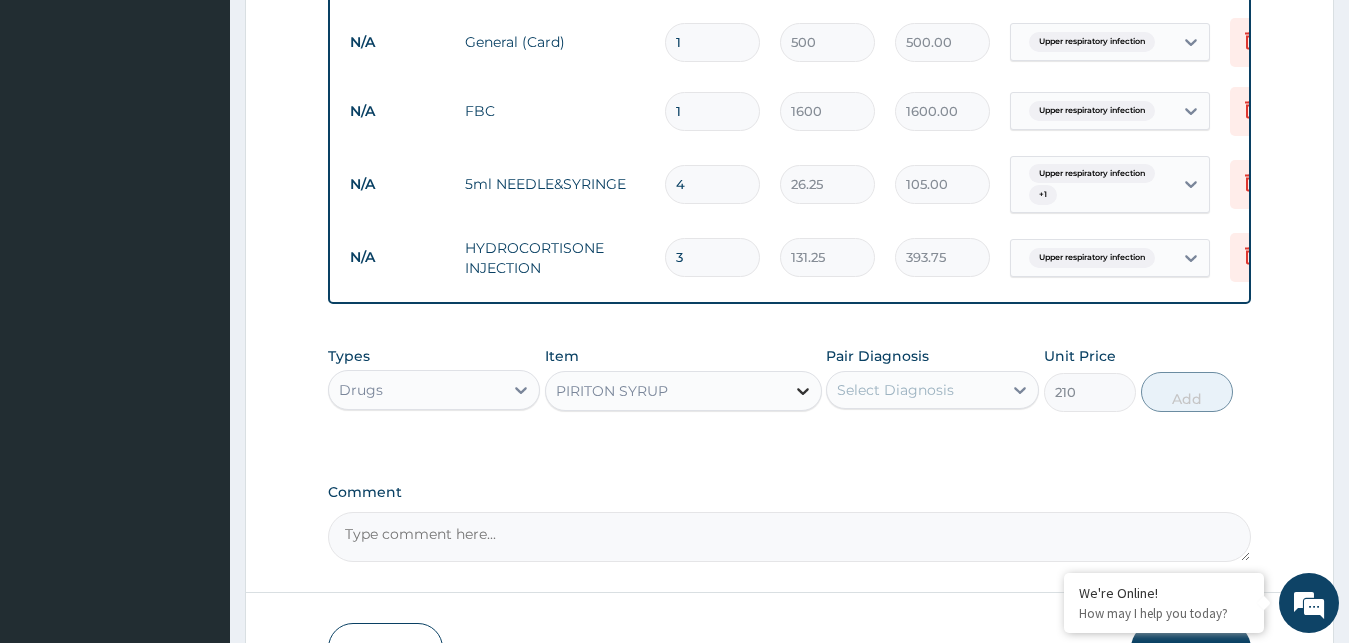 click 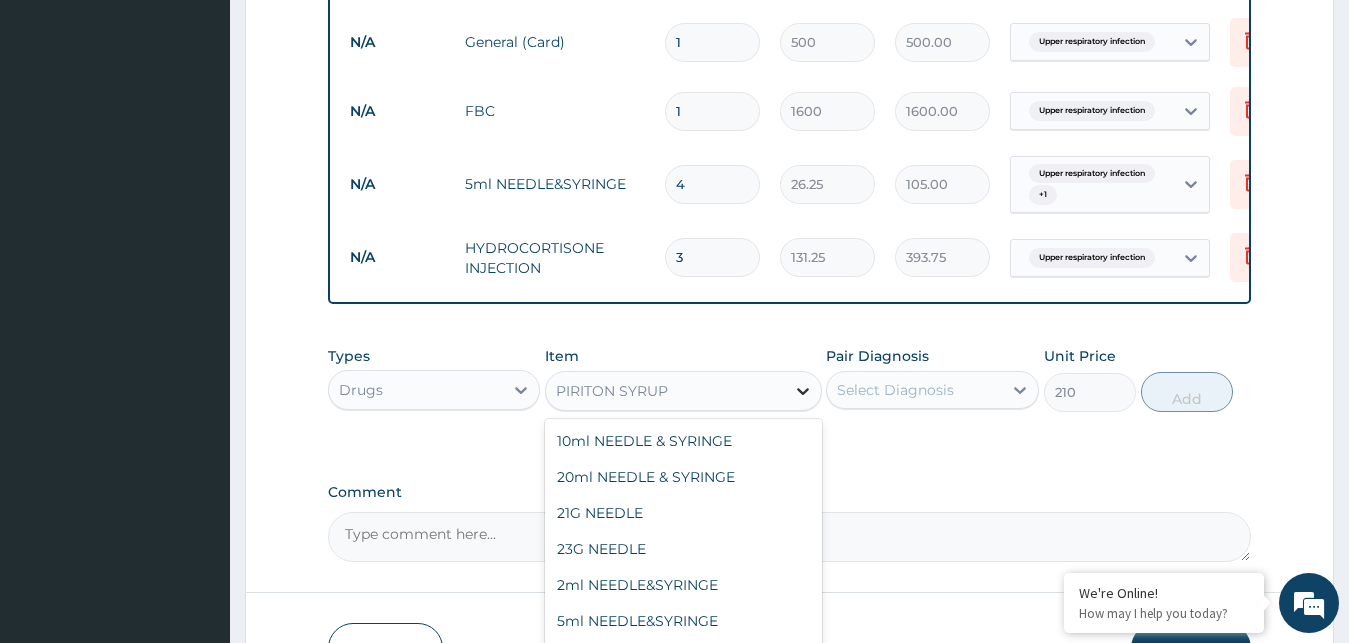 scroll, scrollTop: 34704, scrollLeft: 0, axis: vertical 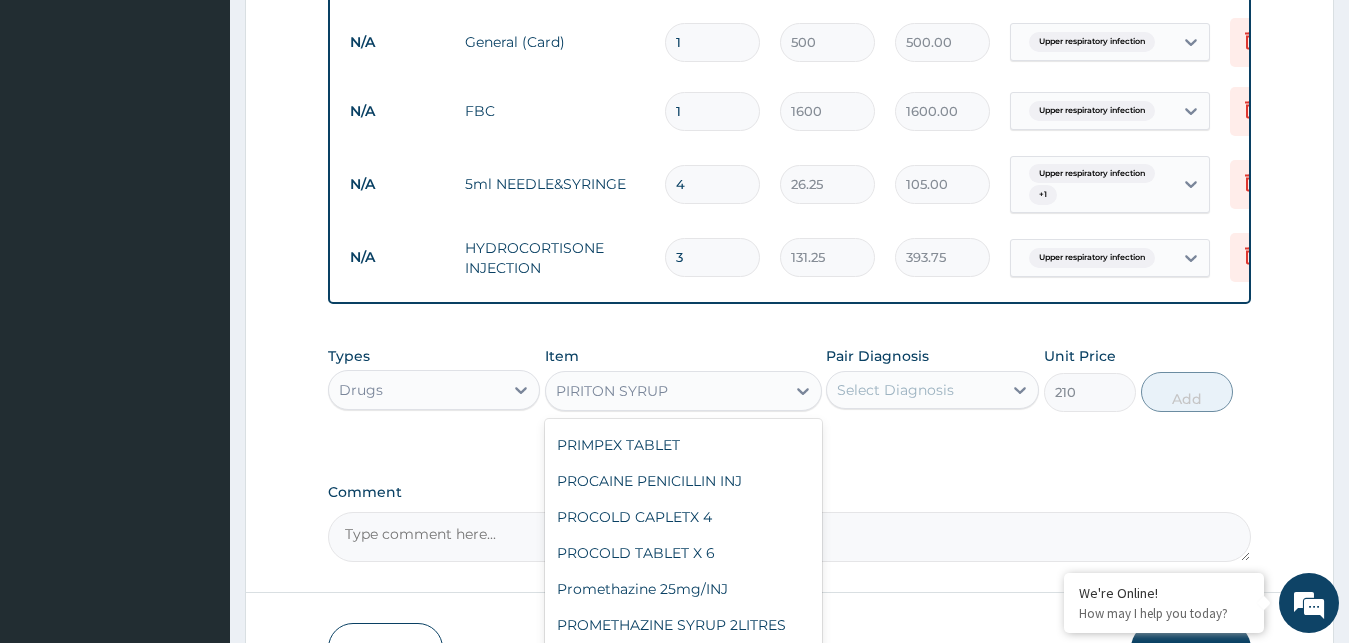 click on "PIRITON EXPECTORANT" at bounding box center (683, -43) 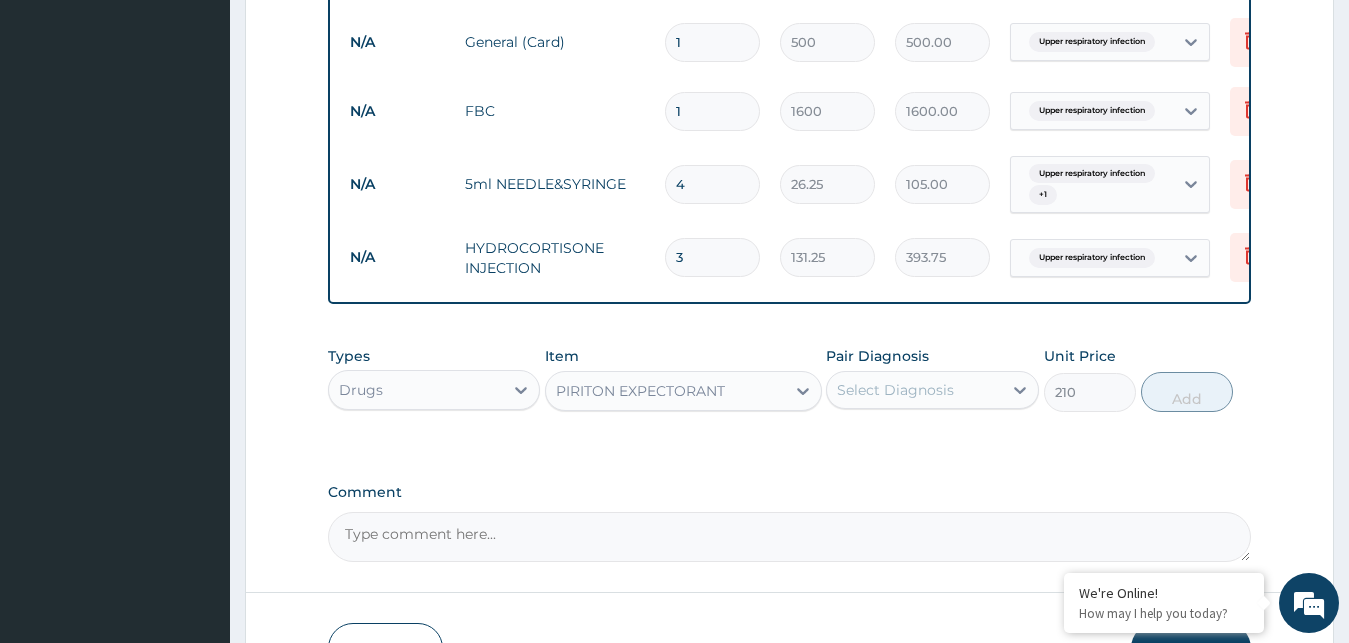type on "341.25" 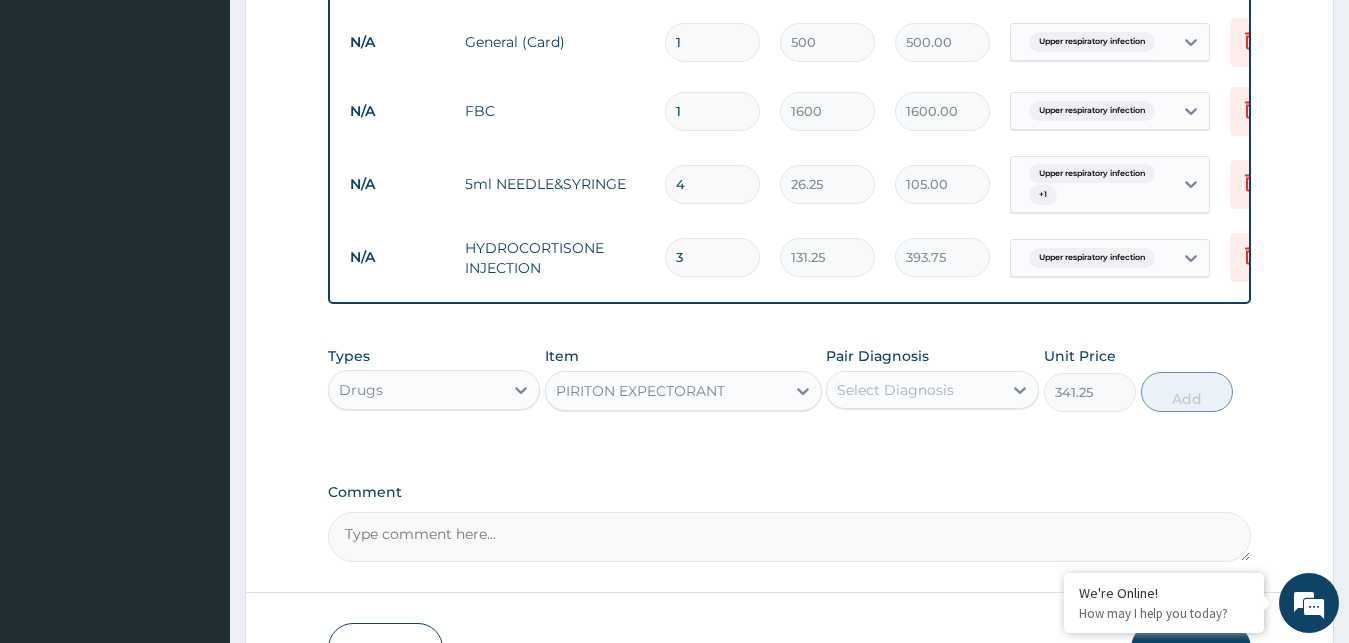 click on "Select Diagnosis" at bounding box center [914, 390] 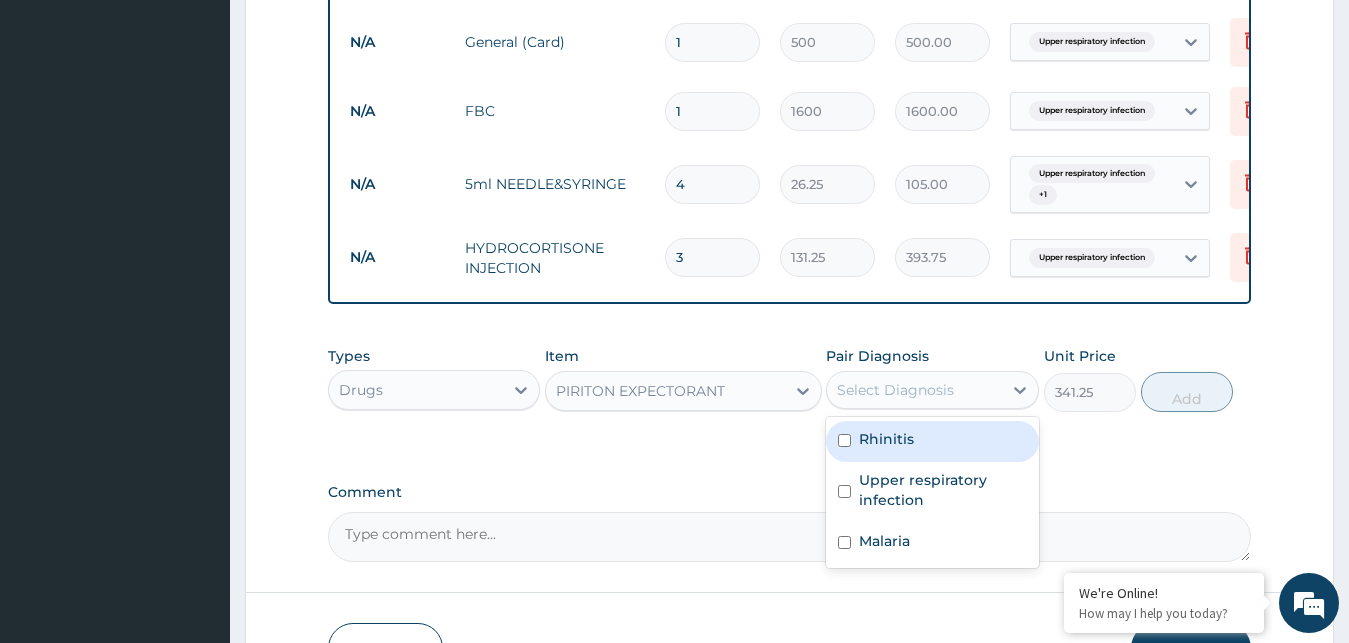 click on "Rhinitis" at bounding box center [886, 439] 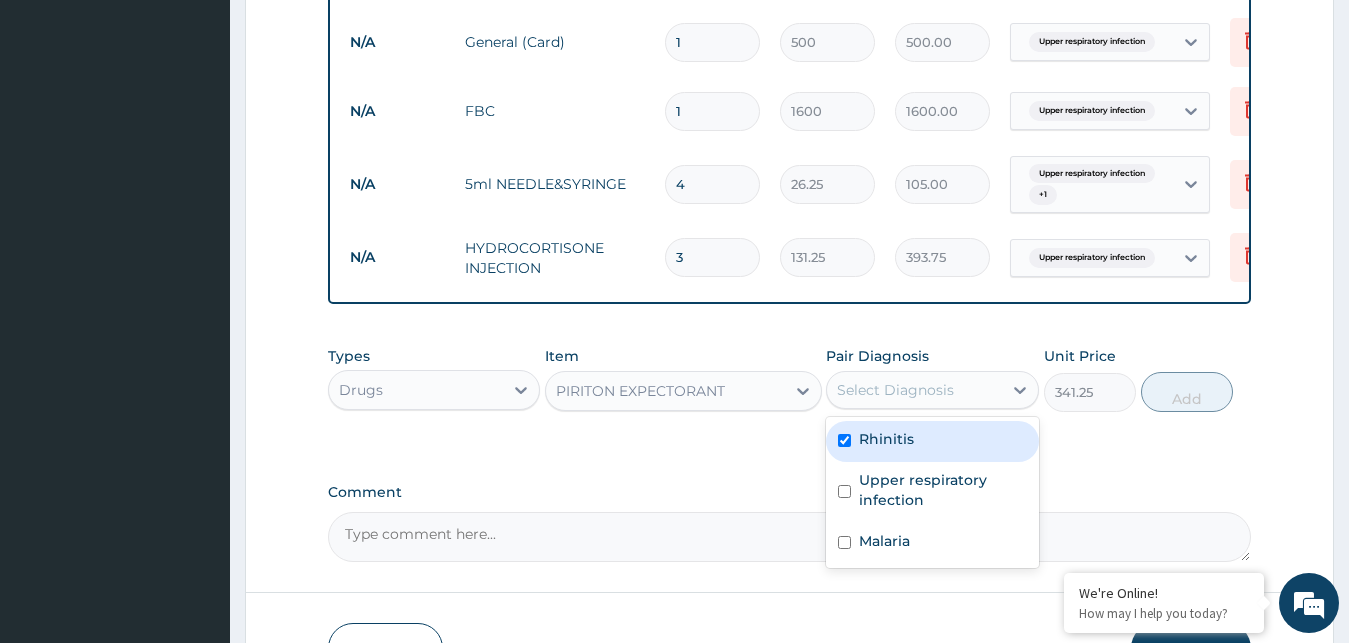 checkbox on "true" 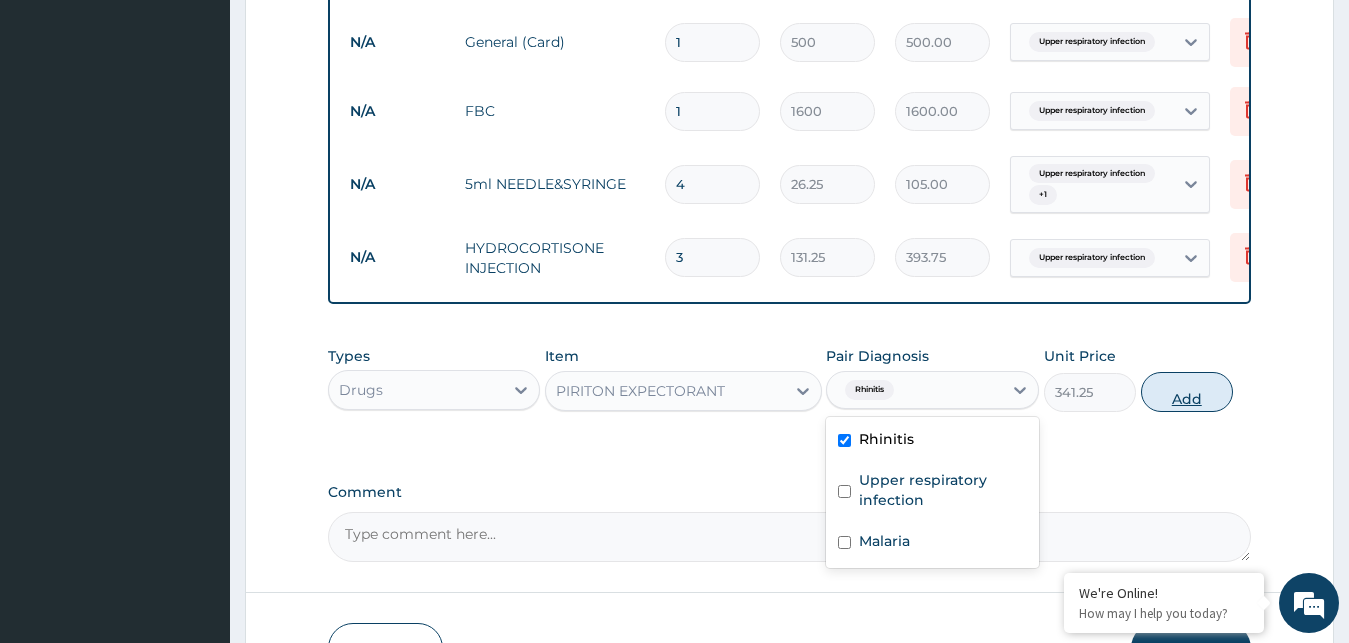 click on "Add" at bounding box center [1187, 392] 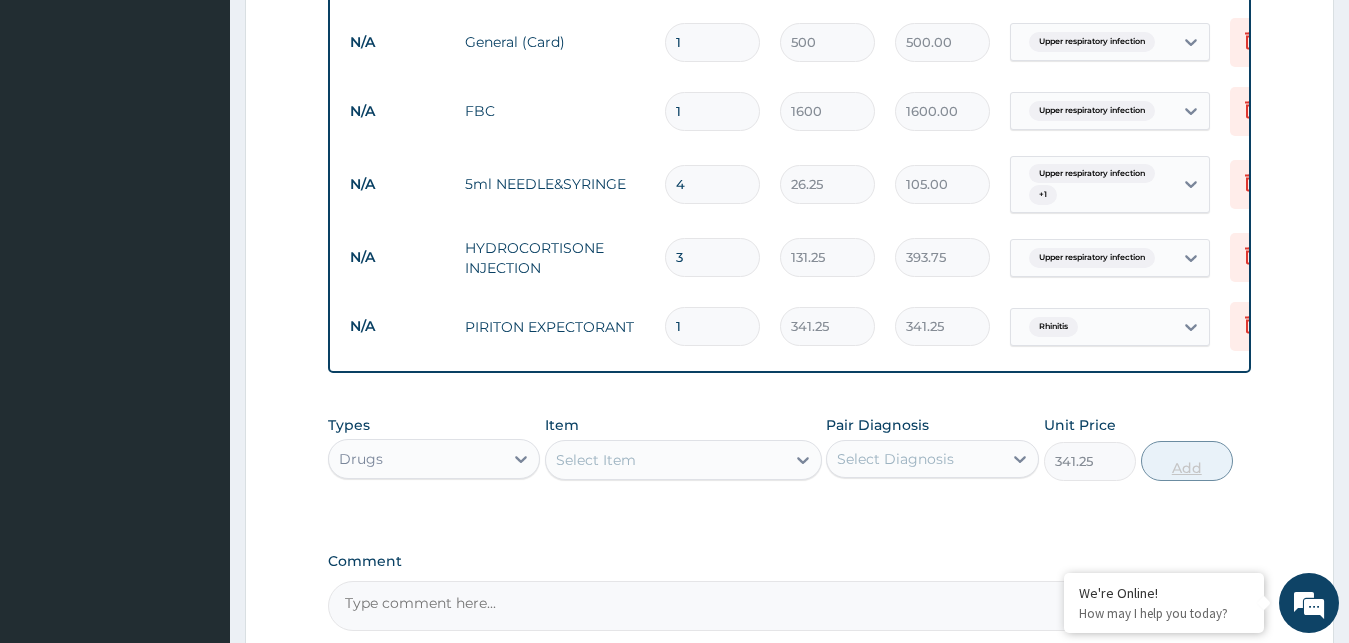 type on "0" 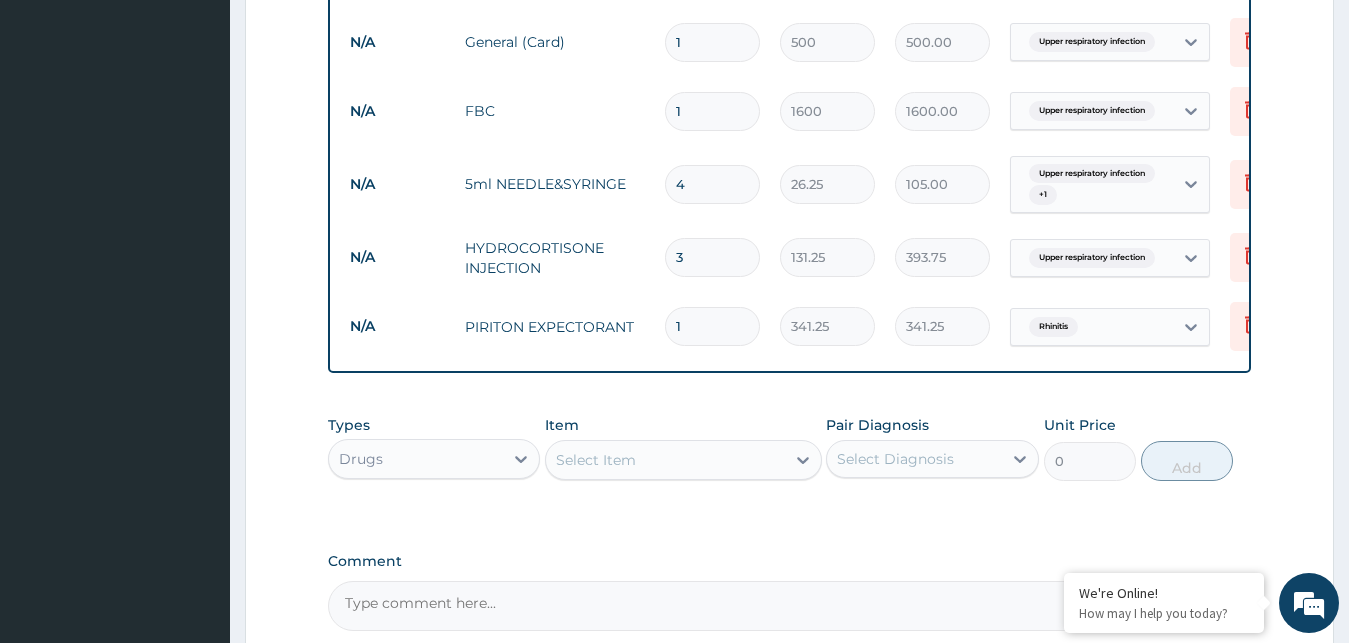 click on "Select Item" at bounding box center [665, 460] 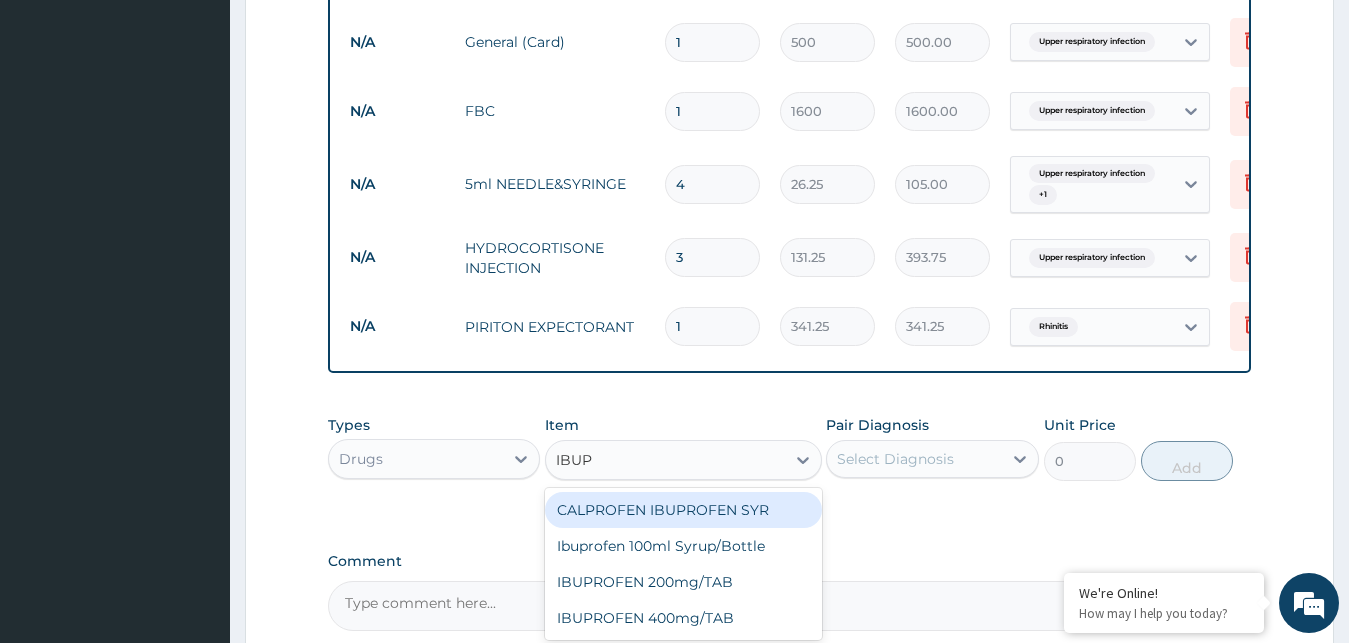 type on "IBUPR" 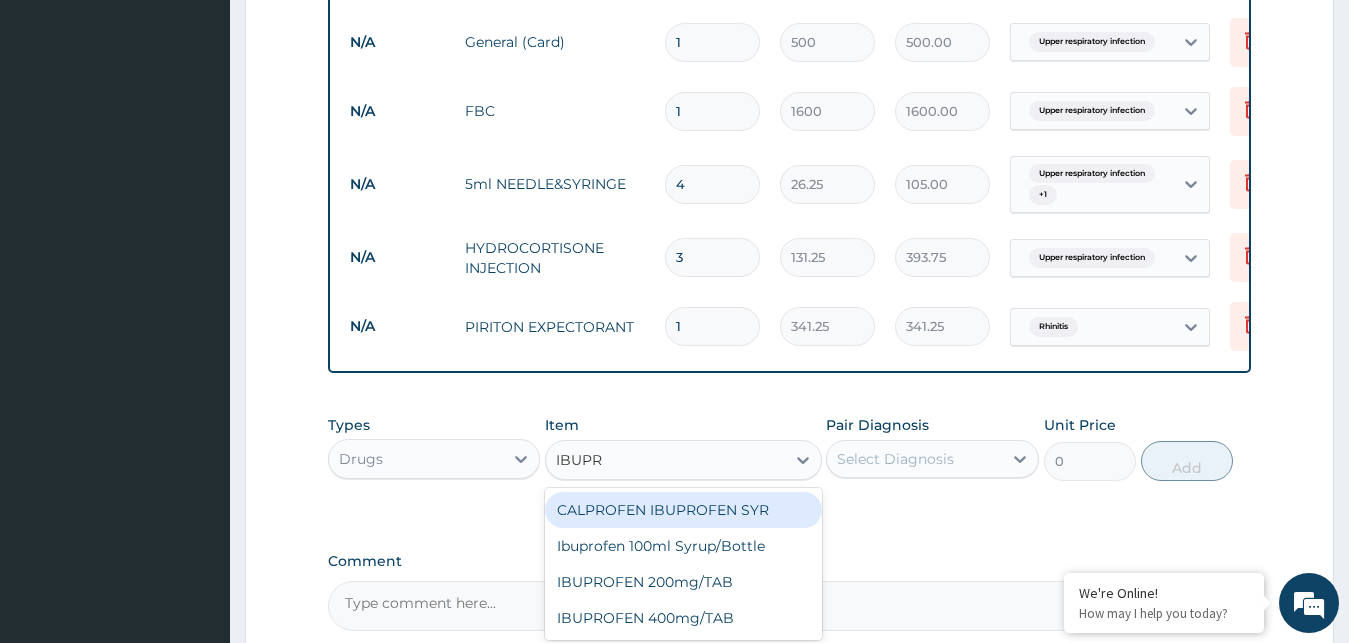 click on "CALPROFEN IBUPROFEN SYR" at bounding box center [683, 510] 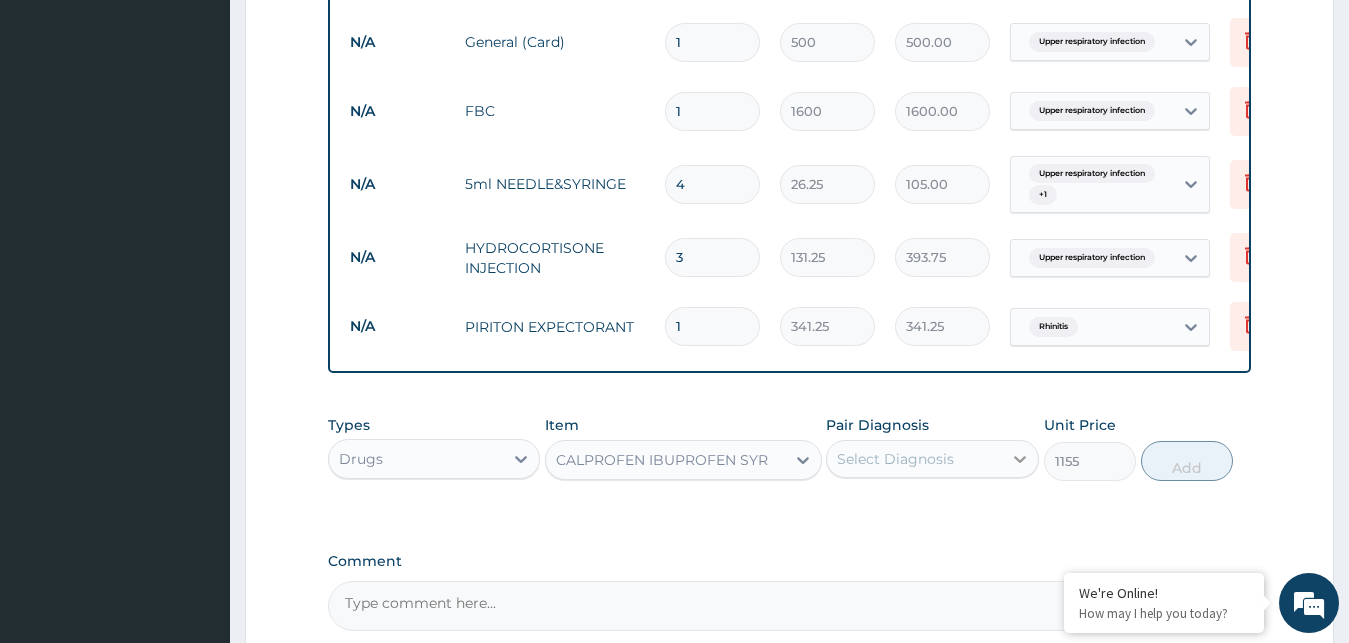 click 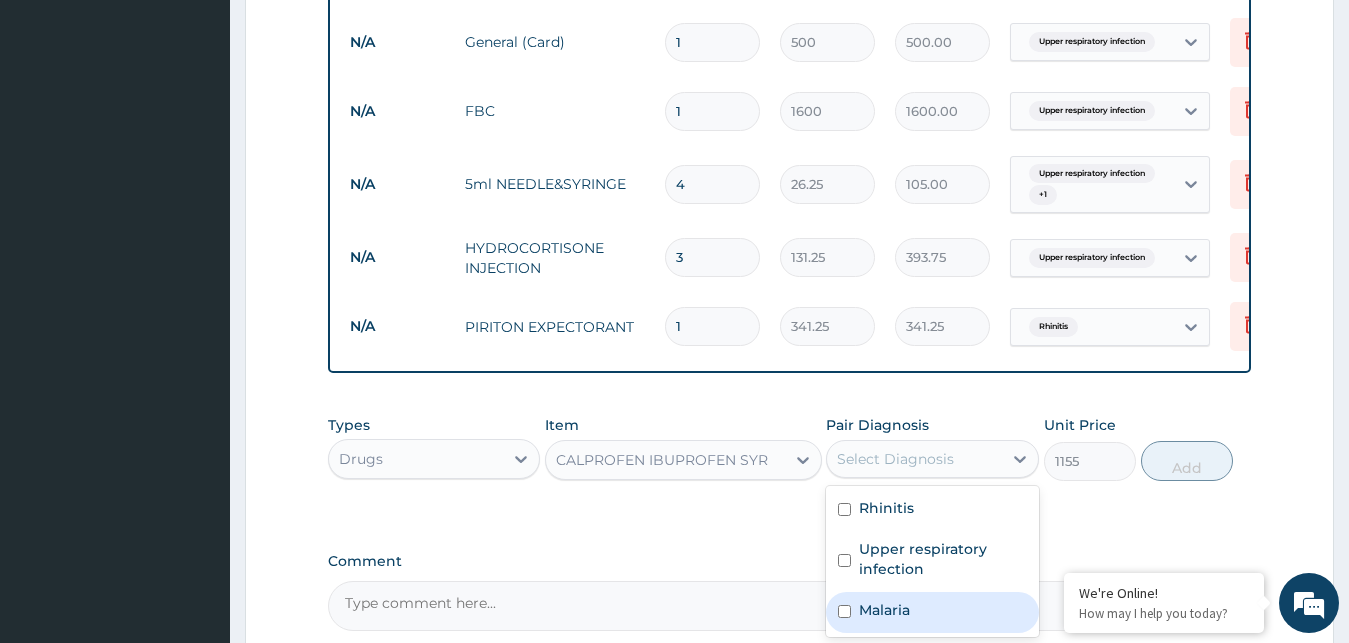 click on "Malaria" at bounding box center [884, 610] 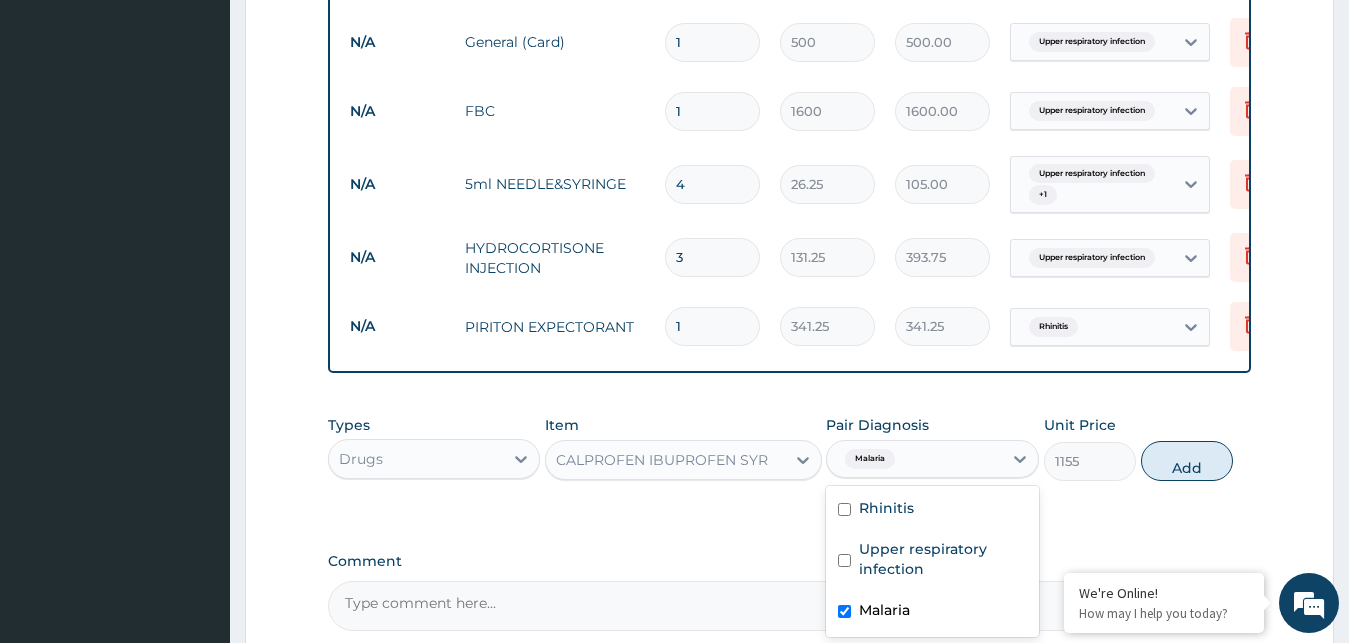 checkbox on "true" 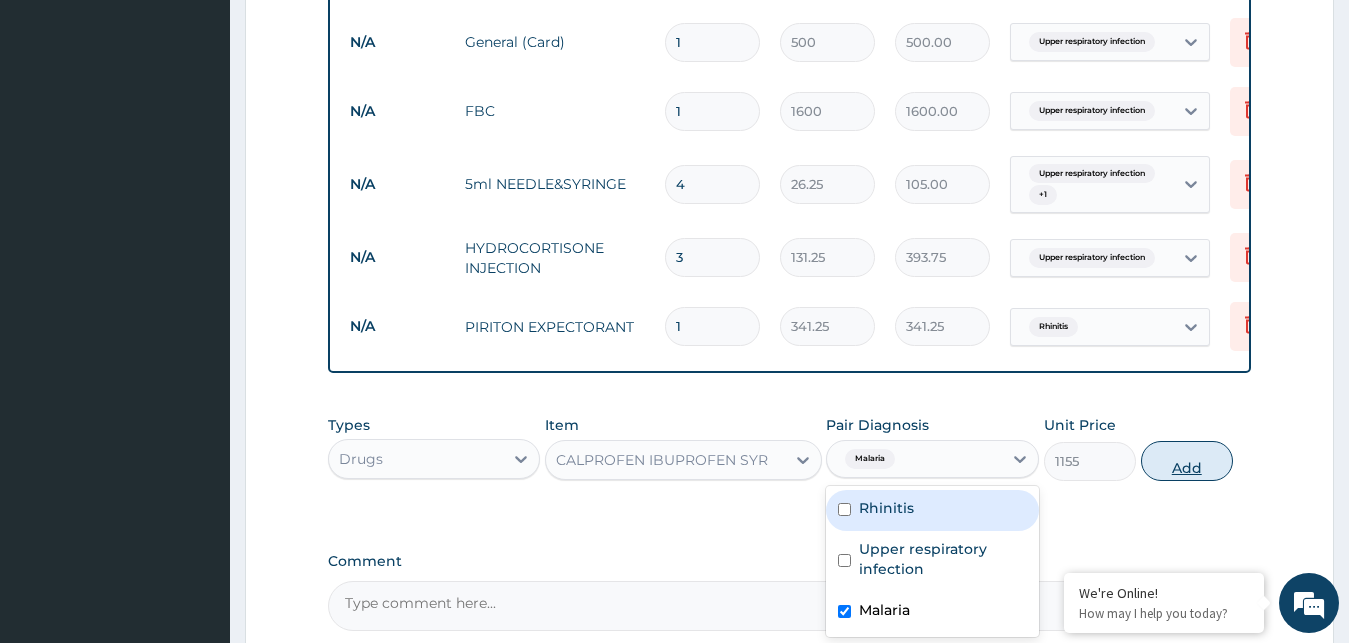 click on "Add" at bounding box center [1187, 461] 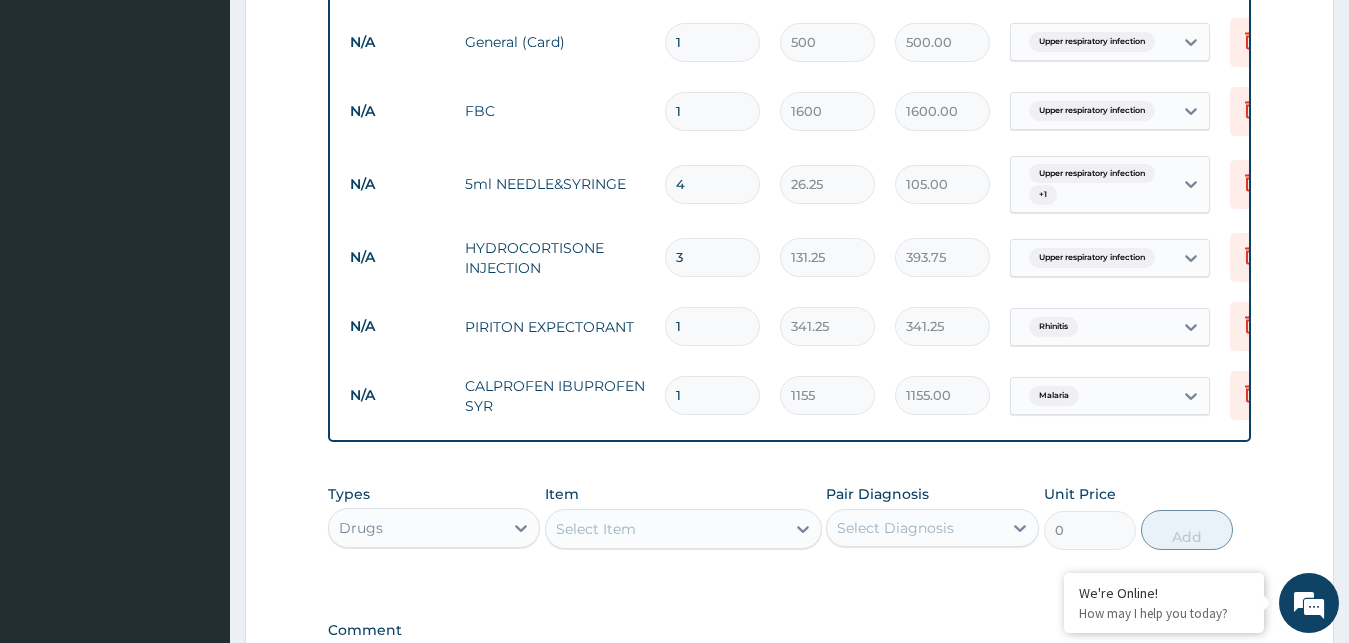 click on "Select Item" at bounding box center [665, 529] 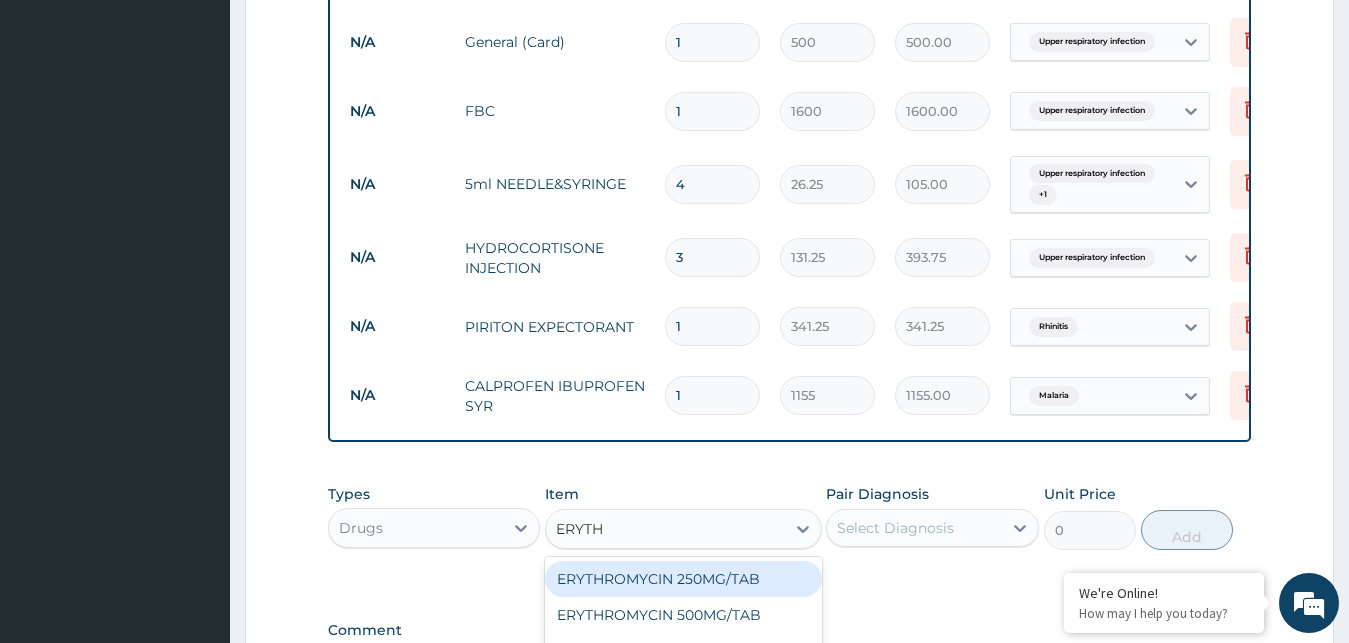 type on "ERYTHR" 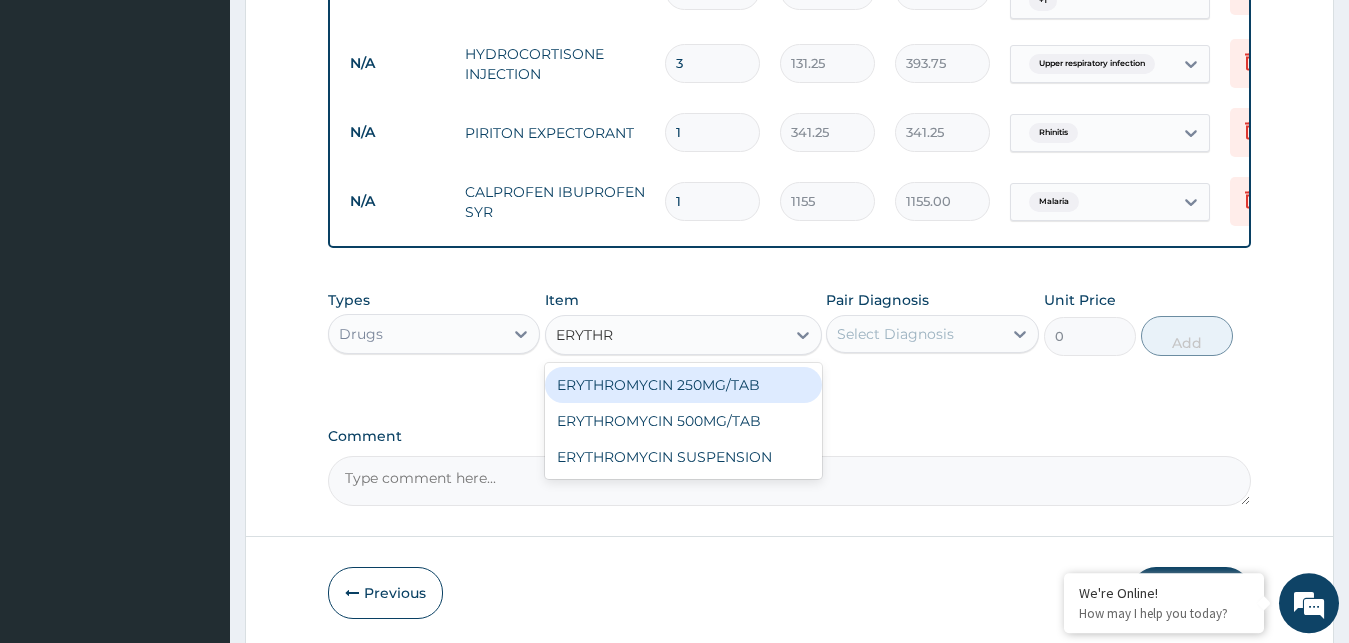 scroll, scrollTop: 1143, scrollLeft: 0, axis: vertical 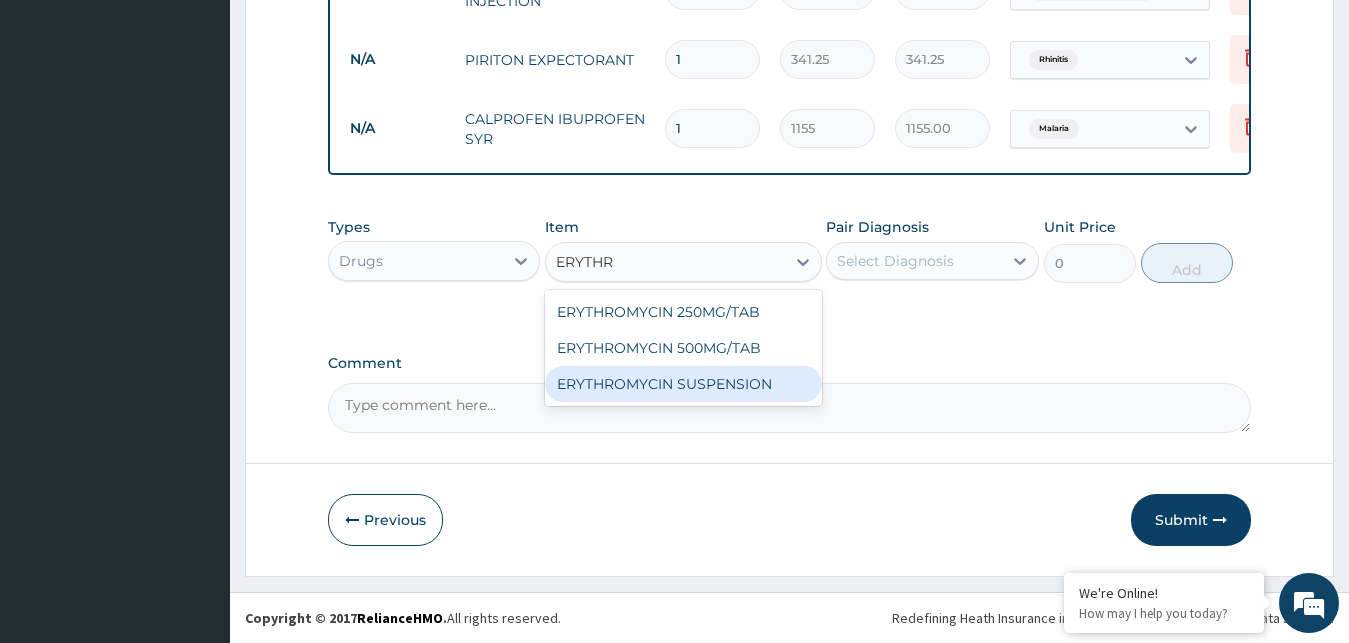 click on "ERYTHROMYCIN SUSPENSION" at bounding box center (683, 384) 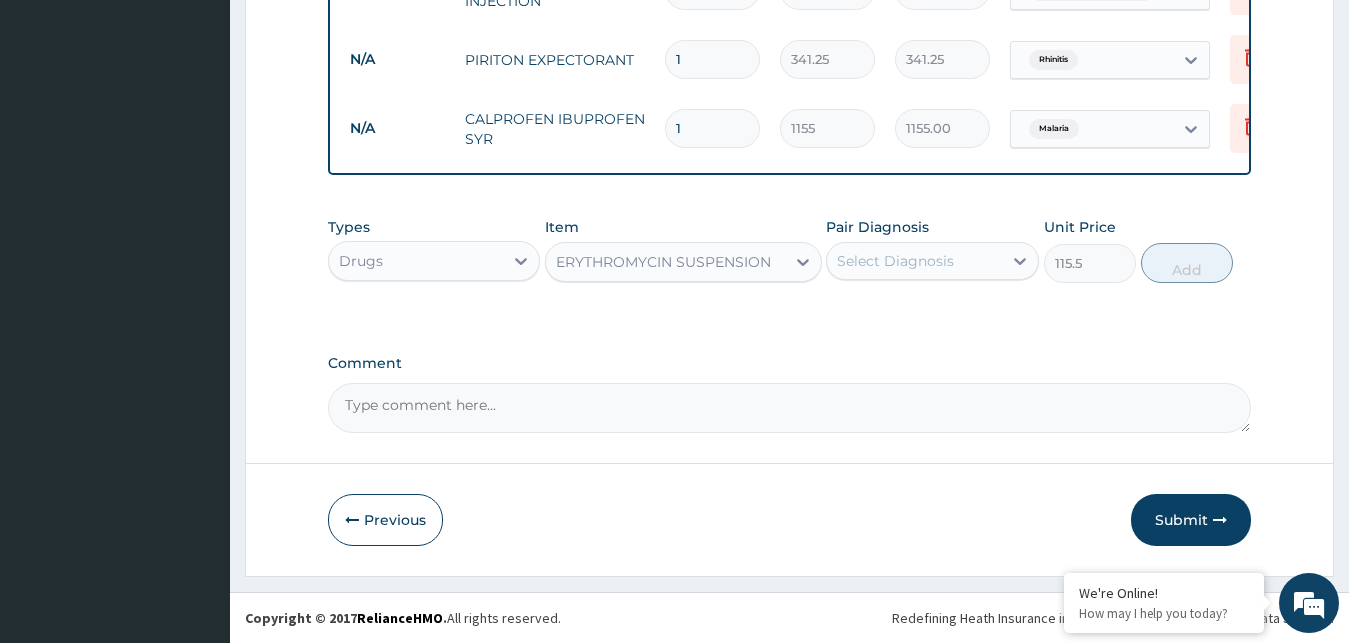 click on "ERYTHROMYCIN SUSPENSION" at bounding box center (665, 262) 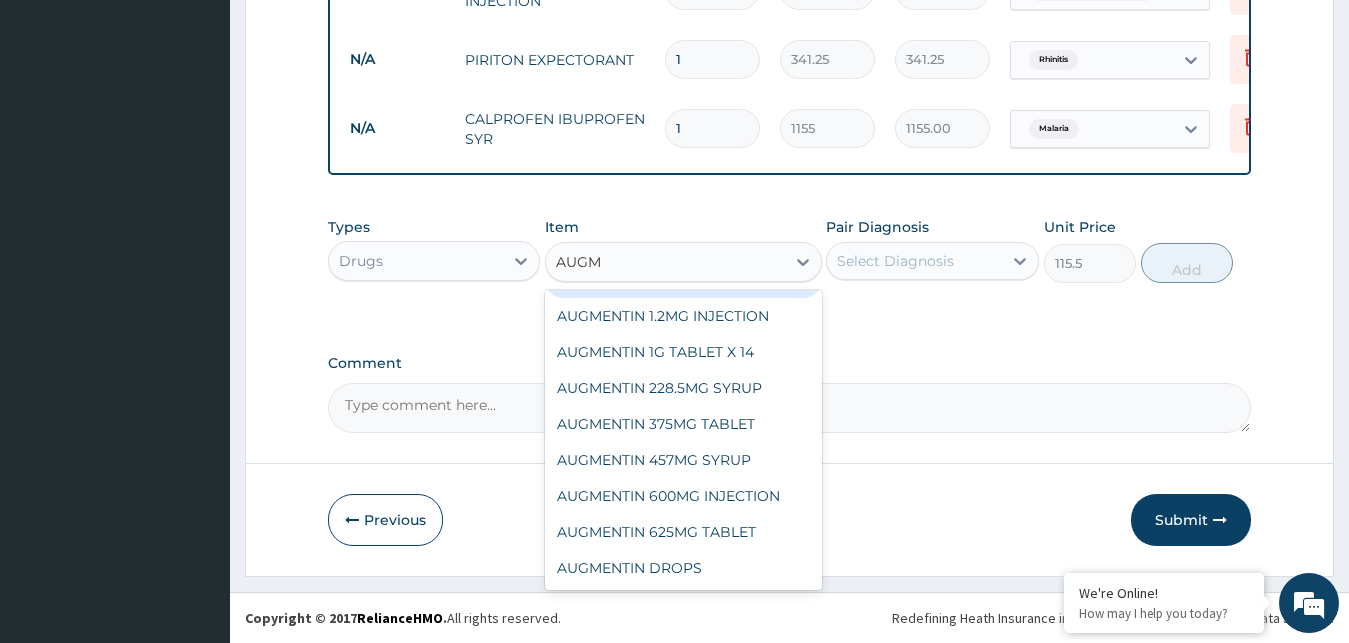 scroll, scrollTop: 32, scrollLeft: 0, axis: vertical 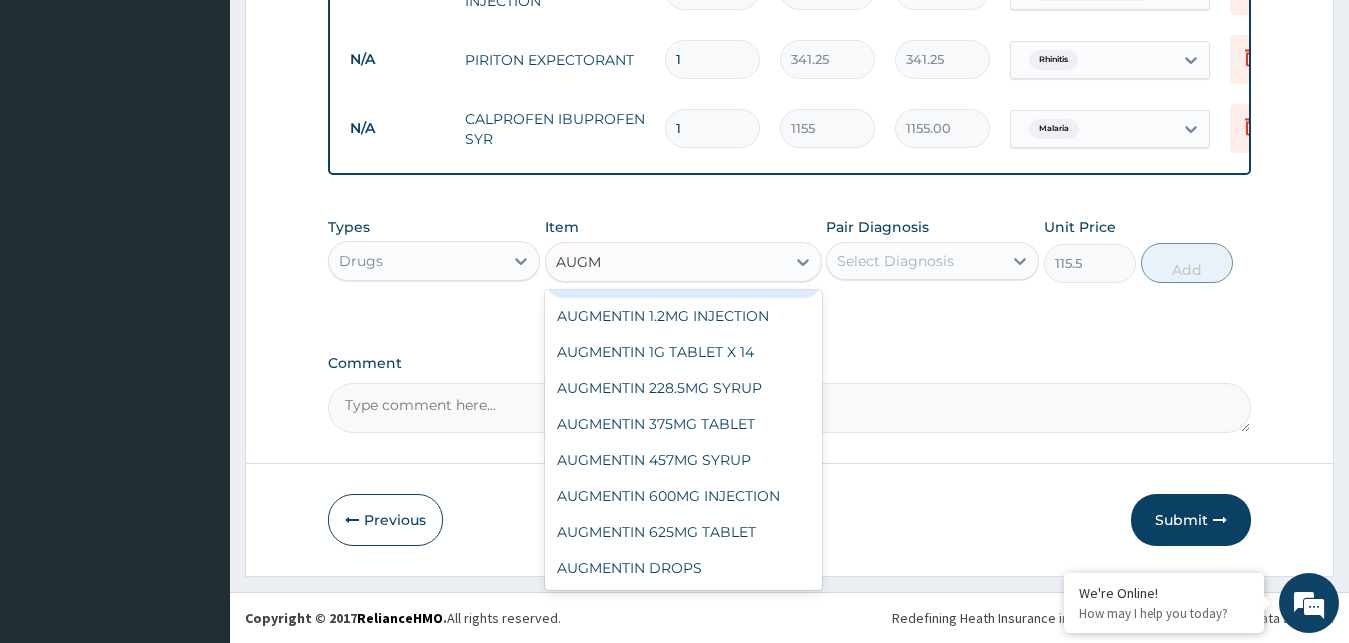 type on "AUGME" 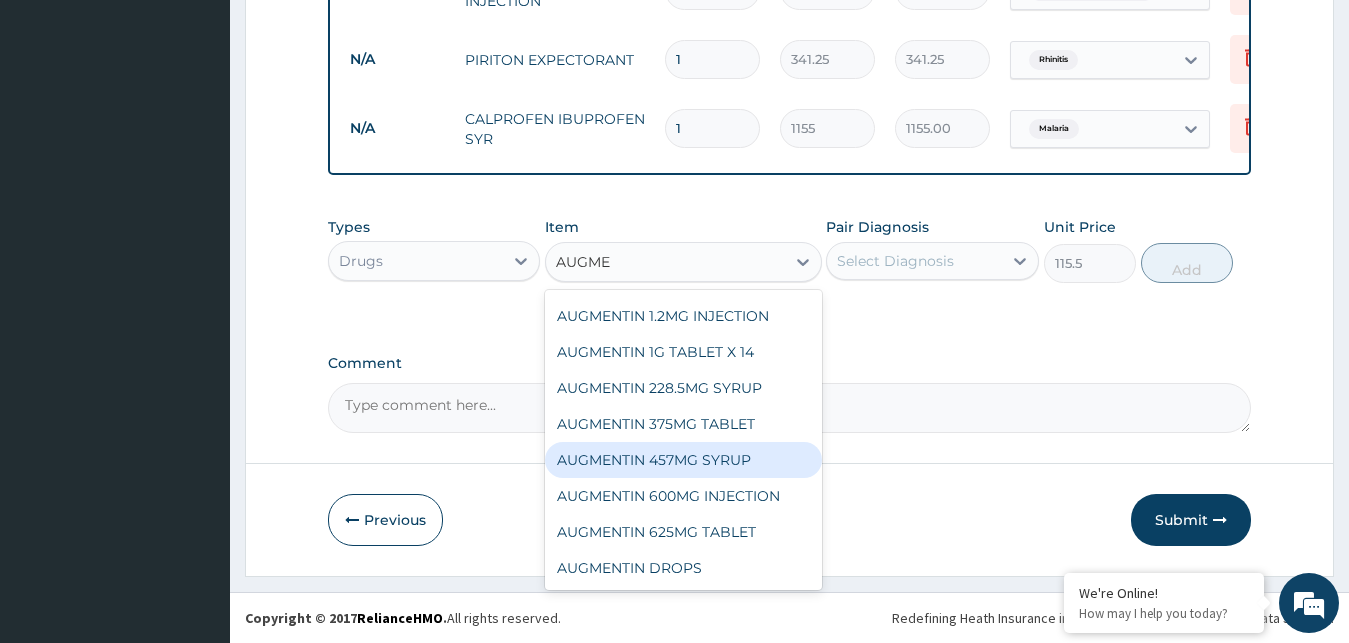 click on "AUGMENTIN 457MG SYRUP" at bounding box center [683, 460] 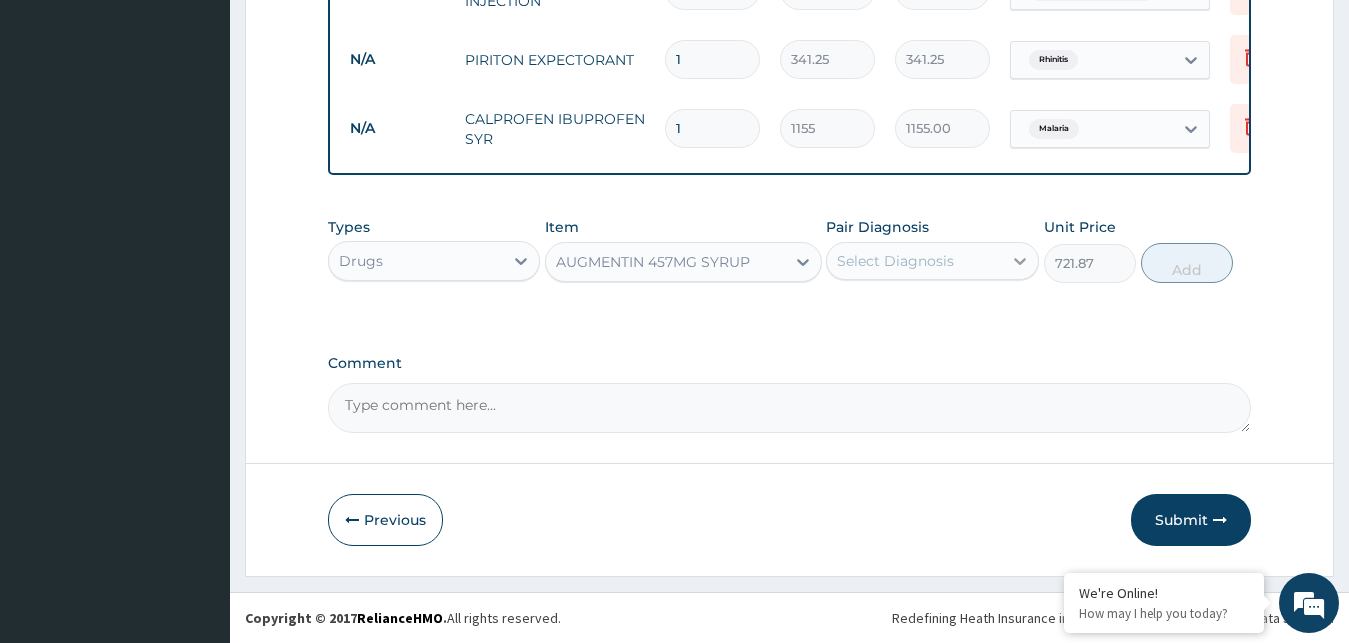 click at bounding box center (1020, 261) 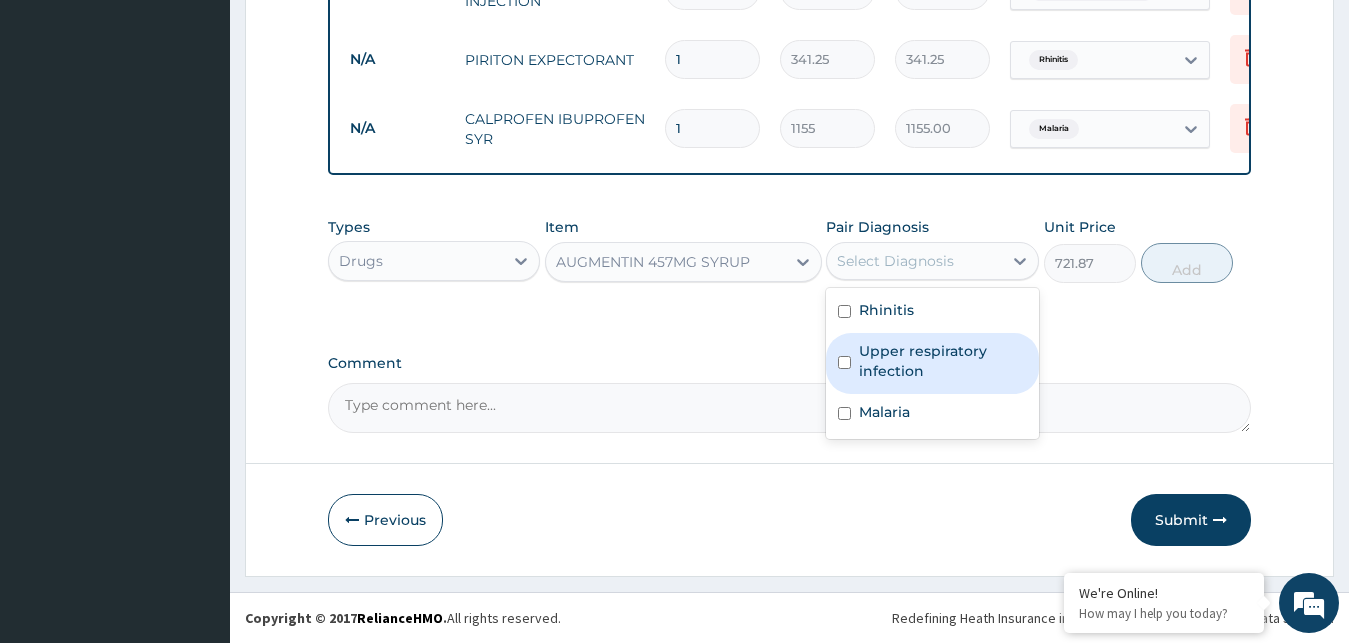 click on "Upper respiratory infection" at bounding box center [943, 361] 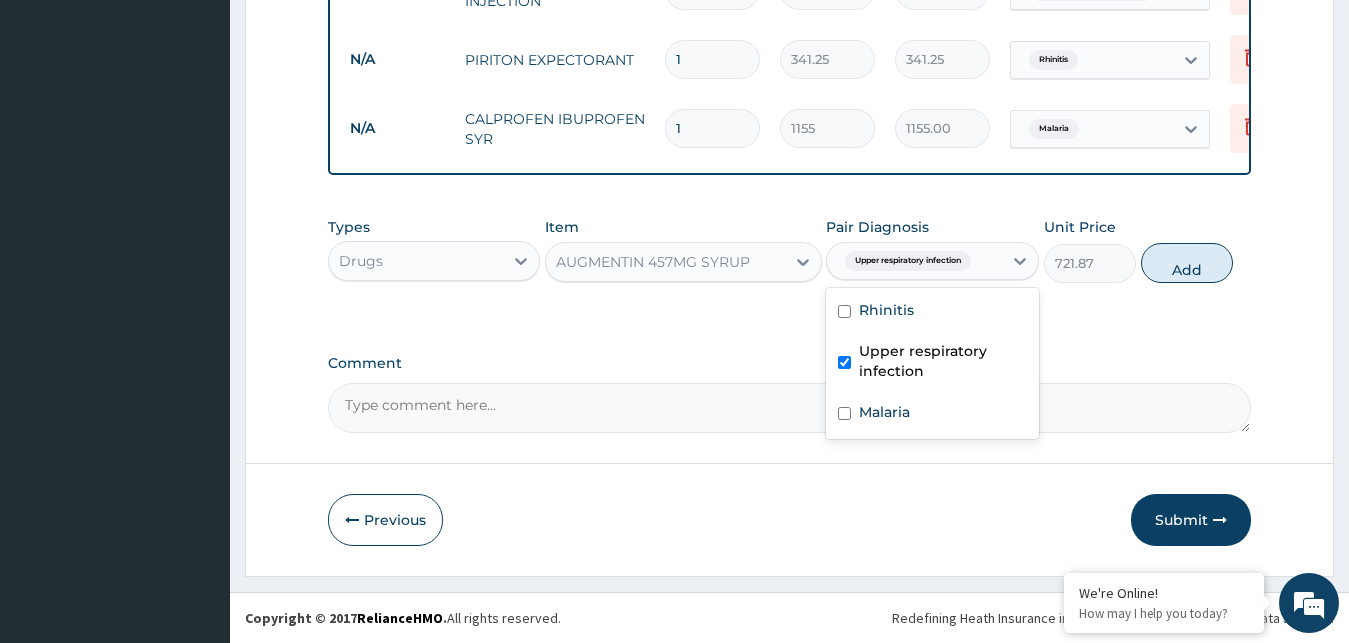 checkbox on "true" 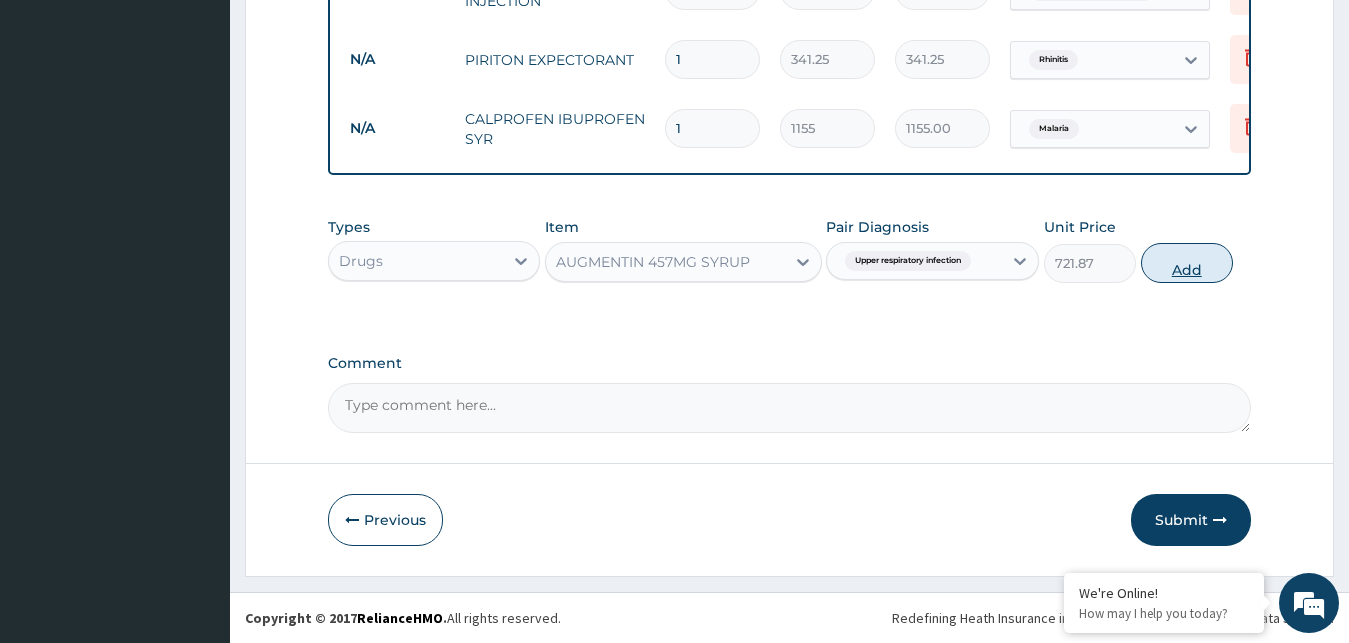 click on "Add" at bounding box center (1187, 263) 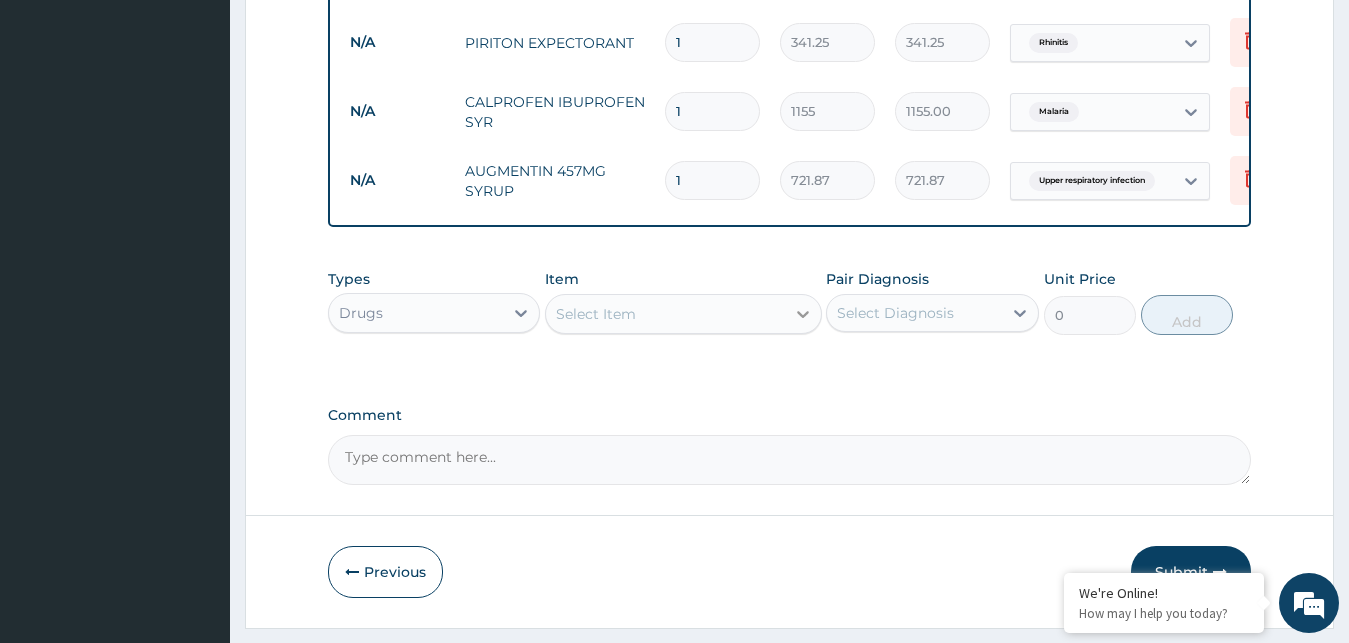 click at bounding box center [803, 314] 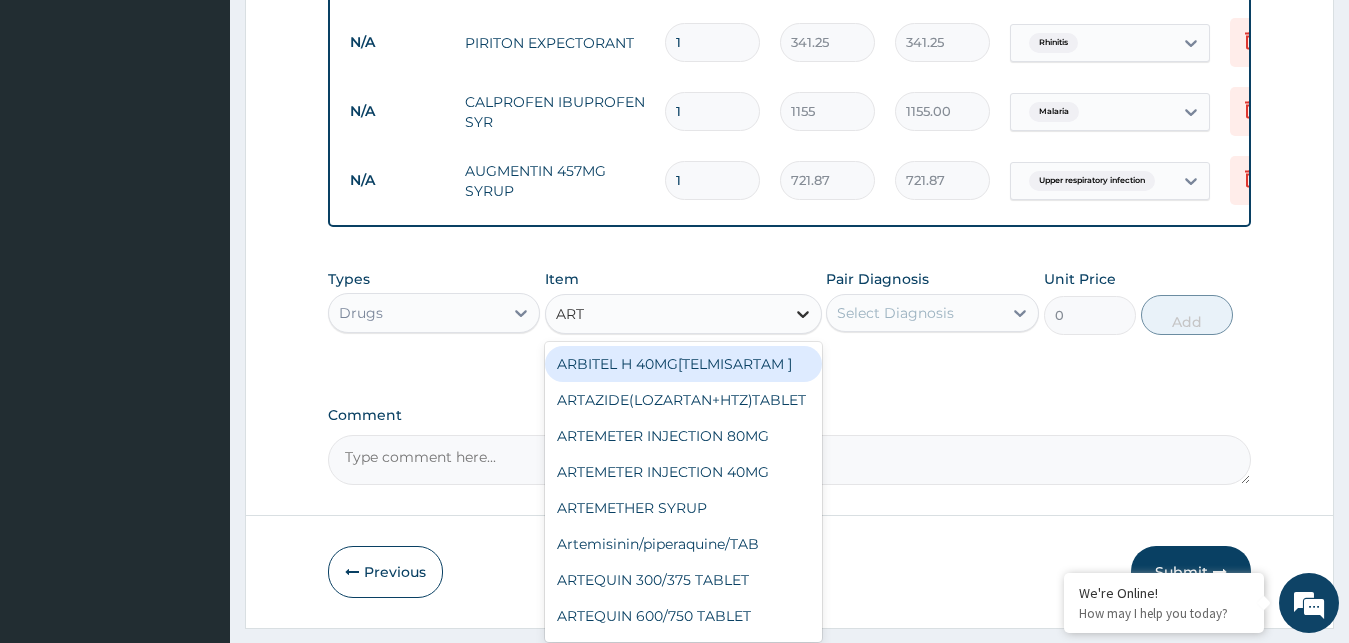 type on "ARTE" 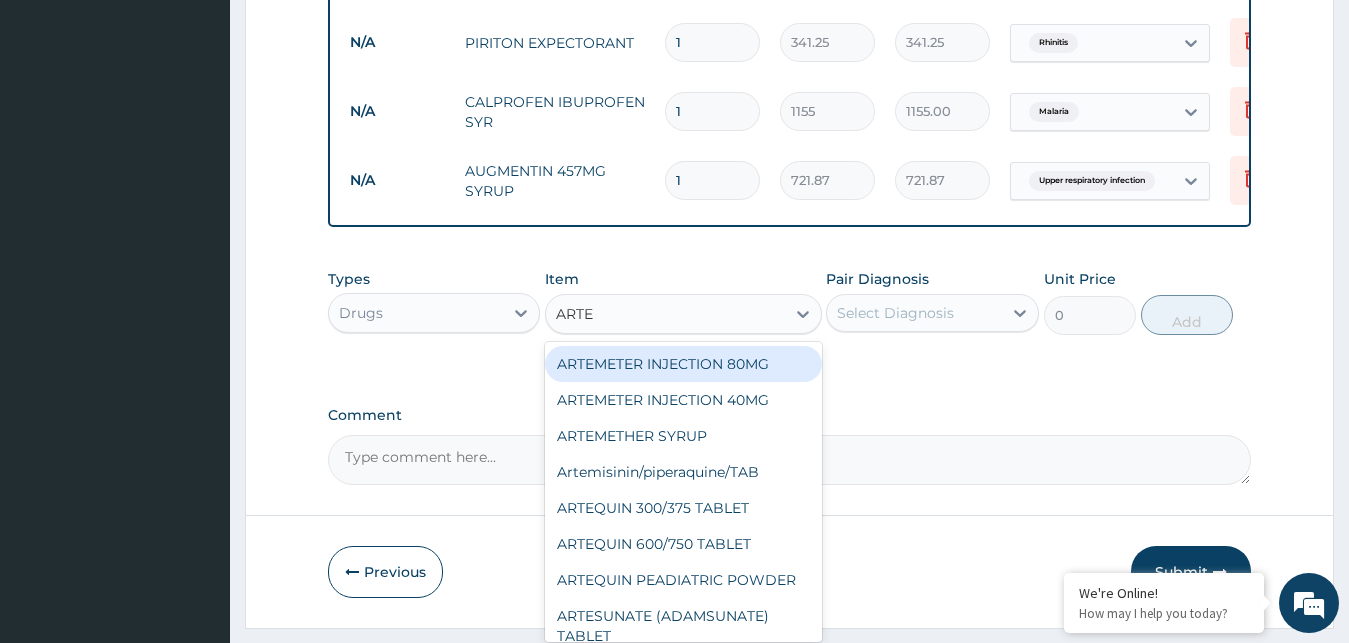 click on "ARTEMETER INJECTION  80MG" at bounding box center (683, 364) 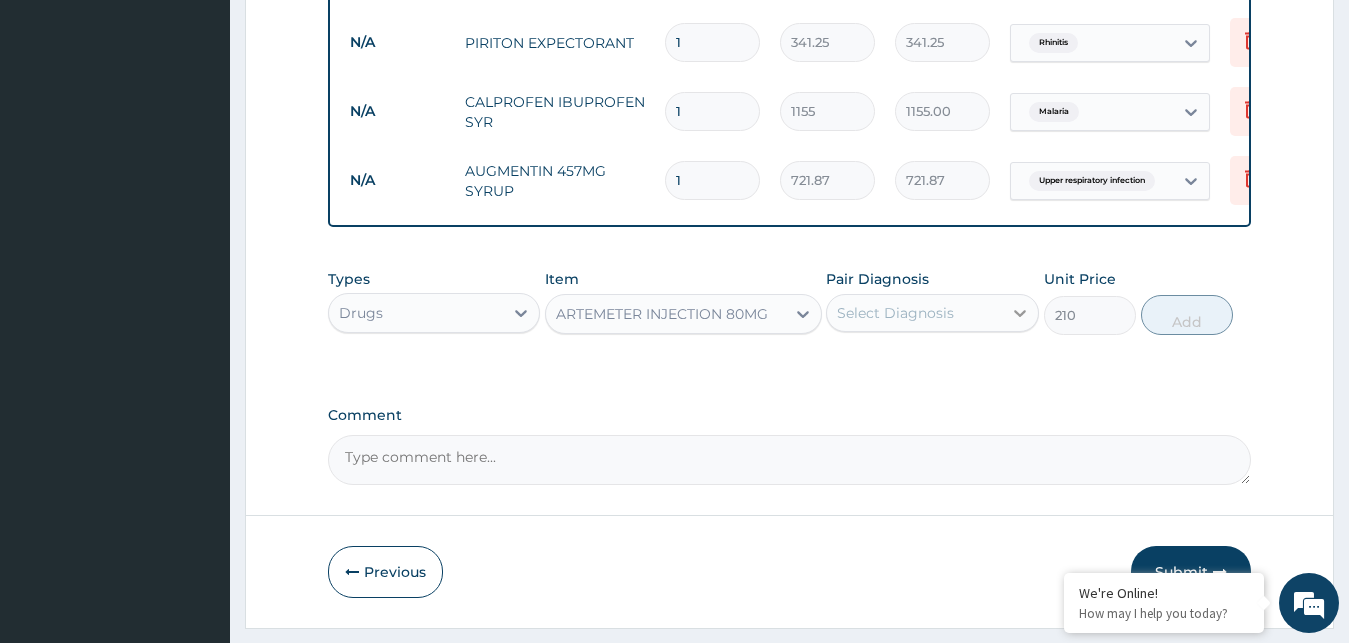 click 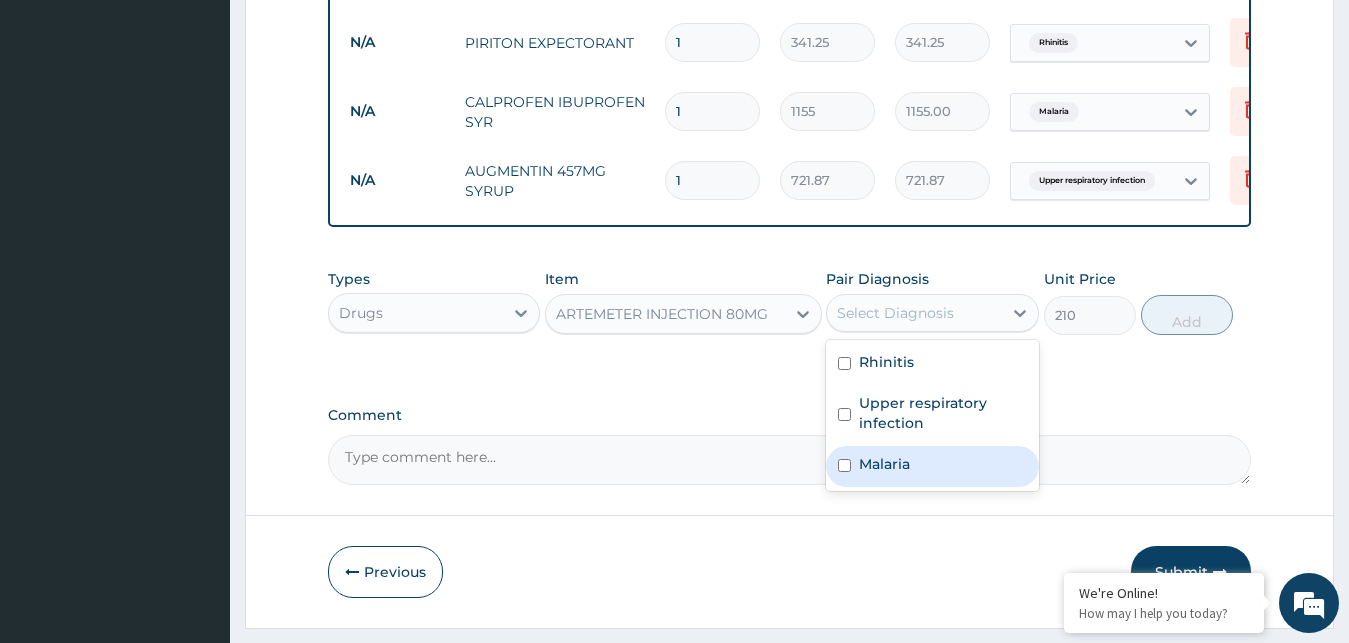 click on "Malaria" at bounding box center (932, 466) 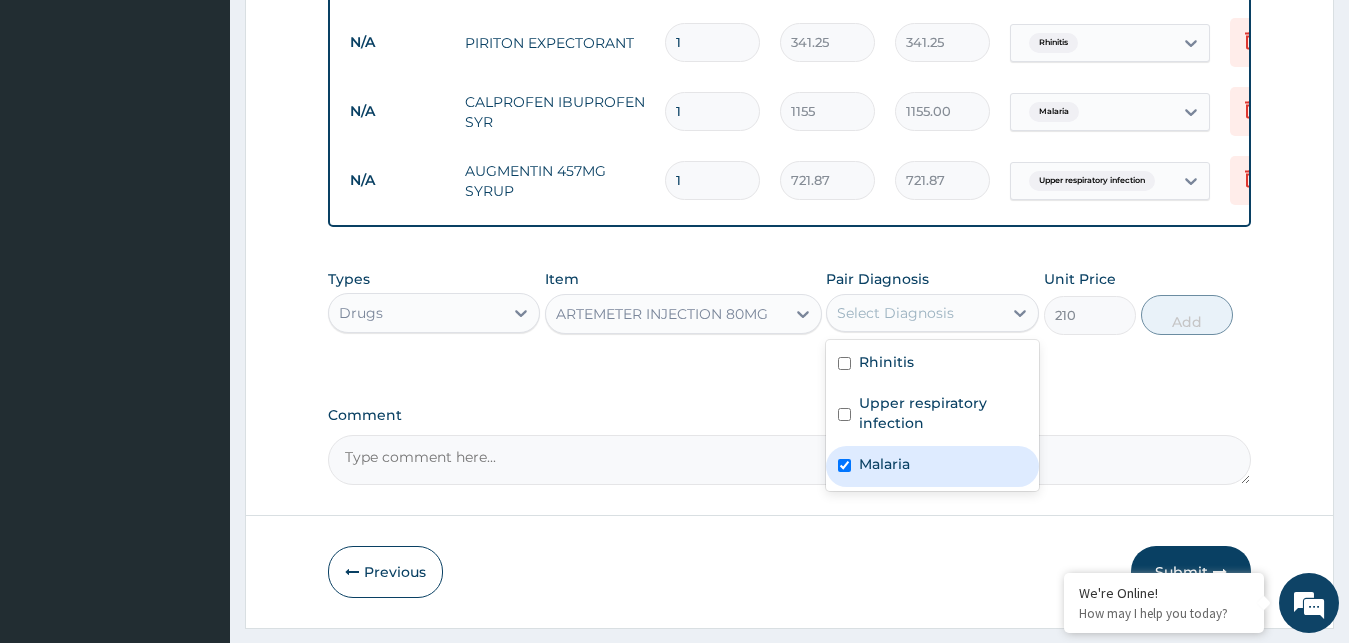 checkbox on "true" 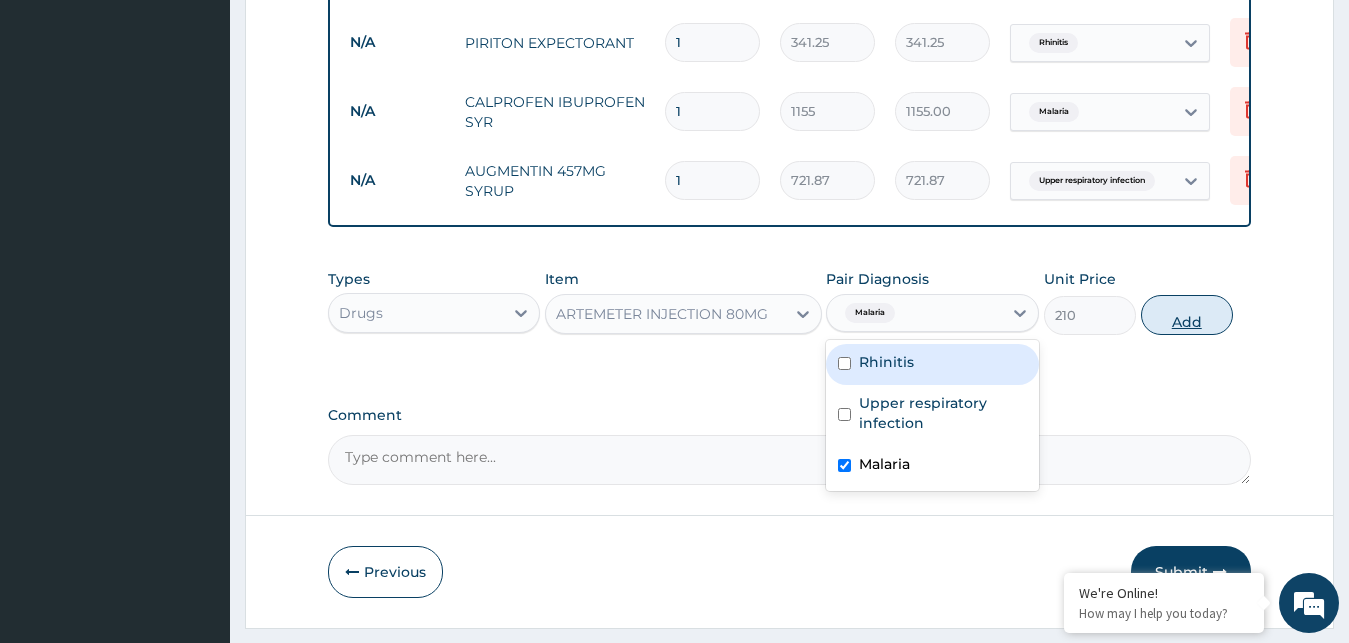 click on "Add" at bounding box center [1187, 315] 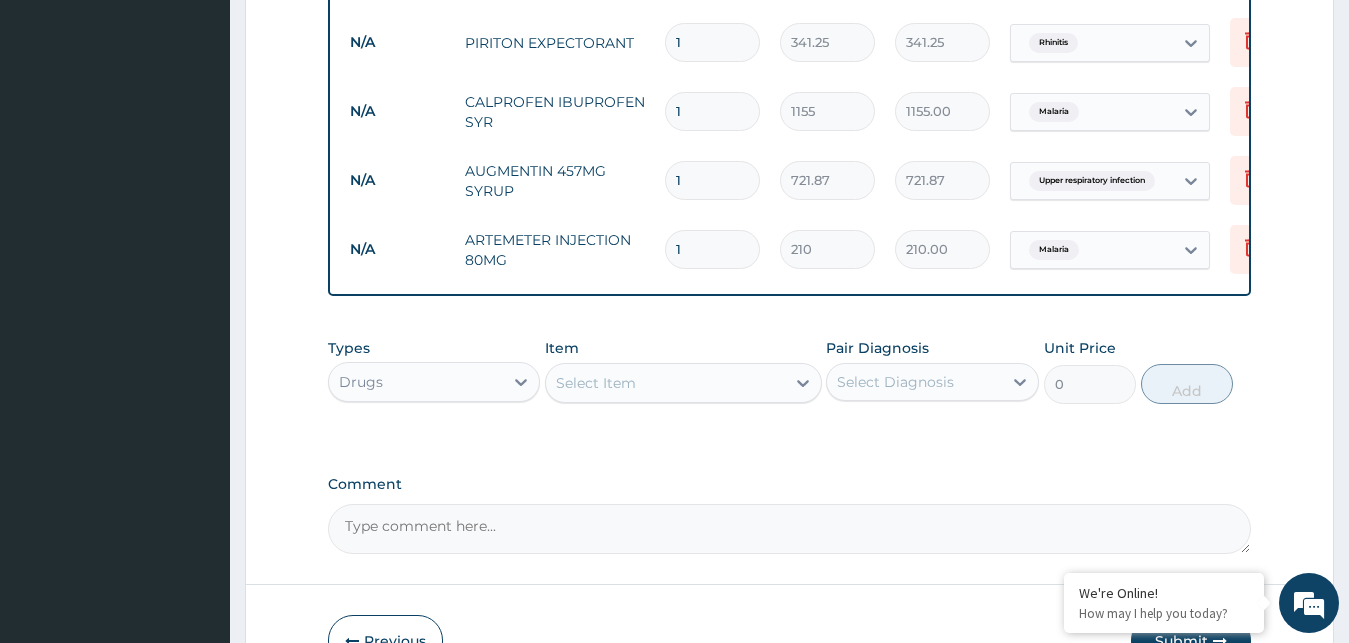 type 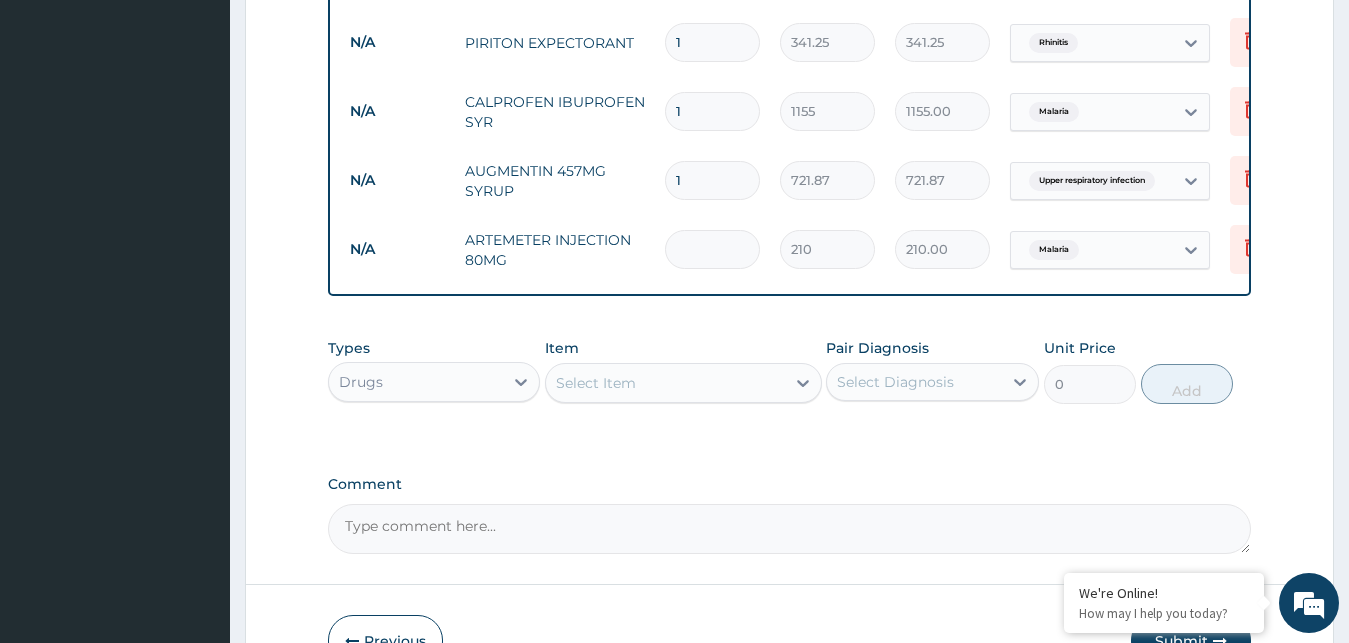 type on "0.00" 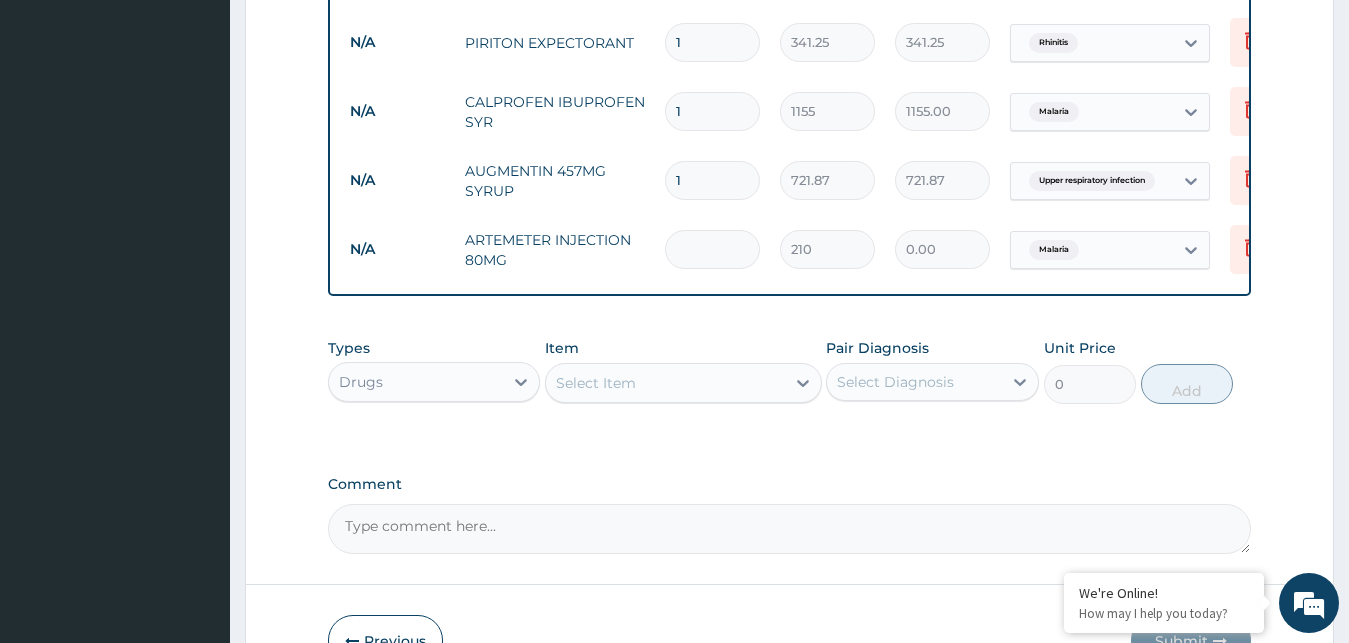 type on "3" 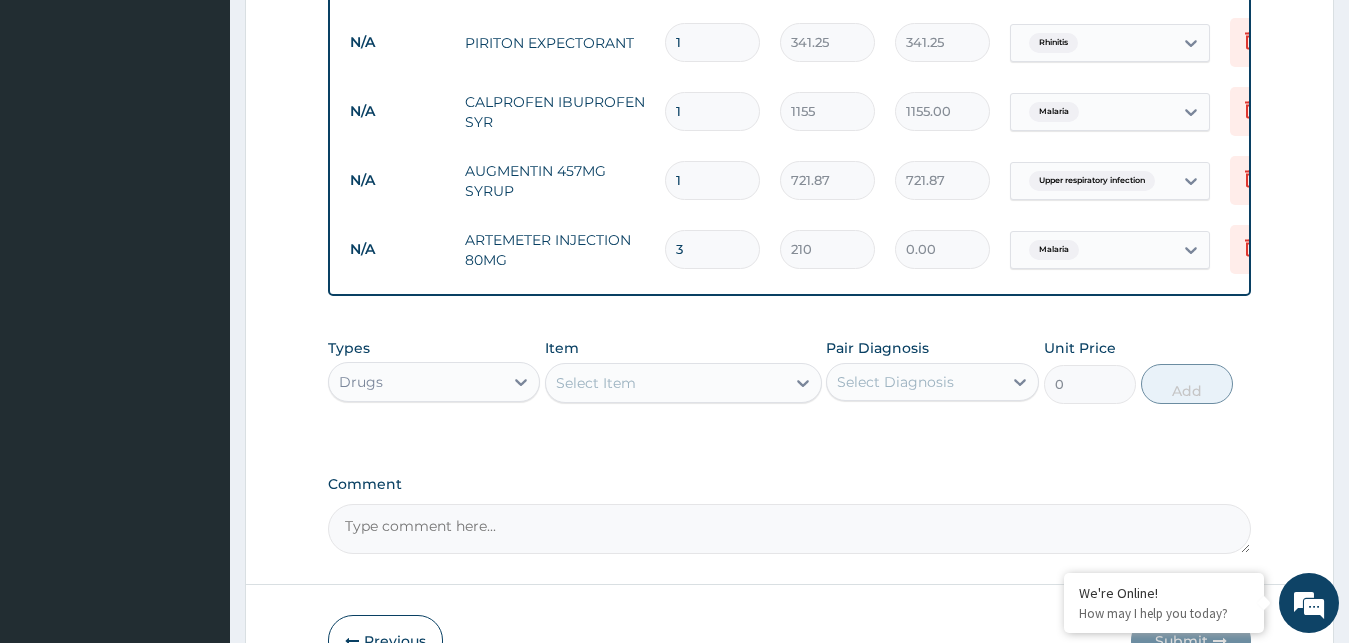 type on "630.00" 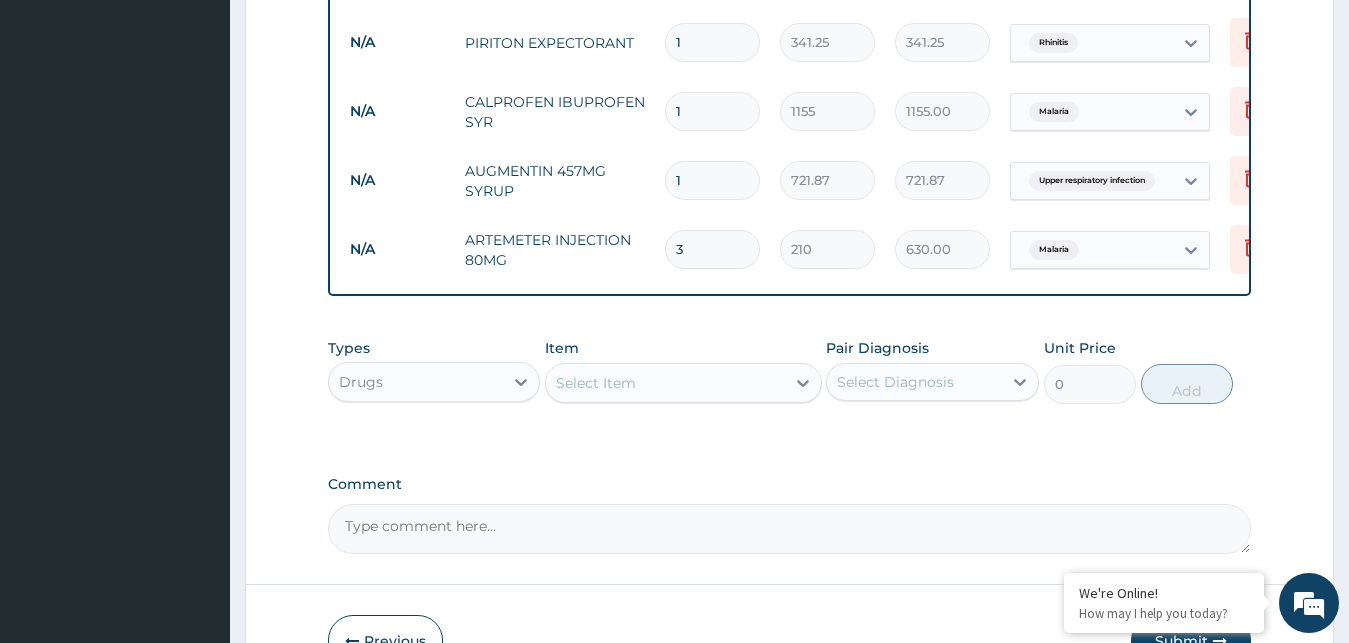 type on "3" 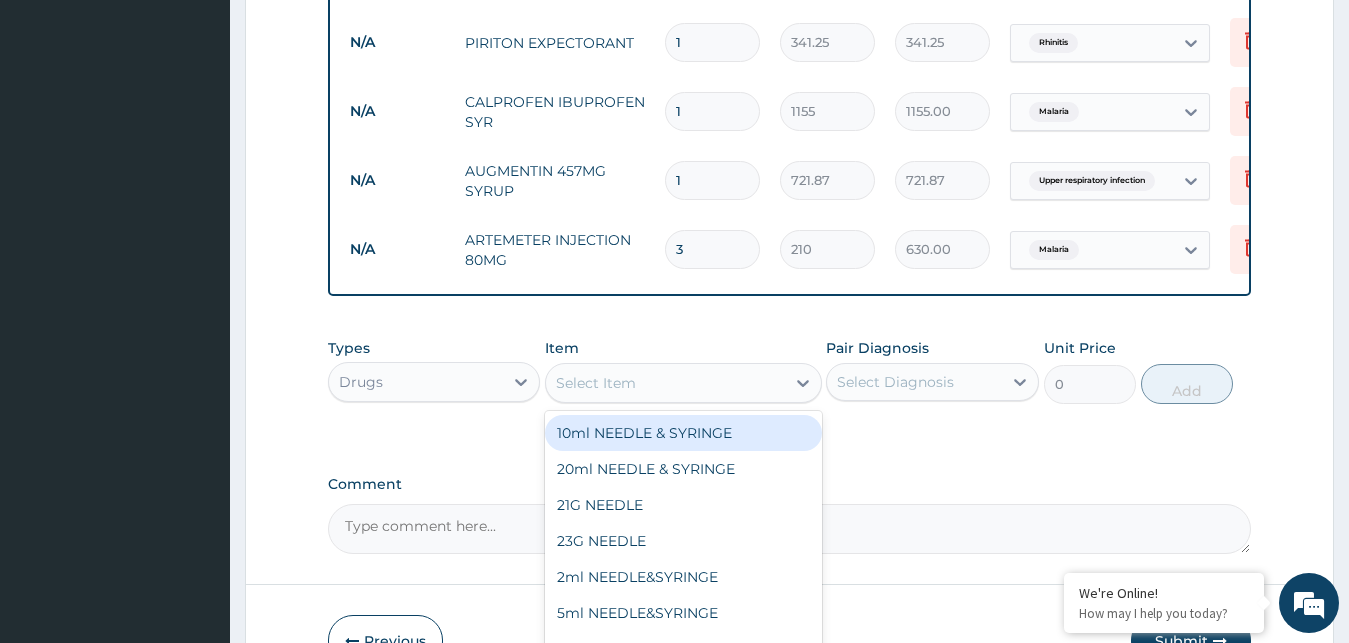 type on "D" 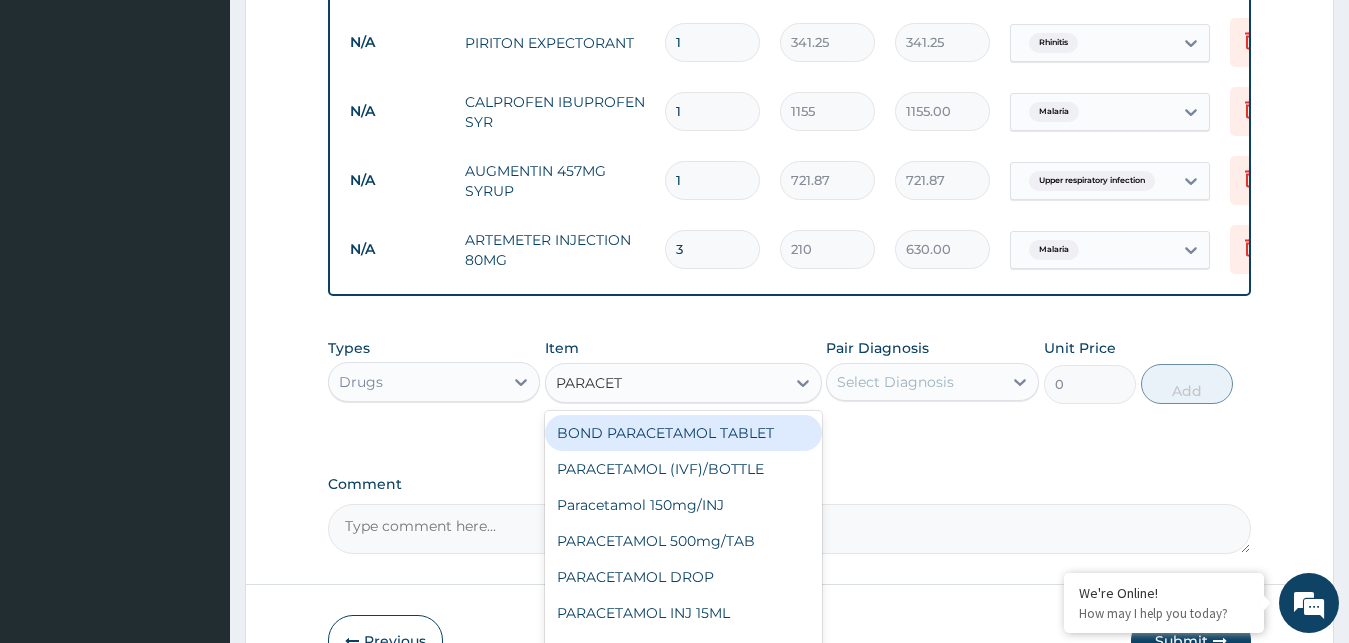 type on "PARACETA" 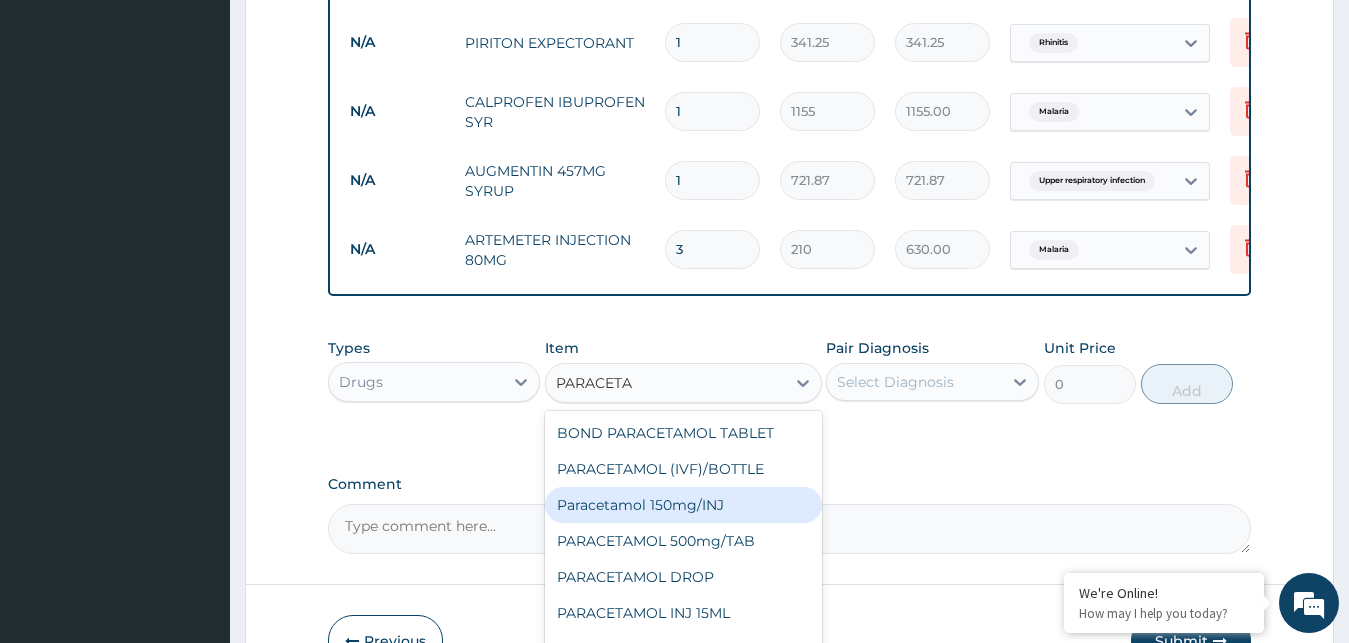 click on "Paracetamol 150mg/INJ" at bounding box center (683, 505) 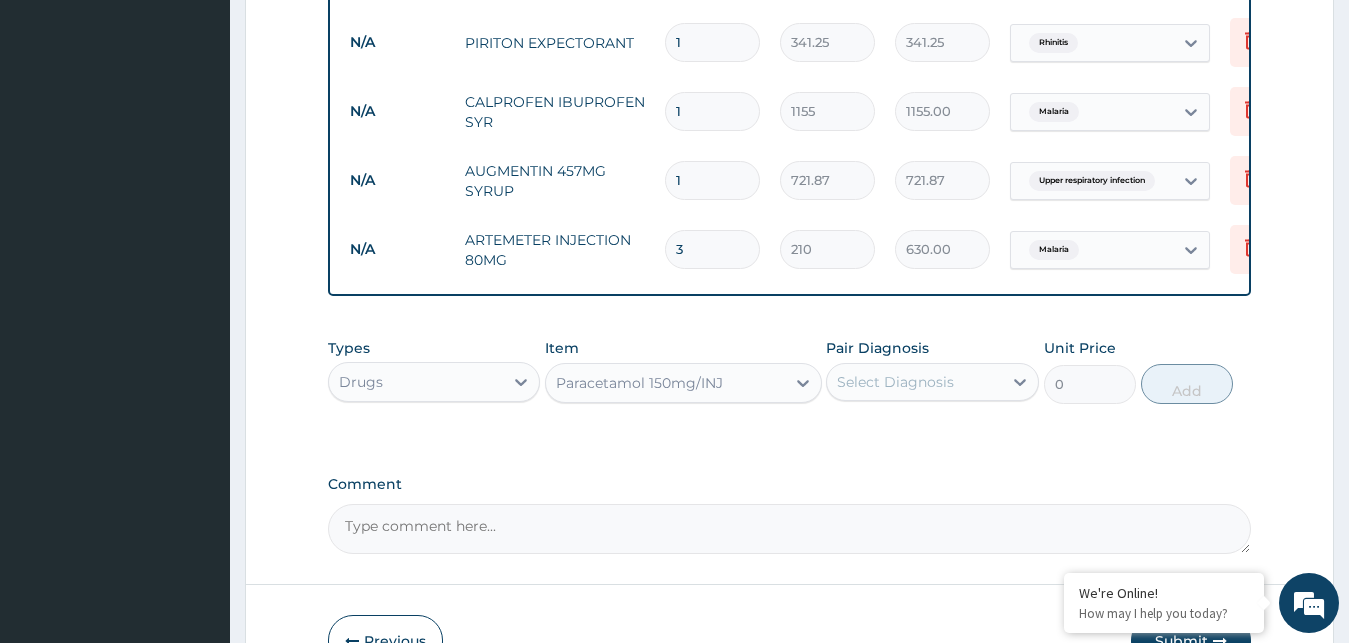 type 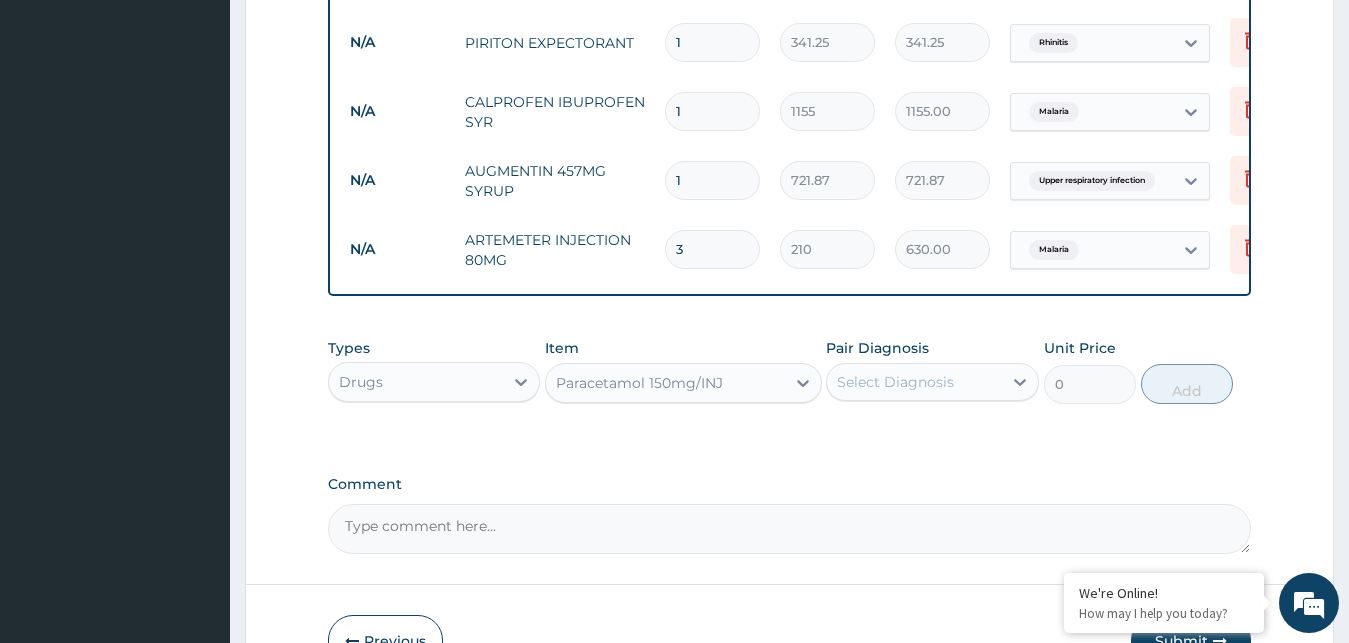 type on "31.5" 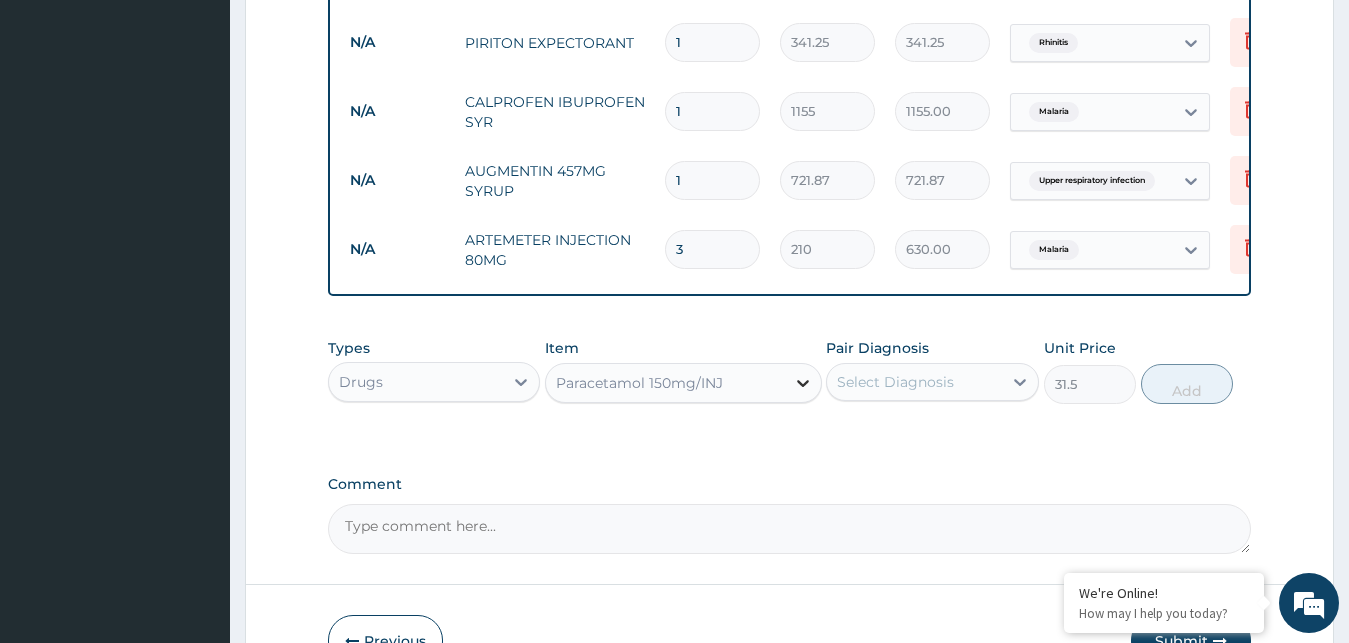 click 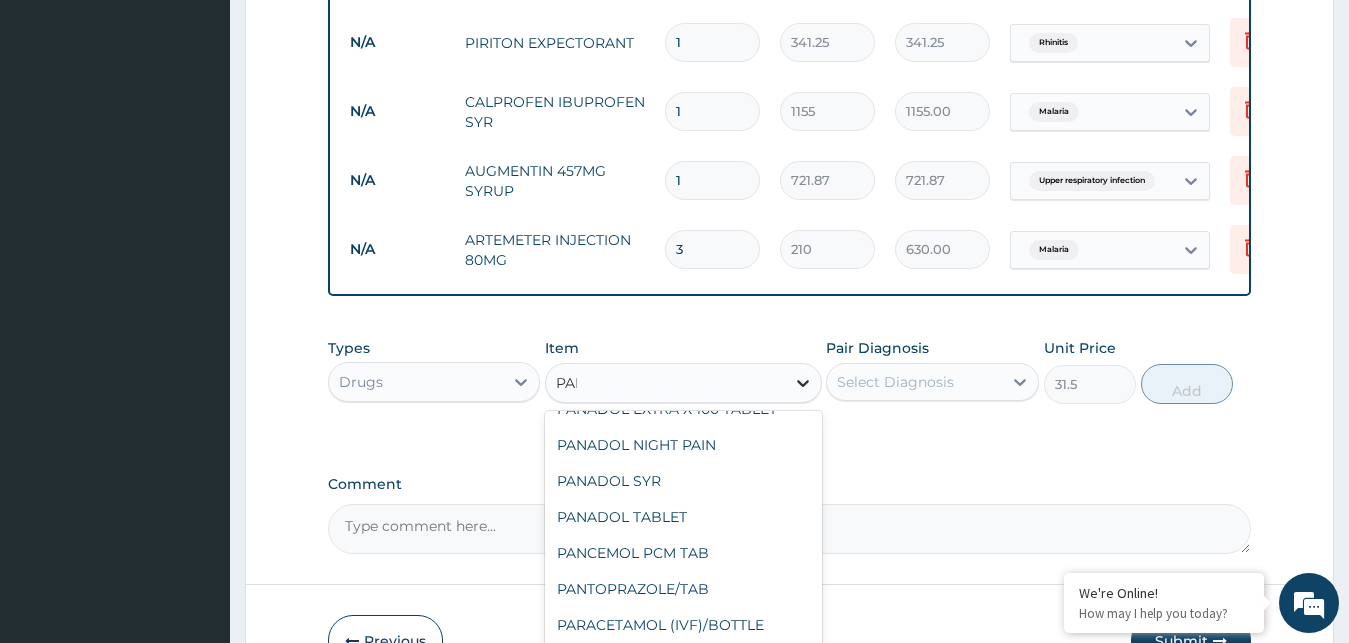 scroll, scrollTop: 0, scrollLeft: 0, axis: both 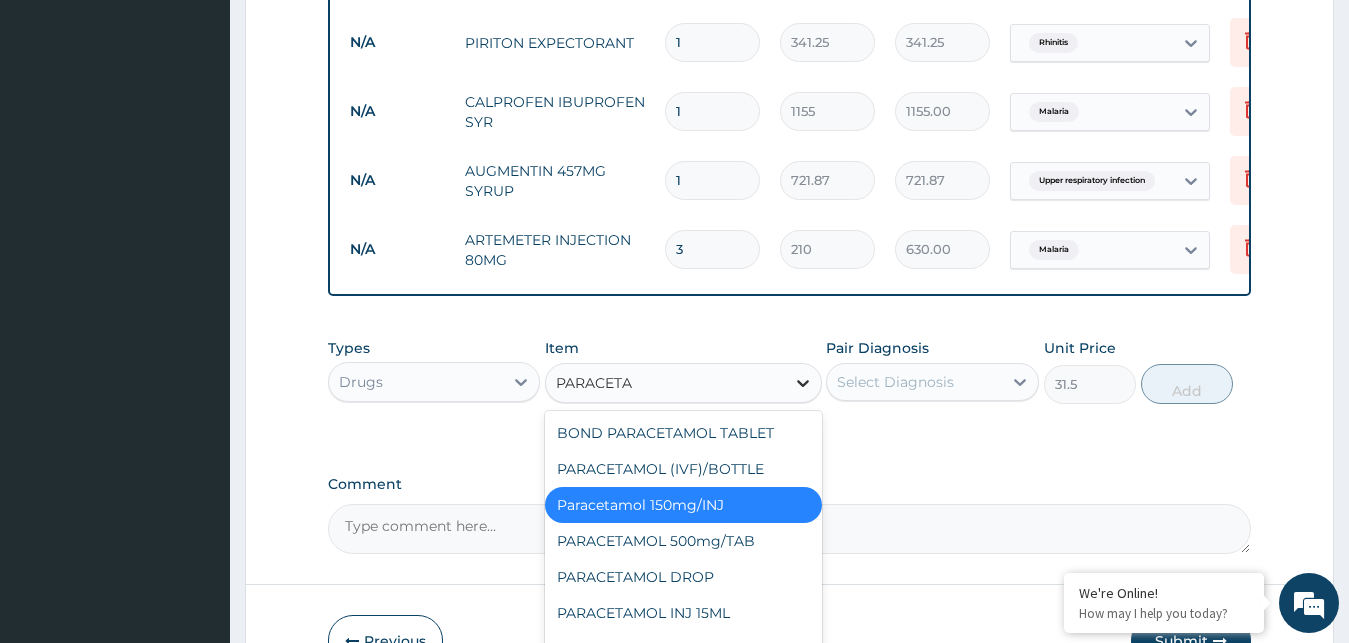 type on "PARACETAM" 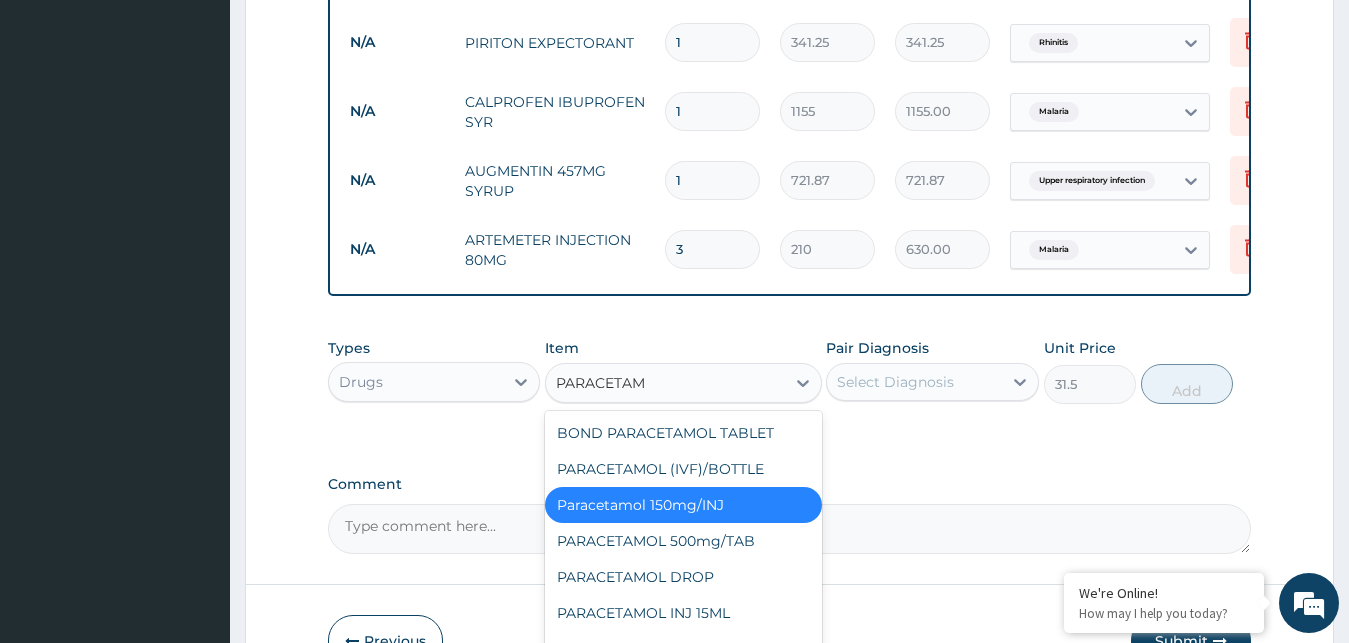 scroll, scrollTop: 1281, scrollLeft: 0, axis: vertical 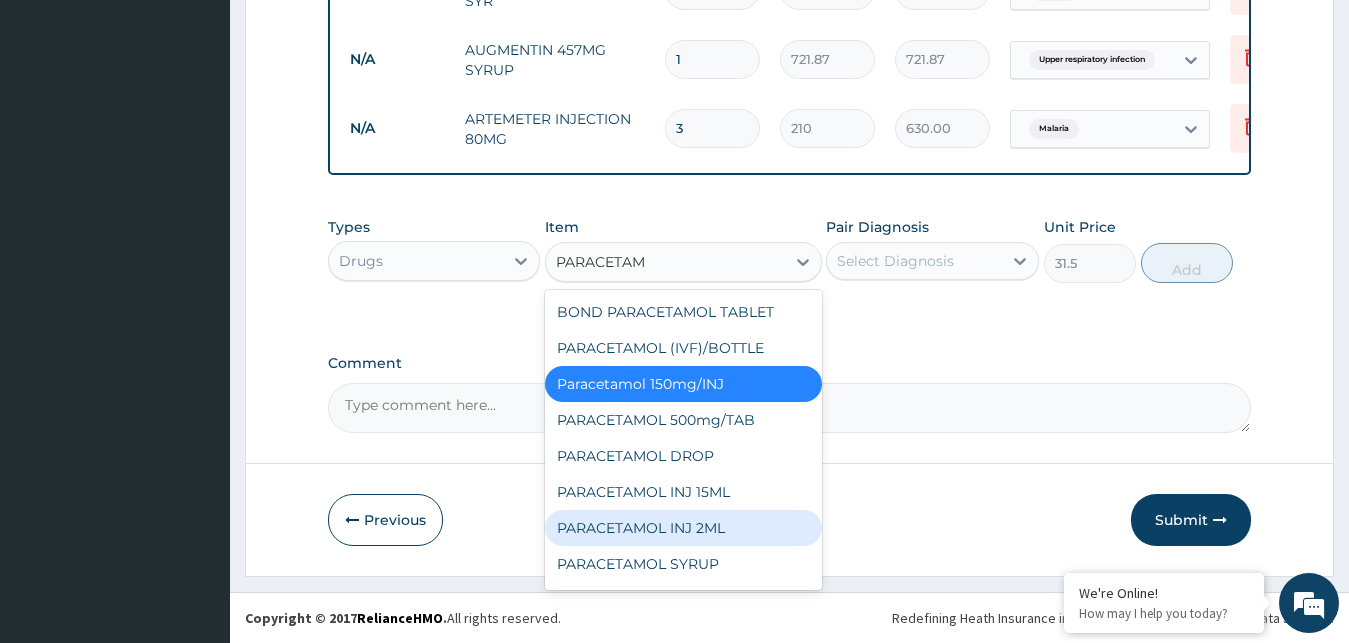 click on "PARACETAMOL INJ 2ML" at bounding box center (683, 528) 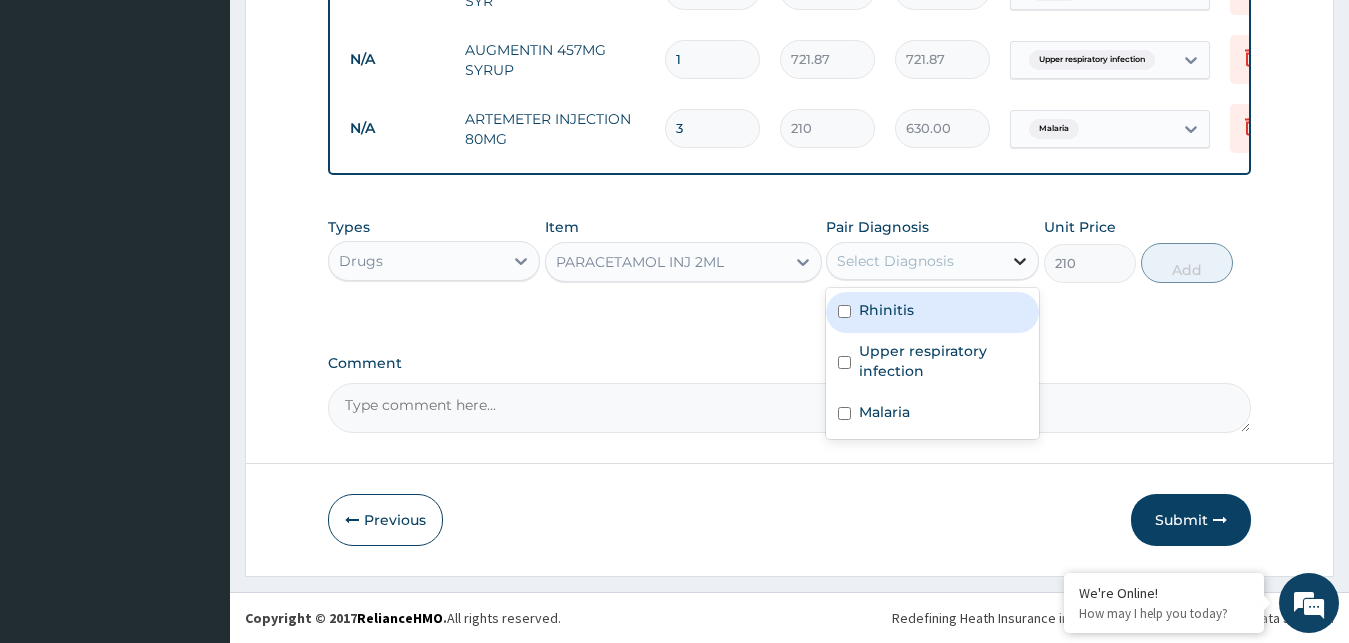 click 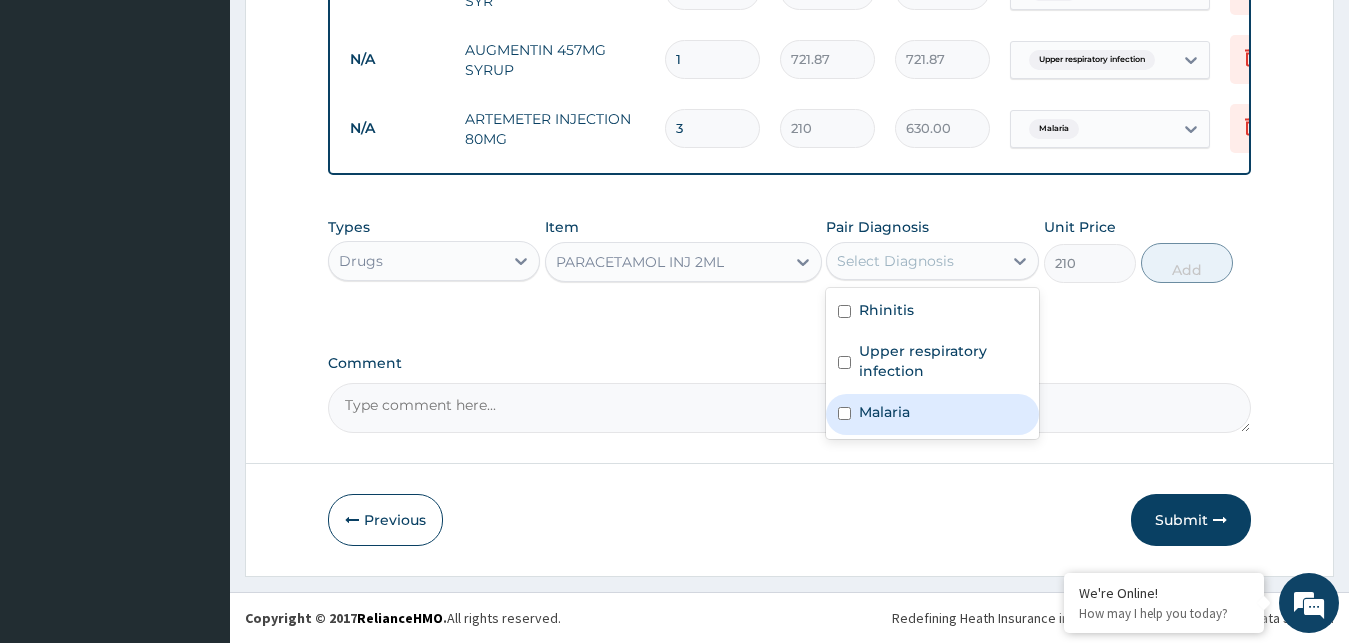click on "Malaria" at bounding box center (932, 414) 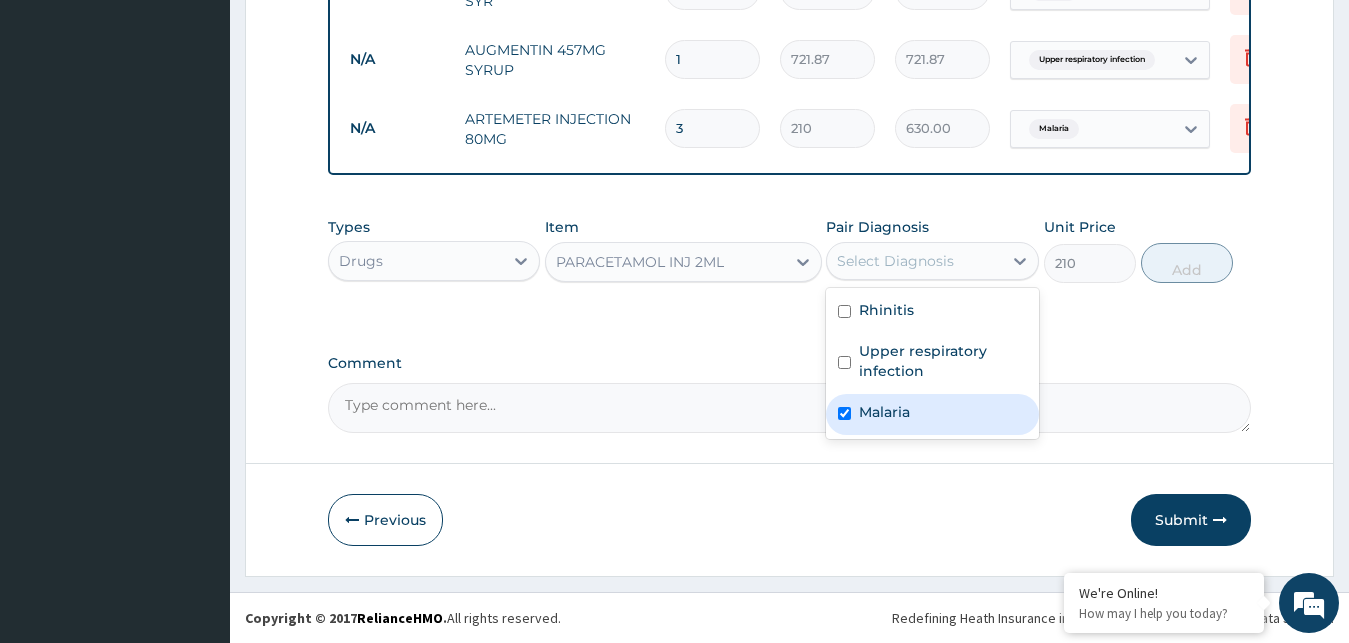 checkbox on "true" 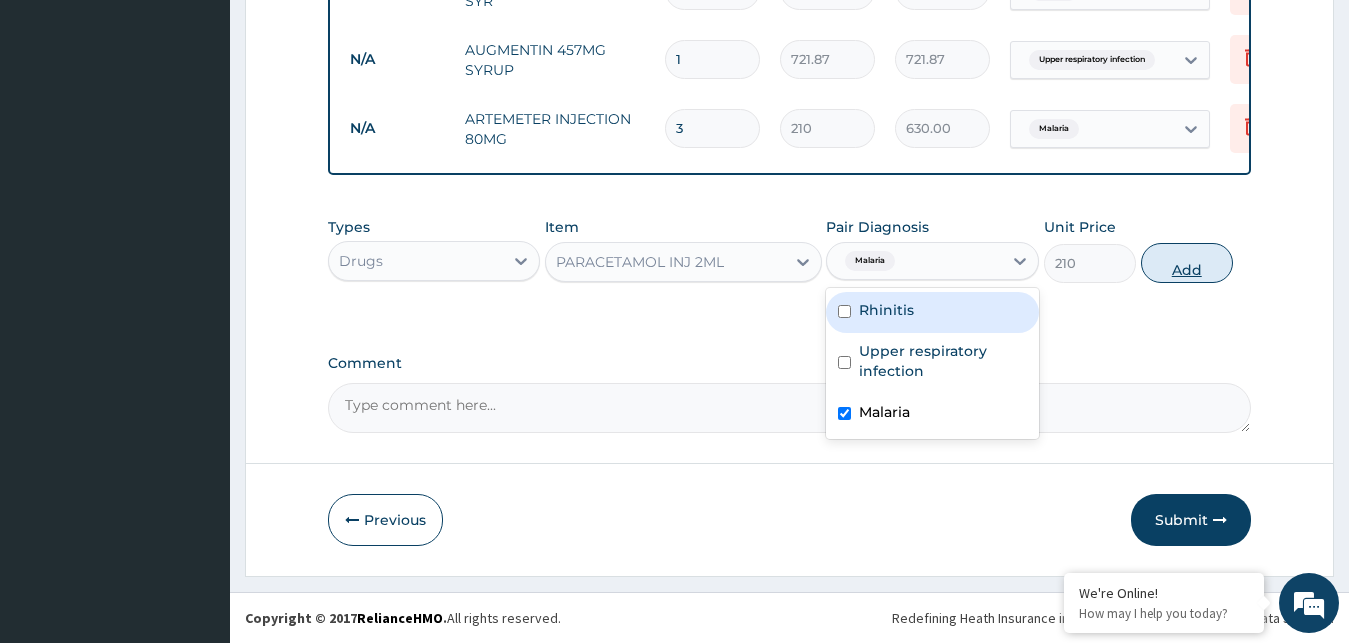 click on "Add" at bounding box center (1187, 263) 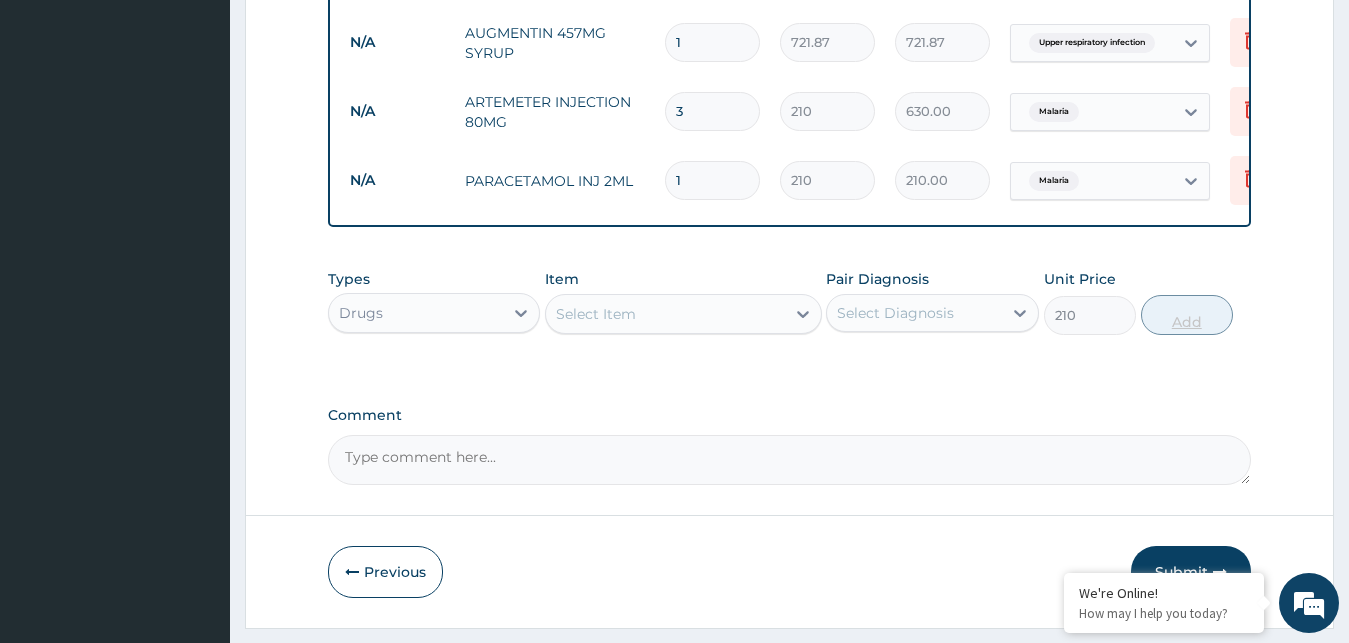 type on "0" 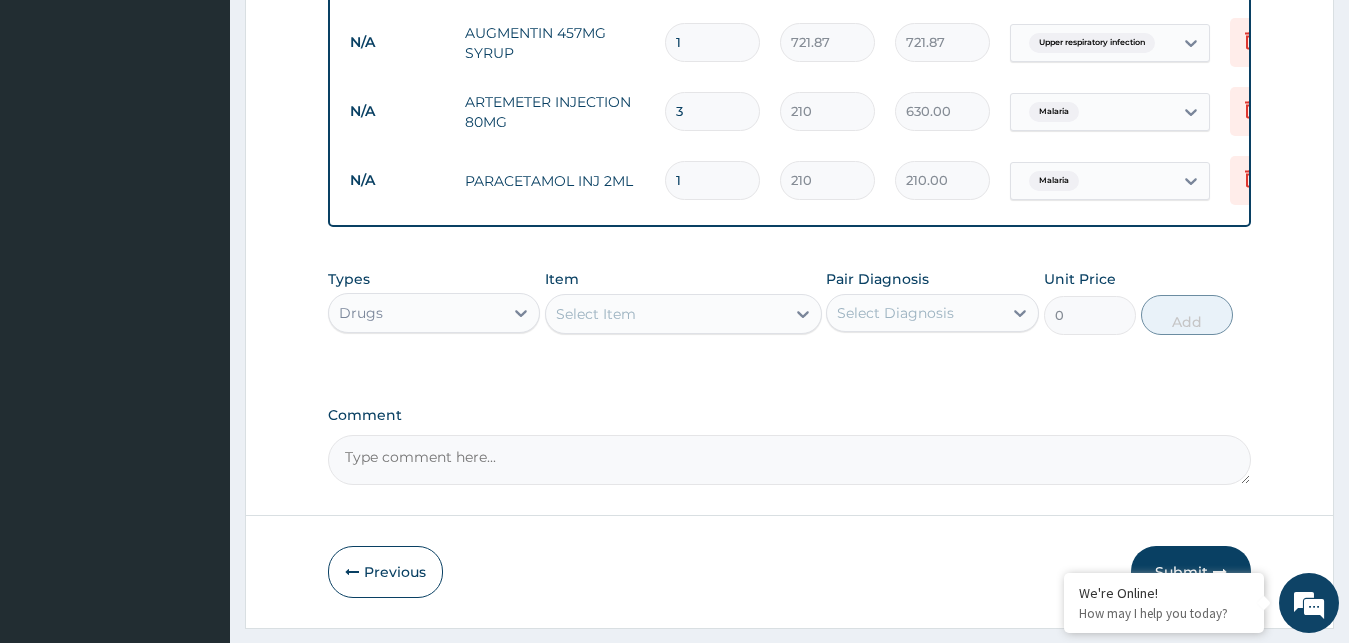 click on "1" at bounding box center (712, 180) 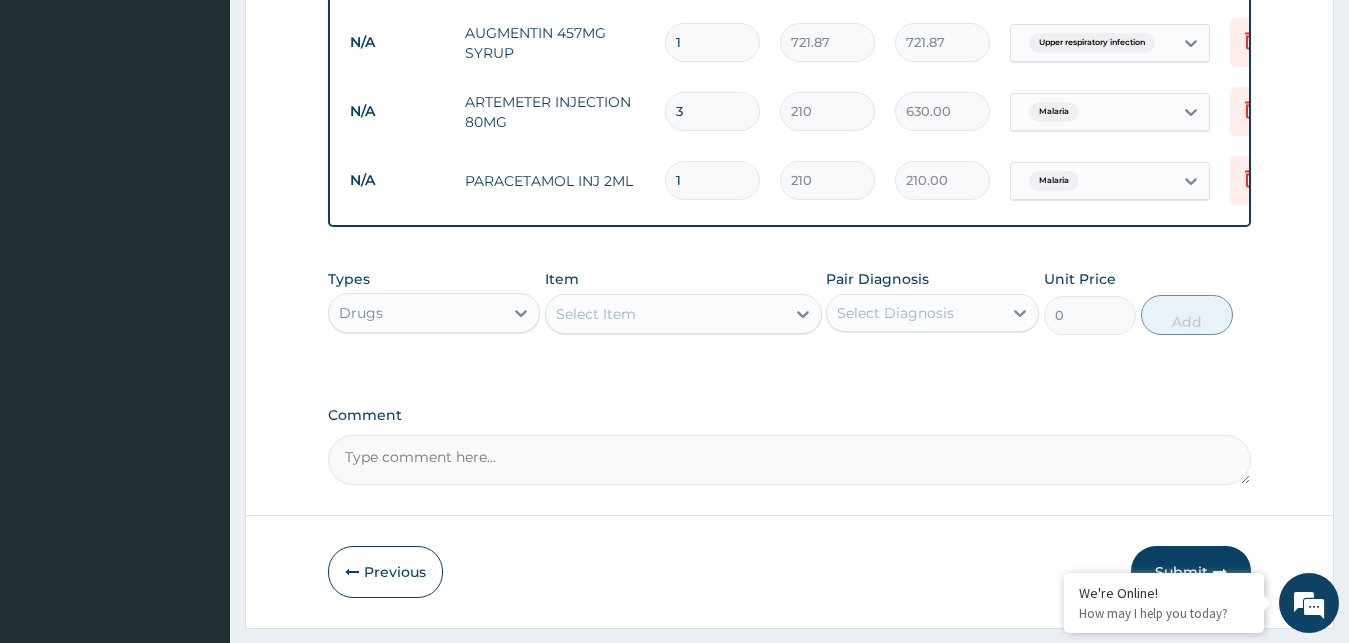 type 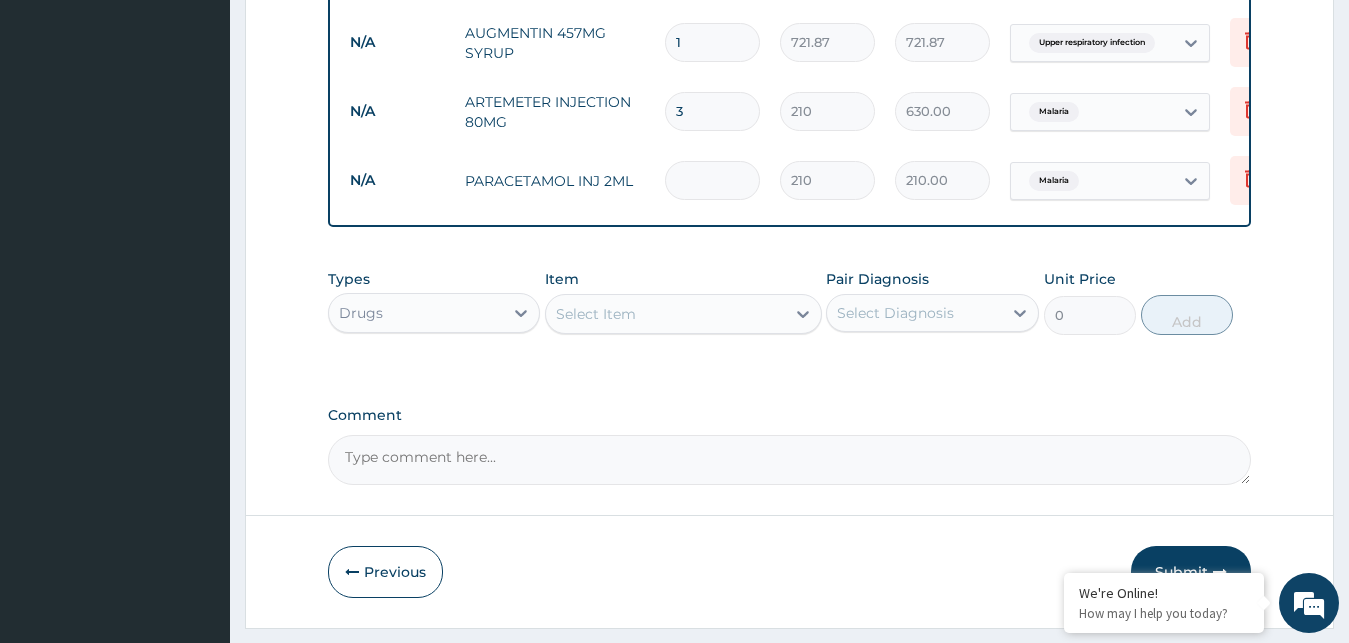 type on "0.00" 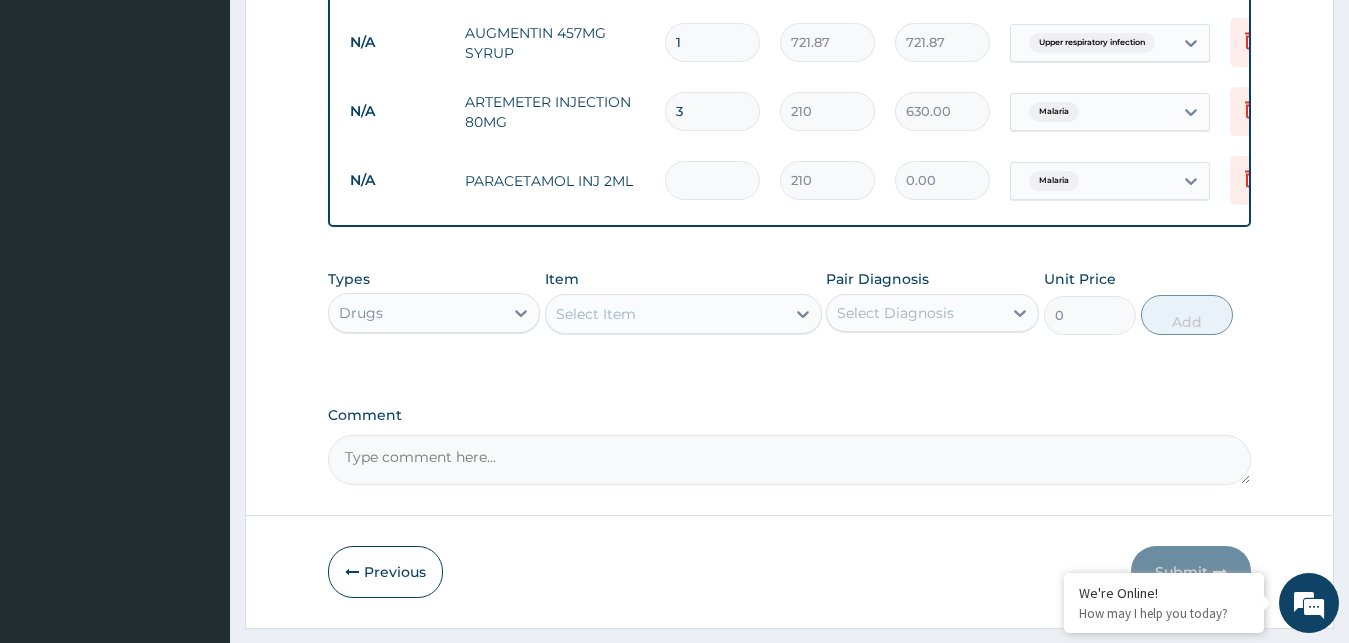 type on "3" 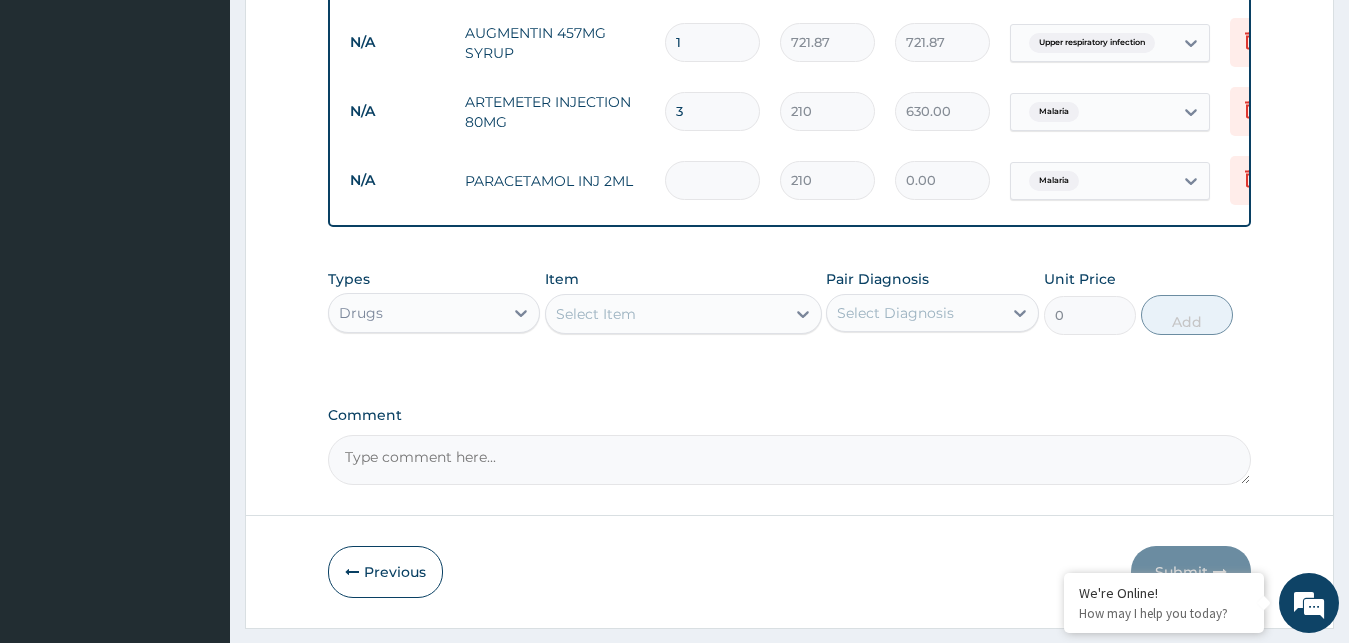 type on "630.00" 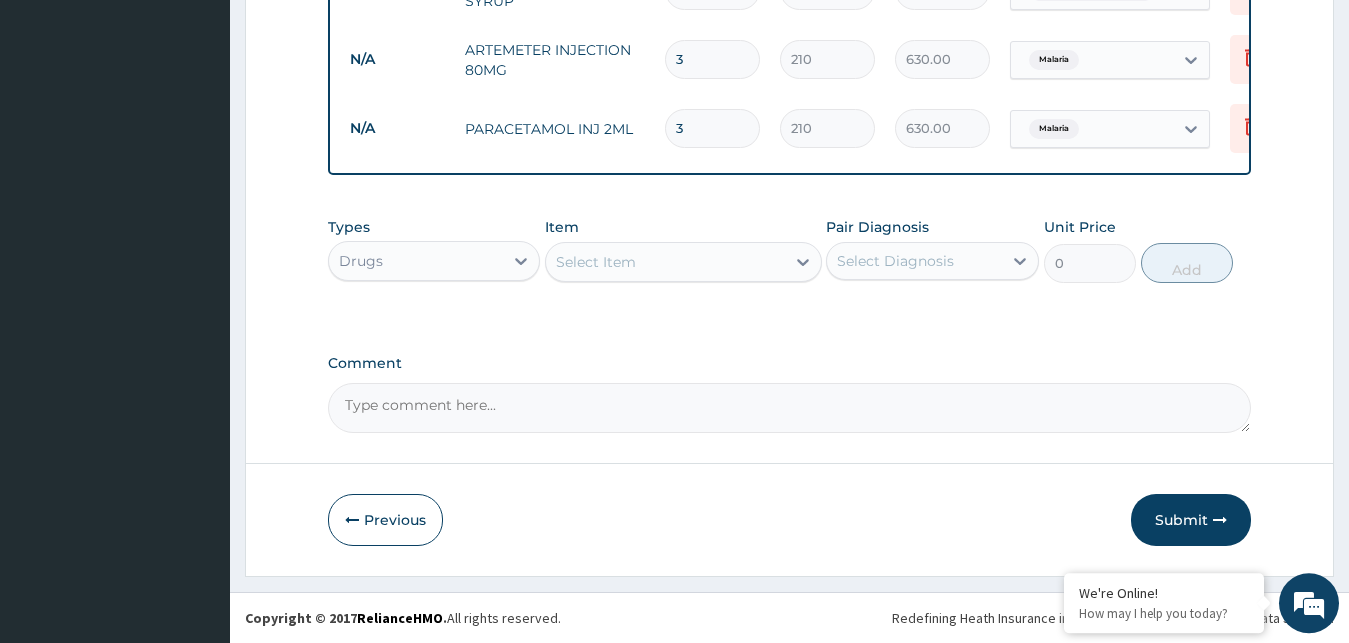 scroll, scrollTop: 1350, scrollLeft: 0, axis: vertical 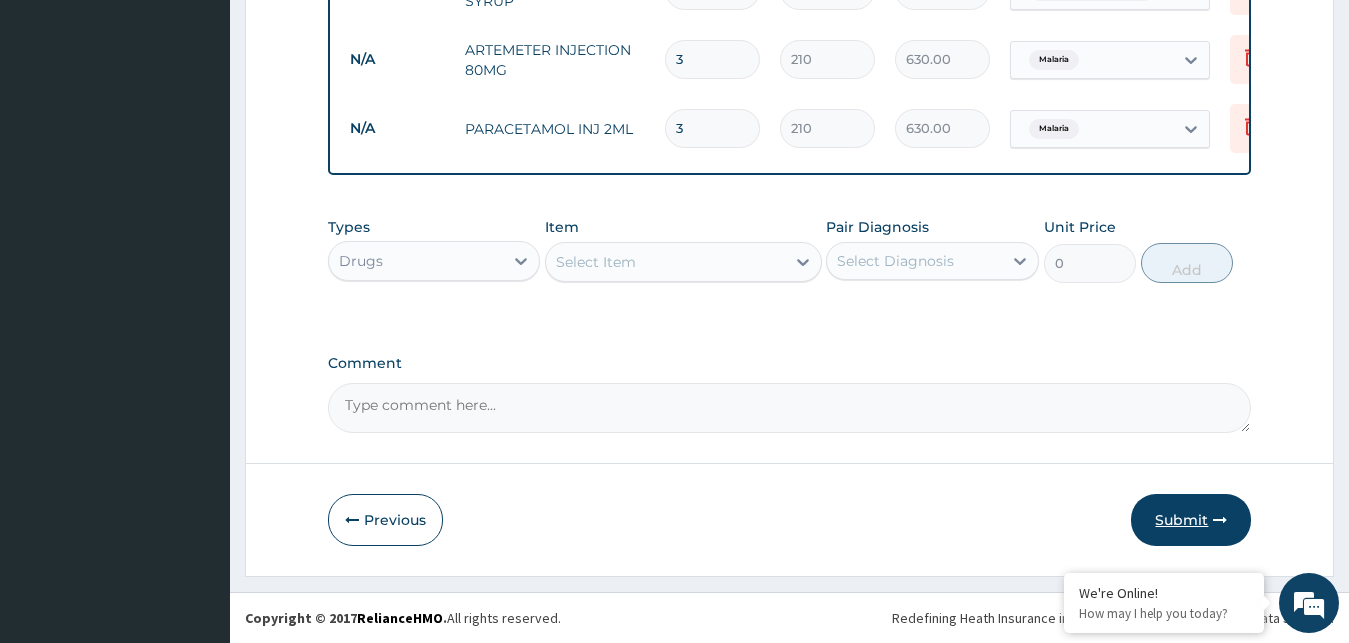 type on "3" 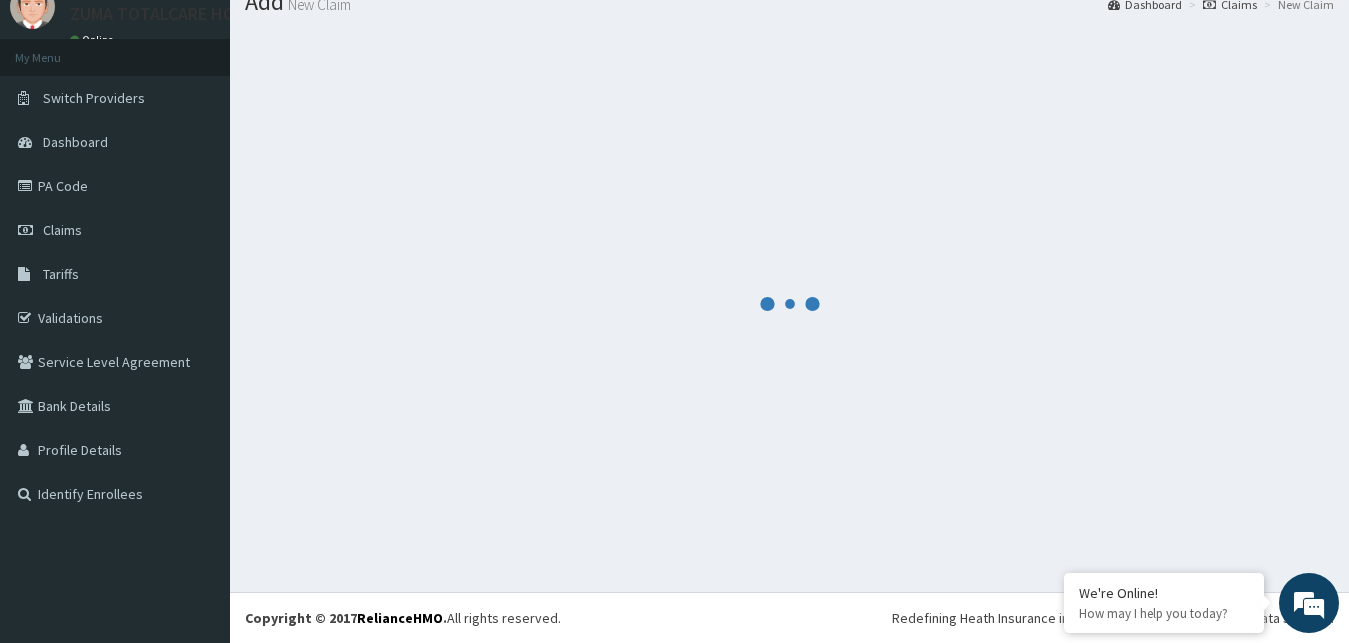 scroll, scrollTop: 76, scrollLeft: 0, axis: vertical 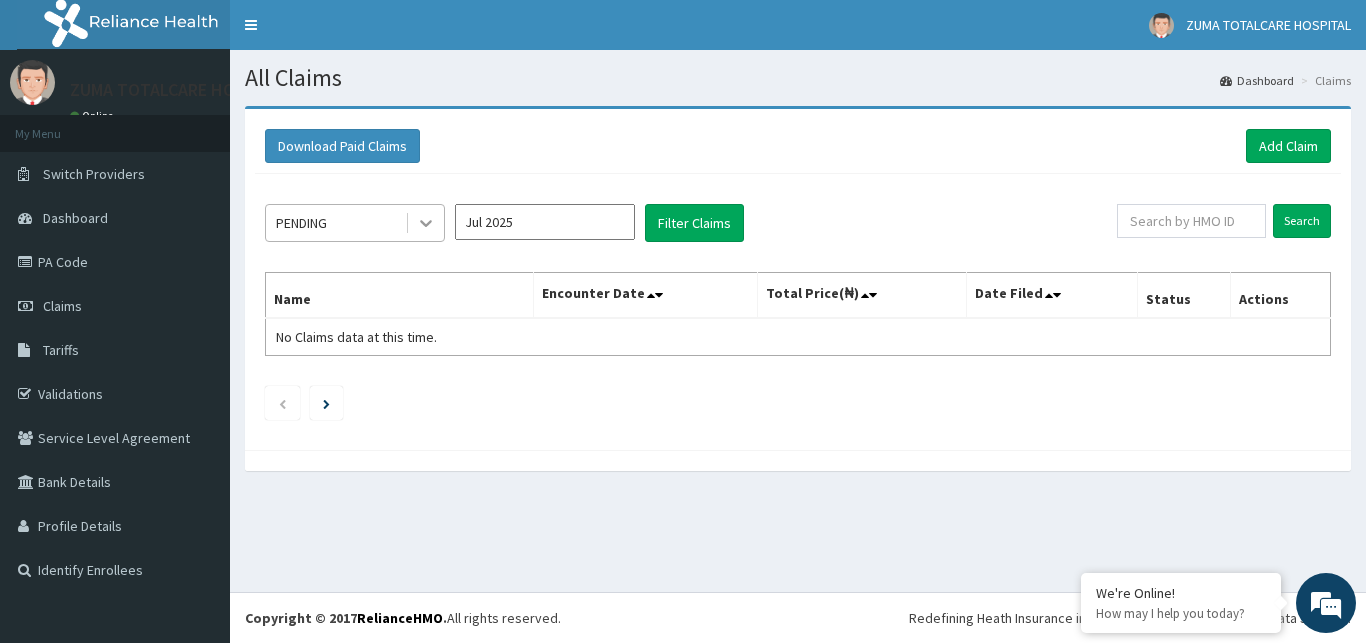 click 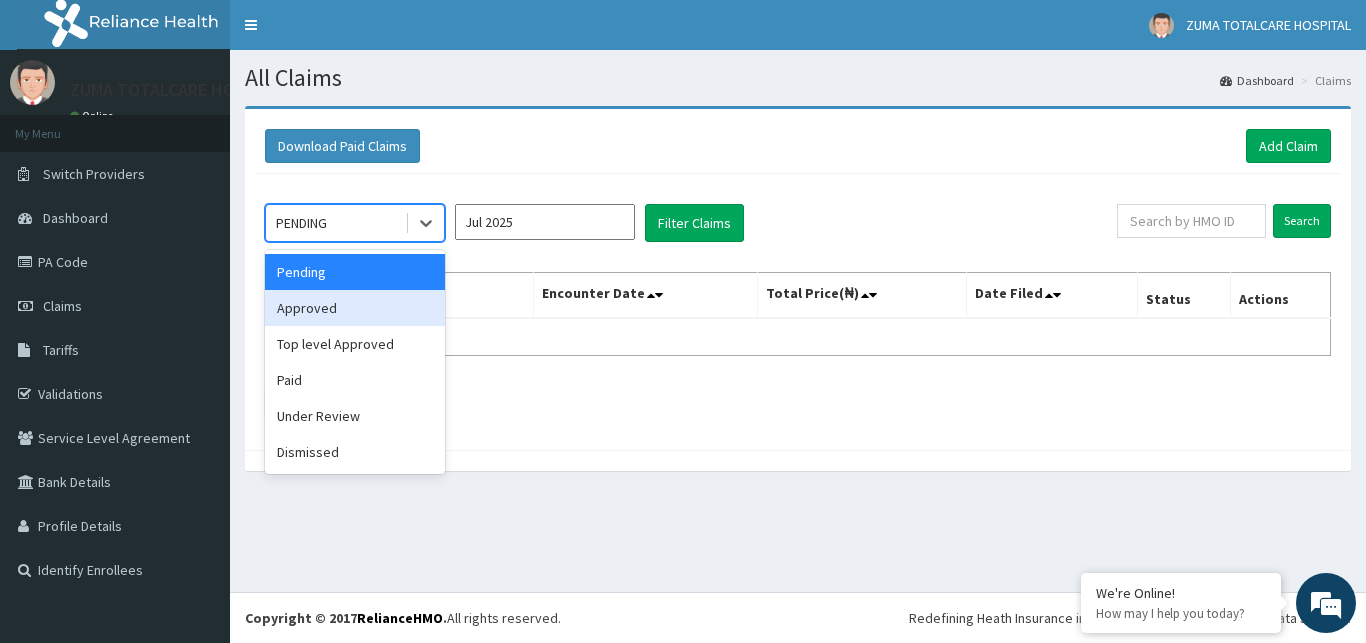 click on "Approved" at bounding box center [355, 308] 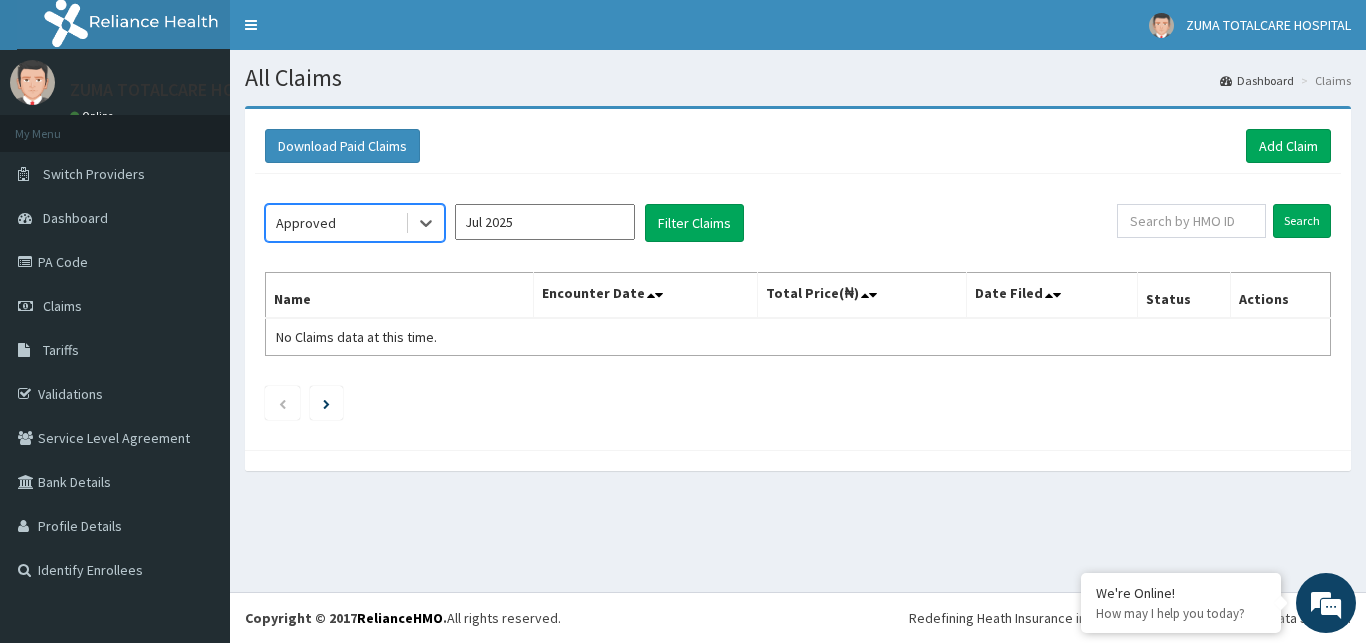 click on "Jul 2025" at bounding box center (545, 222) 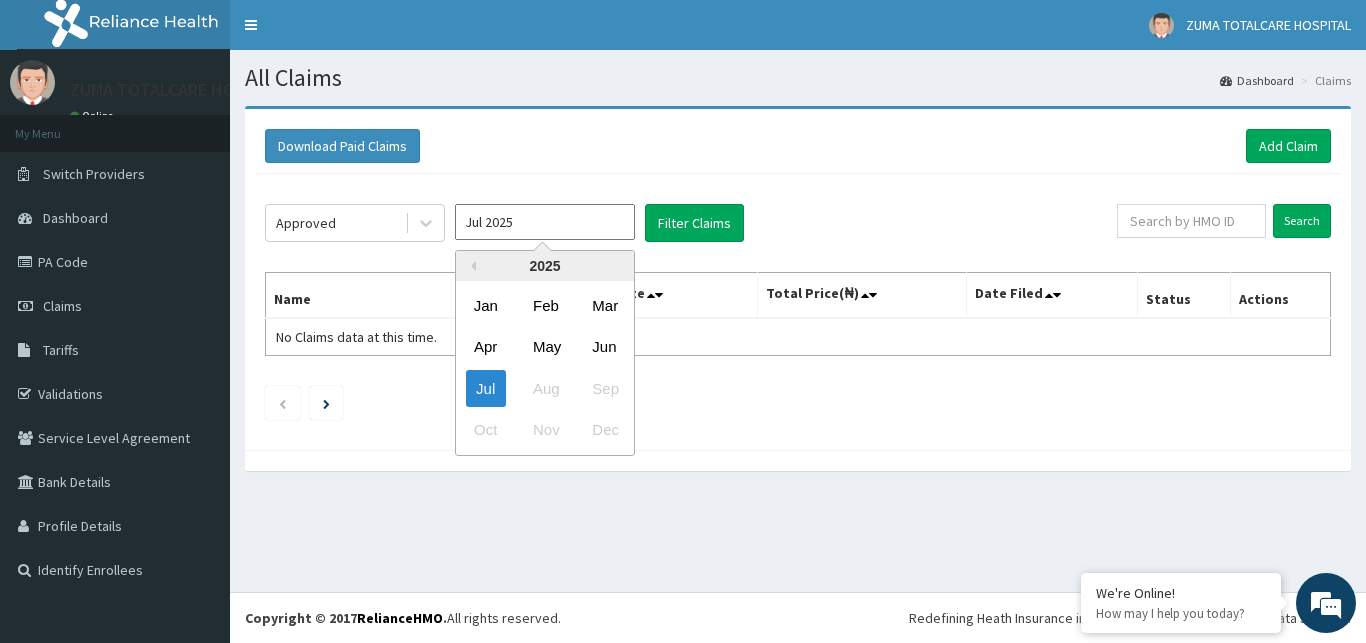 scroll, scrollTop: 0, scrollLeft: 0, axis: both 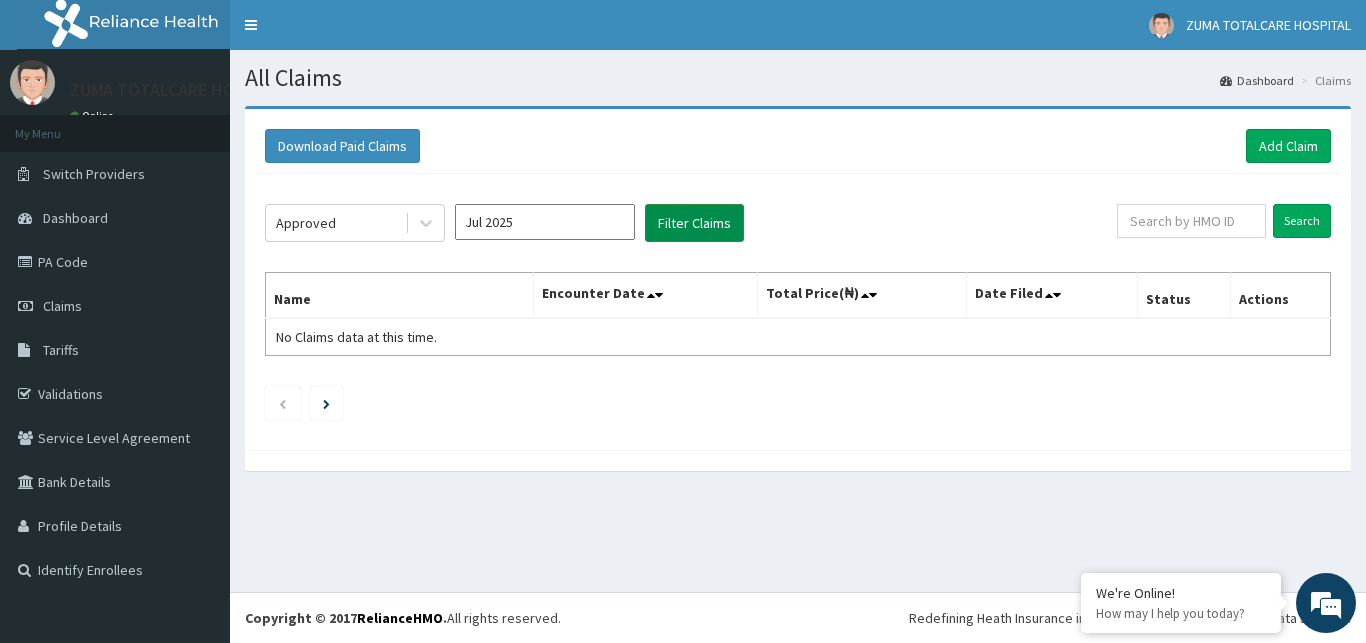 click on "Filter Claims" at bounding box center (694, 223) 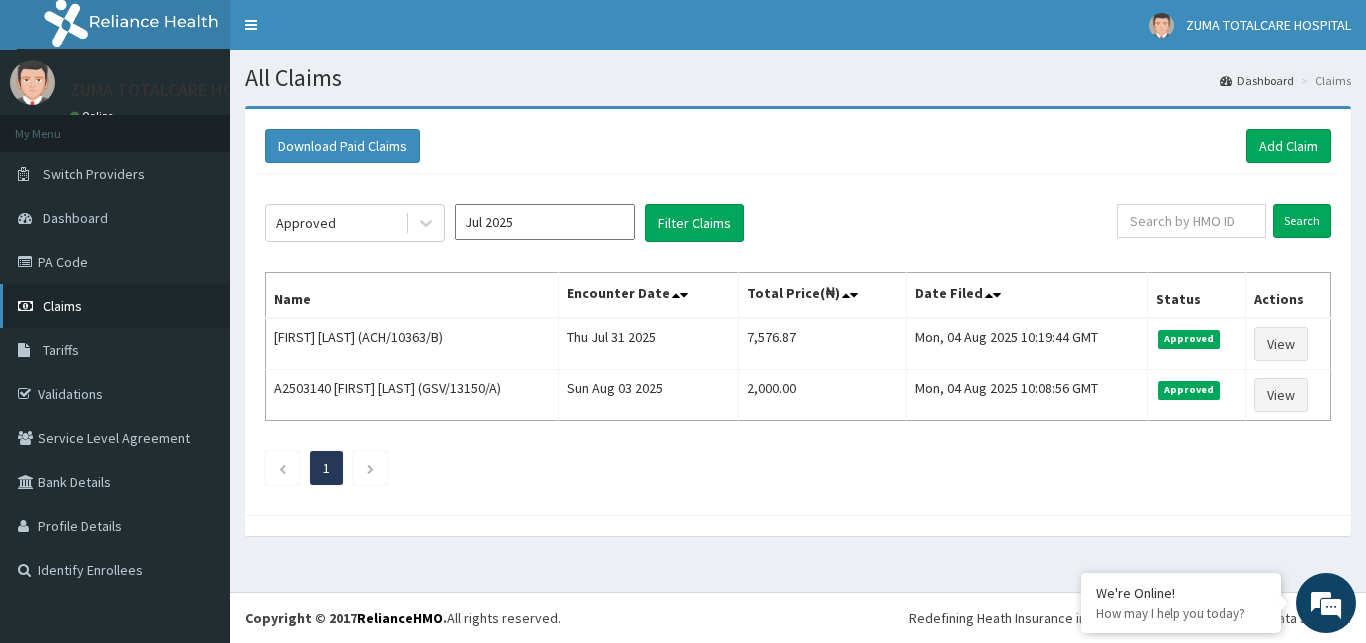 click on "Claims" at bounding box center (115, 306) 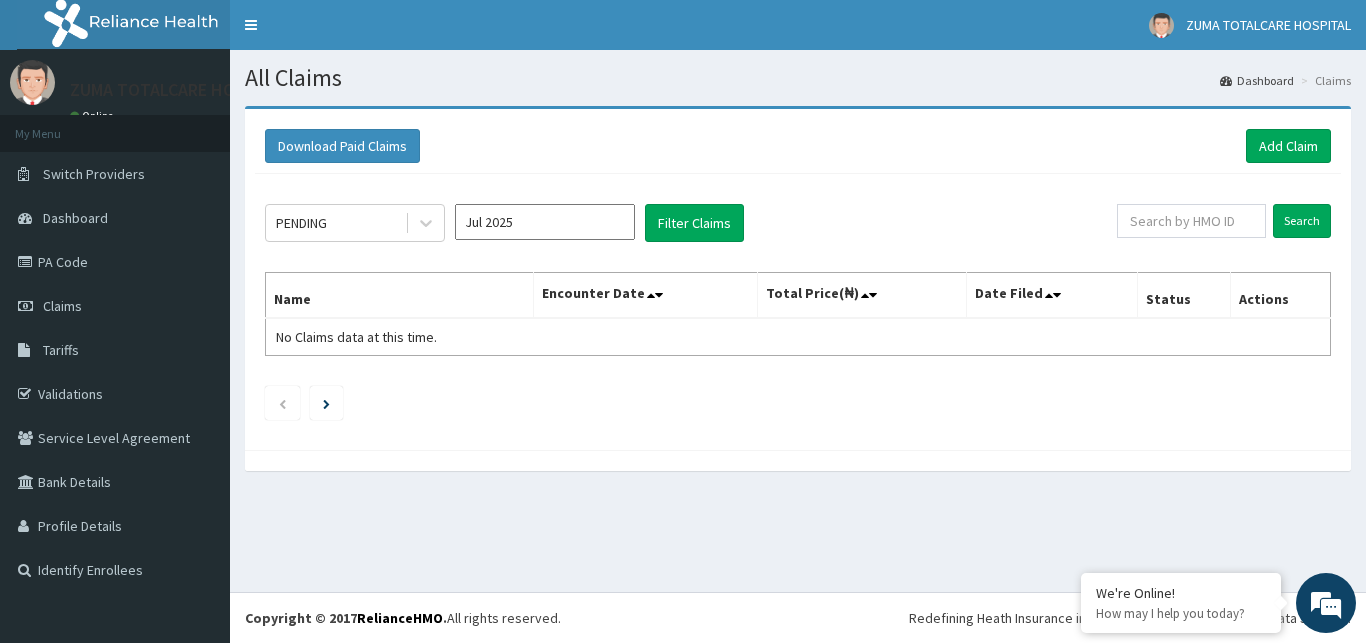 scroll, scrollTop: 0, scrollLeft: 0, axis: both 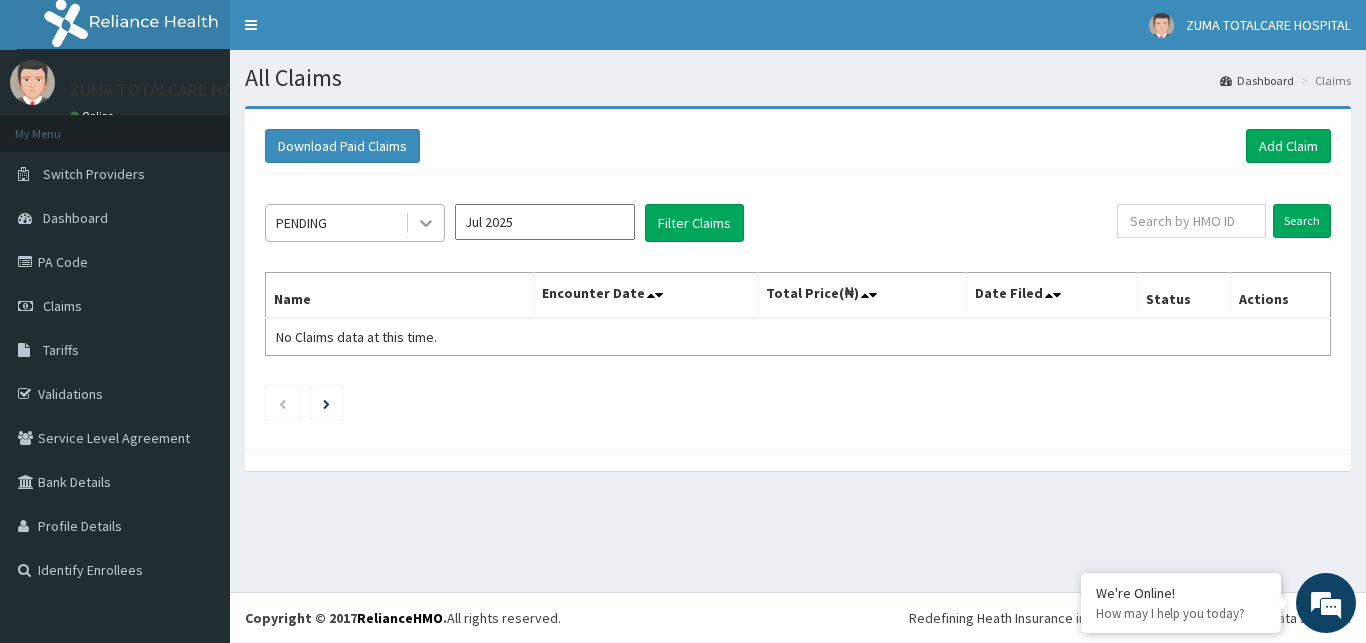 click 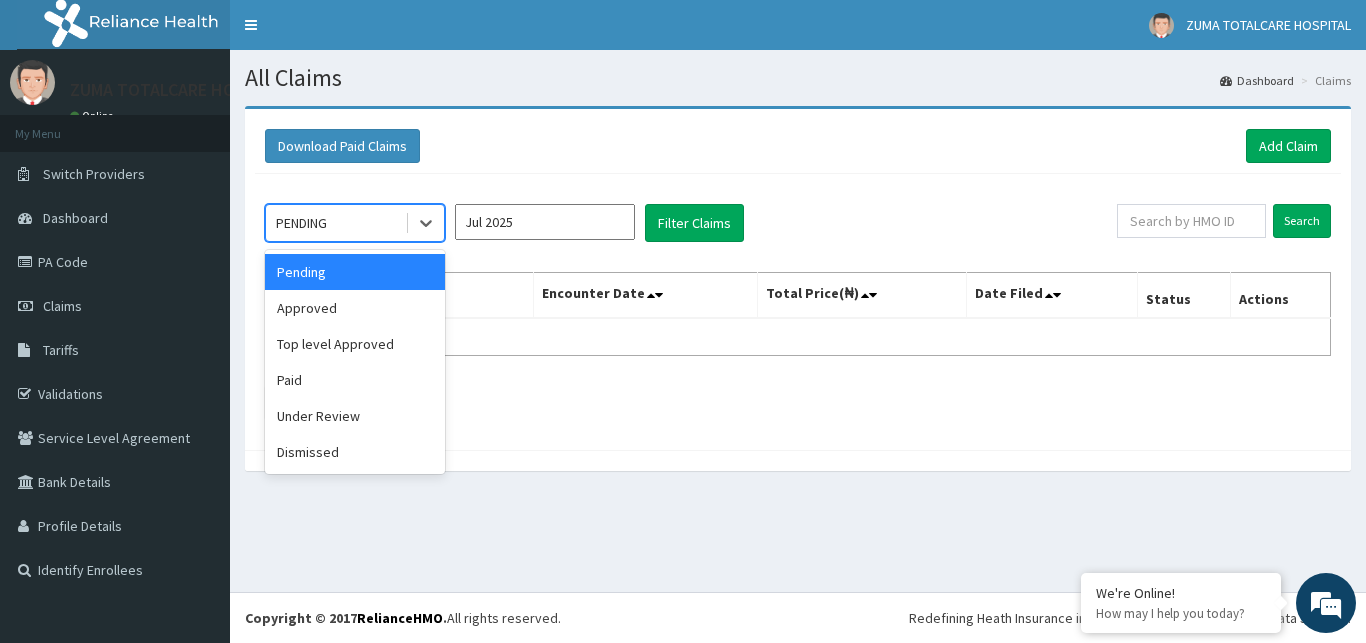 click on "Pending" at bounding box center (355, 272) 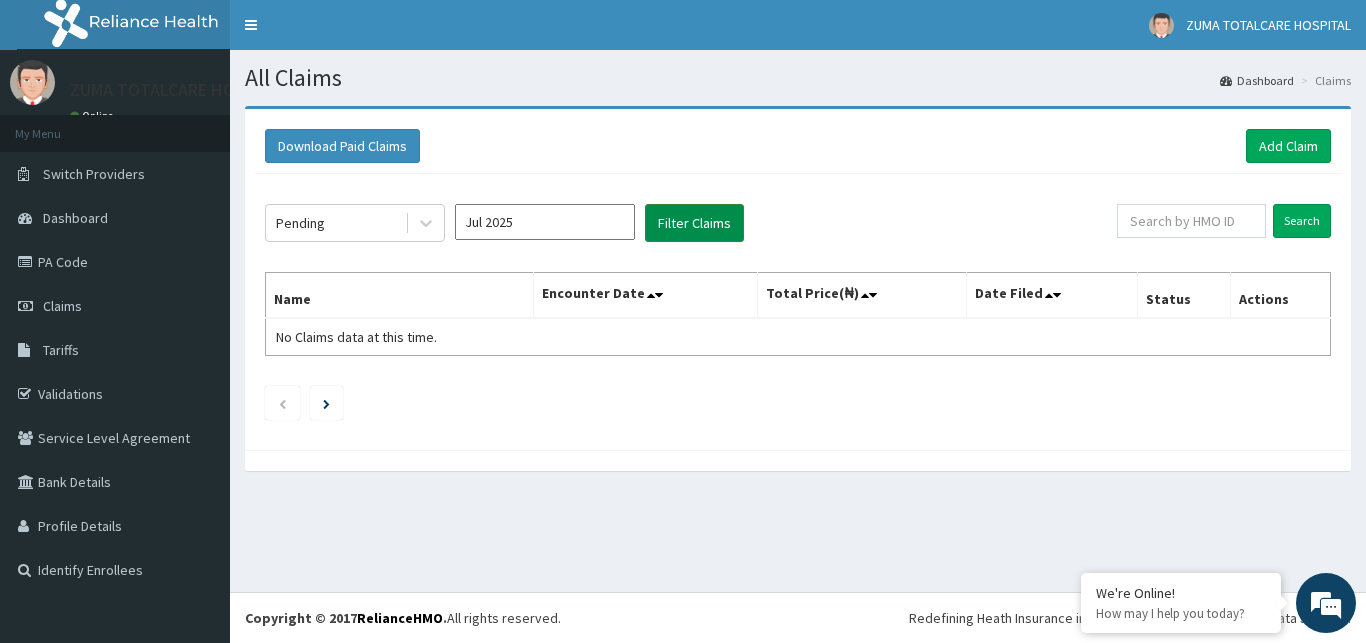 click on "Filter Claims" at bounding box center (694, 223) 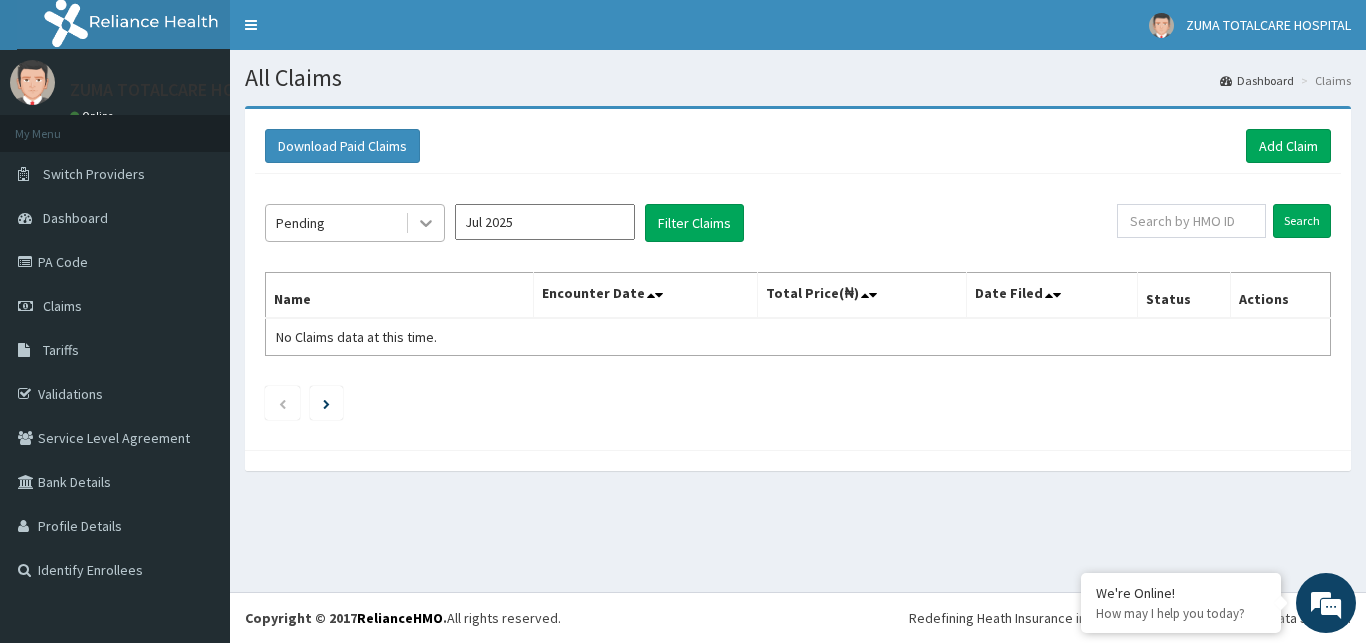 click 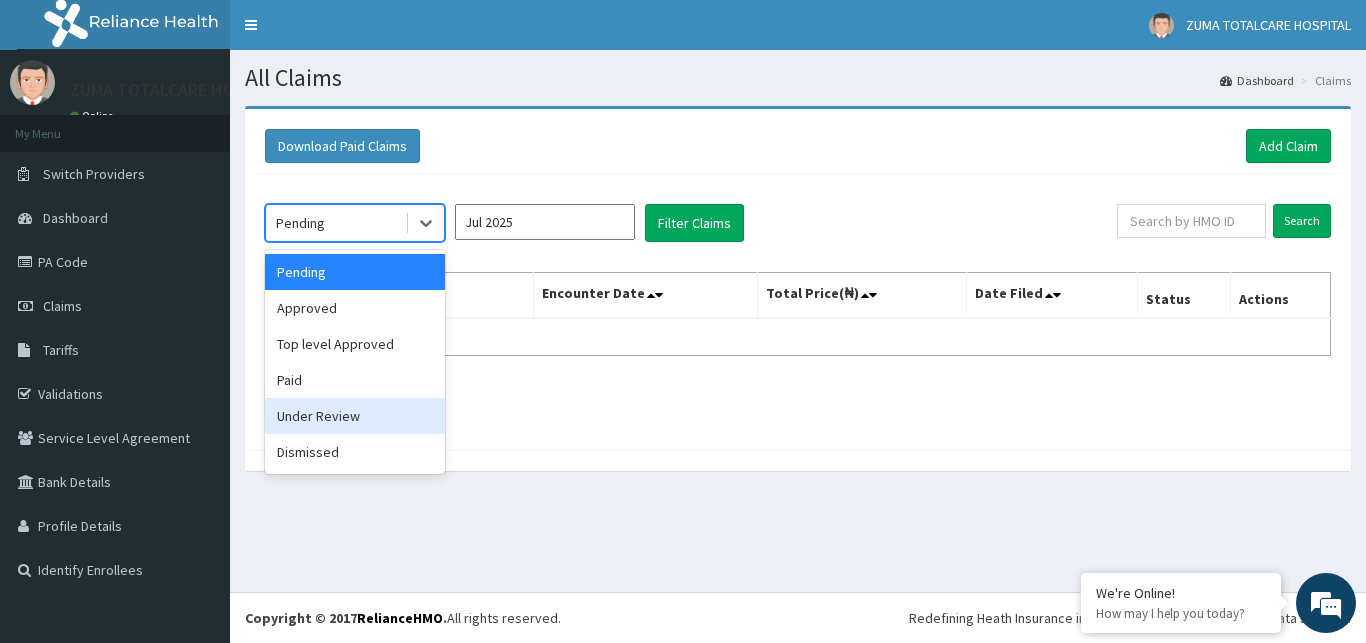 click on "Under Review" at bounding box center (355, 416) 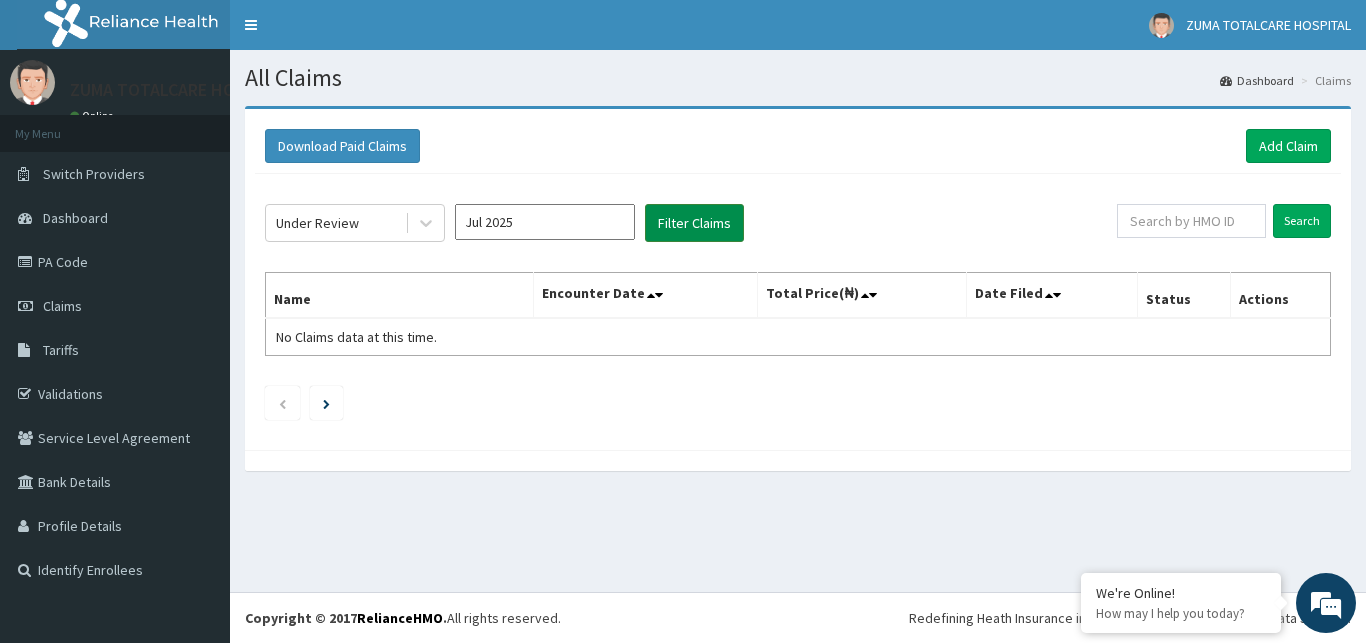 click on "Filter Claims" at bounding box center (694, 223) 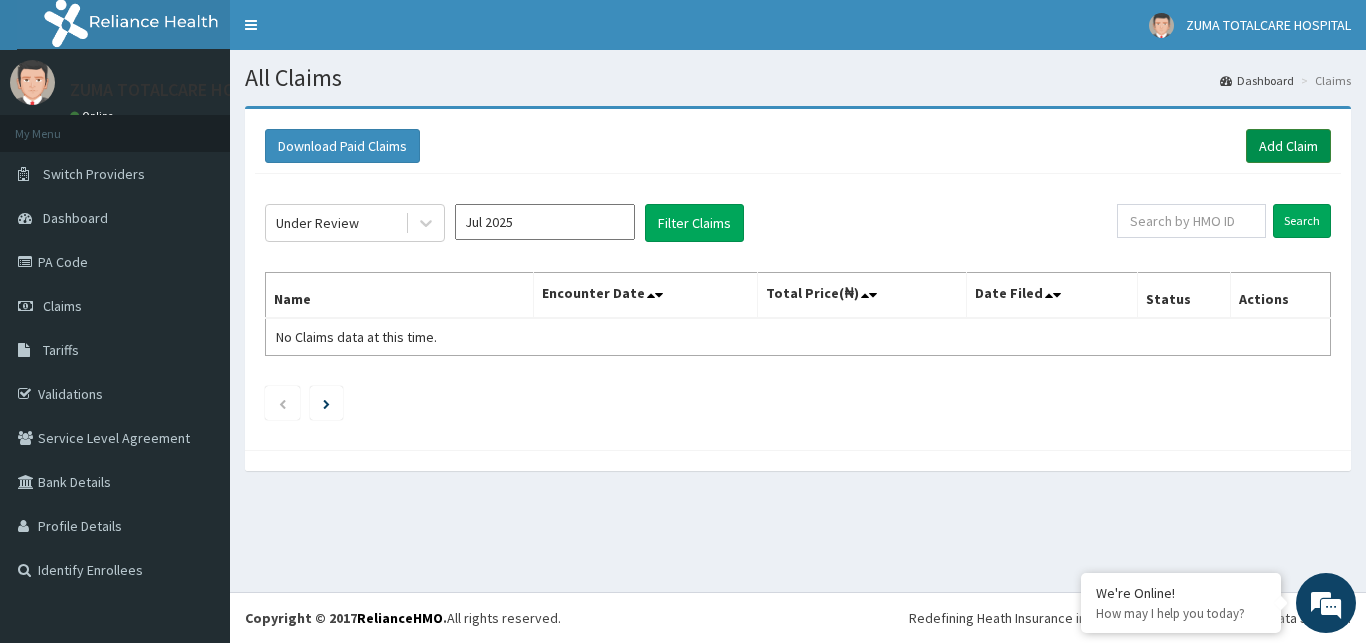 click on "Add Claim" at bounding box center [1288, 146] 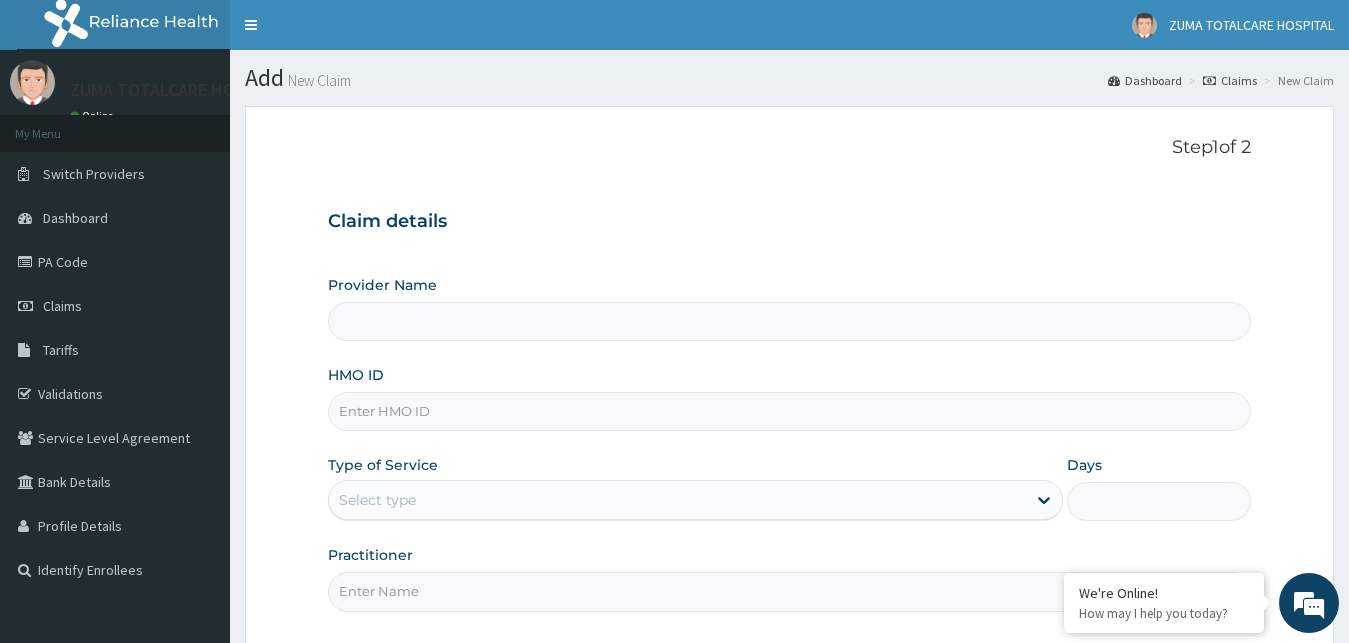 scroll, scrollTop: 0, scrollLeft: 0, axis: both 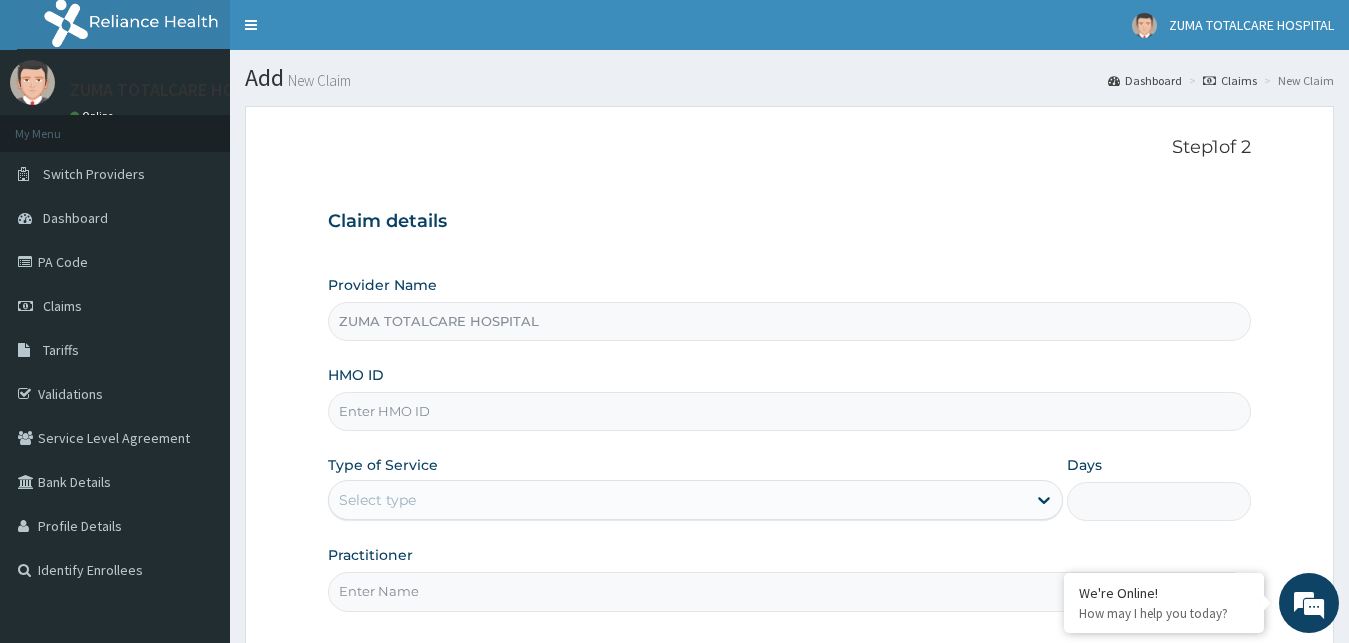 click on "HMO ID" at bounding box center [790, 411] 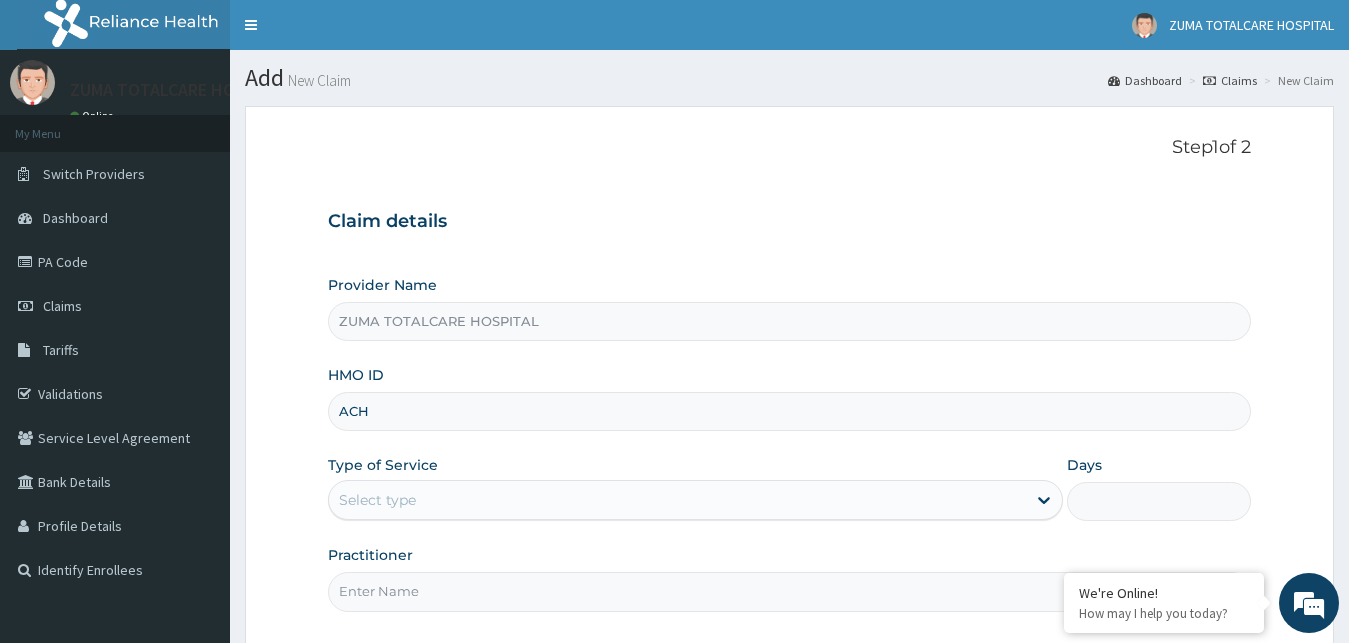 scroll, scrollTop: 0, scrollLeft: 0, axis: both 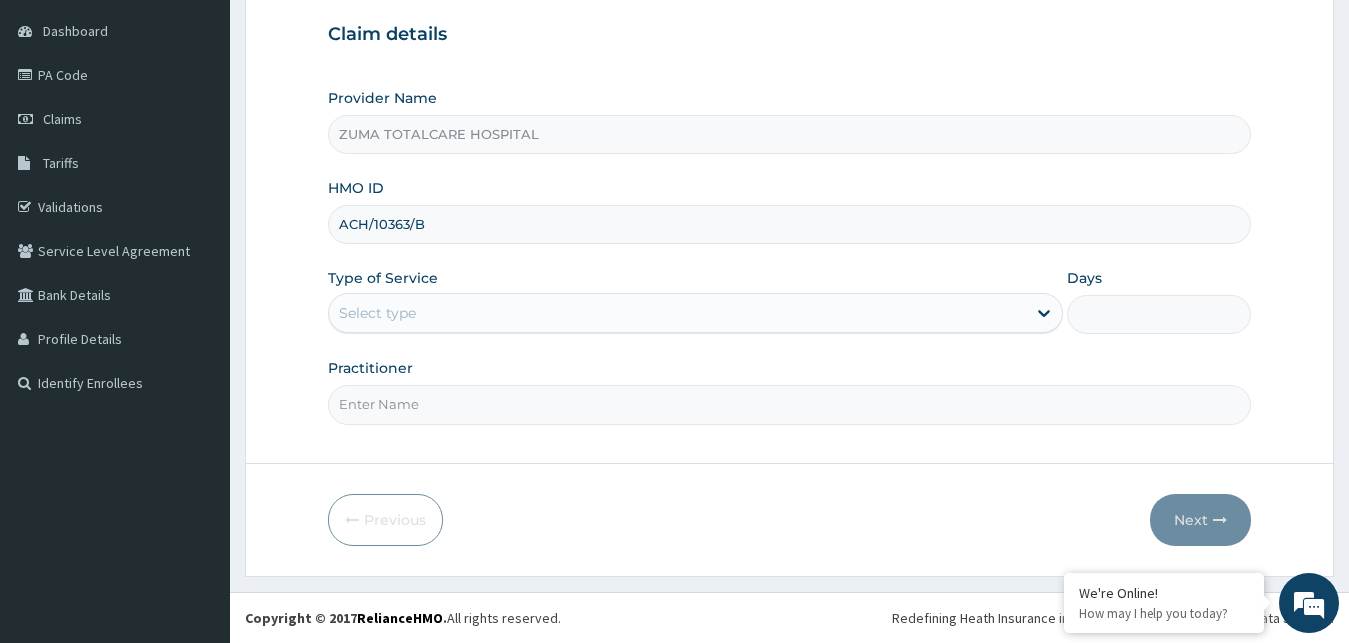type on "ACH/10363/B" 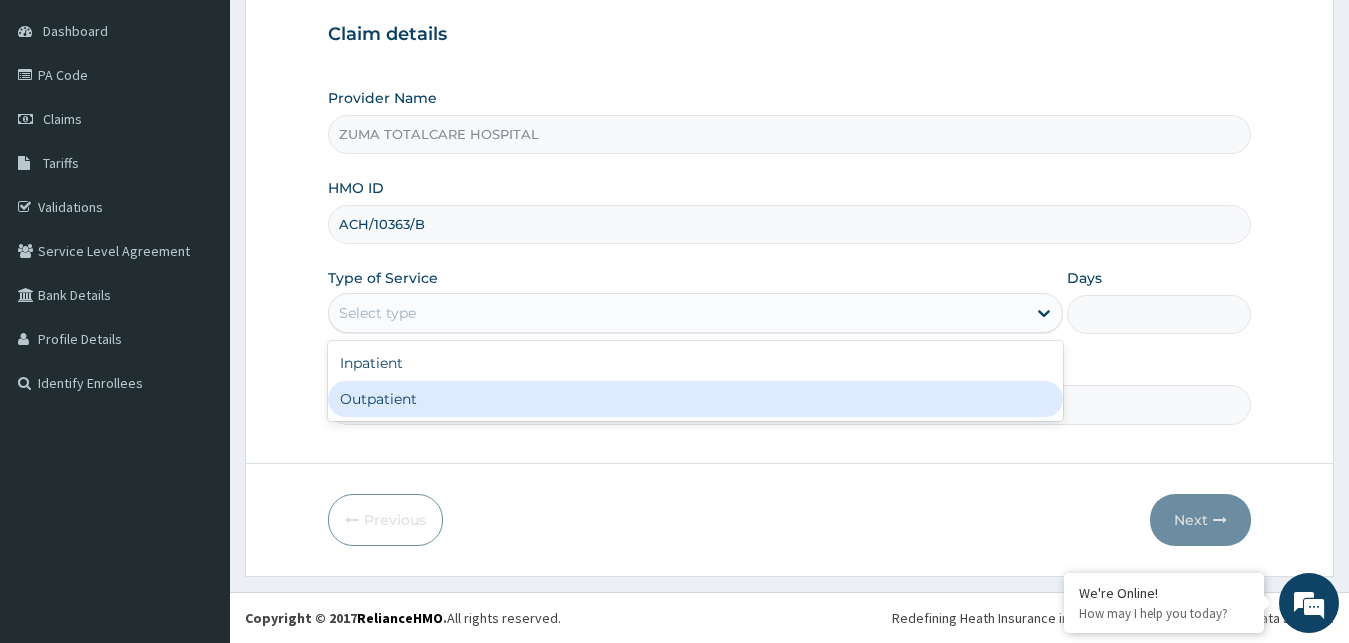 click on "Outpatient" at bounding box center (696, 399) 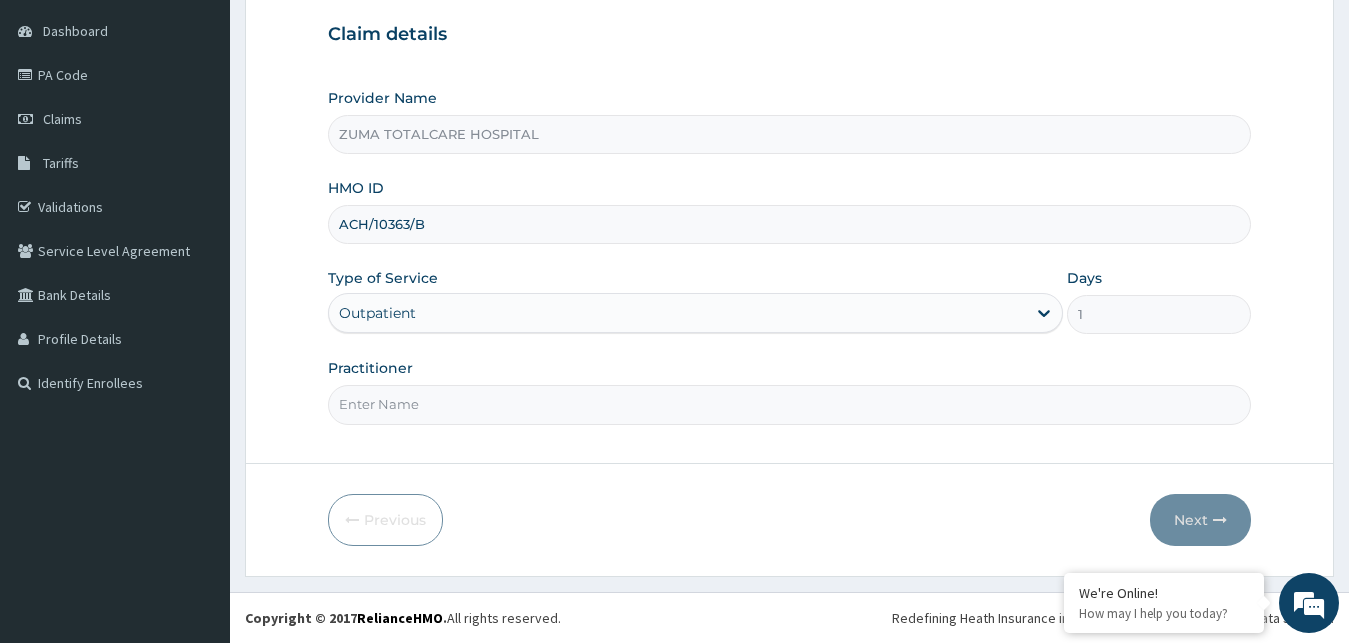 click on "Practitioner" at bounding box center [790, 404] 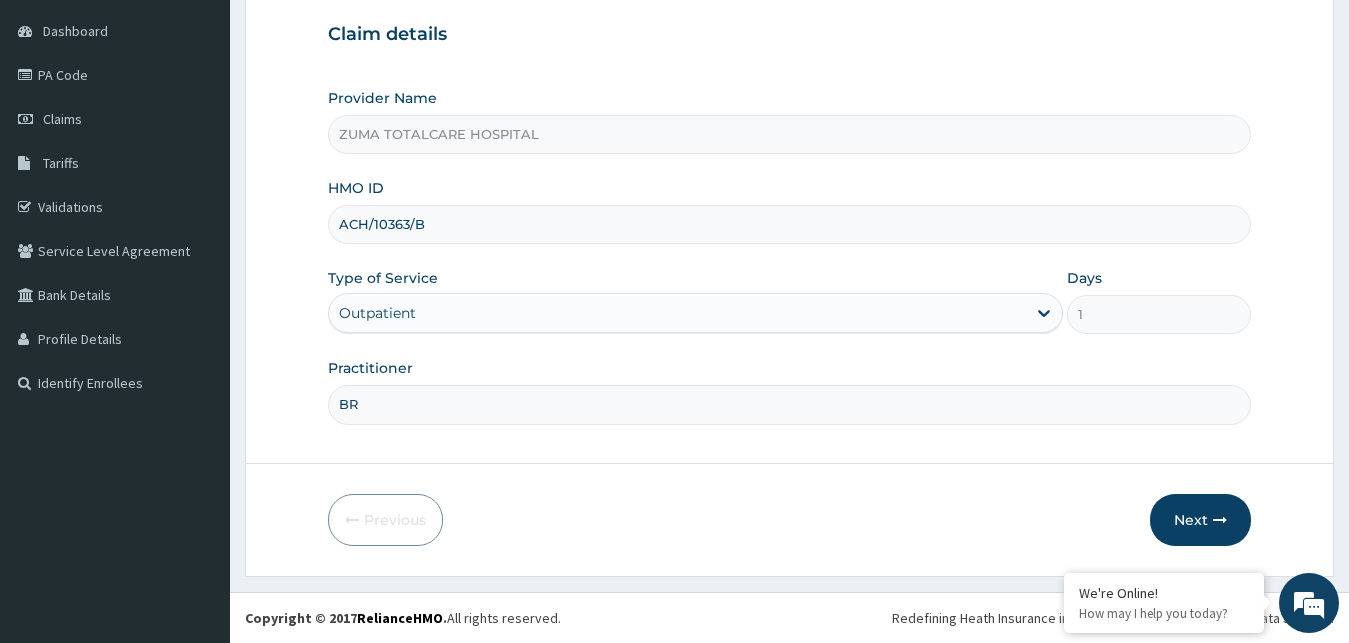 type on "B" 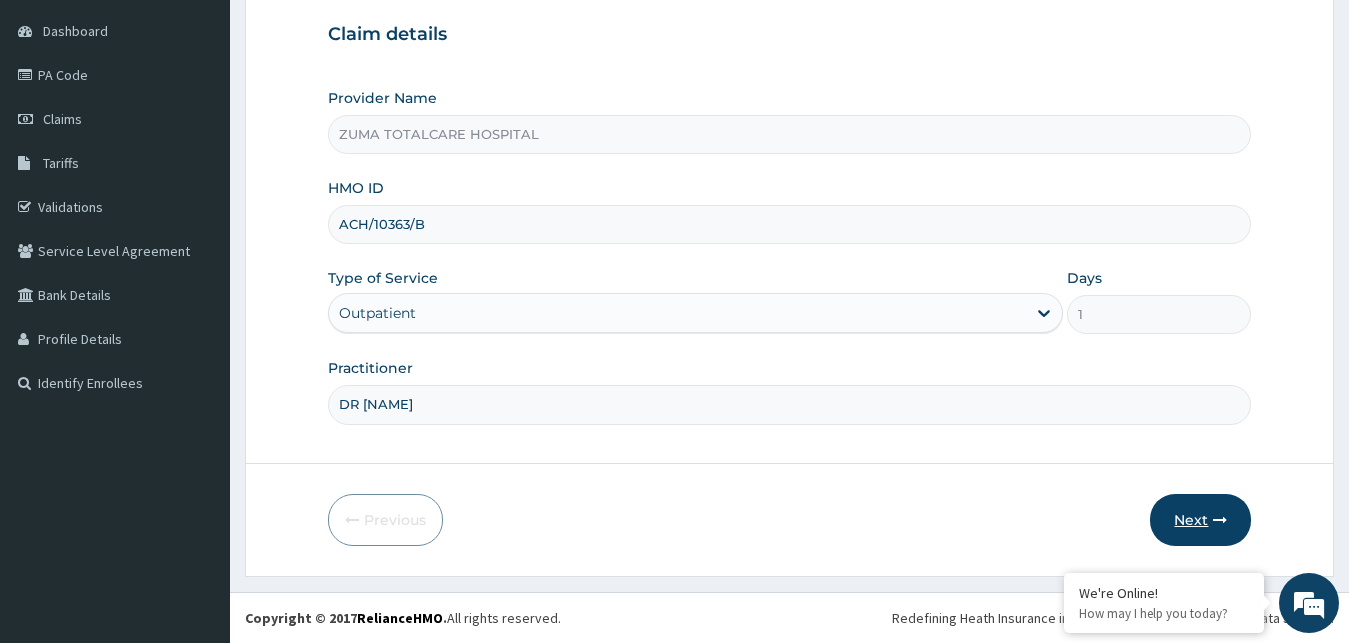 type on "DR [NAME]" 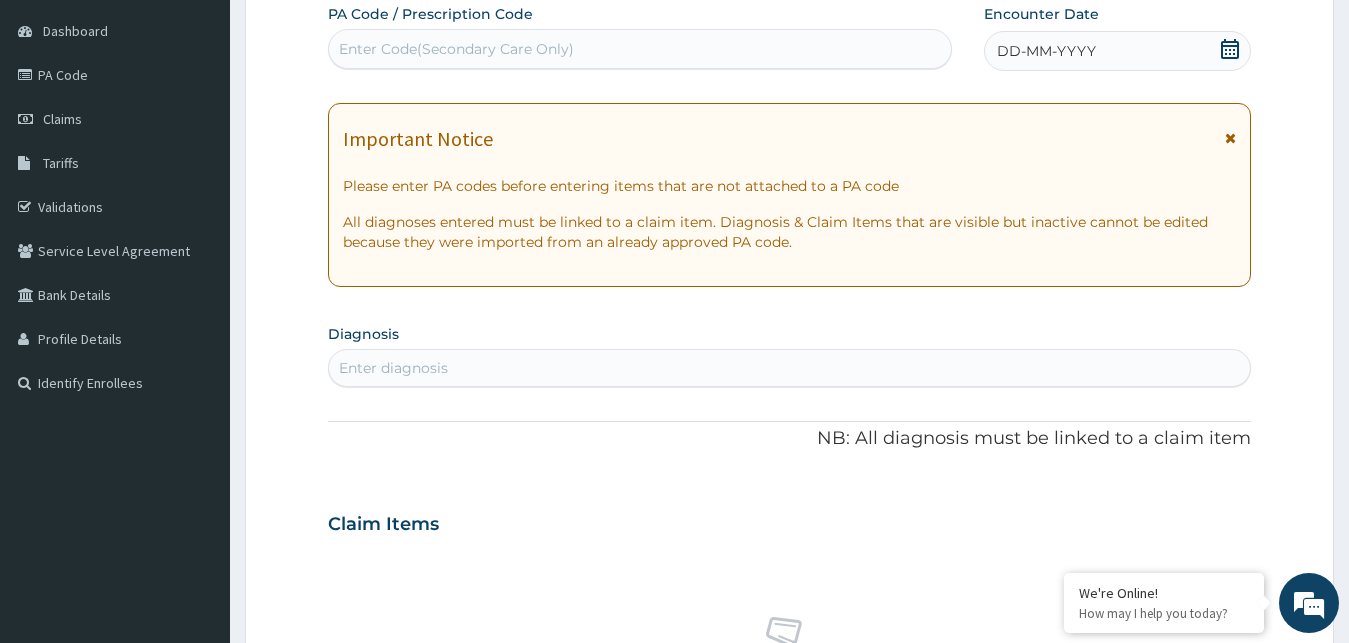 click on "Enter diagnosis" at bounding box center (790, 368) 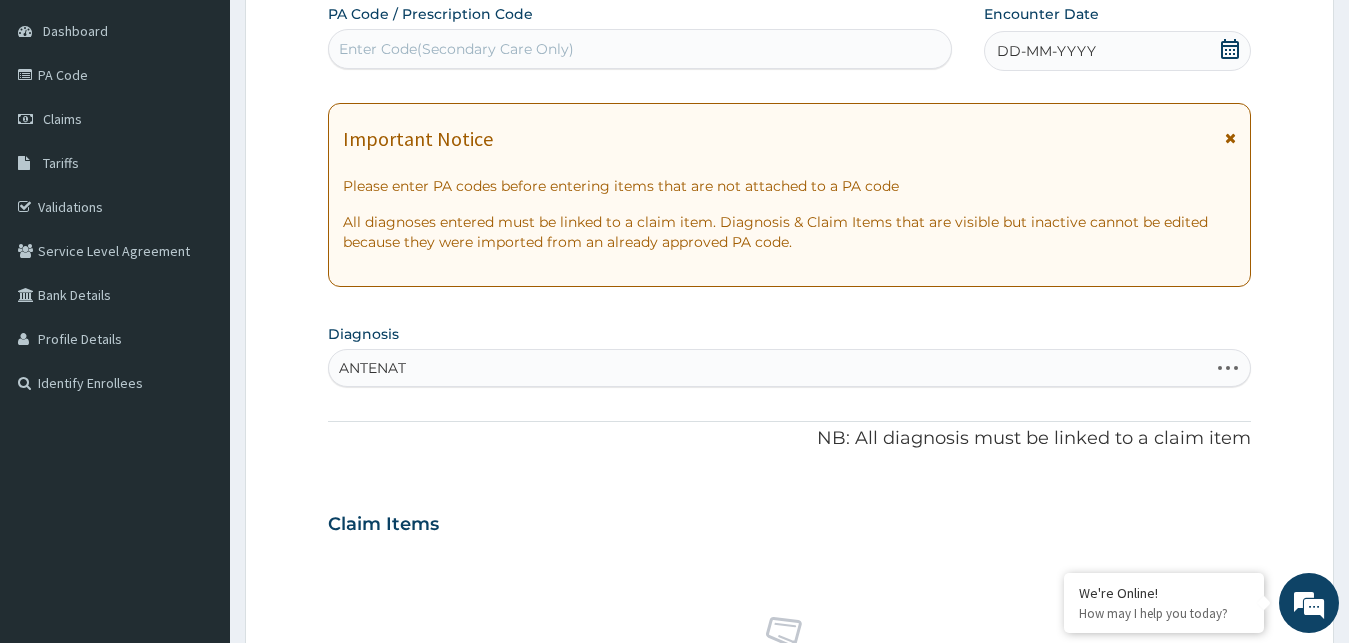 type on "ANTENATA" 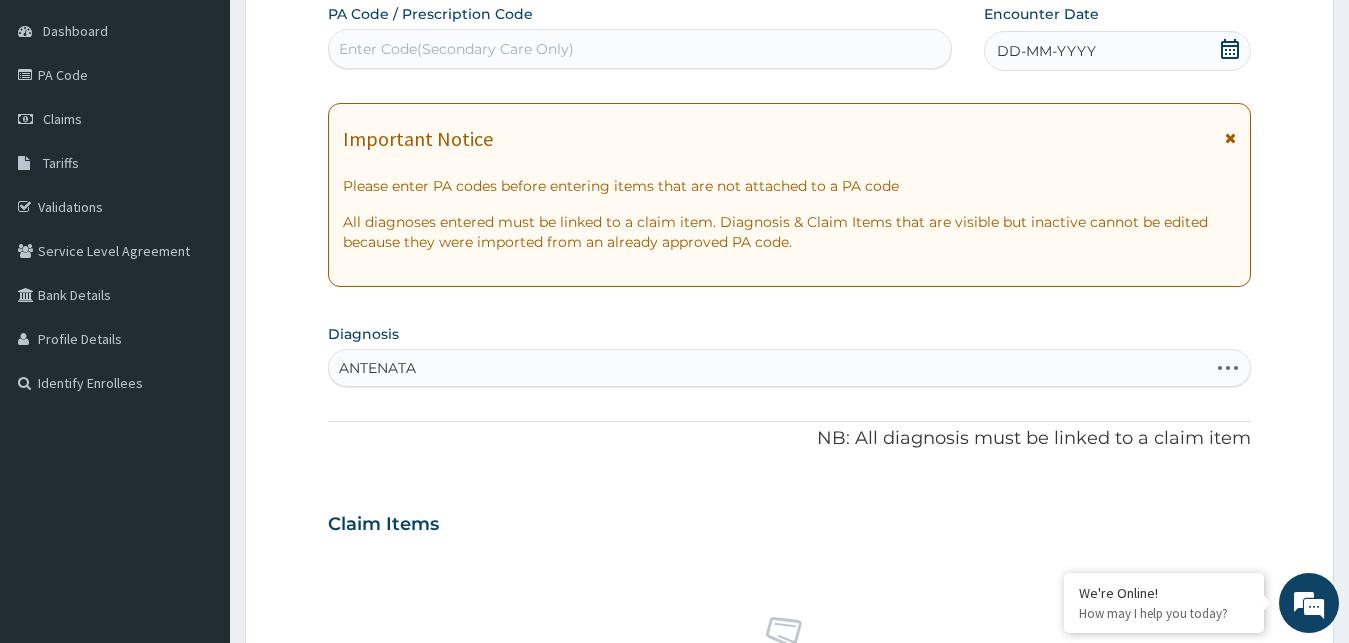 scroll, scrollTop: 793, scrollLeft: 0, axis: vertical 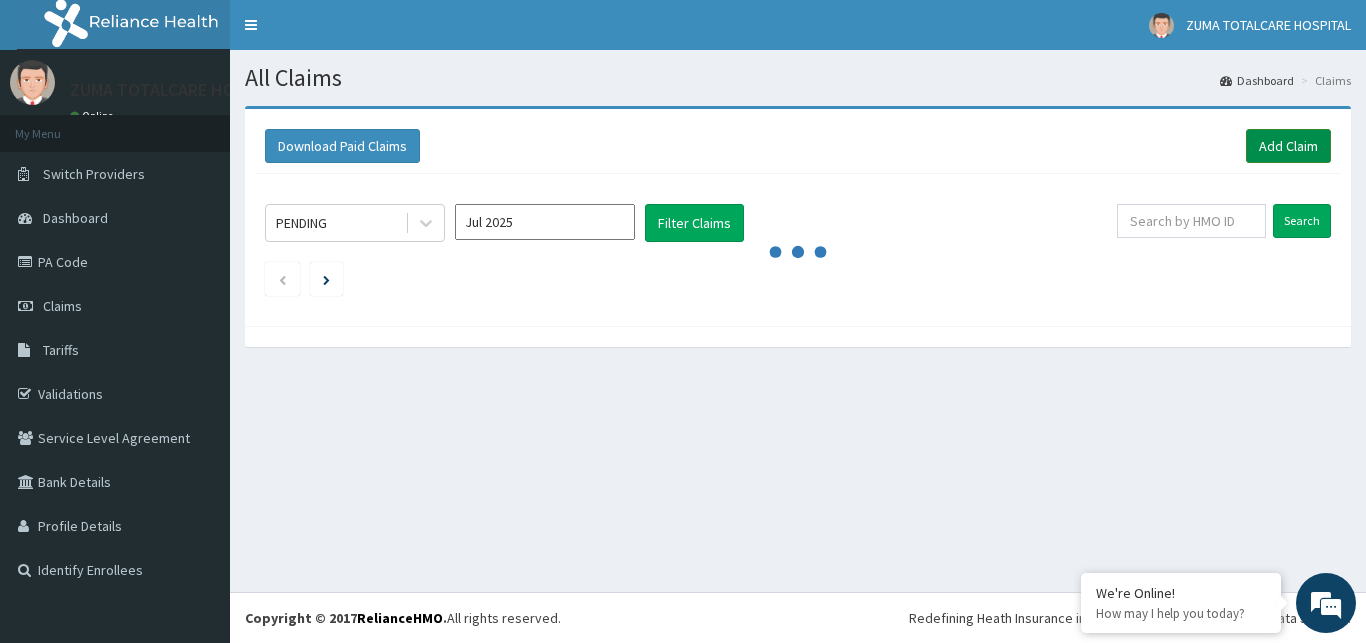 click on "Add Claim" at bounding box center (1288, 146) 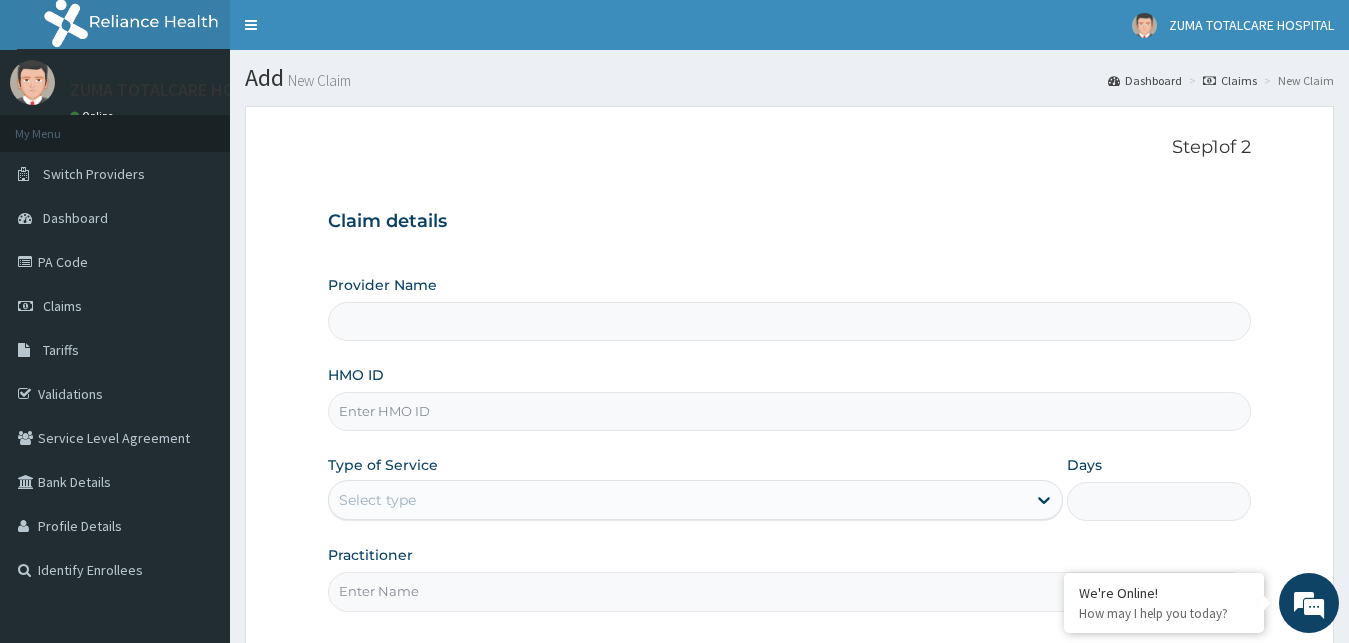 click on "Provider Name" at bounding box center [790, 321] 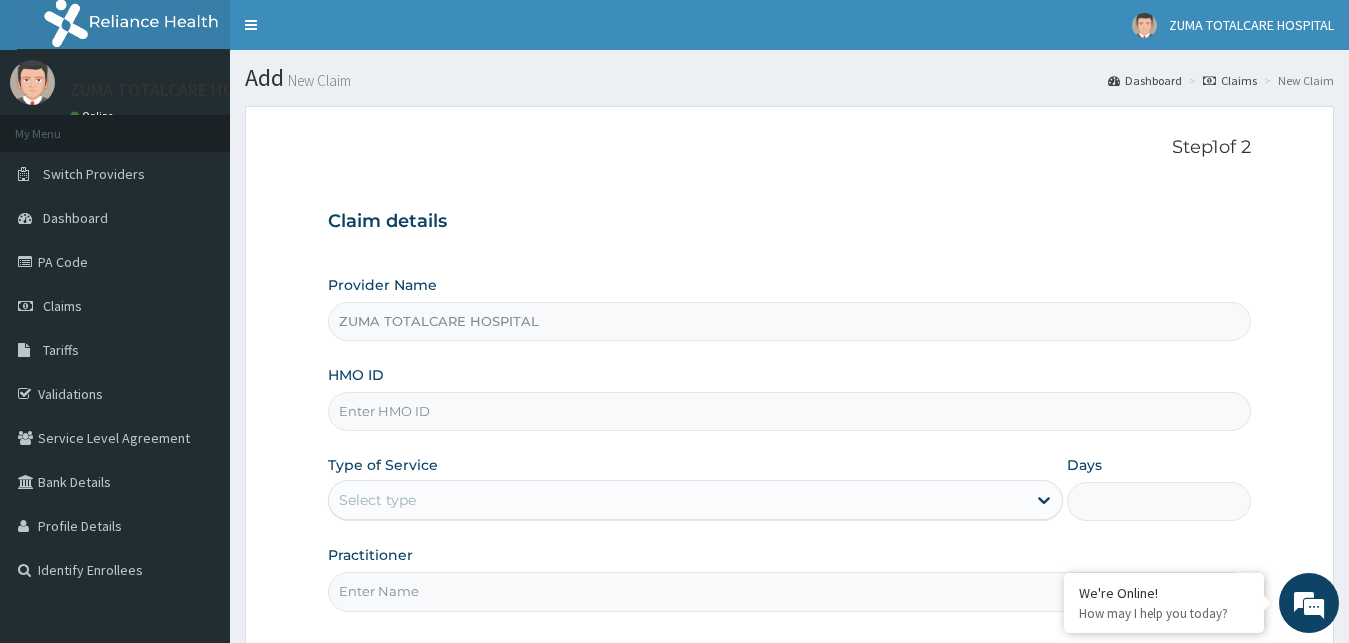 type on "ZUMA TOTALCARE HOSPITAL" 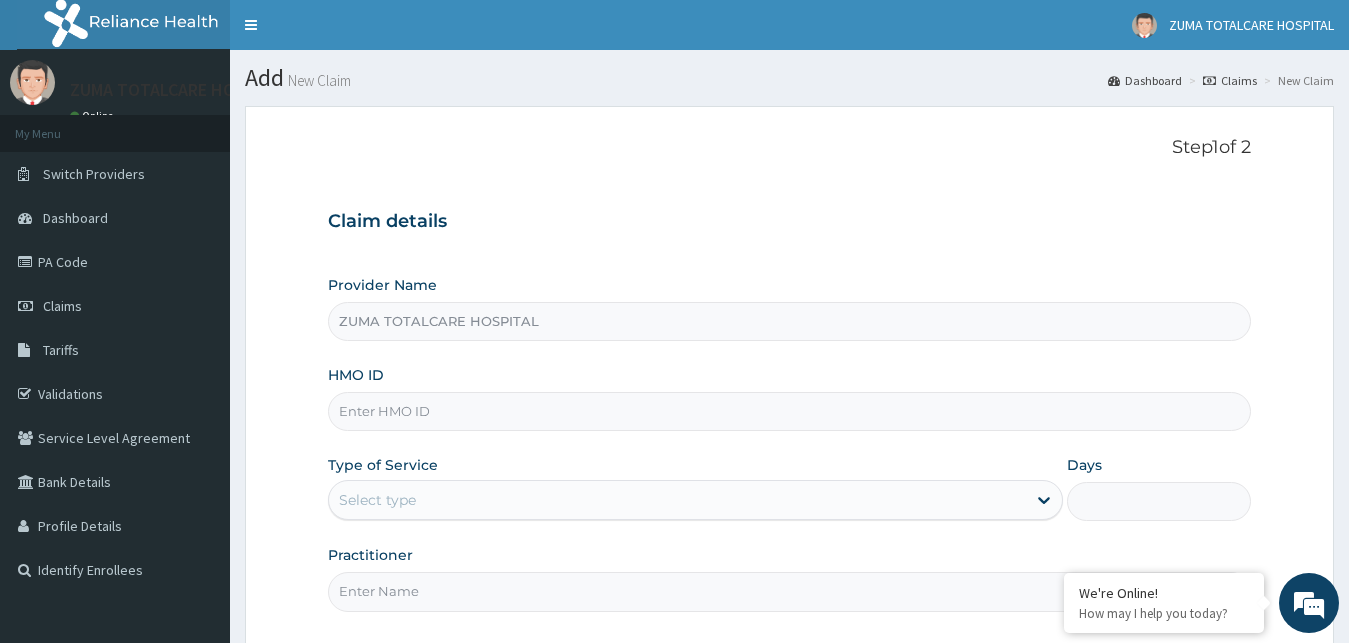 click on "HMO ID" at bounding box center [790, 411] 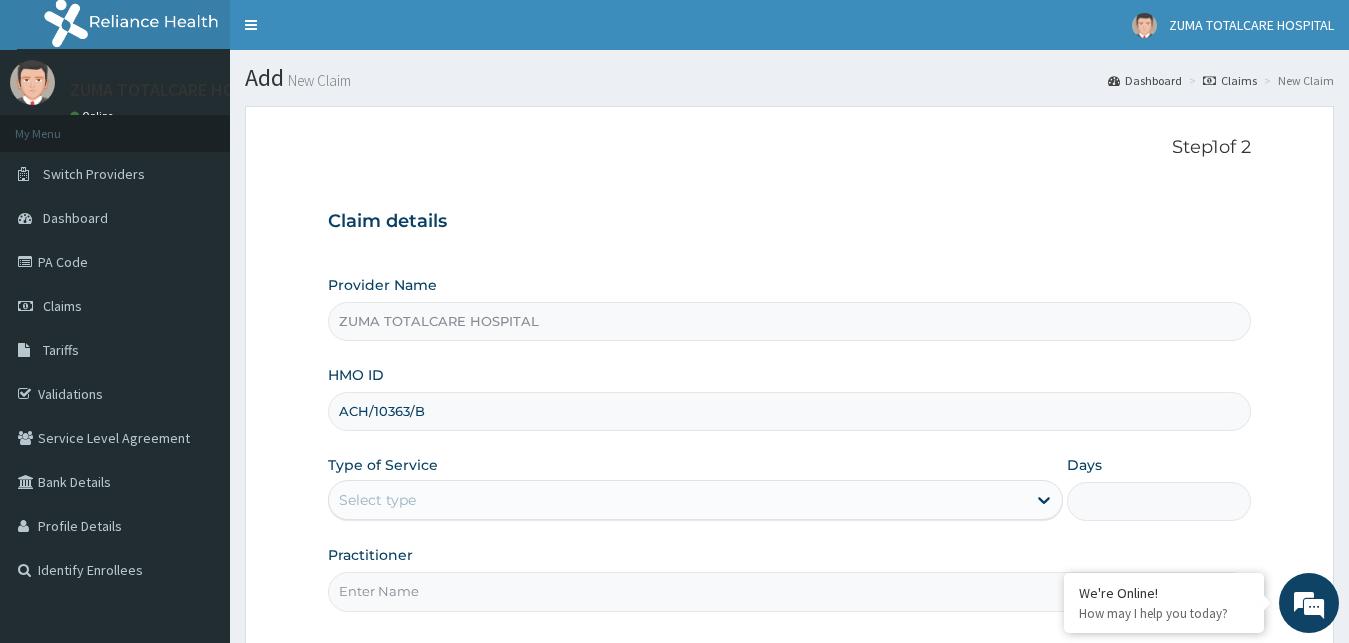type on "ACH/10363/B" 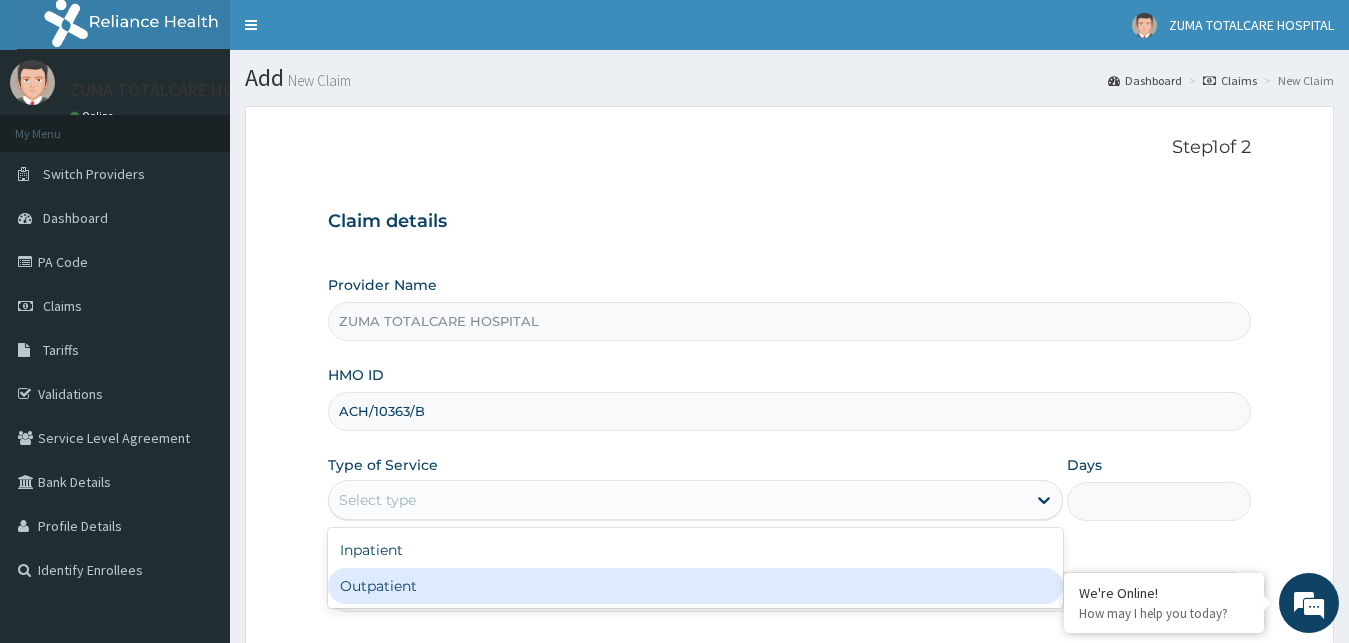 click on "Outpatient" at bounding box center (696, 586) 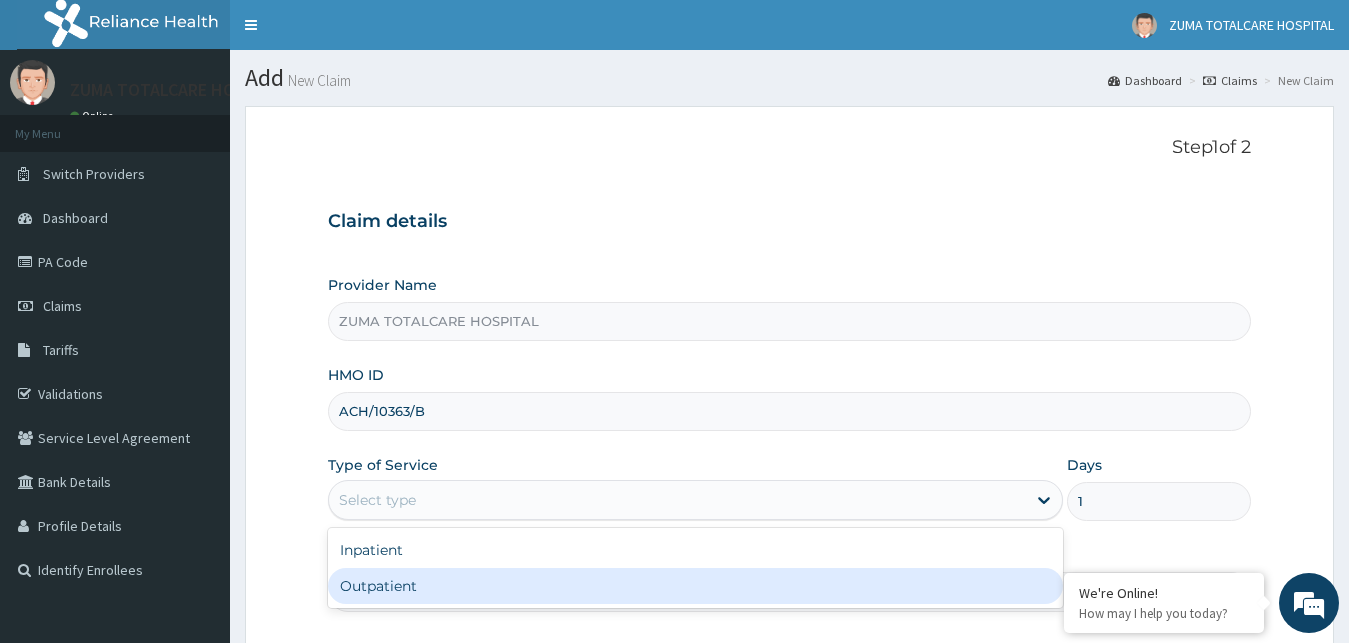 scroll, scrollTop: 0, scrollLeft: 0, axis: both 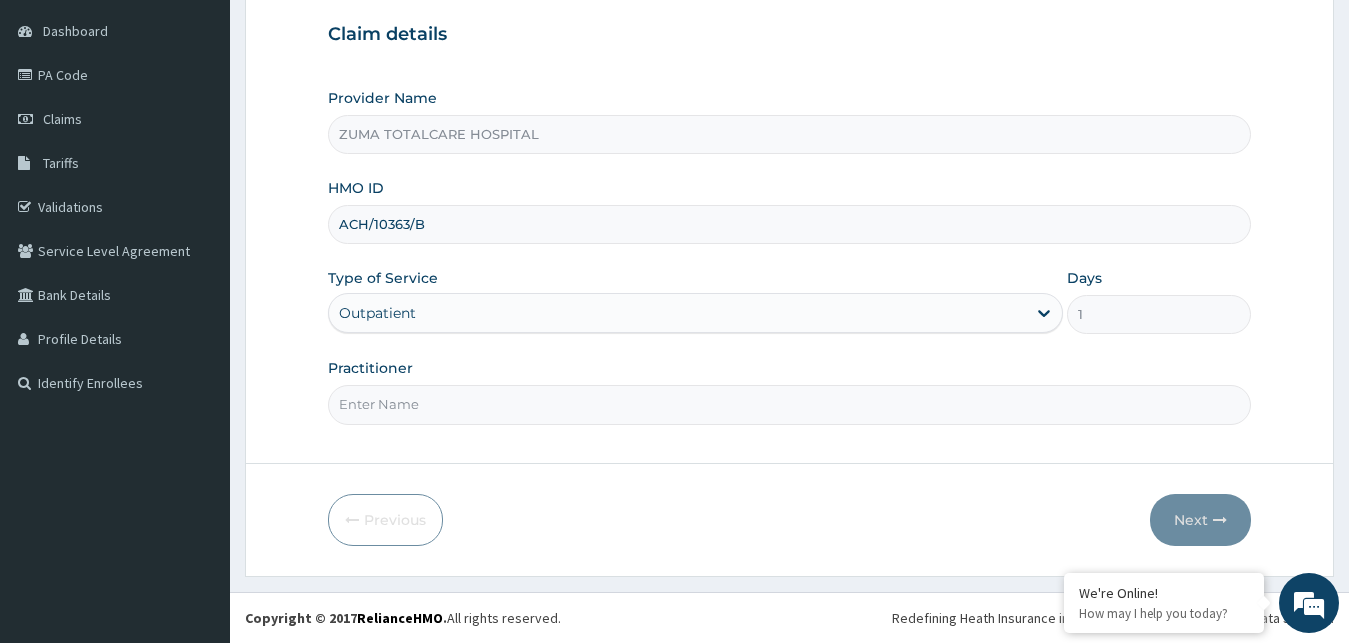 click on "Practitioner" at bounding box center [790, 404] 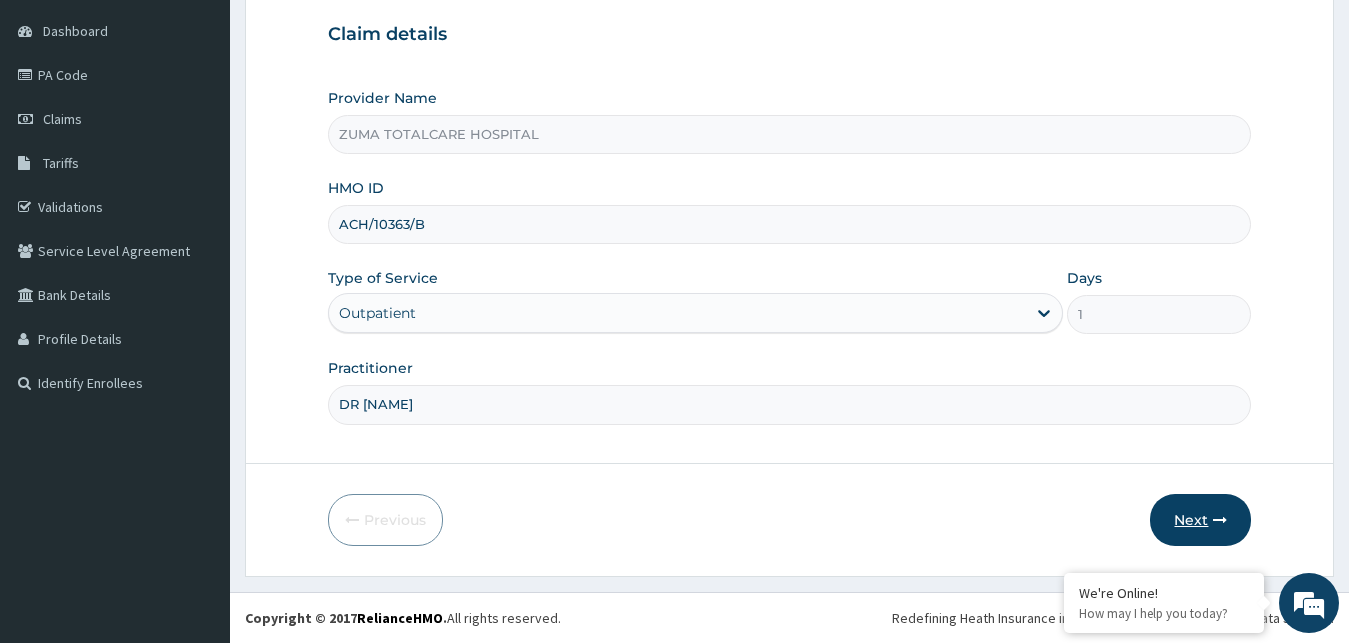 type on "DR [NAME]" 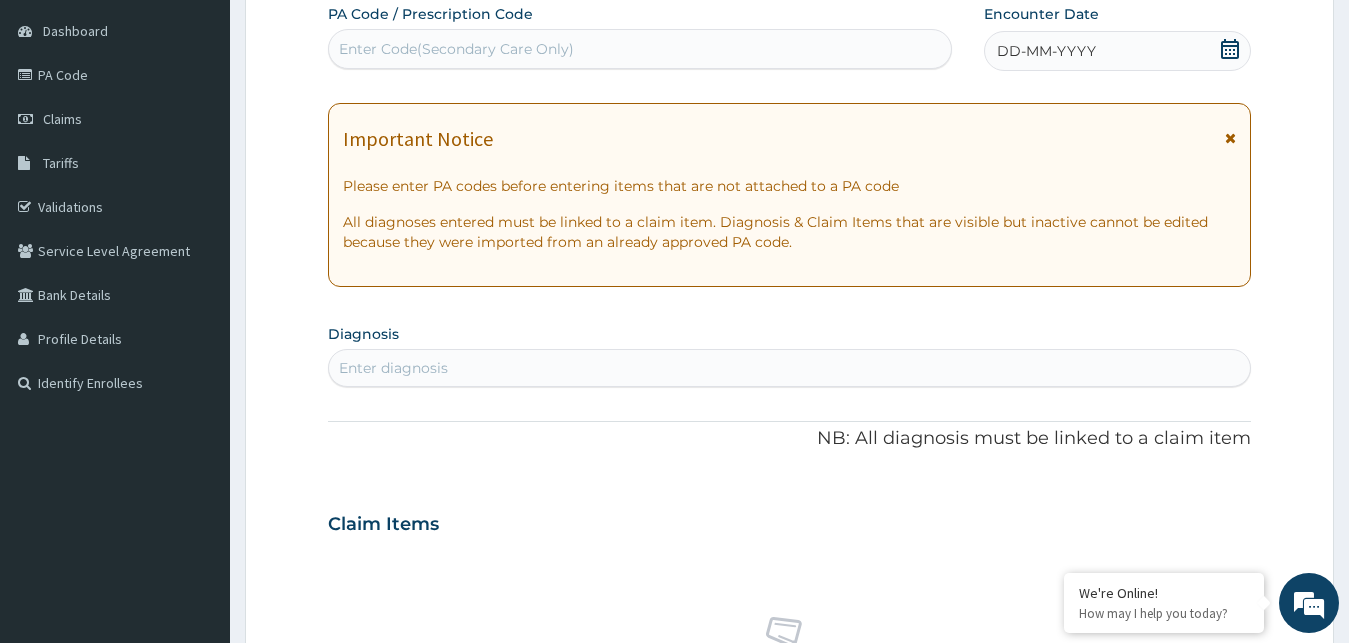click on "Enter diagnosis" at bounding box center (790, 368) 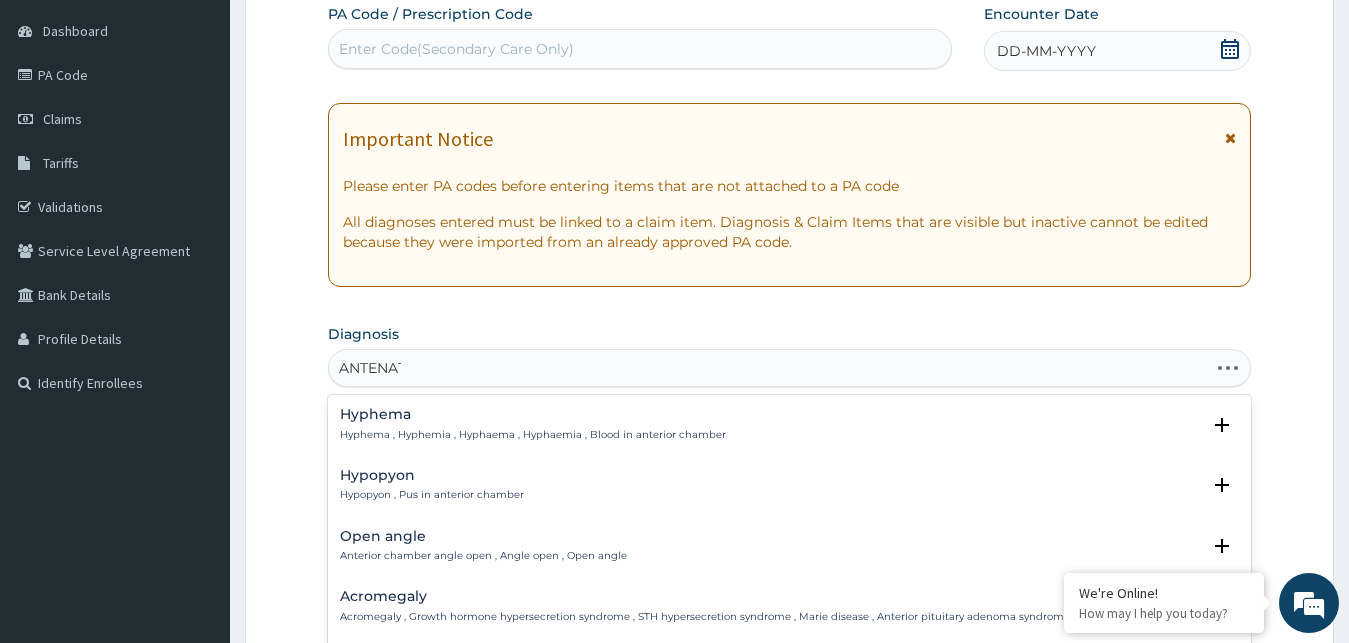 type on "ANTENATA" 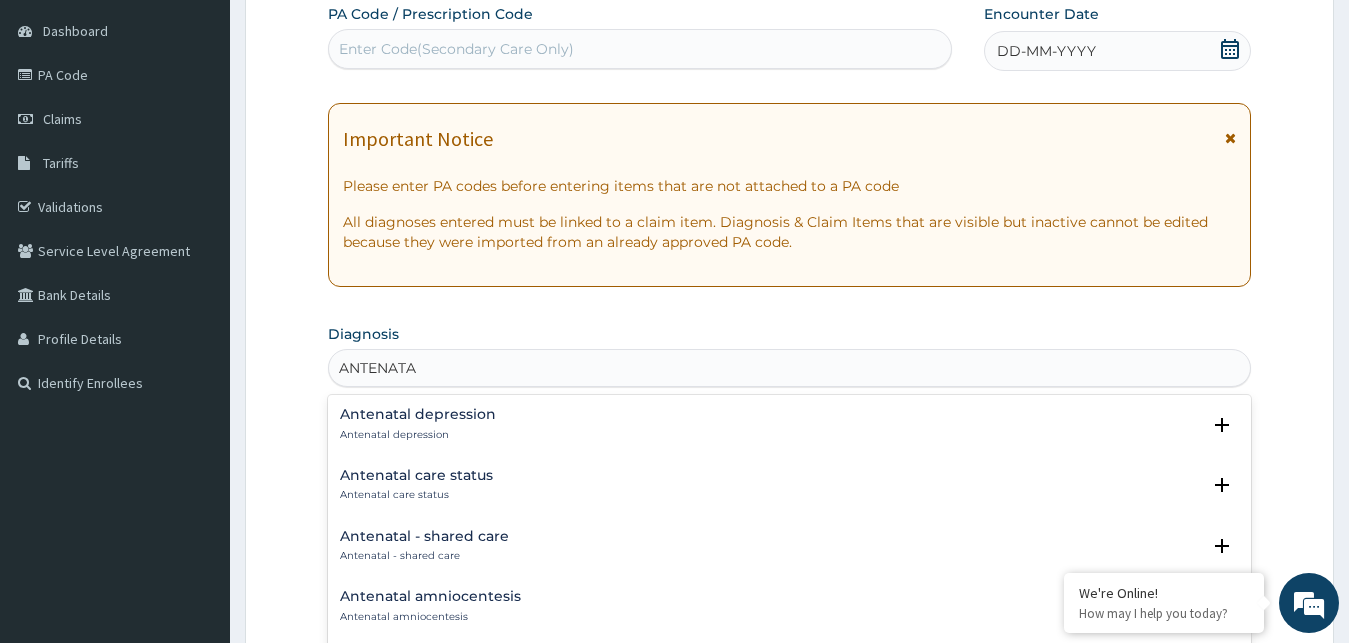 scroll, scrollTop: 270, scrollLeft: 0, axis: vertical 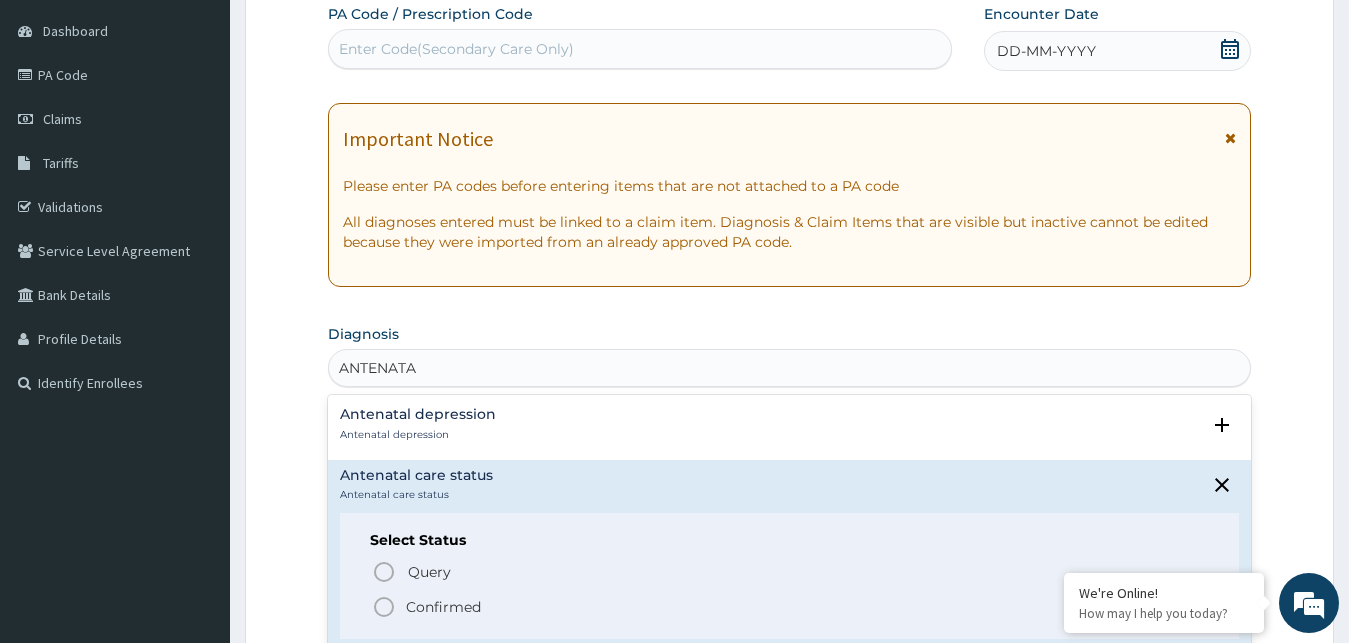 click 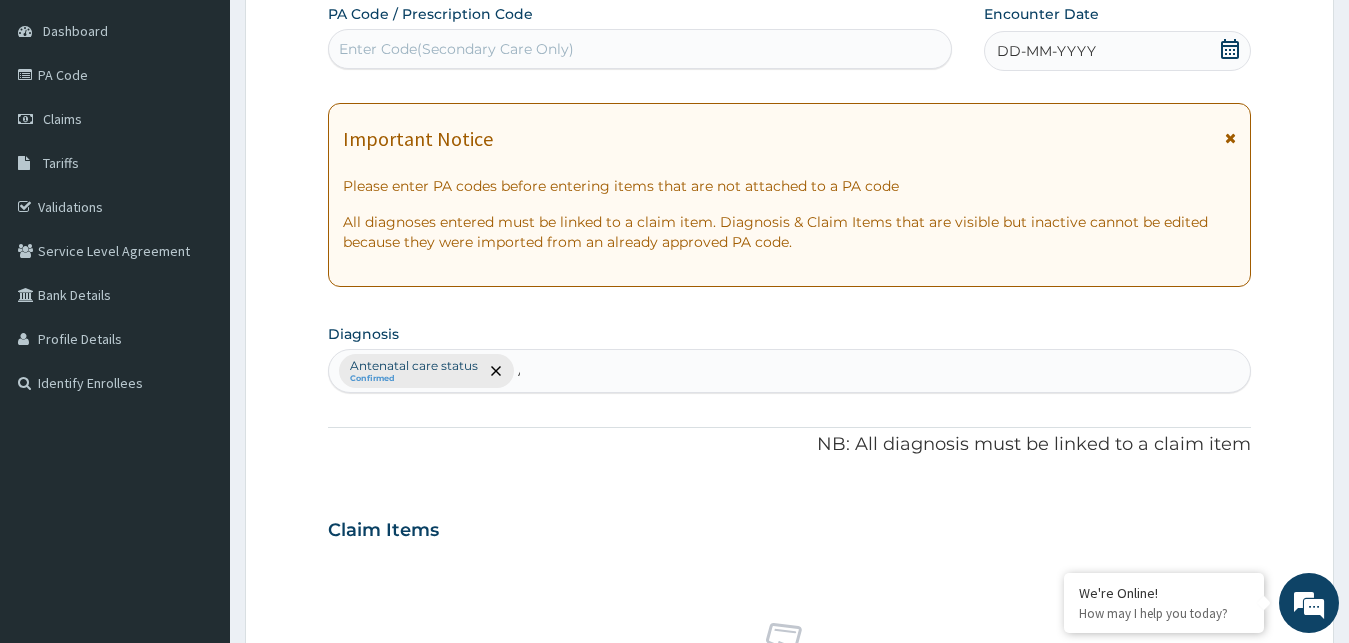 type 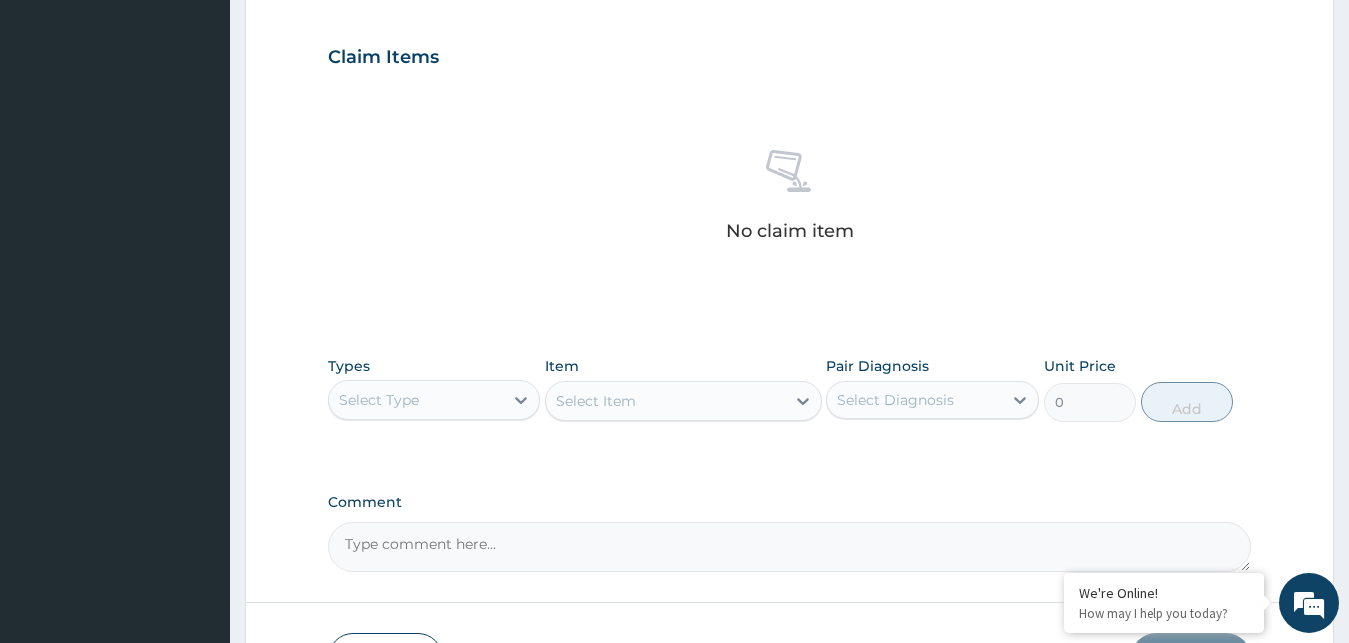 scroll, scrollTop: 796, scrollLeft: 0, axis: vertical 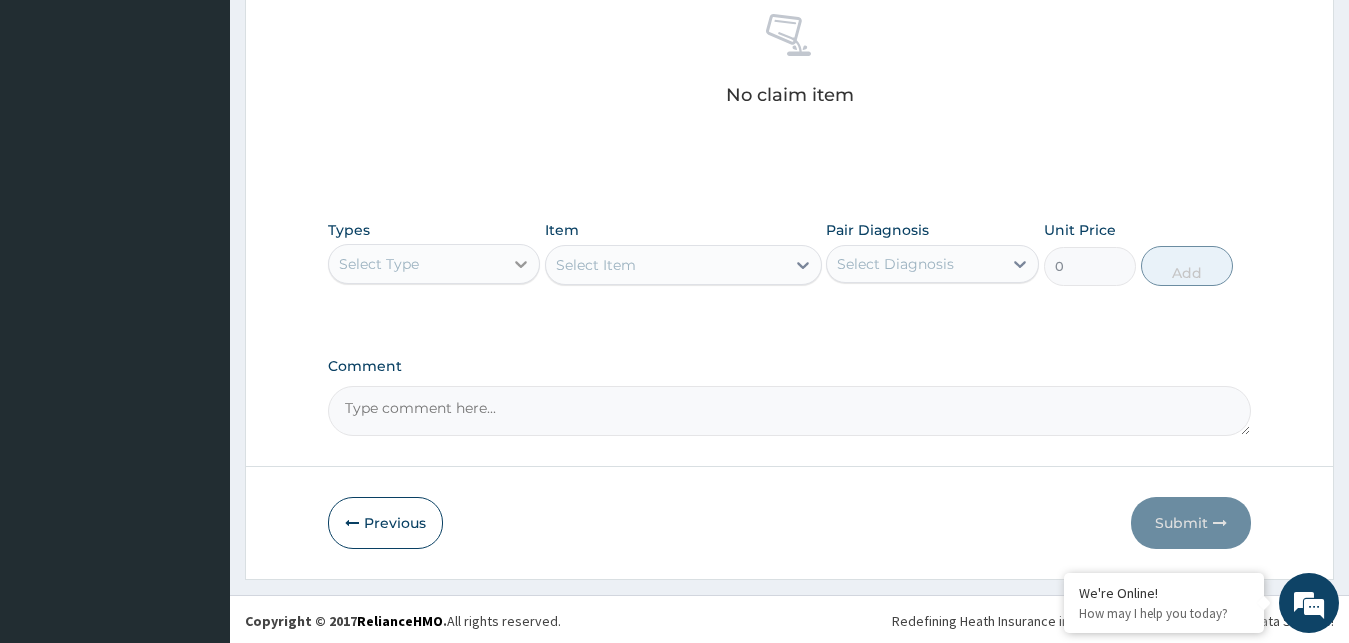 click 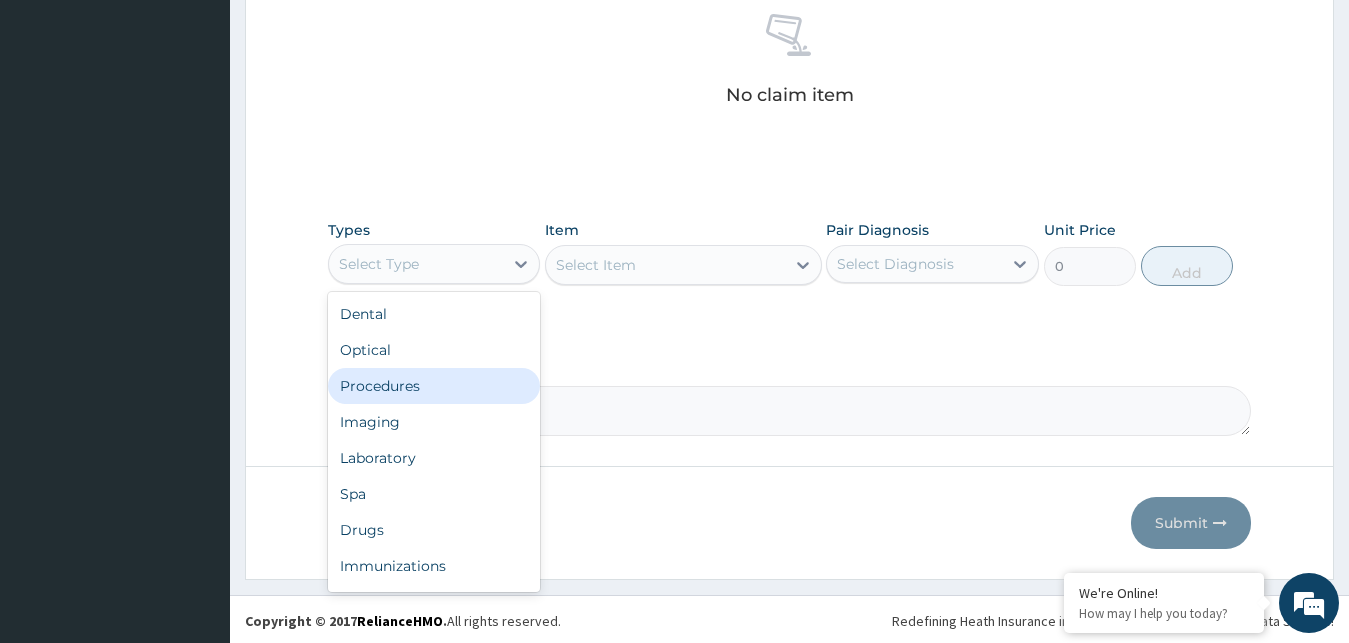 click on "Procedures" at bounding box center (434, 386) 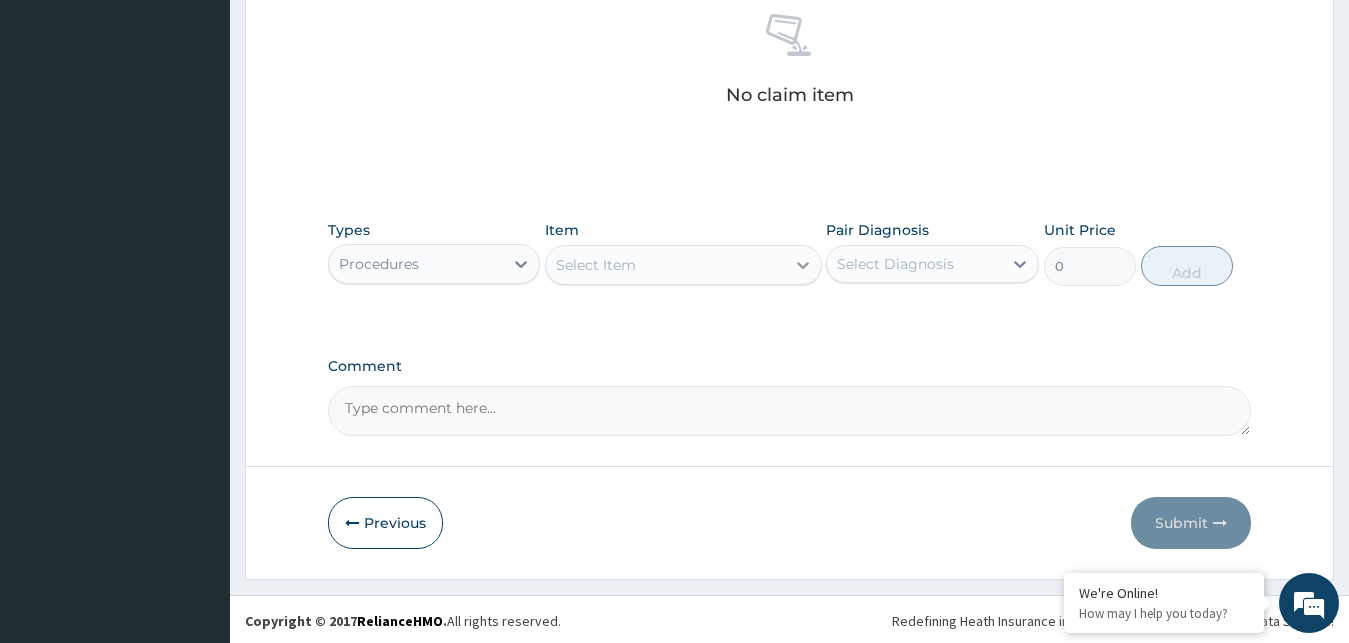 click 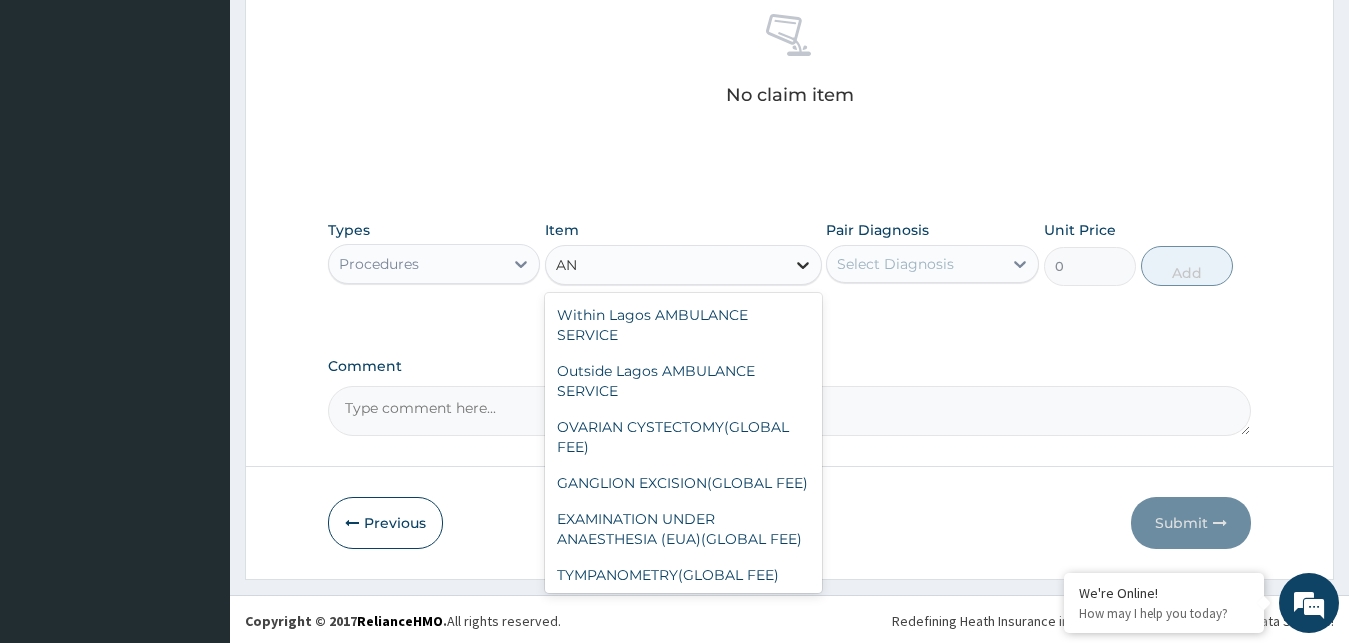 type on "A" 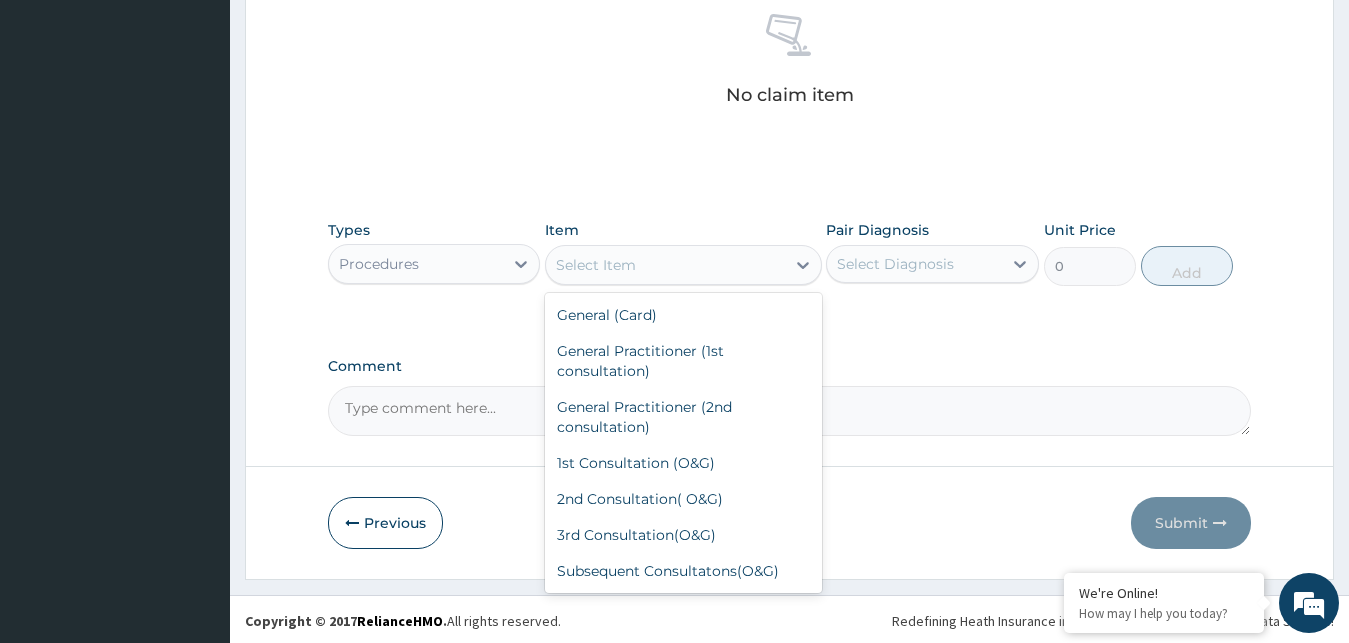 scroll, scrollTop: 270, scrollLeft: 0, axis: vertical 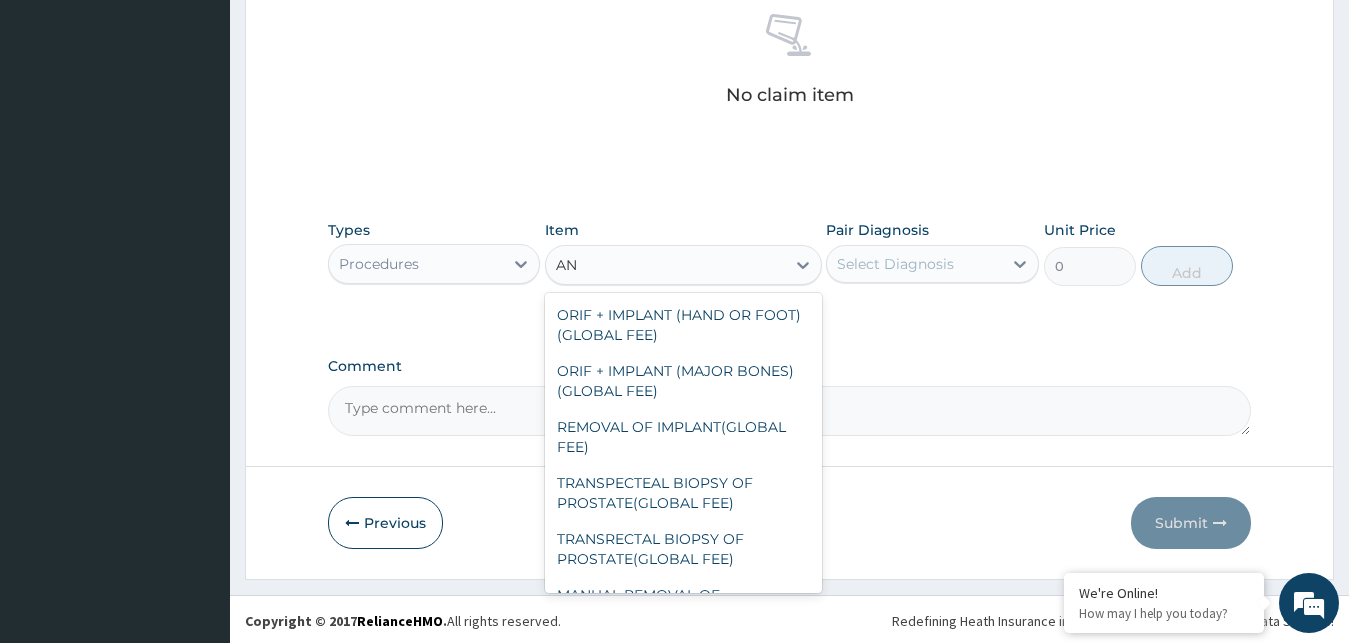 type on "ANC" 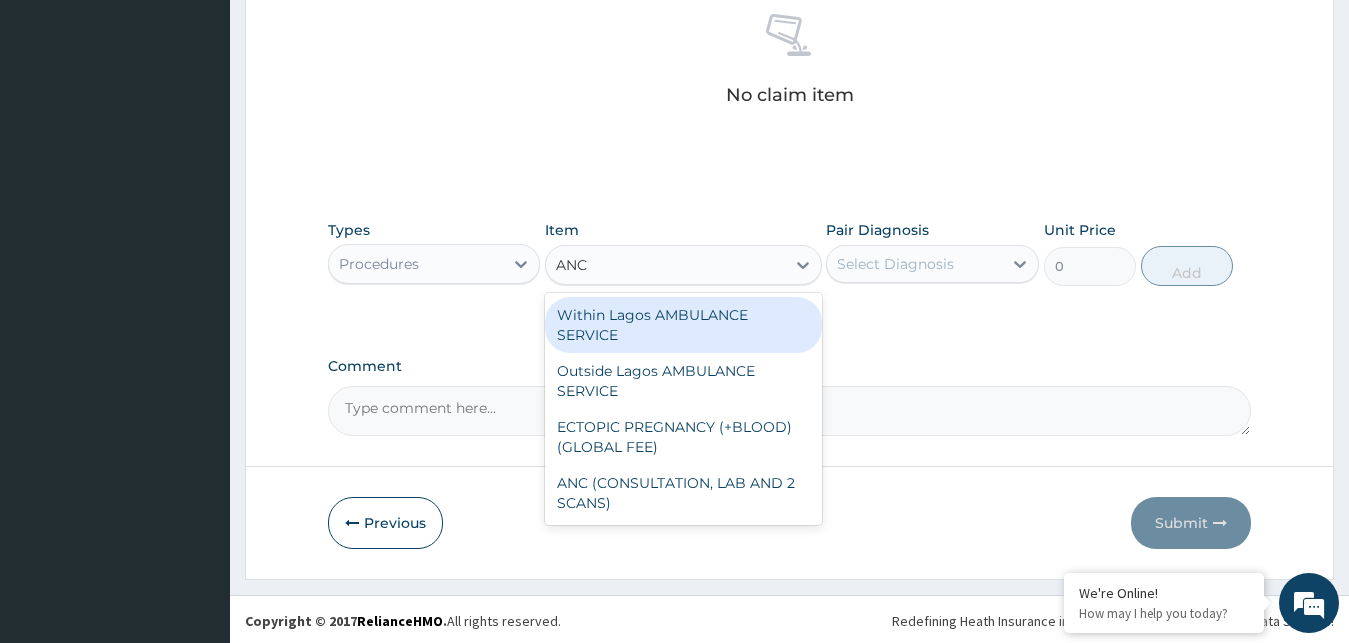 scroll, scrollTop: 0, scrollLeft: 0, axis: both 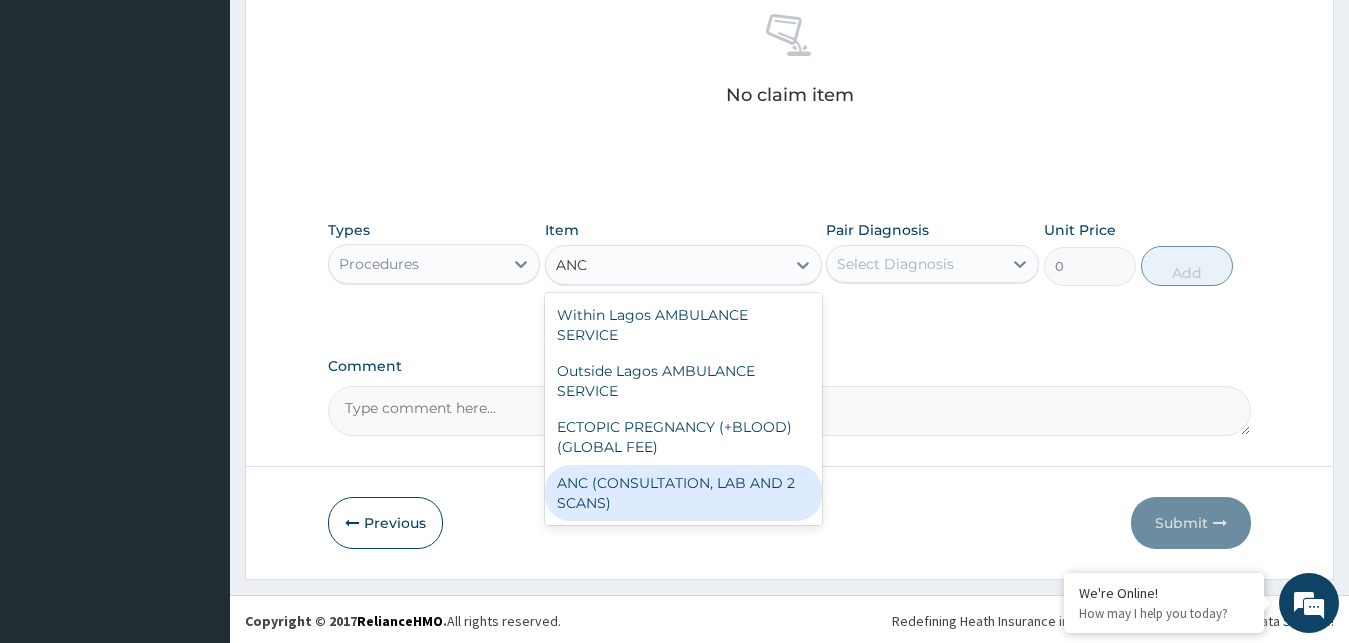 click on "ANC (CONSULTATION, LAB AND 2 SCANS)" at bounding box center [683, 493] 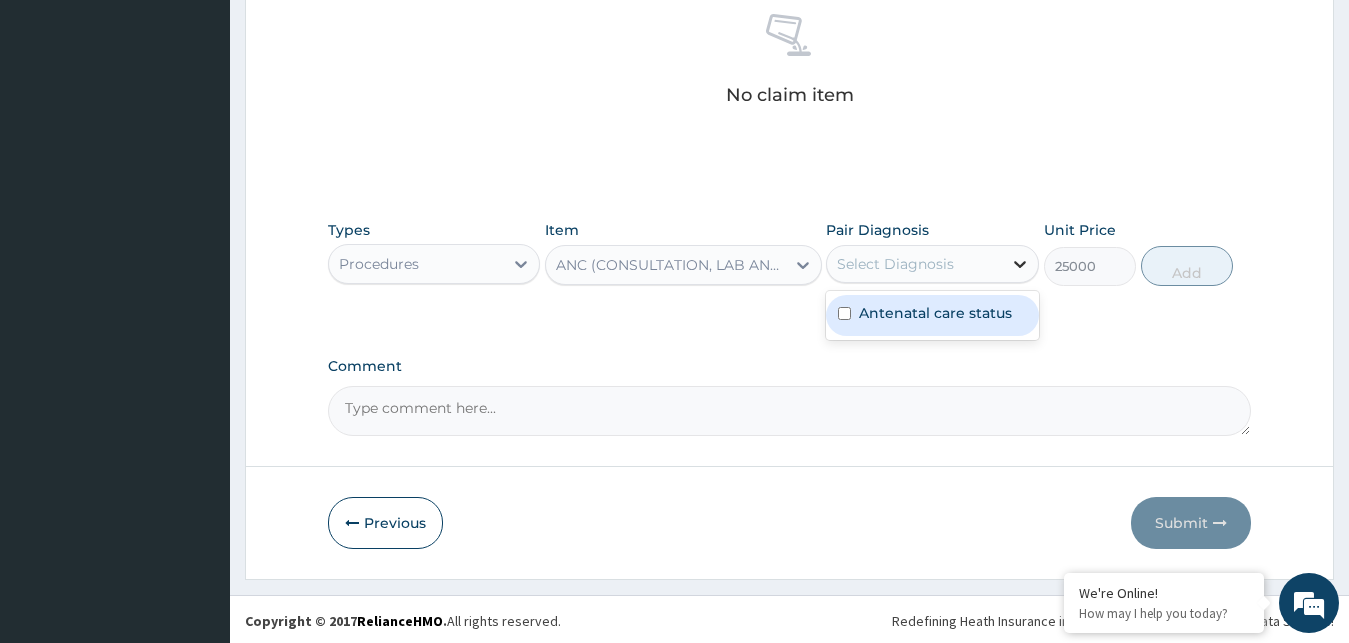 click 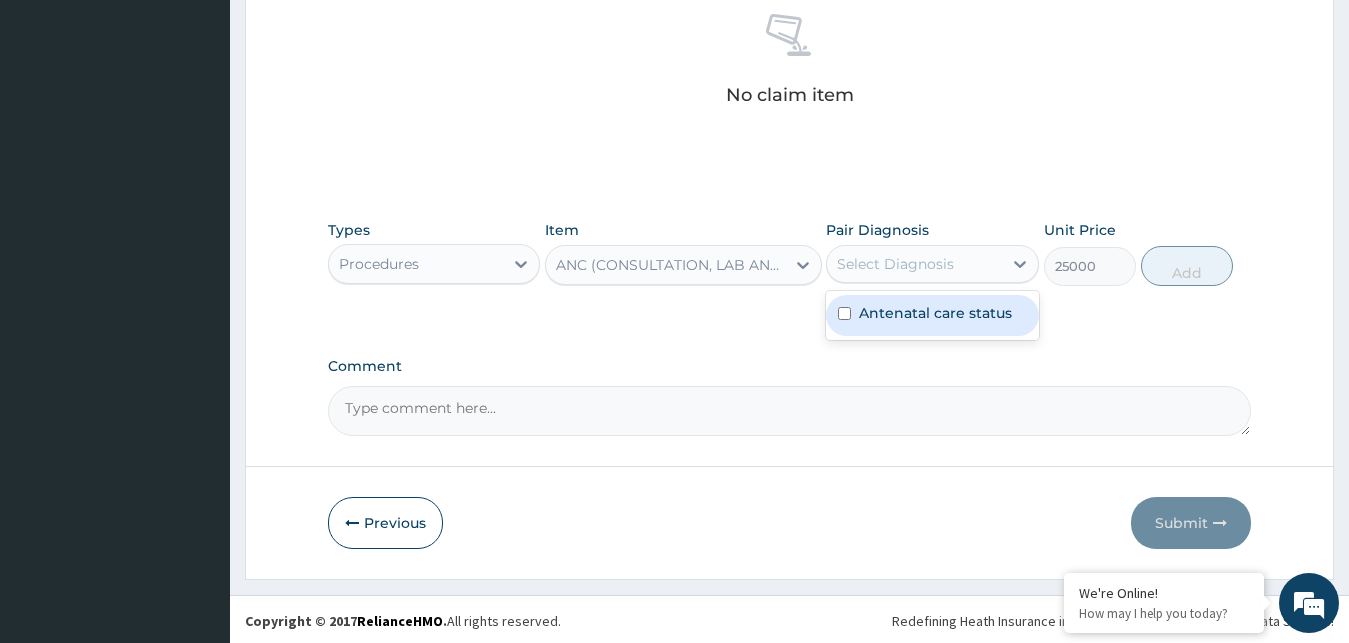 click on "Antenatal care status" at bounding box center (935, 313) 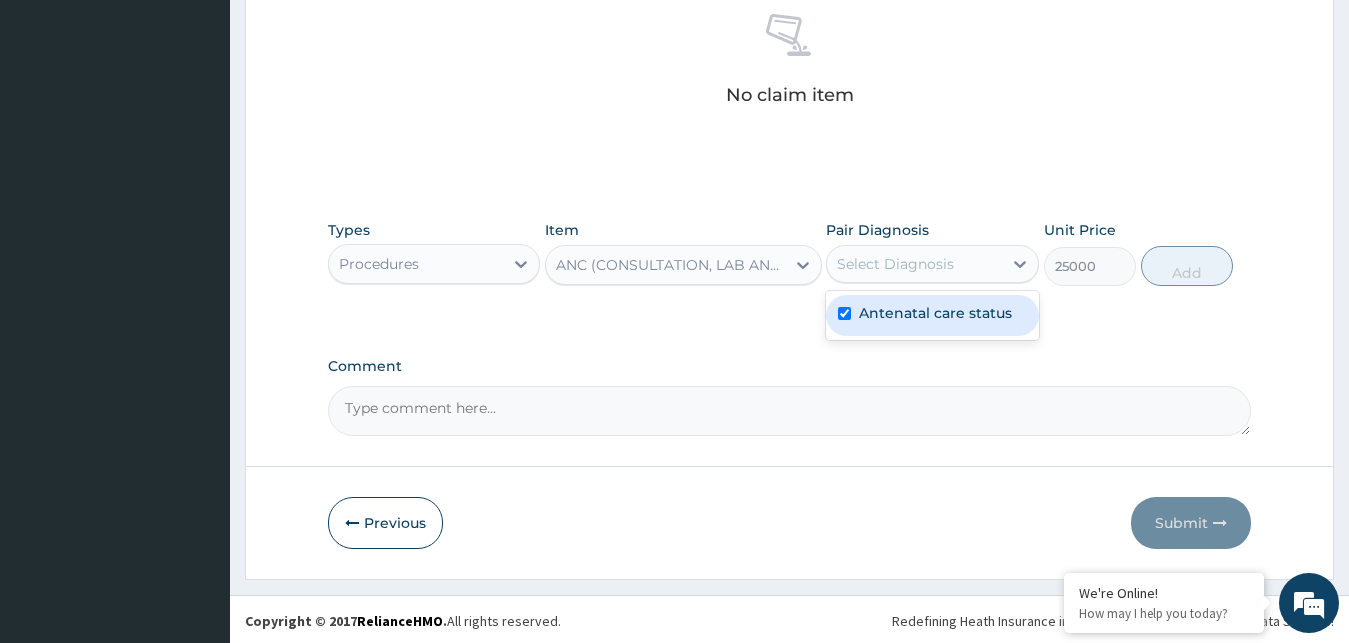 checkbox on "true" 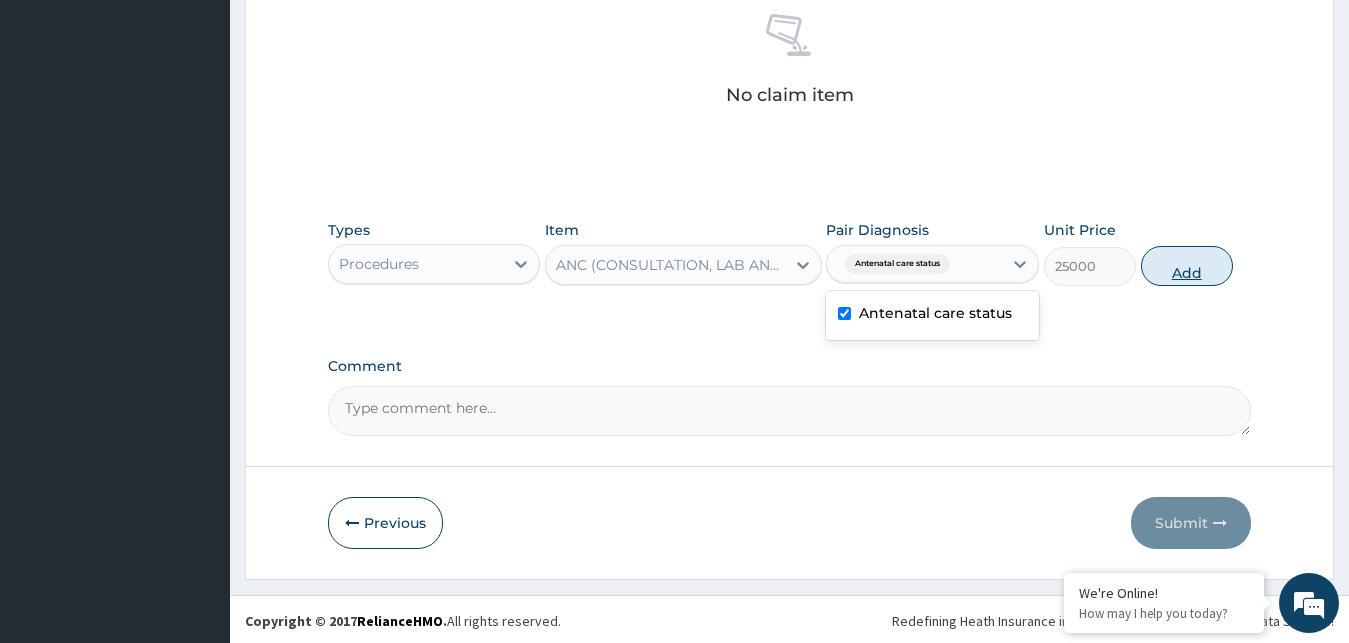 click on "Add" at bounding box center [1187, 266] 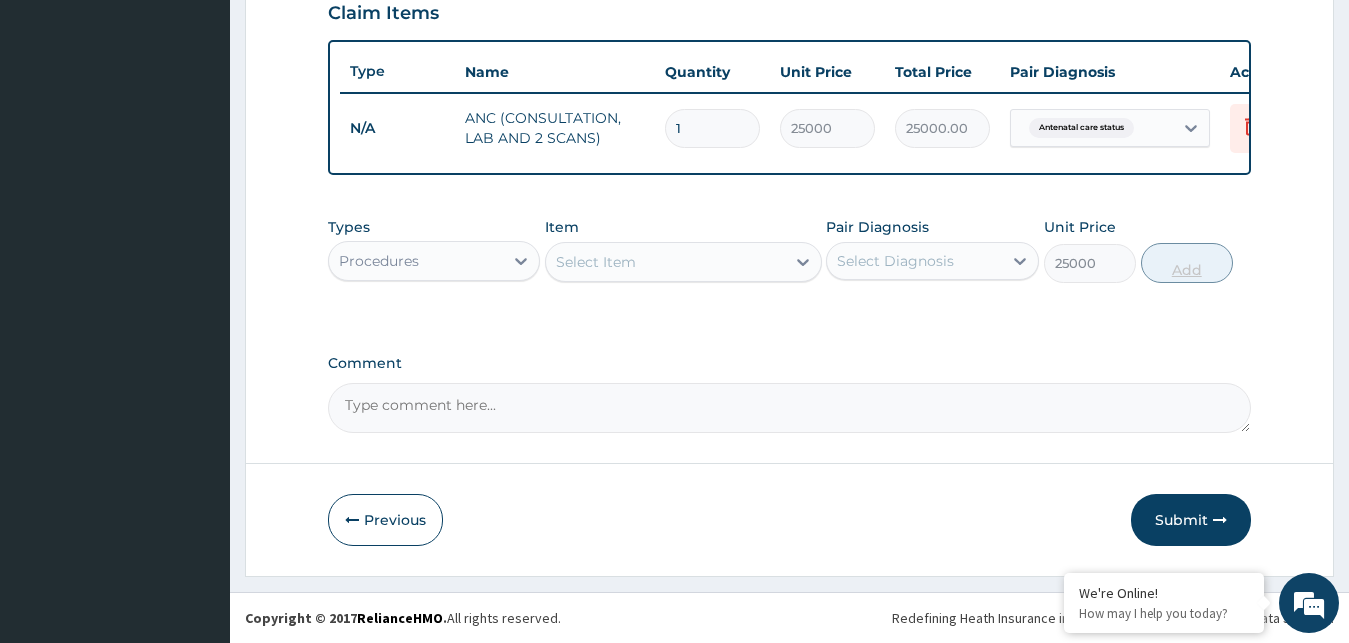 type on "0" 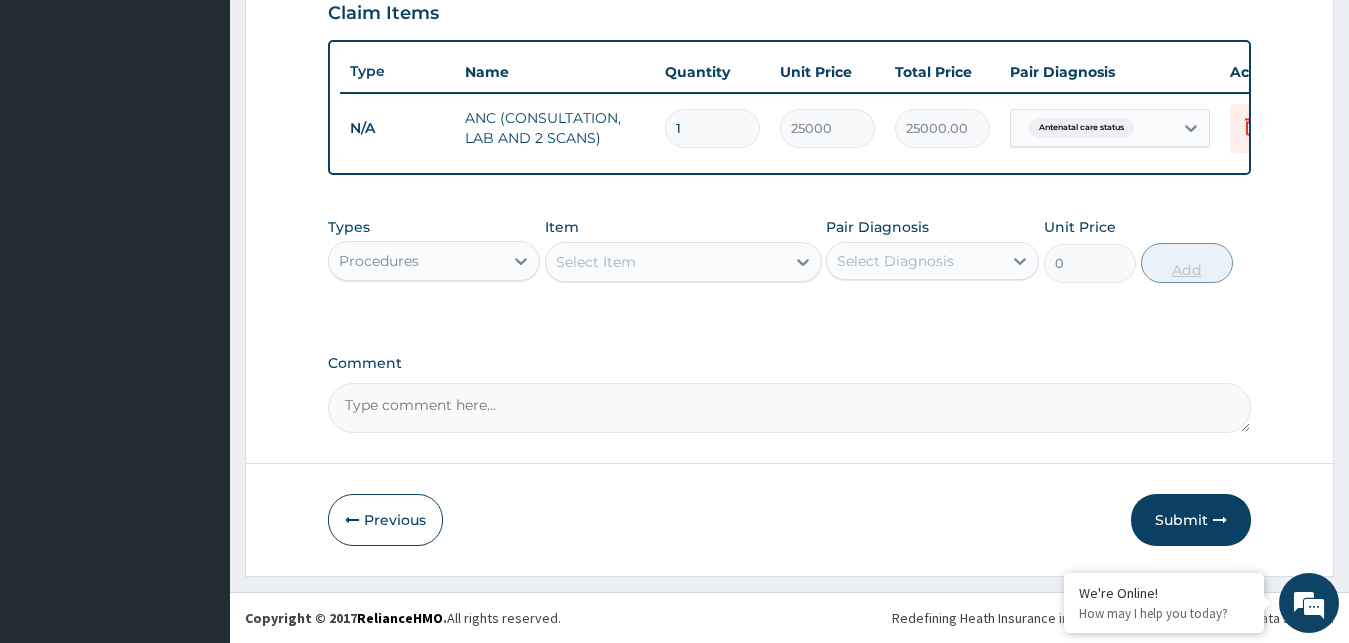 scroll, scrollTop: 721, scrollLeft: 0, axis: vertical 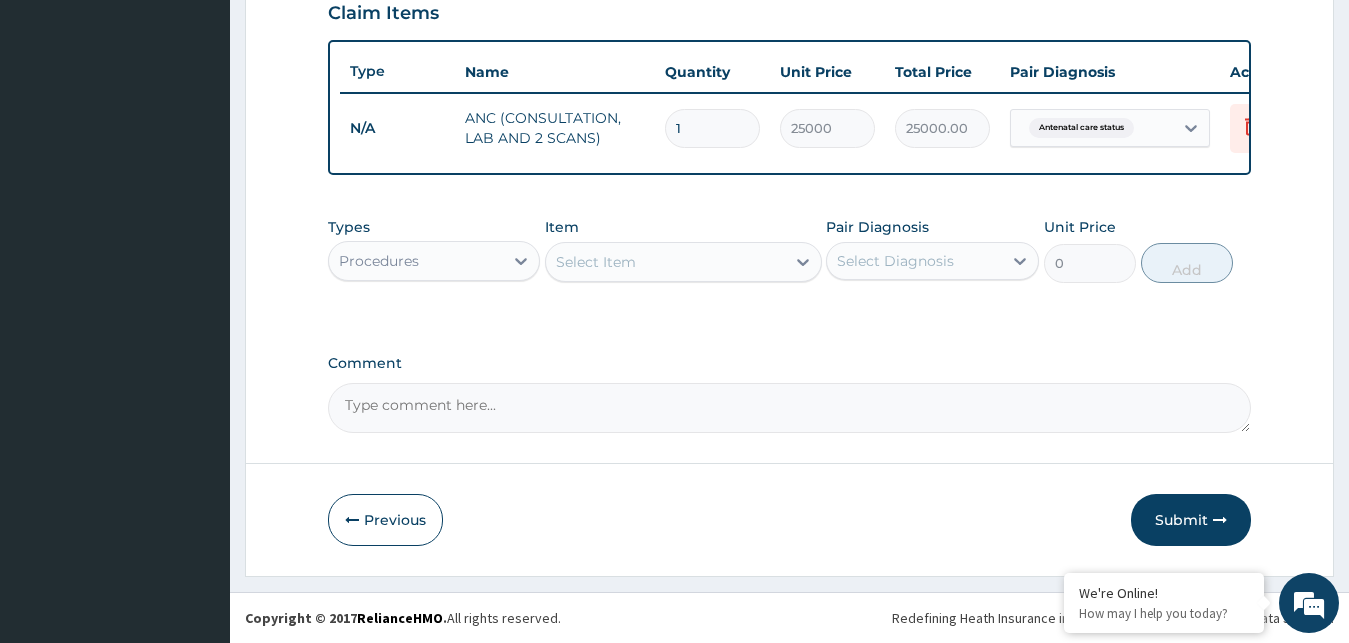 click on "Comment" at bounding box center (790, 408) 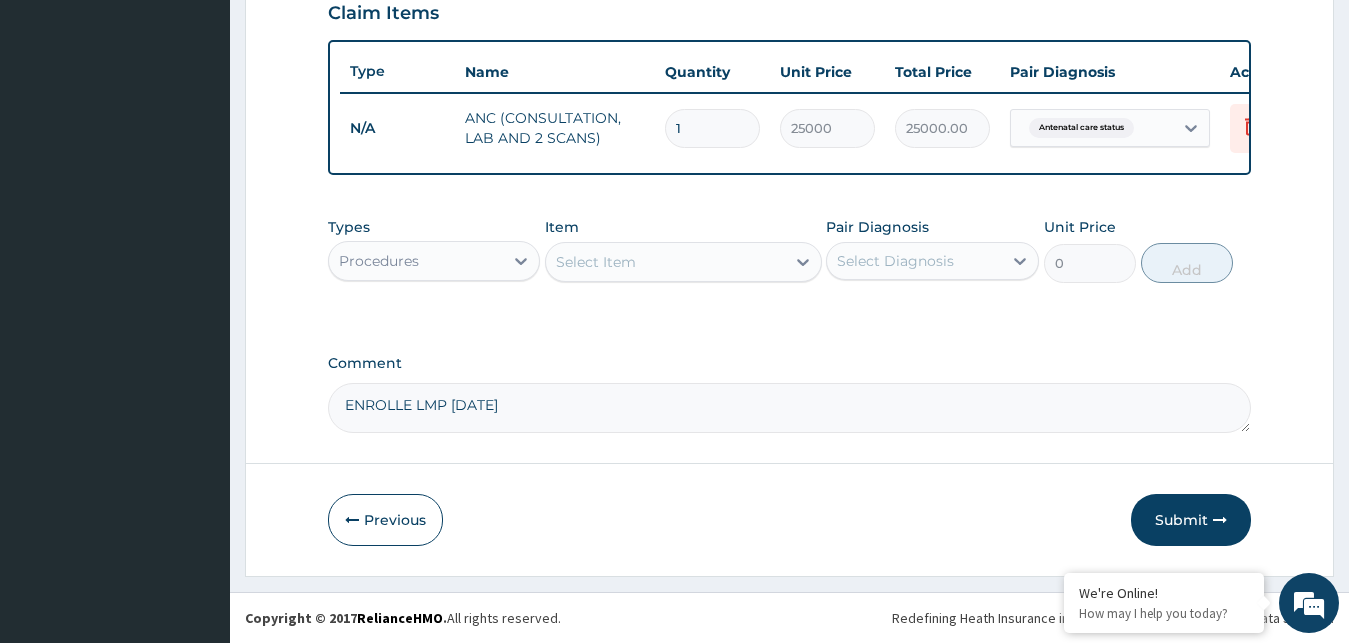 click on "ENROLLE LMP [DATE]" at bounding box center [790, 408] 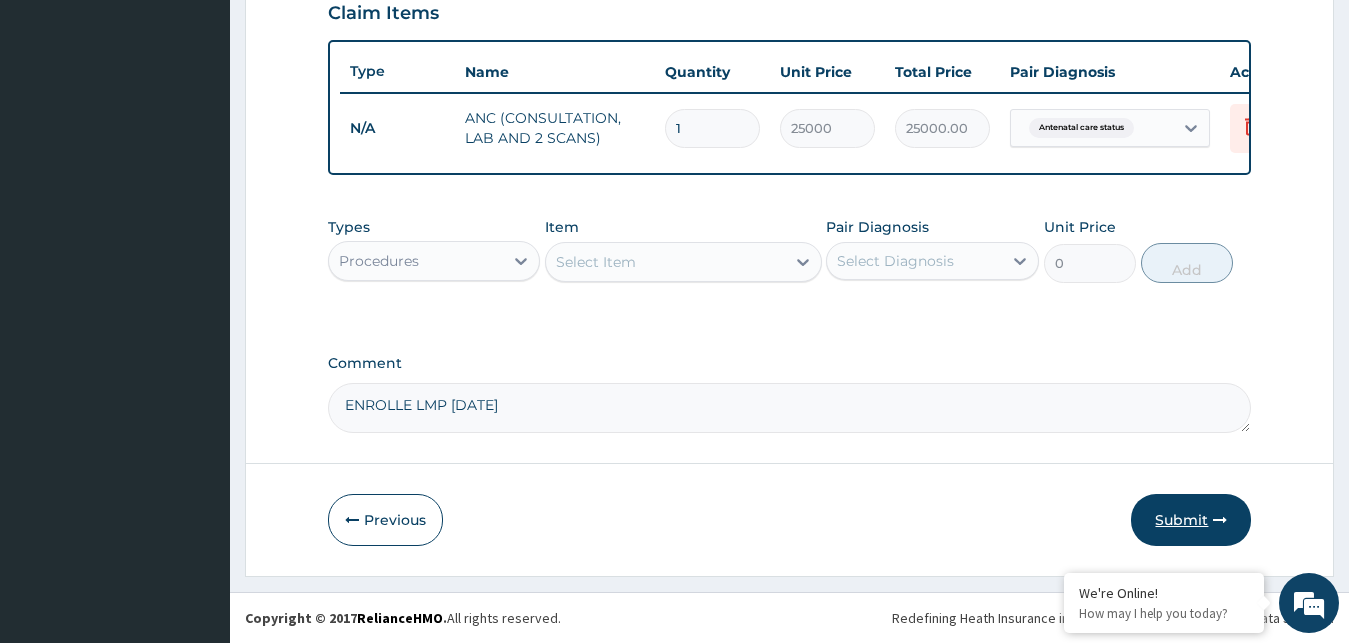 type on "ENROLLE LMP [DATE]" 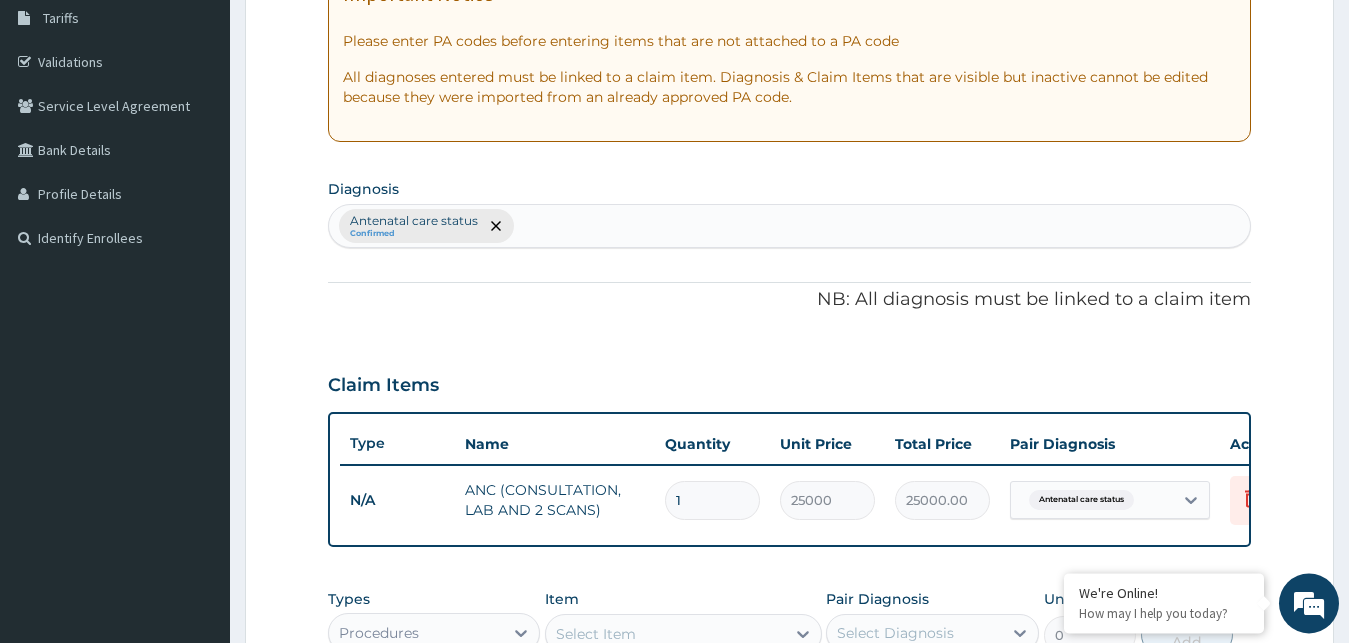 scroll, scrollTop: 112, scrollLeft: 0, axis: vertical 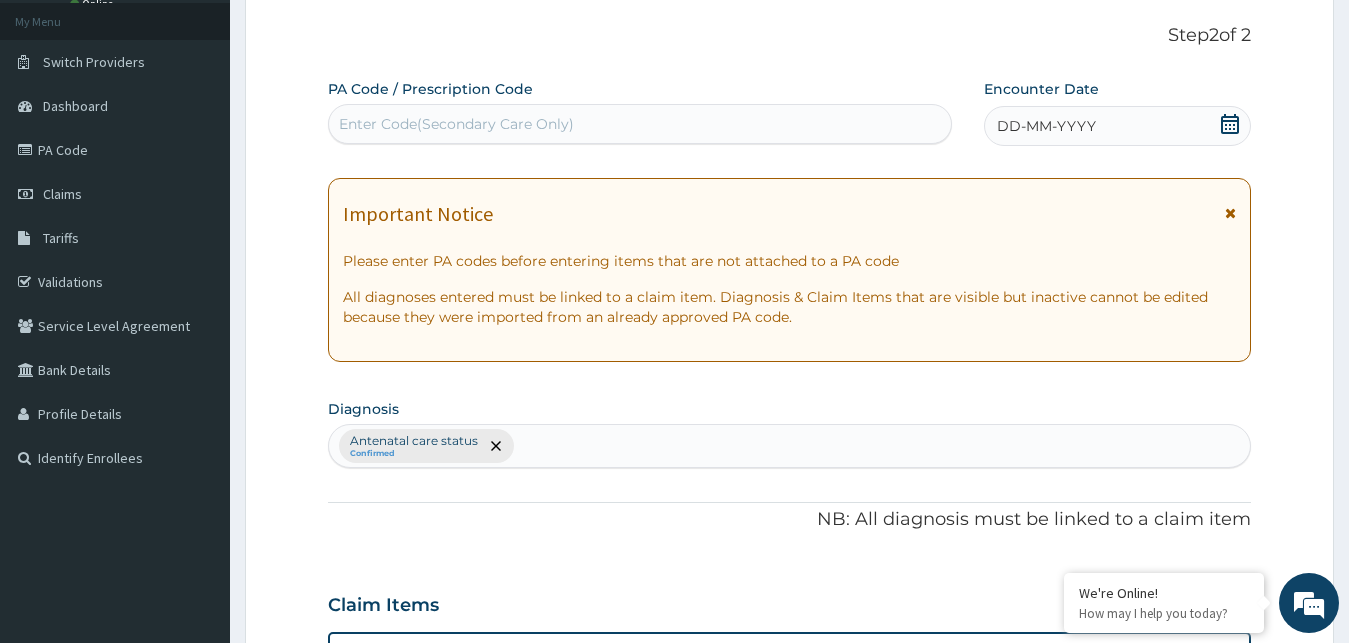 click at bounding box center [1230, 126] 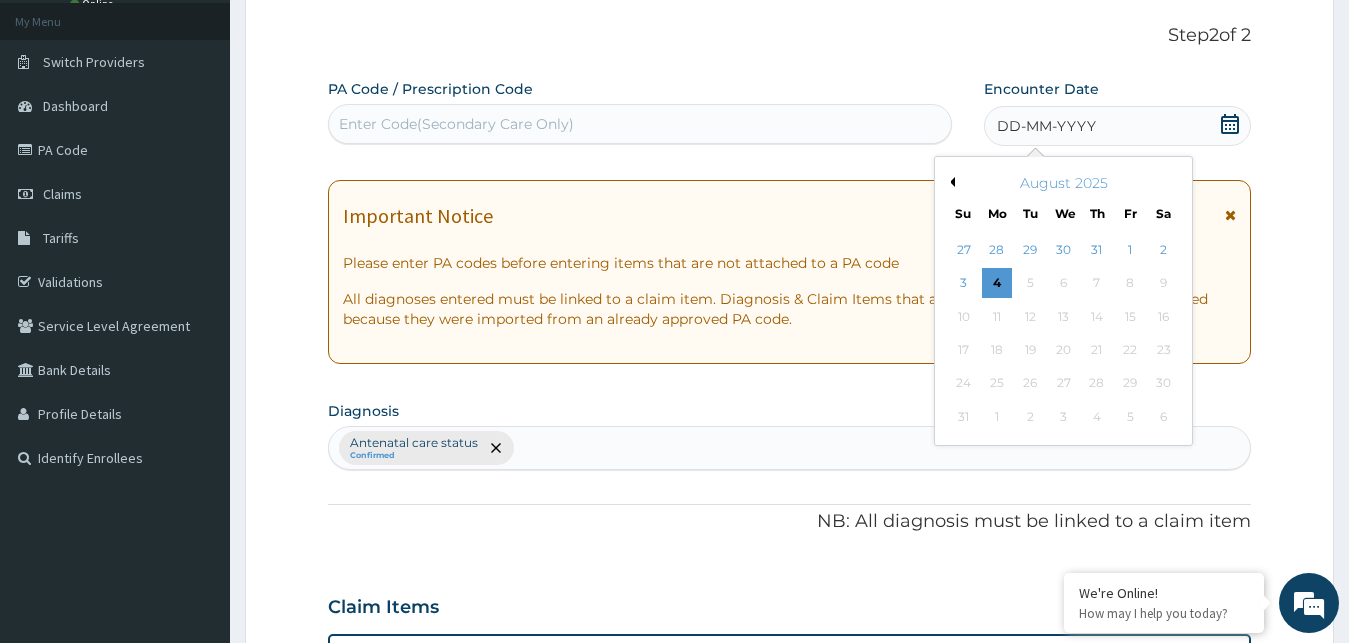 click on "Previous Month" at bounding box center (950, 182) 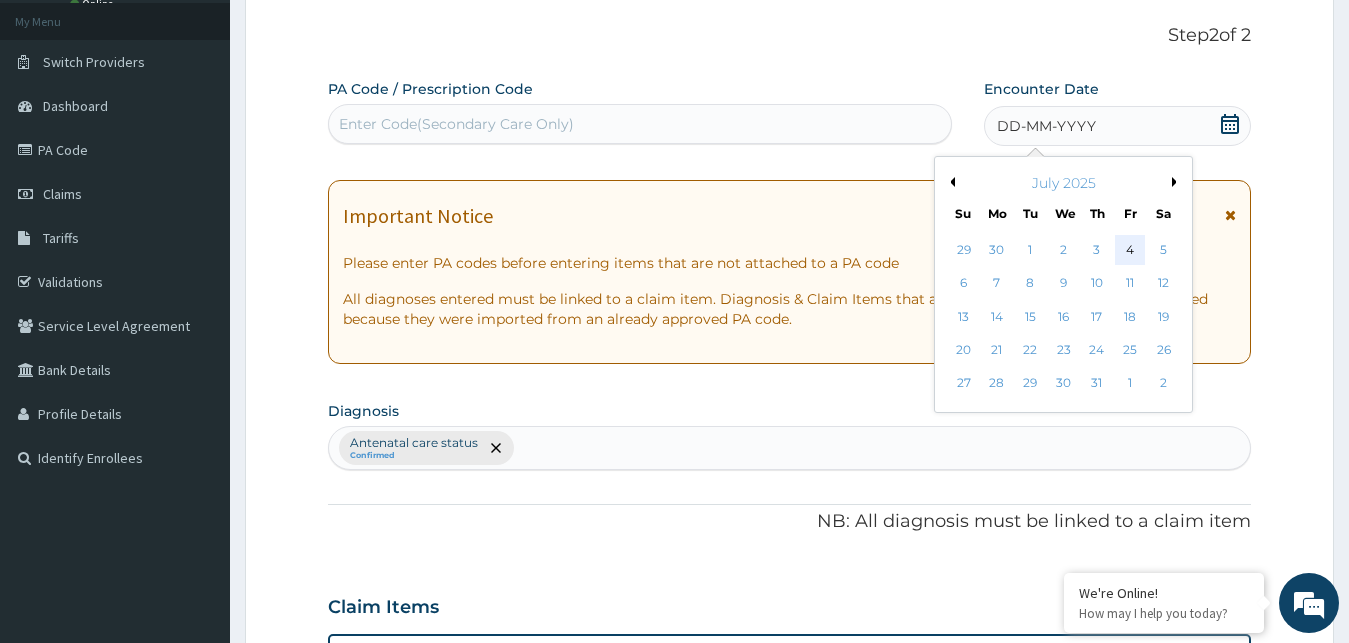 click on "4" at bounding box center [1130, 250] 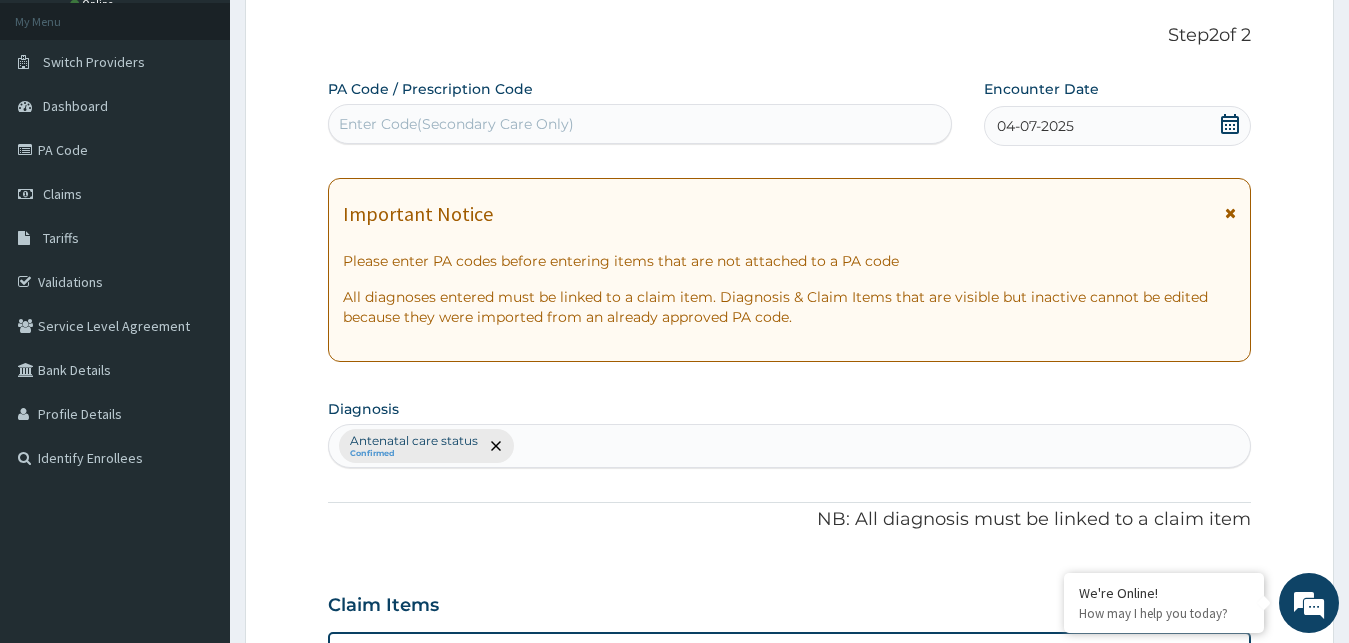 click 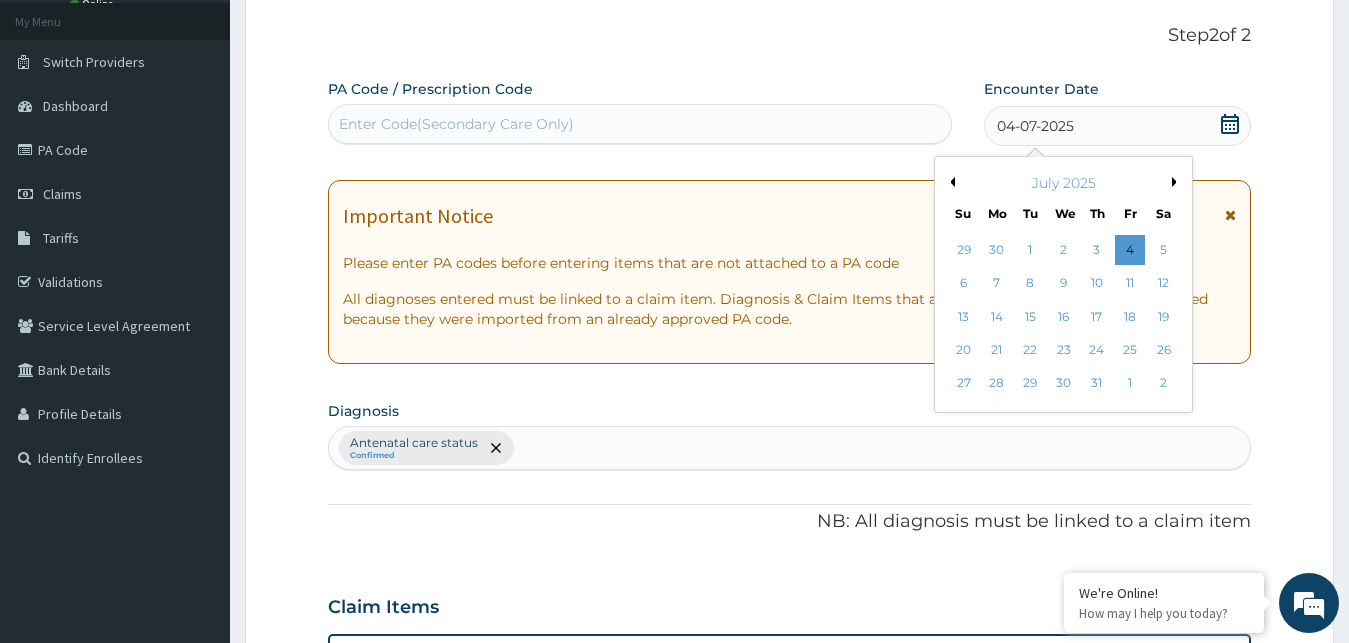 click on "Next Month" at bounding box center (1177, 182) 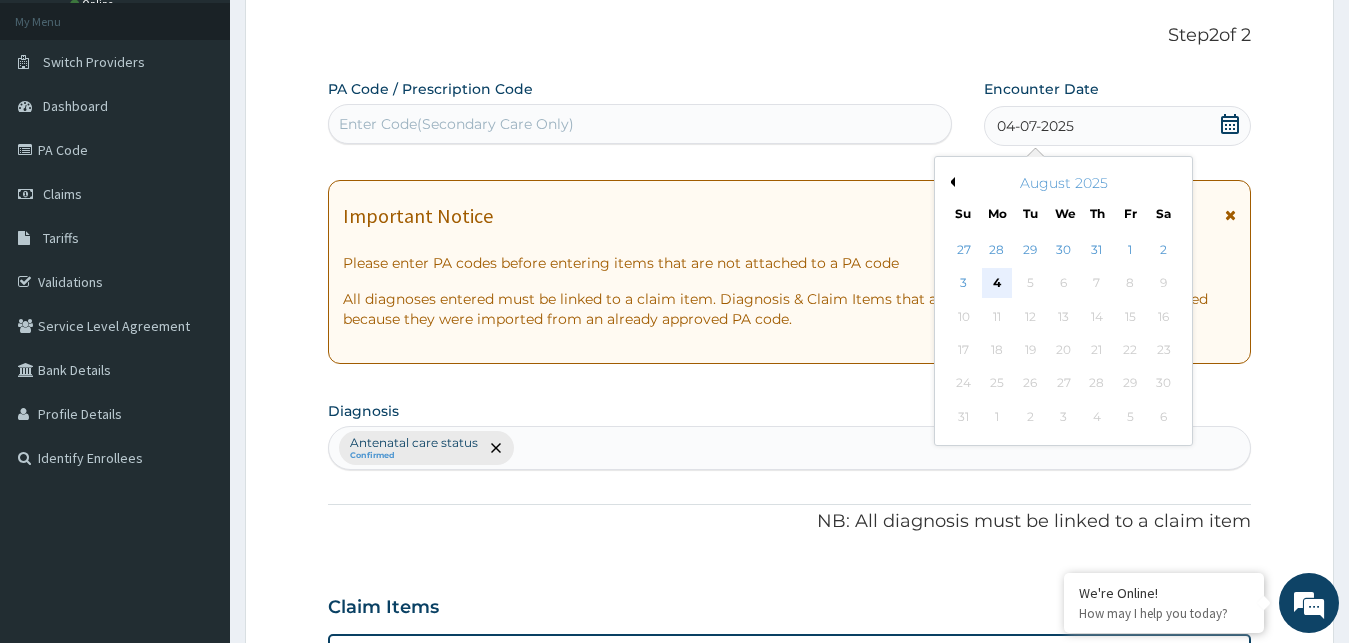 click on "4" at bounding box center [997, 284] 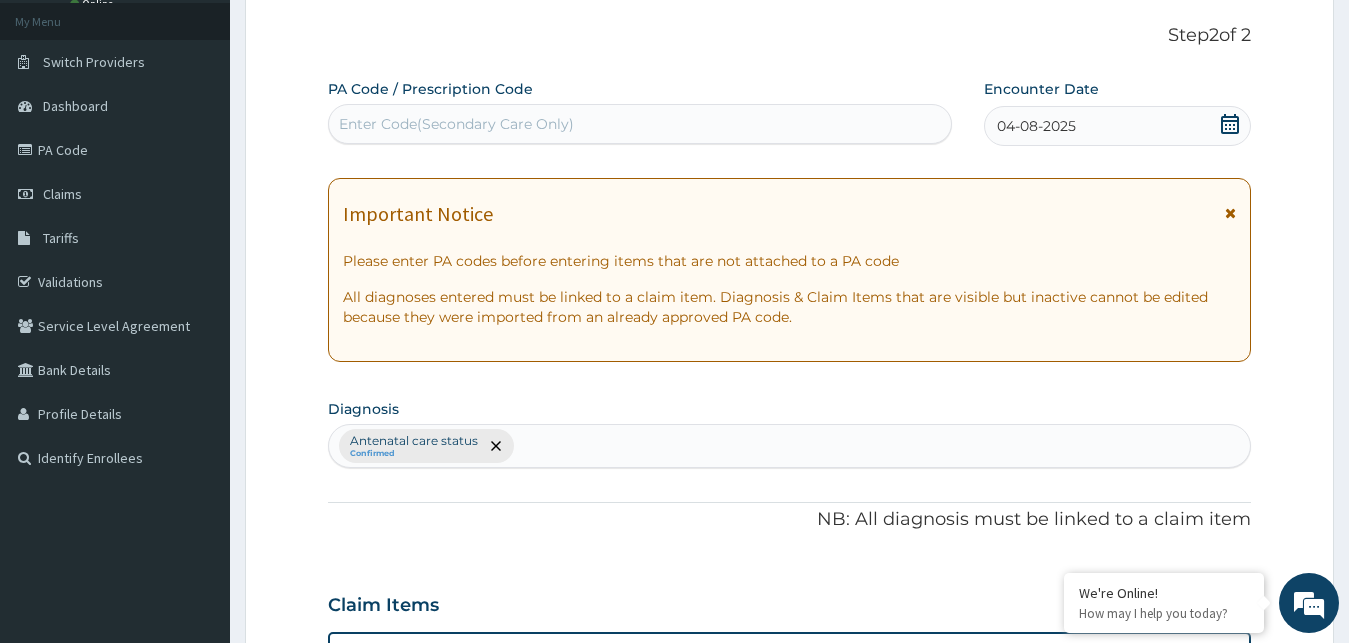 scroll, scrollTop: 721, scrollLeft: 0, axis: vertical 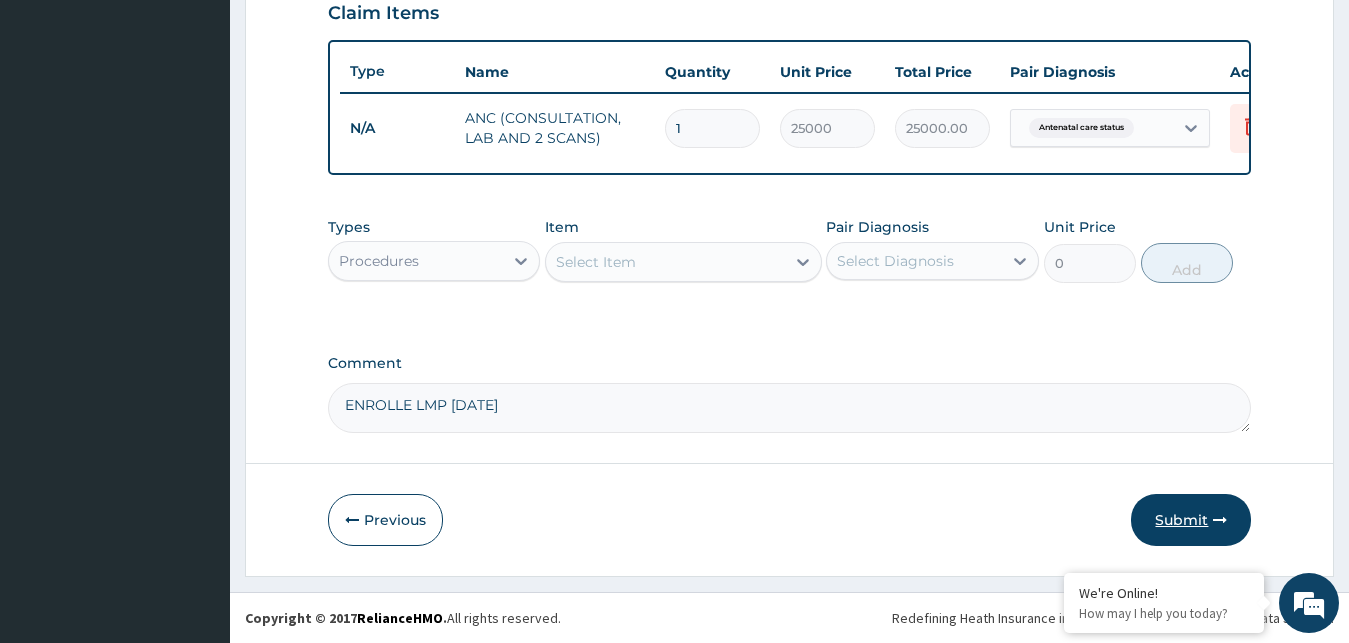 click on "Submit" at bounding box center [1191, 520] 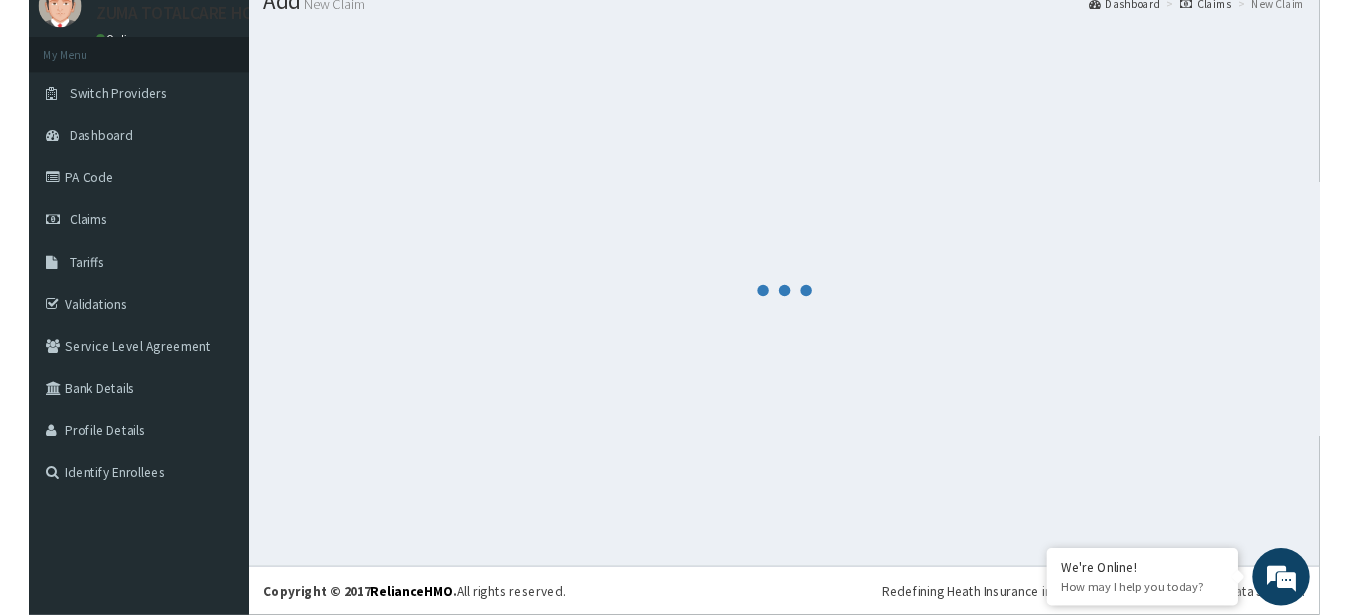 scroll, scrollTop: 76, scrollLeft: 0, axis: vertical 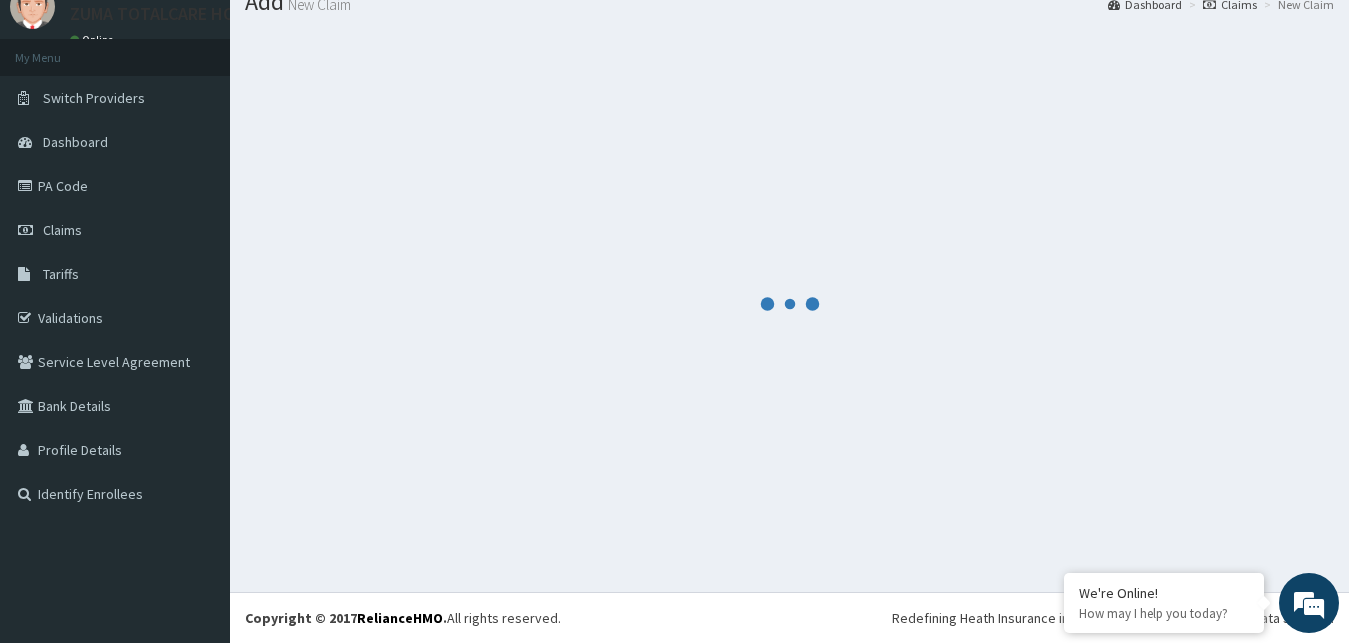 click at bounding box center [789, 303] 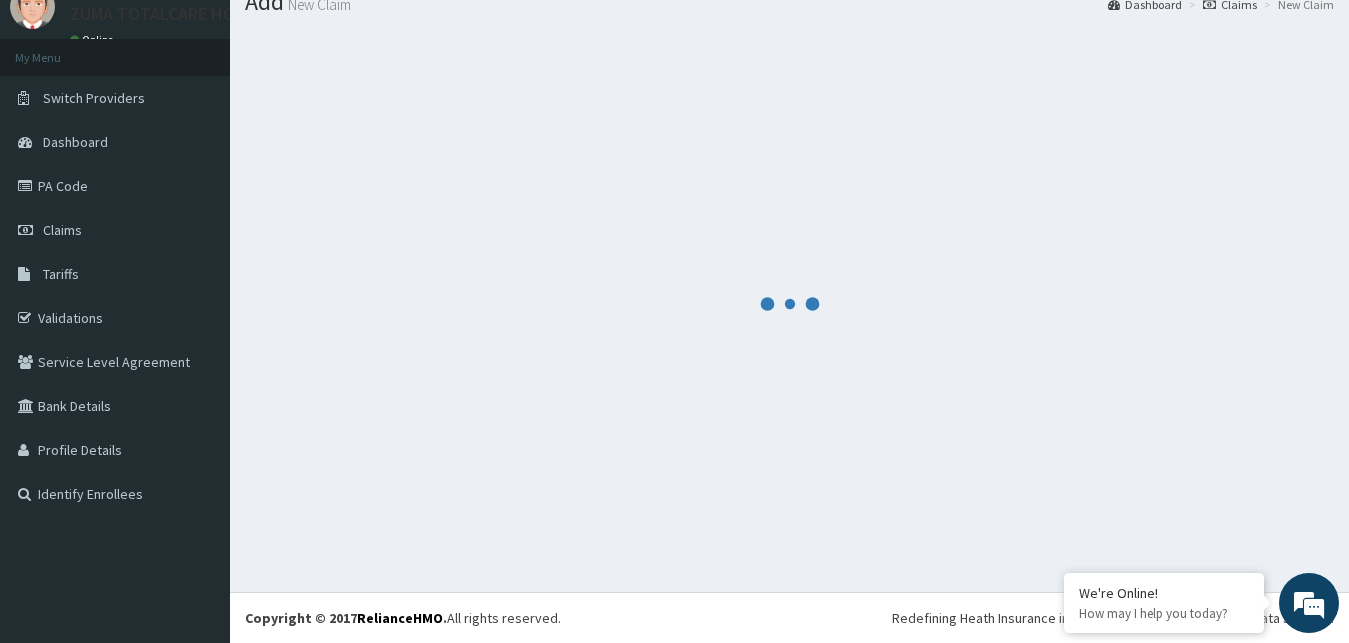click at bounding box center (789, 303) 